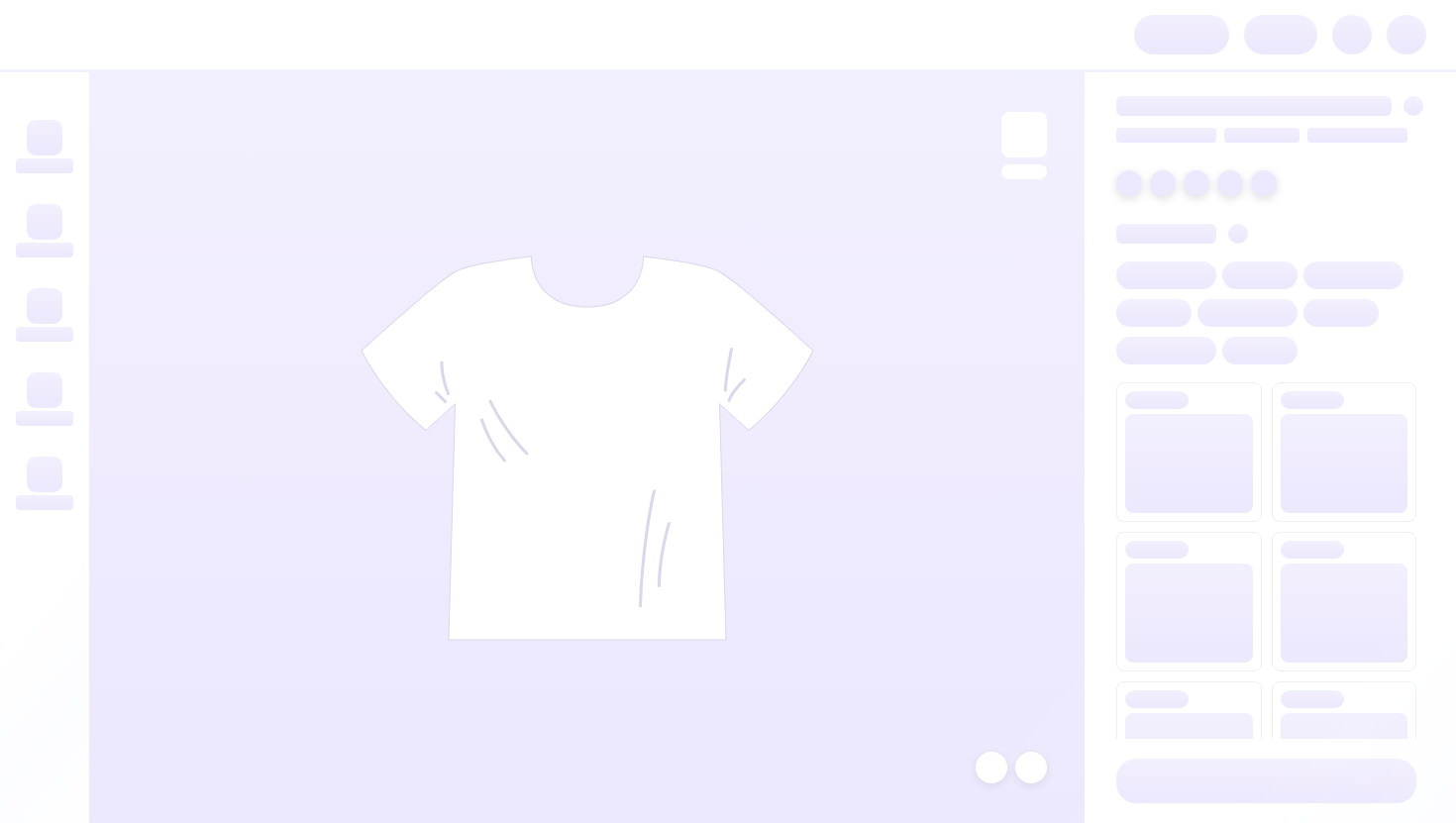 scroll, scrollTop: 0, scrollLeft: 0, axis: both 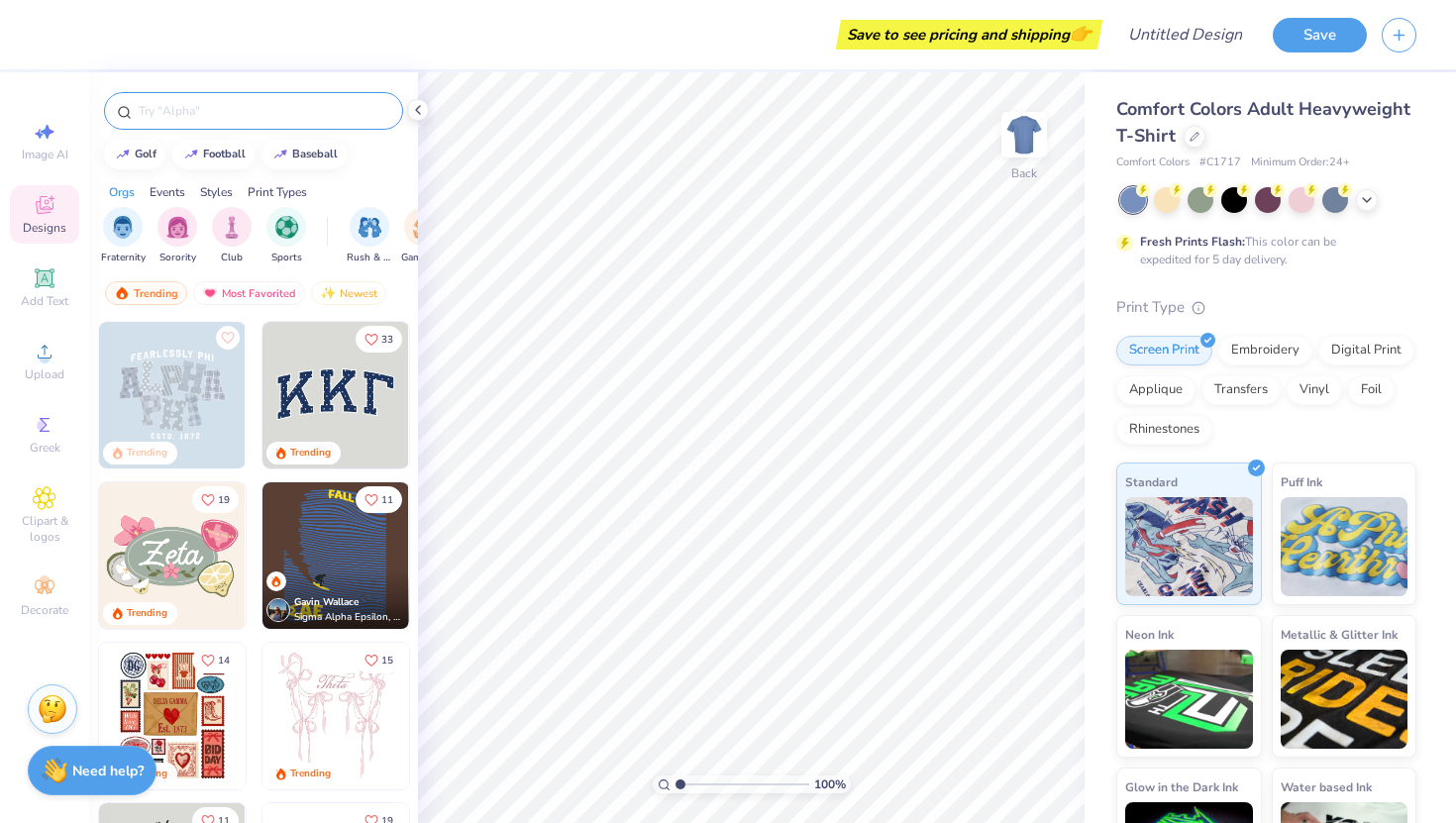 click at bounding box center [263, 111] 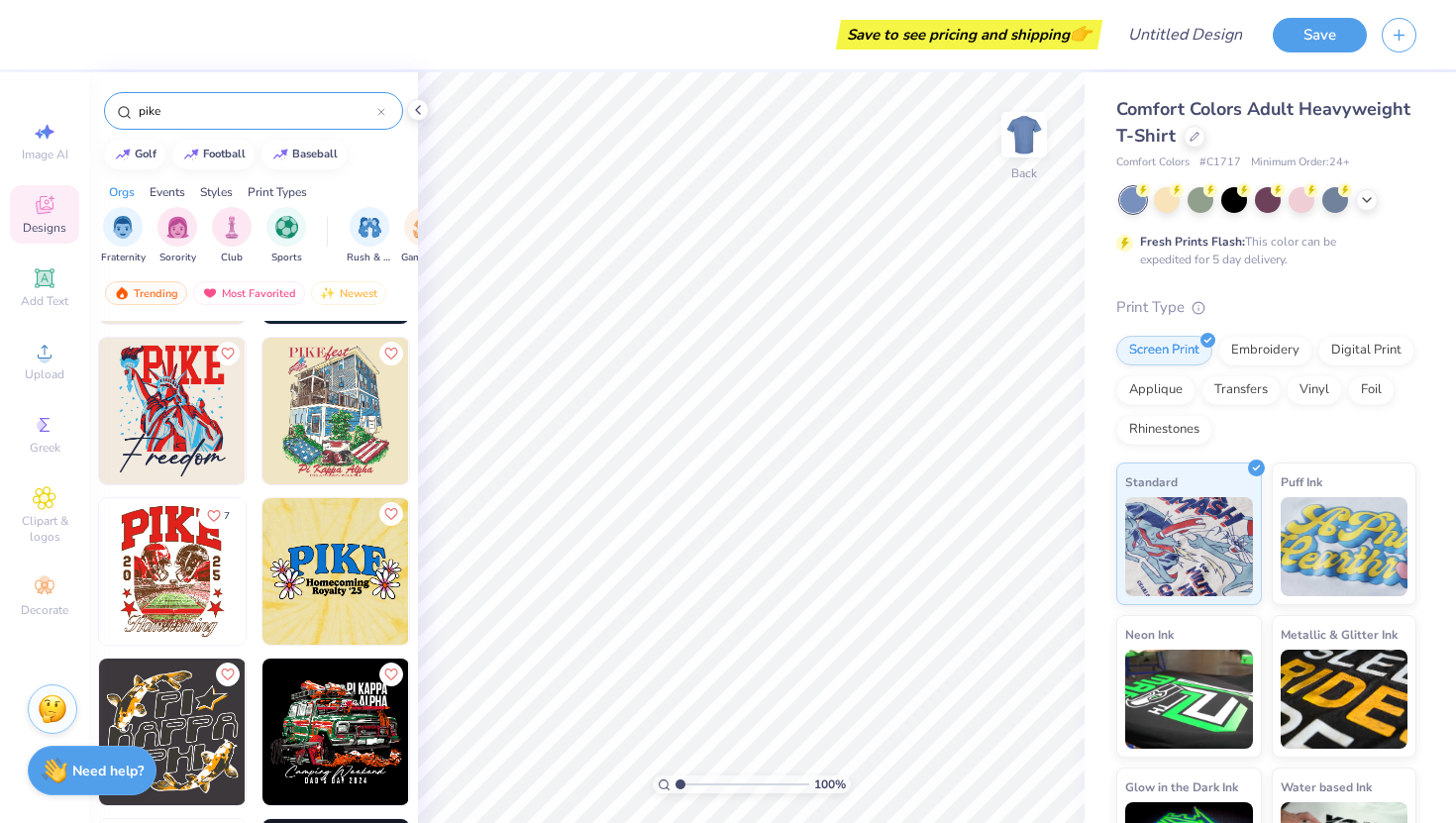 scroll, scrollTop: 591, scrollLeft: 0, axis: vertical 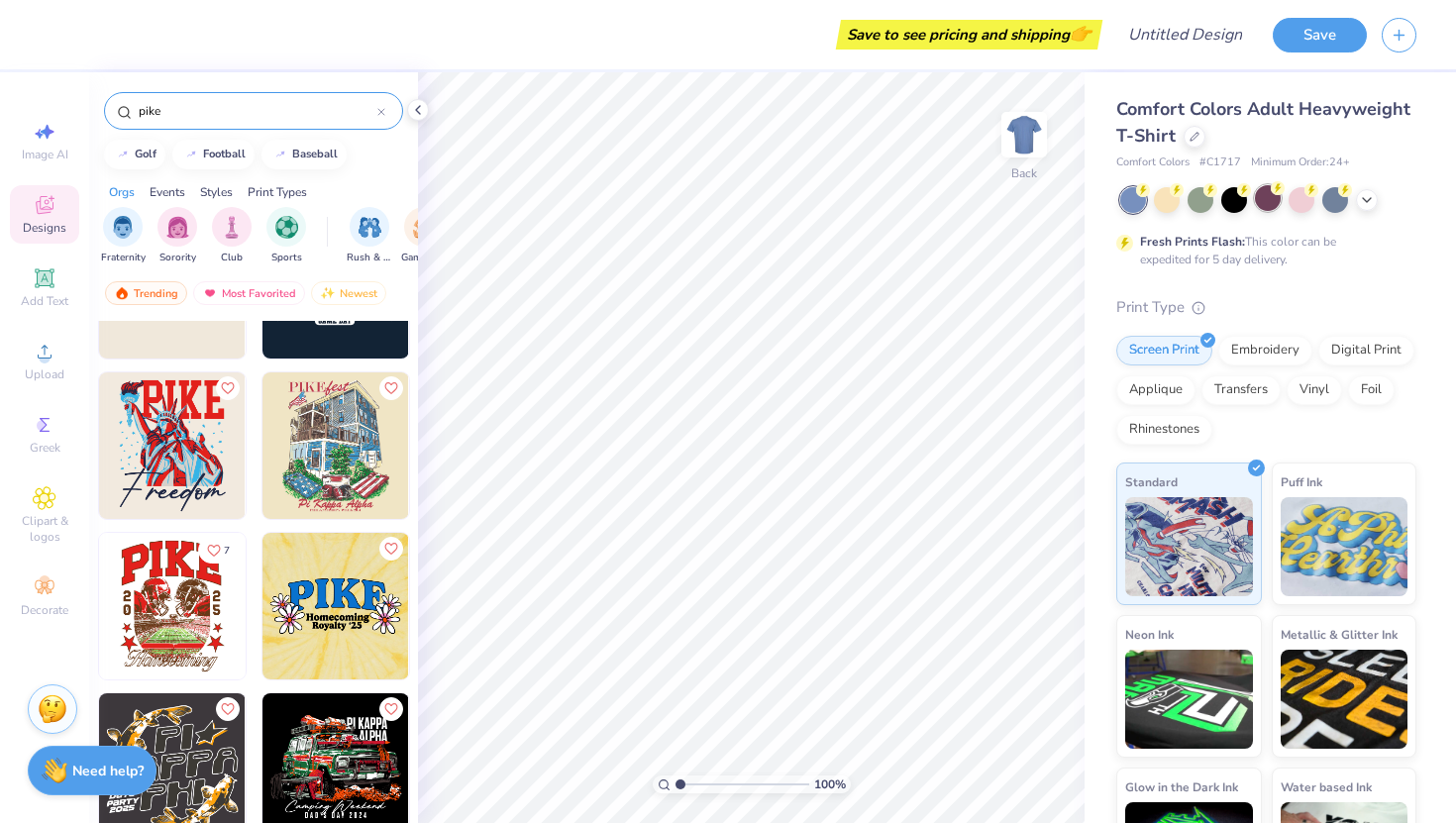 type on "pike" 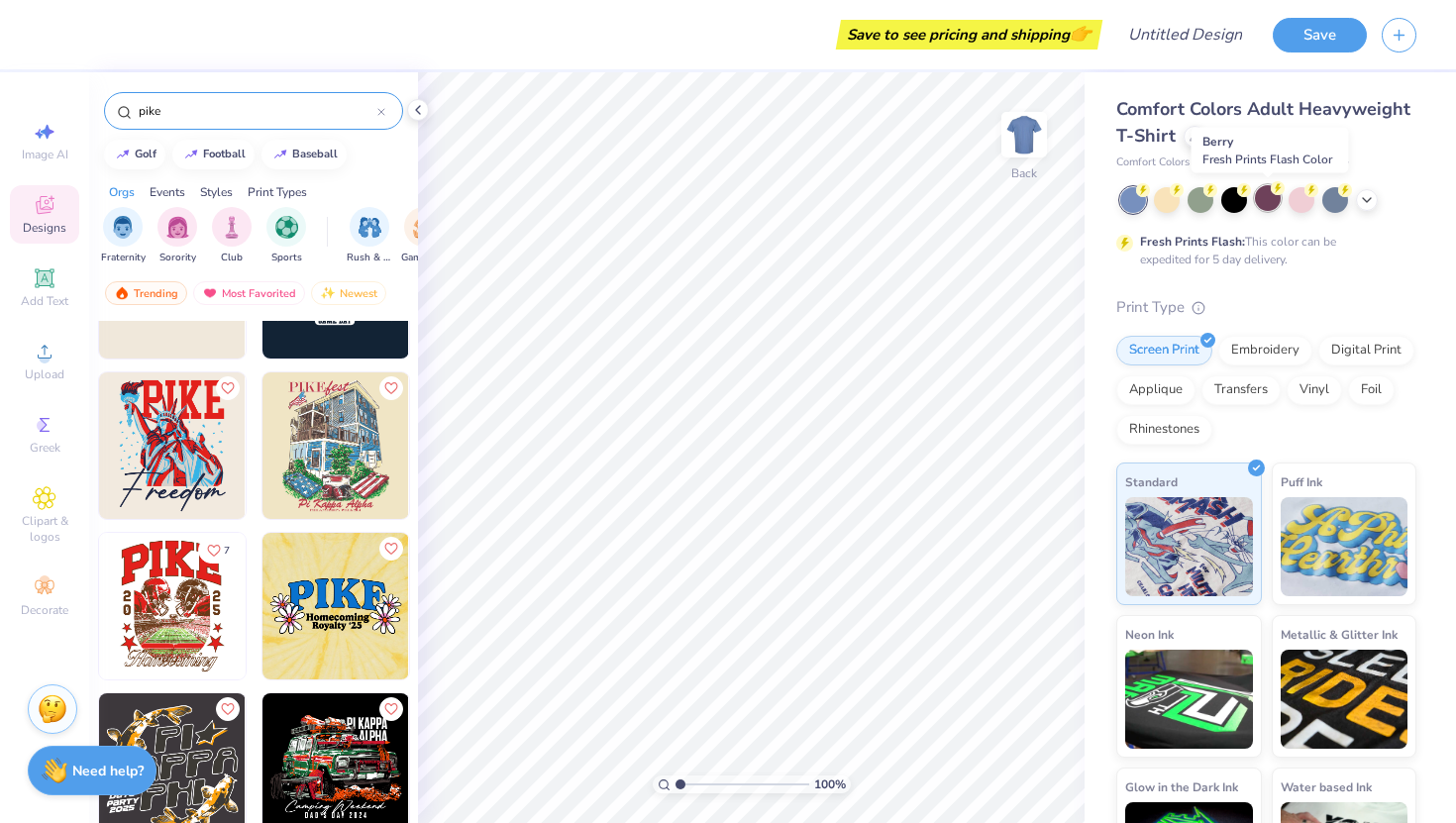 click at bounding box center [1268, 198] 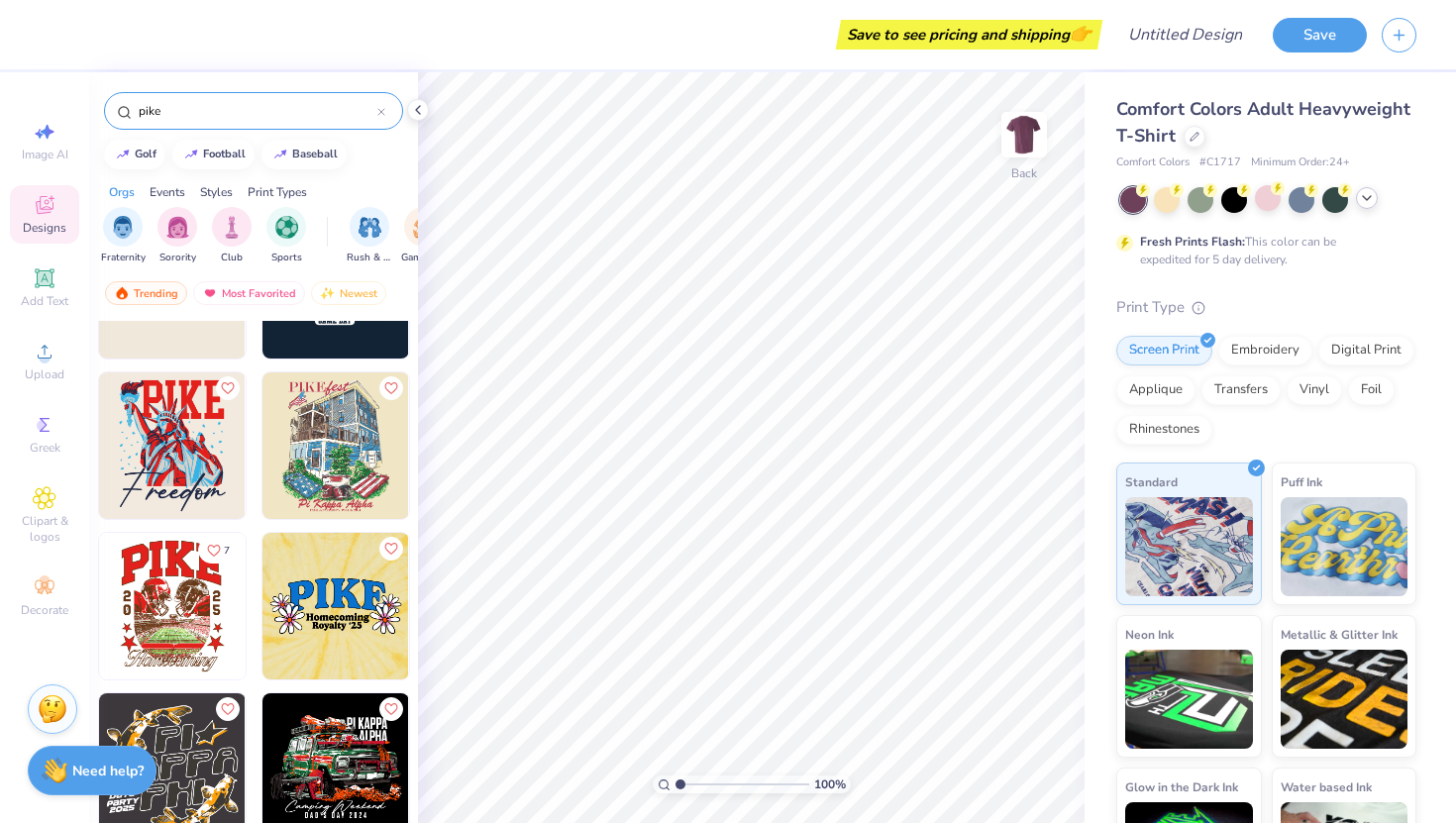 click 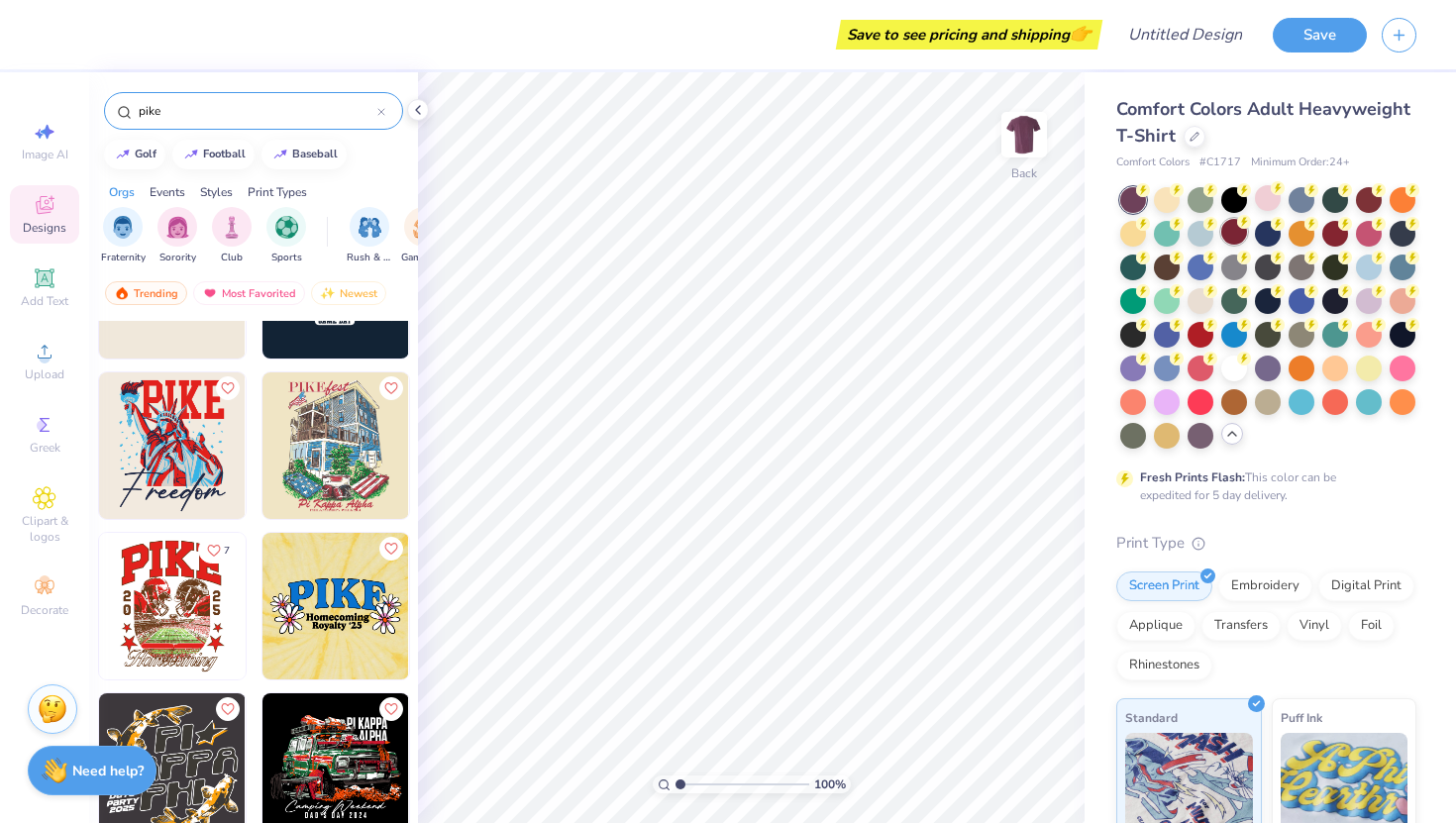 click at bounding box center (1234, 232) 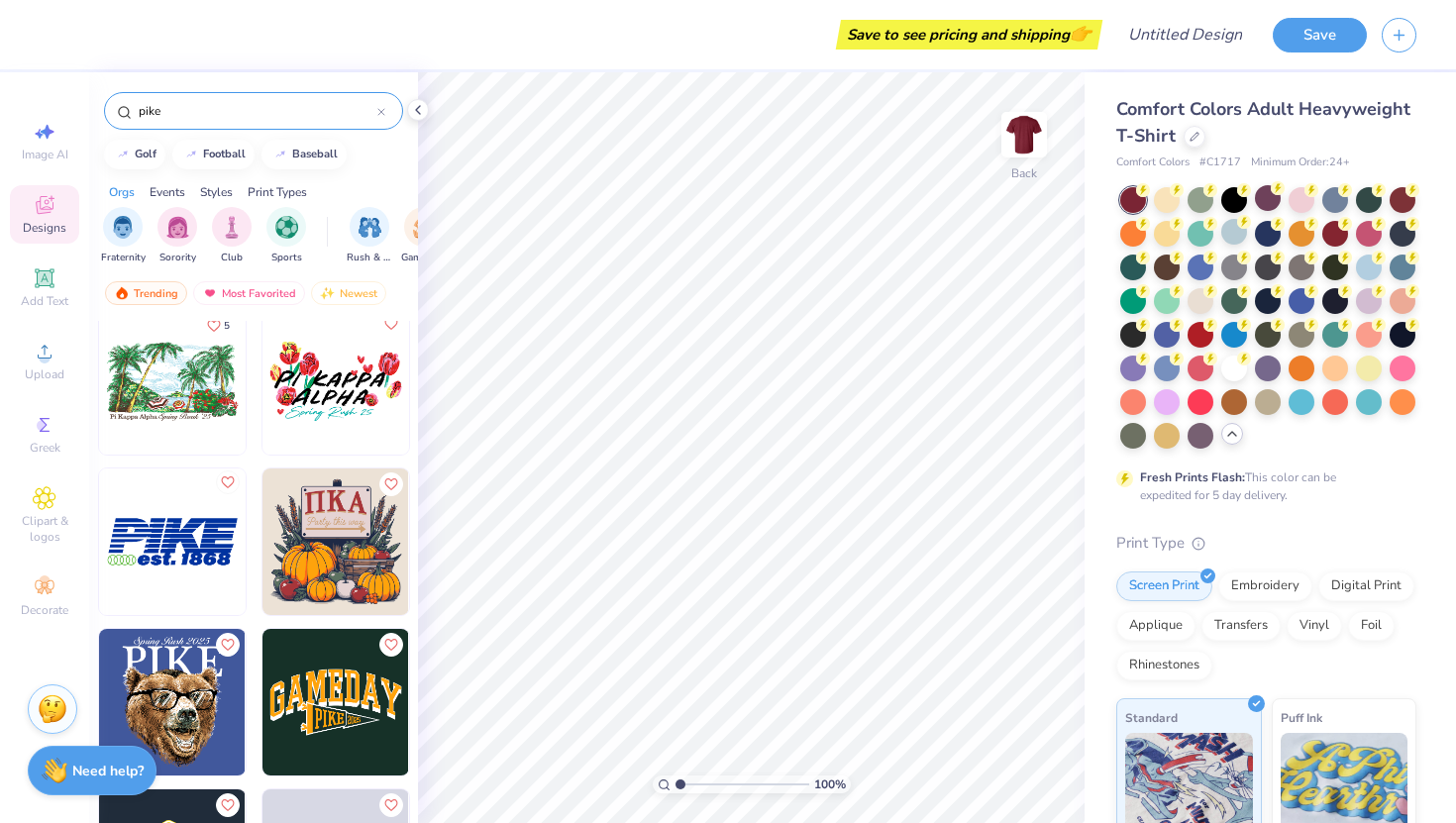 scroll, scrollTop: 1898, scrollLeft: 0, axis: vertical 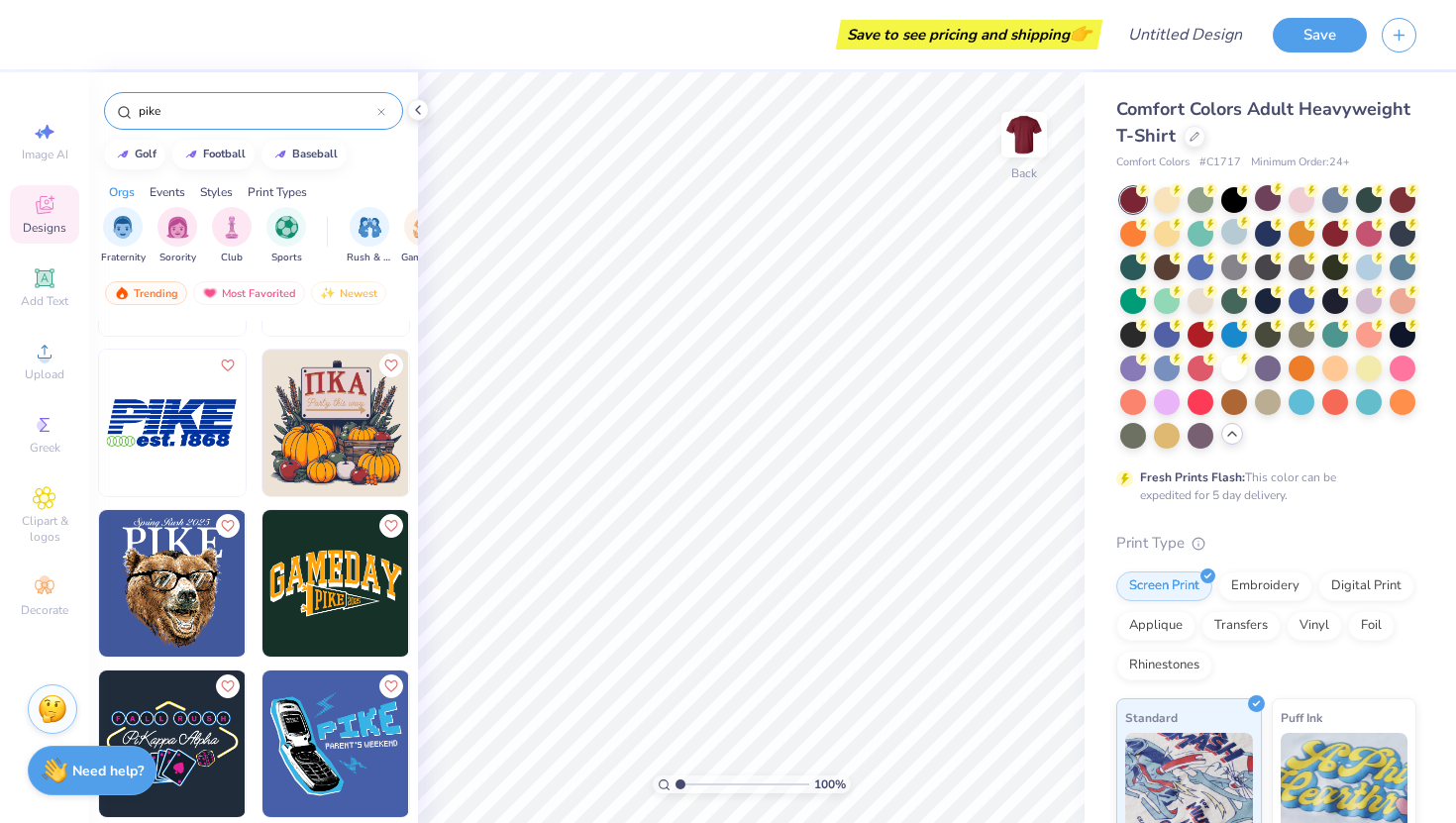 click at bounding box center (25, 423) 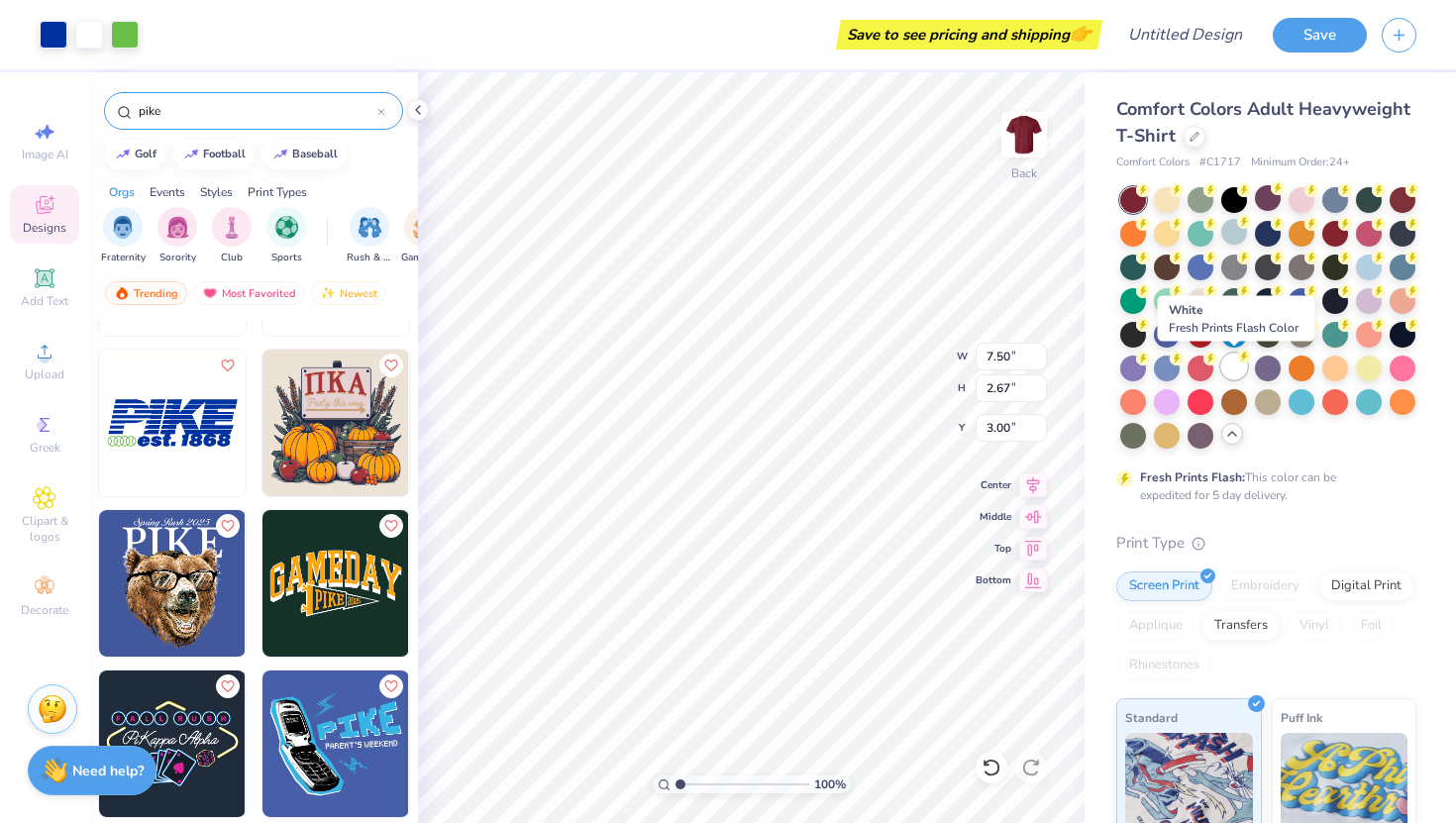 click at bounding box center [1234, 366] 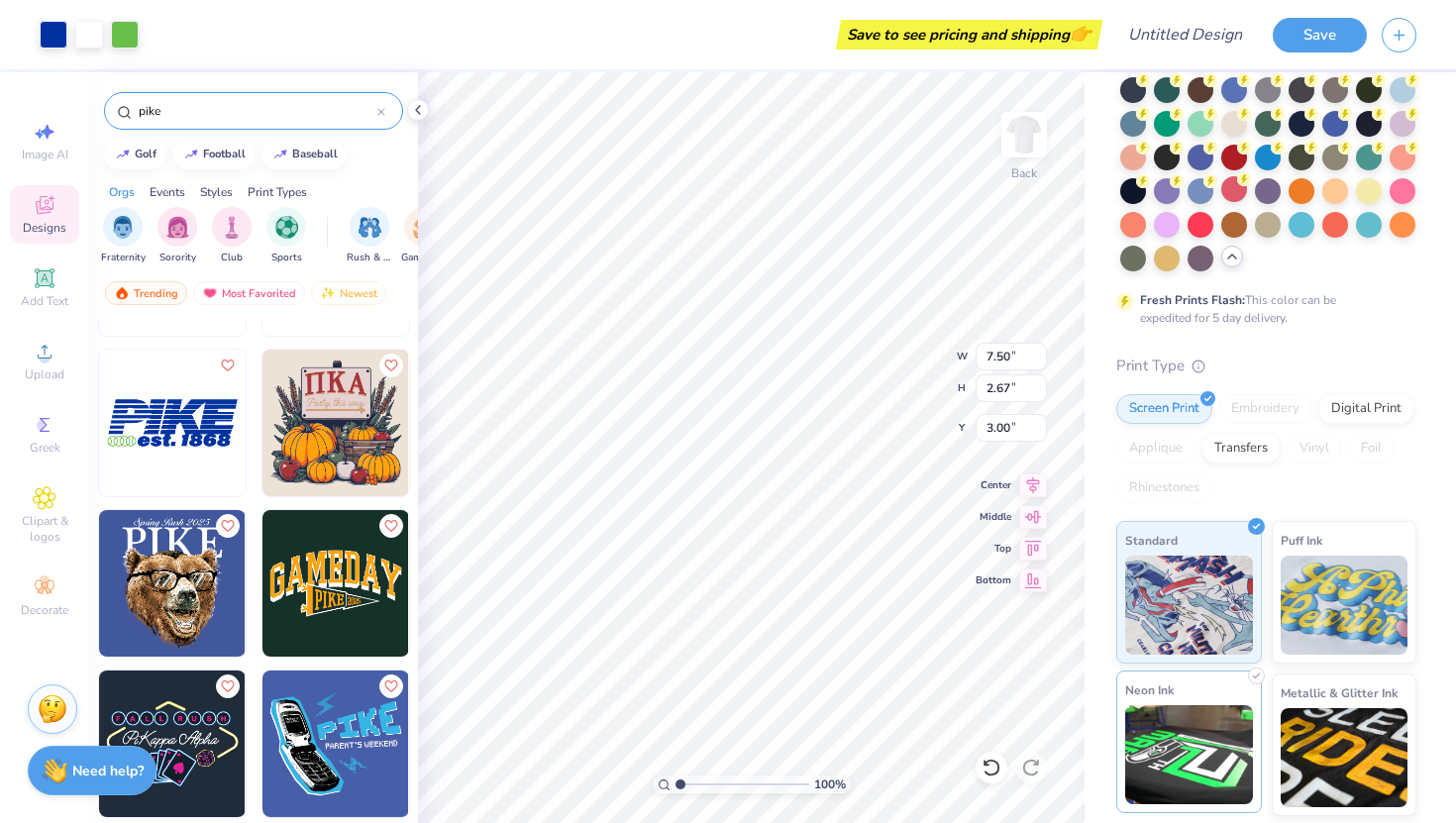 scroll, scrollTop: 323, scrollLeft: 0, axis: vertical 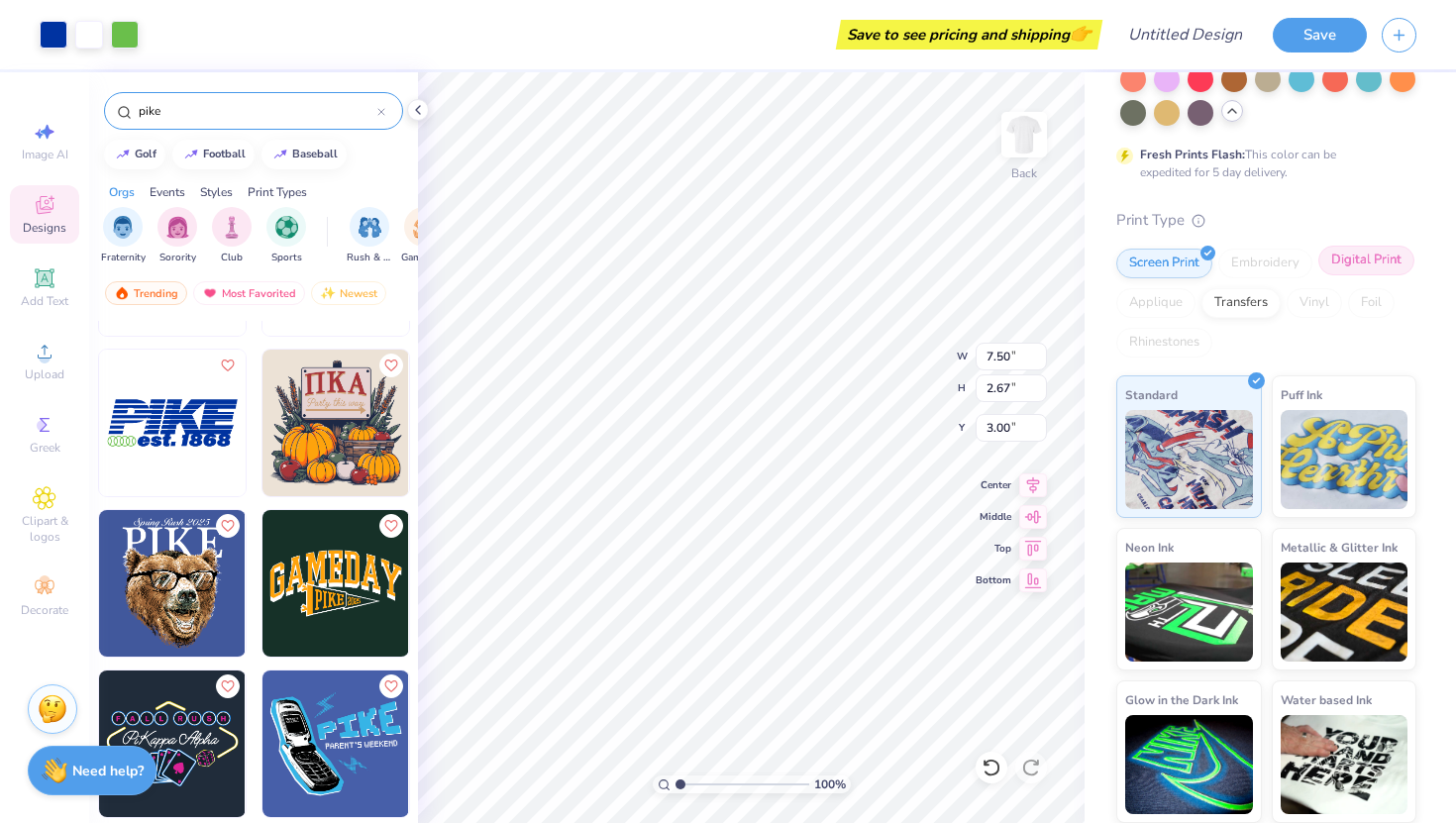 click on "Digital Print" at bounding box center [1366, 260] 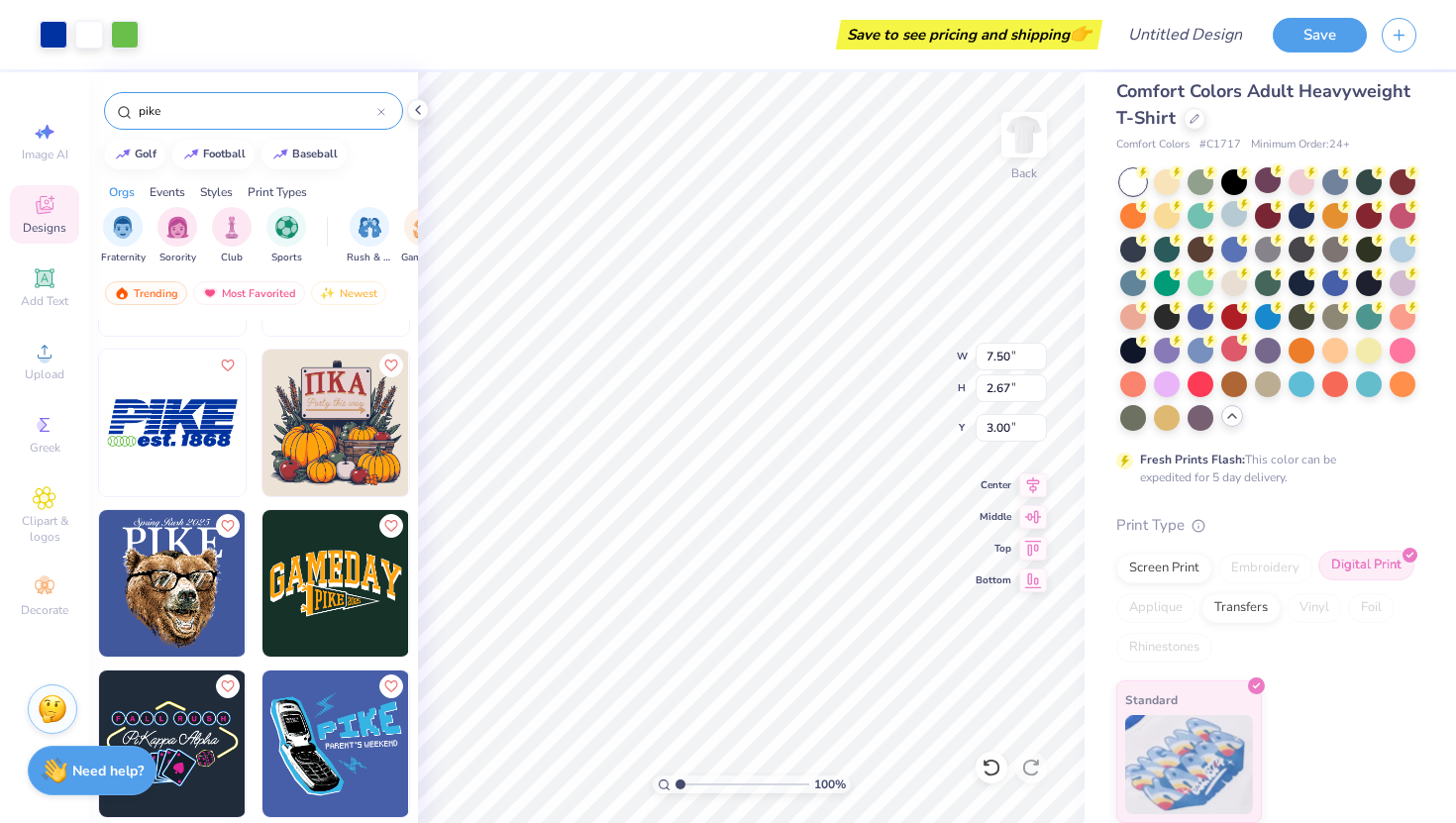 scroll, scrollTop: 18, scrollLeft: 0, axis: vertical 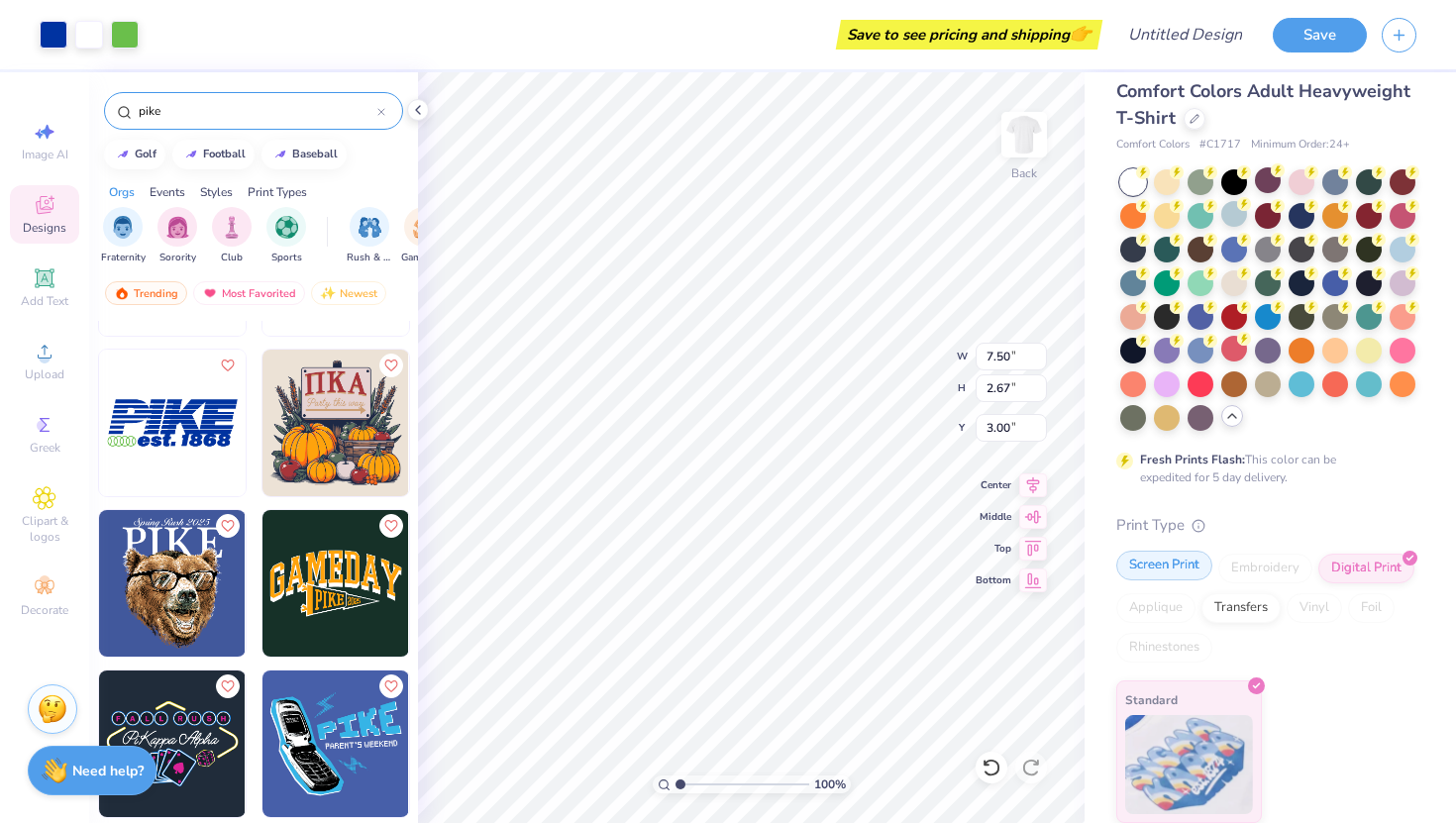 click on "Screen Print" at bounding box center (1164, 566) 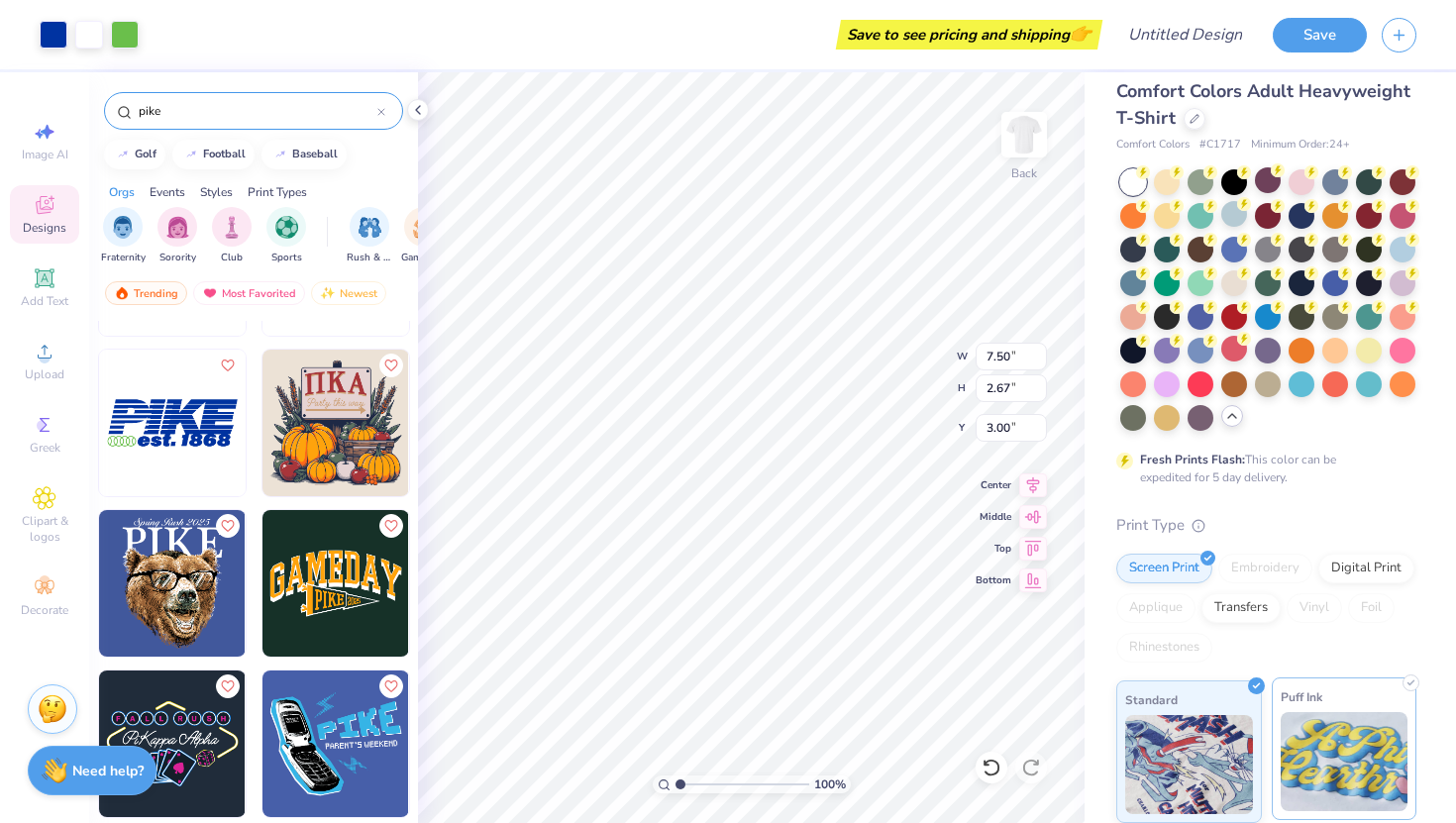 click on "Puff Ink" at bounding box center [1344, 749] 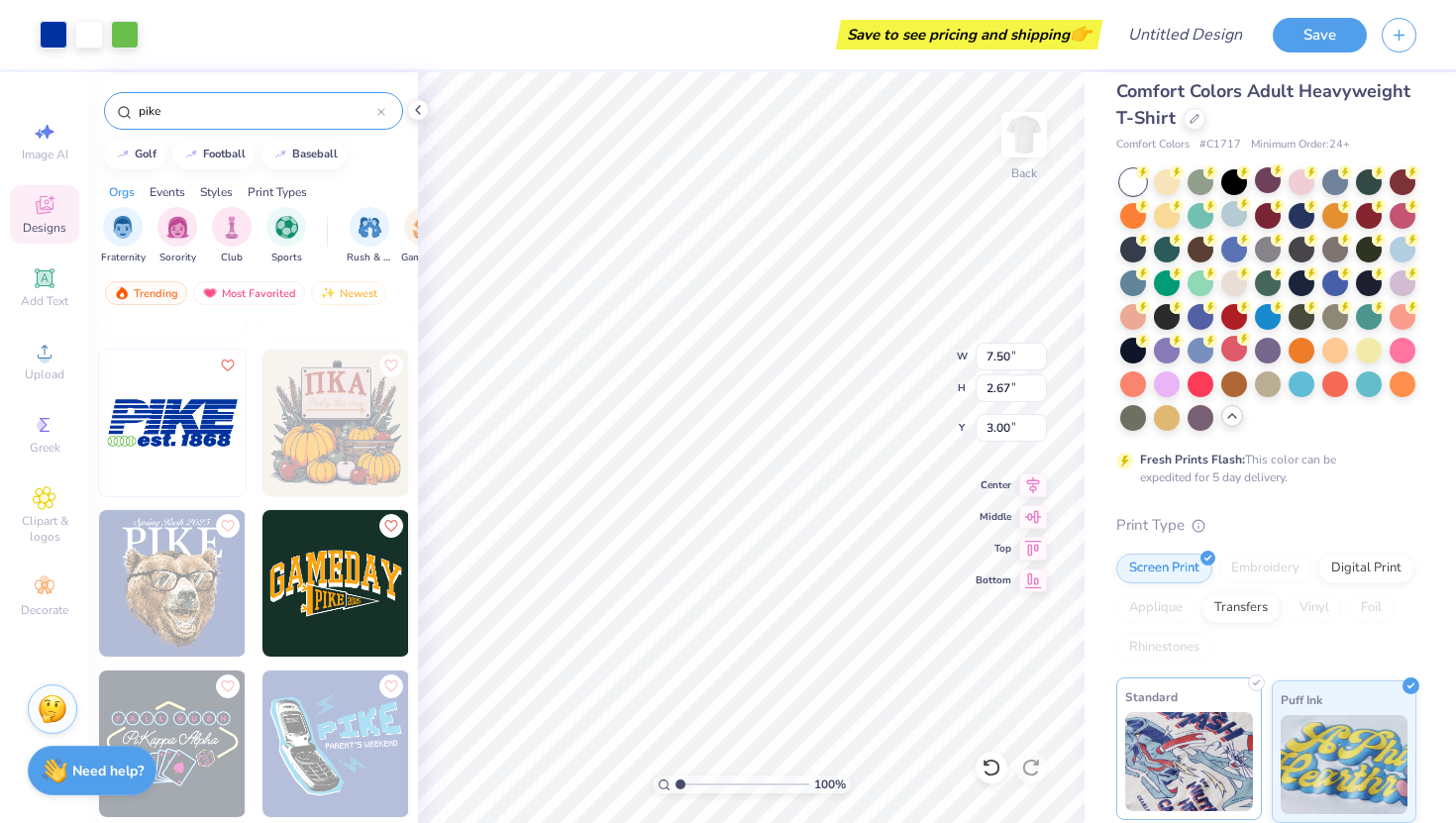 click at bounding box center (1189, 762) 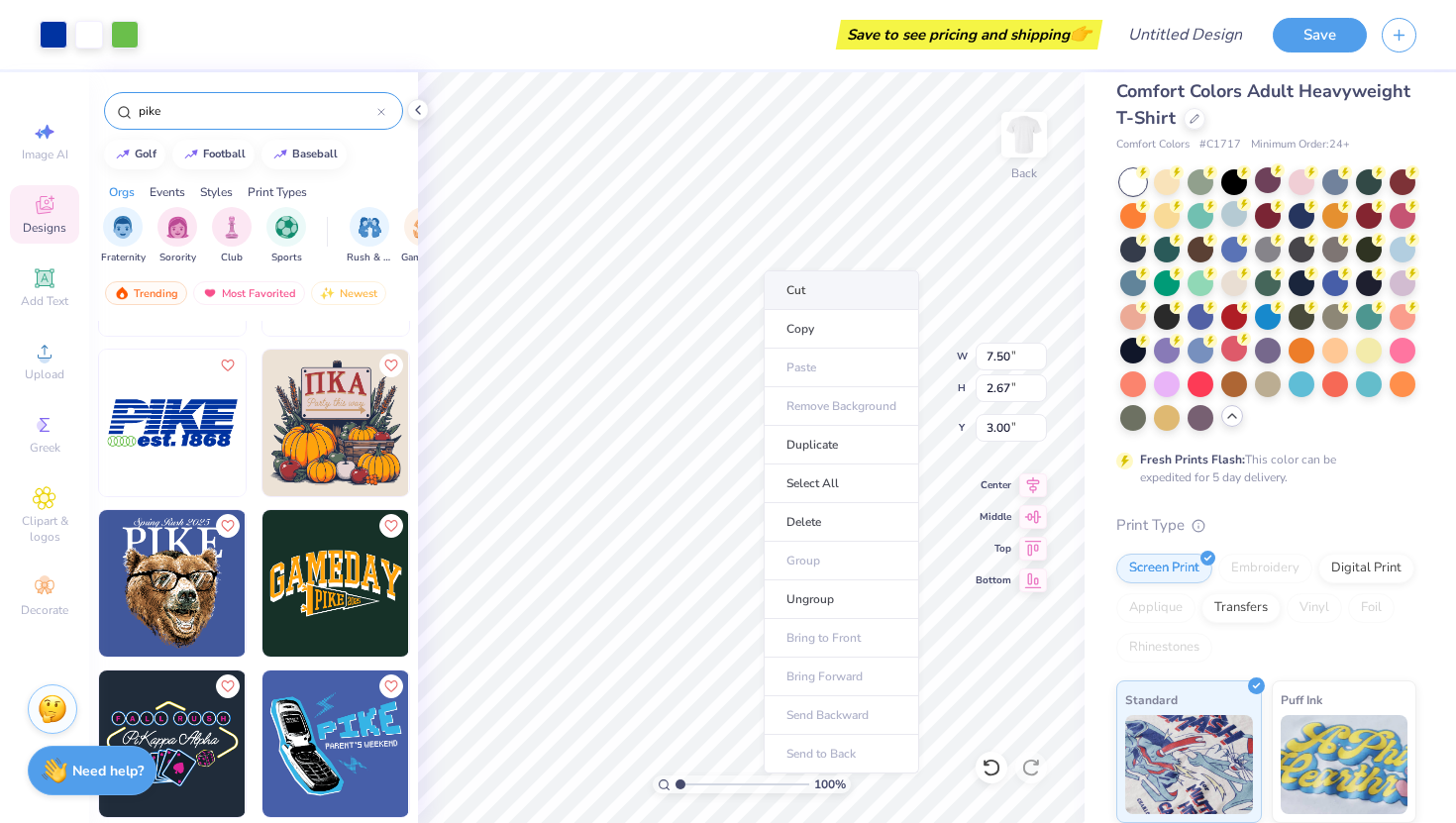 click on "Cut" at bounding box center (841, 290) 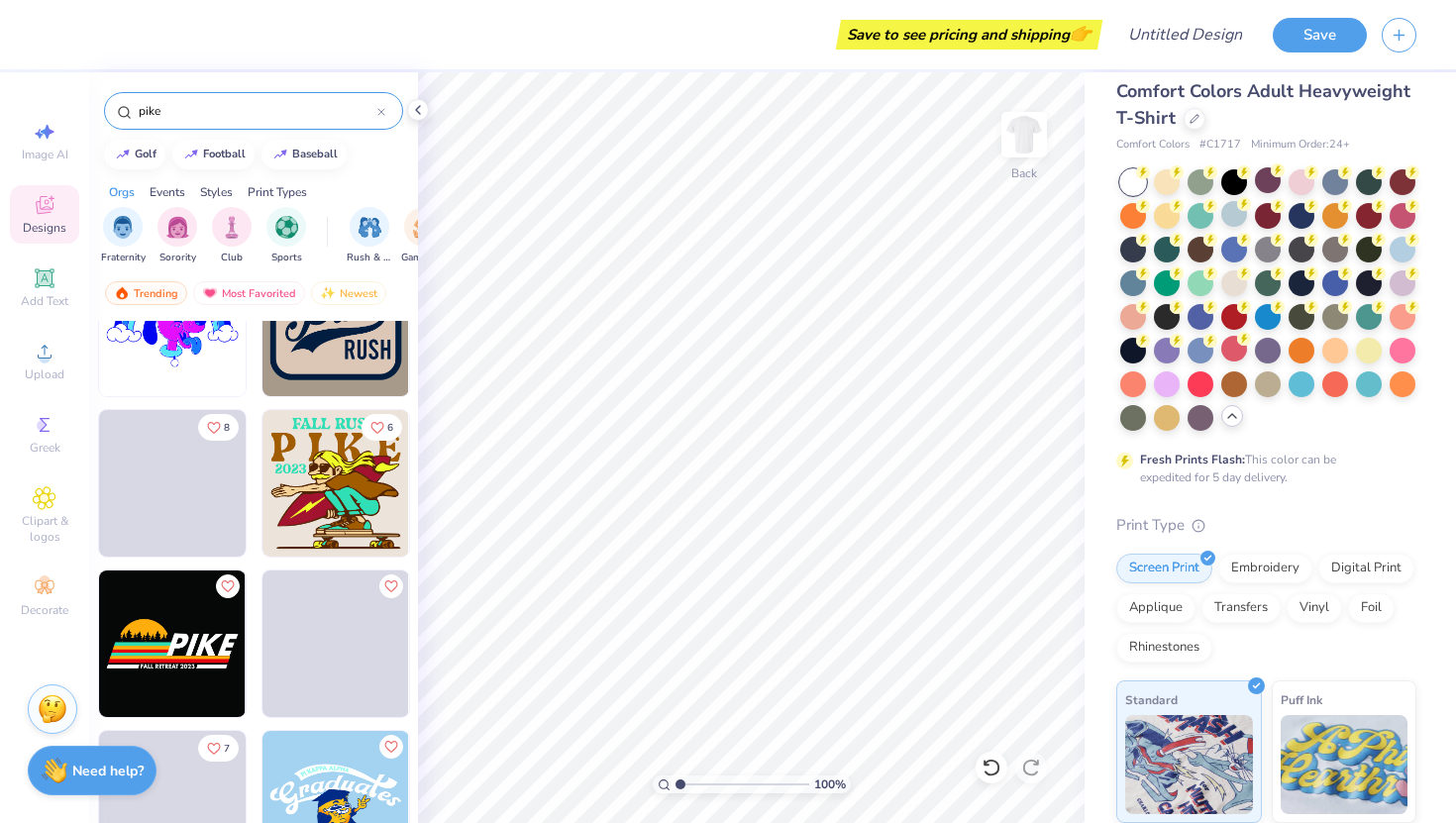 scroll, scrollTop: 4875, scrollLeft: 0, axis: vertical 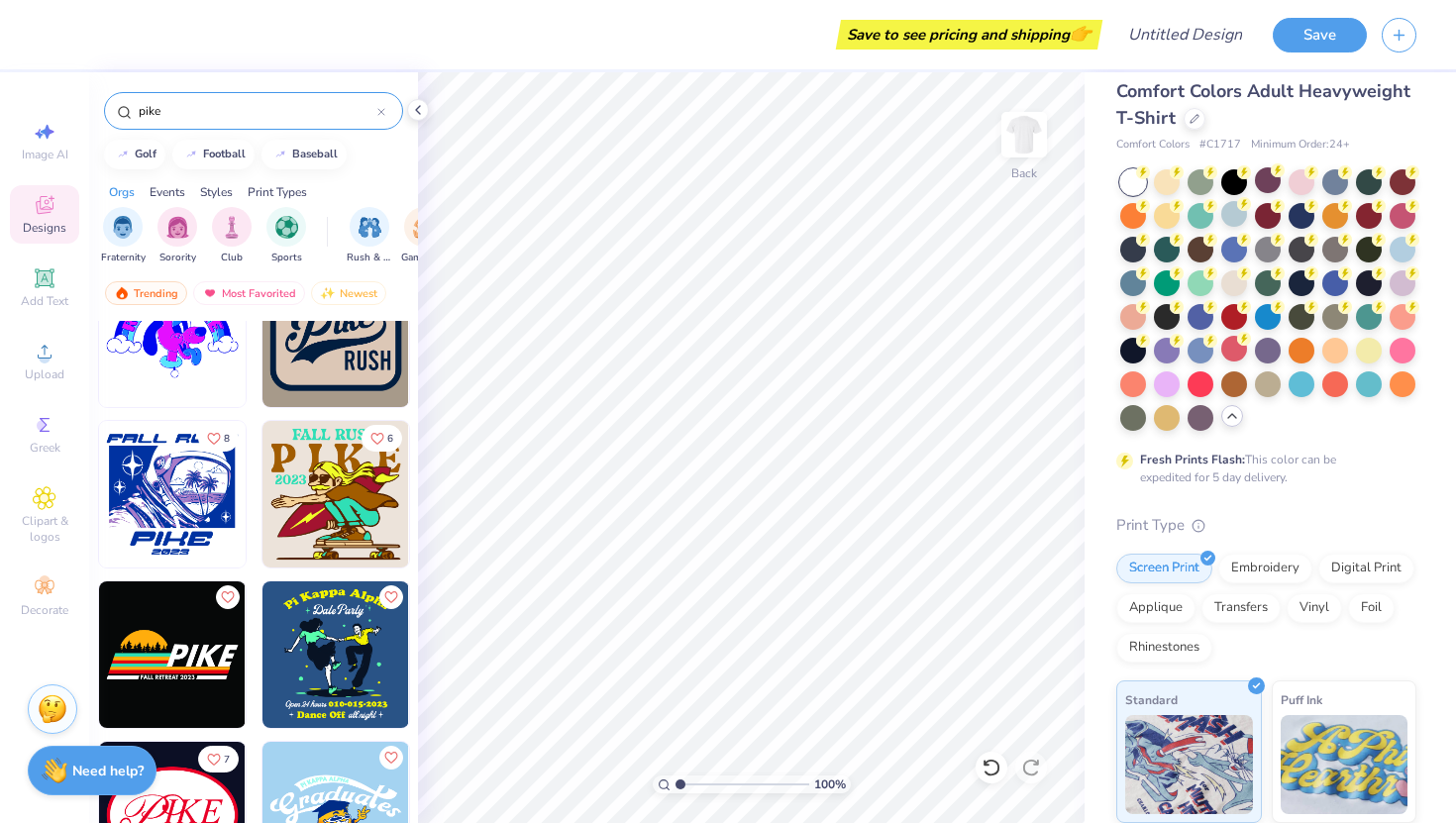 click at bounding box center (172, 655) 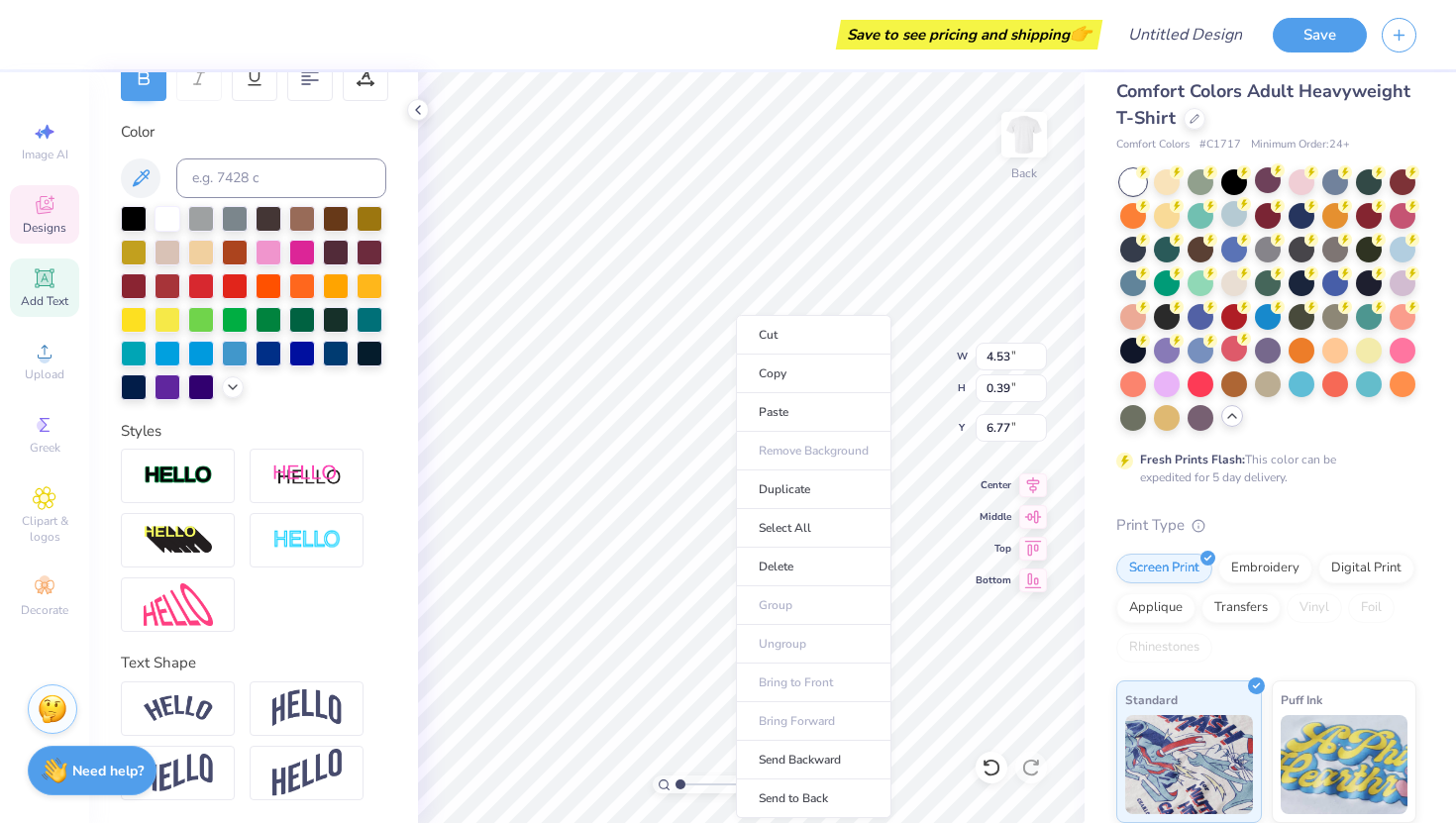 scroll, scrollTop: 0, scrollLeft: 0, axis: both 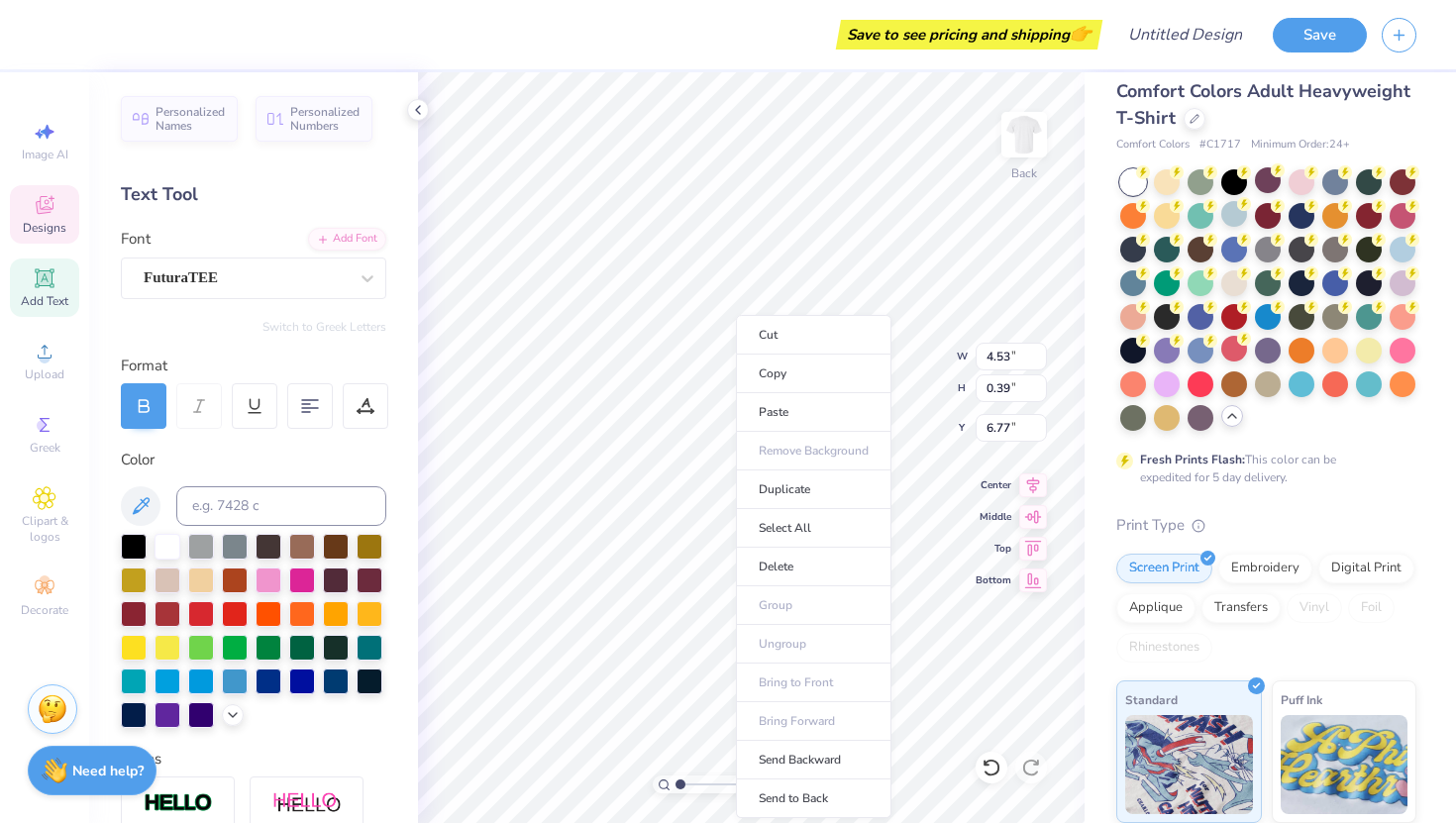 click on "Add Text" at bounding box center (45, 287) 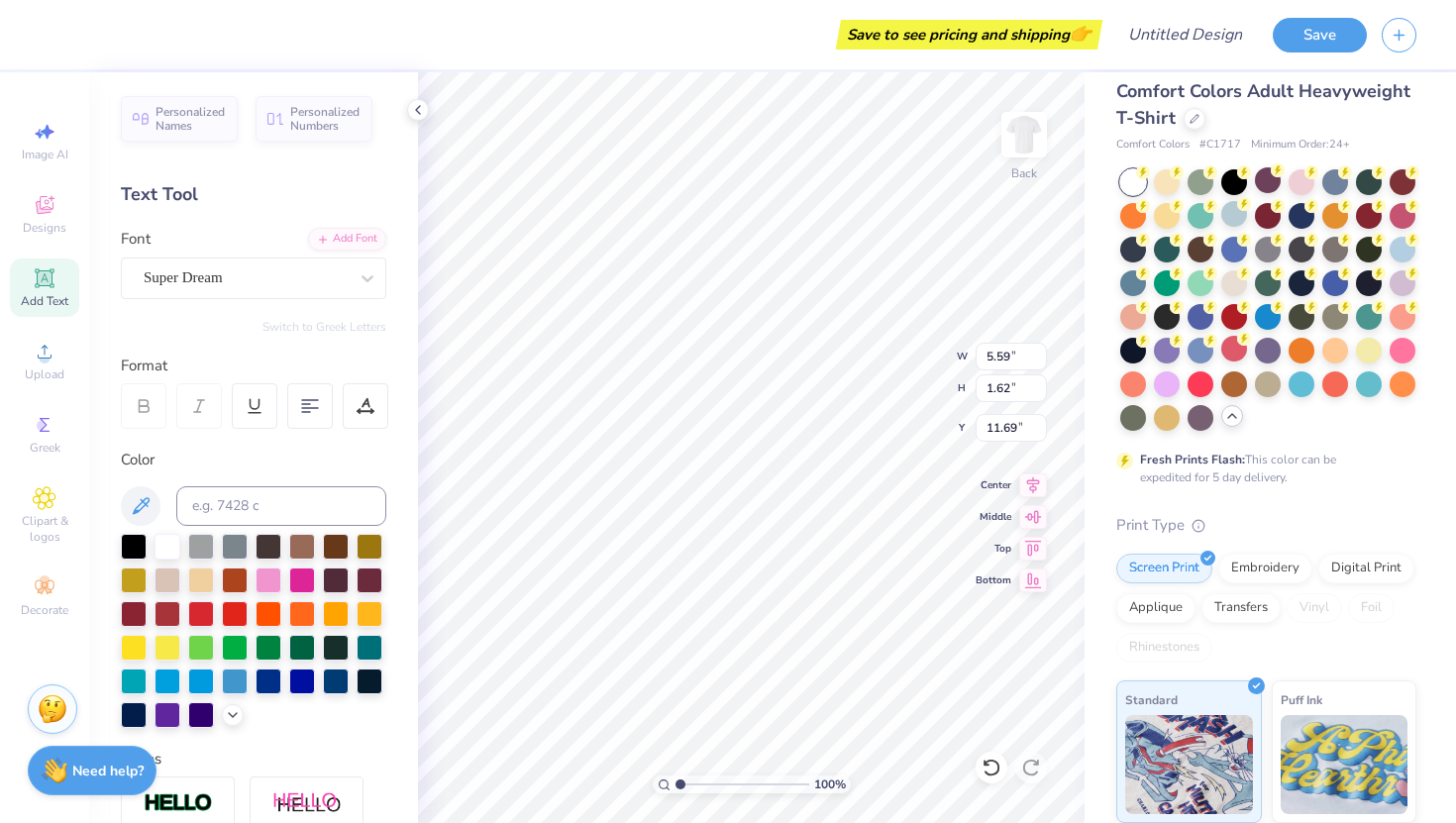 type on "5.59" 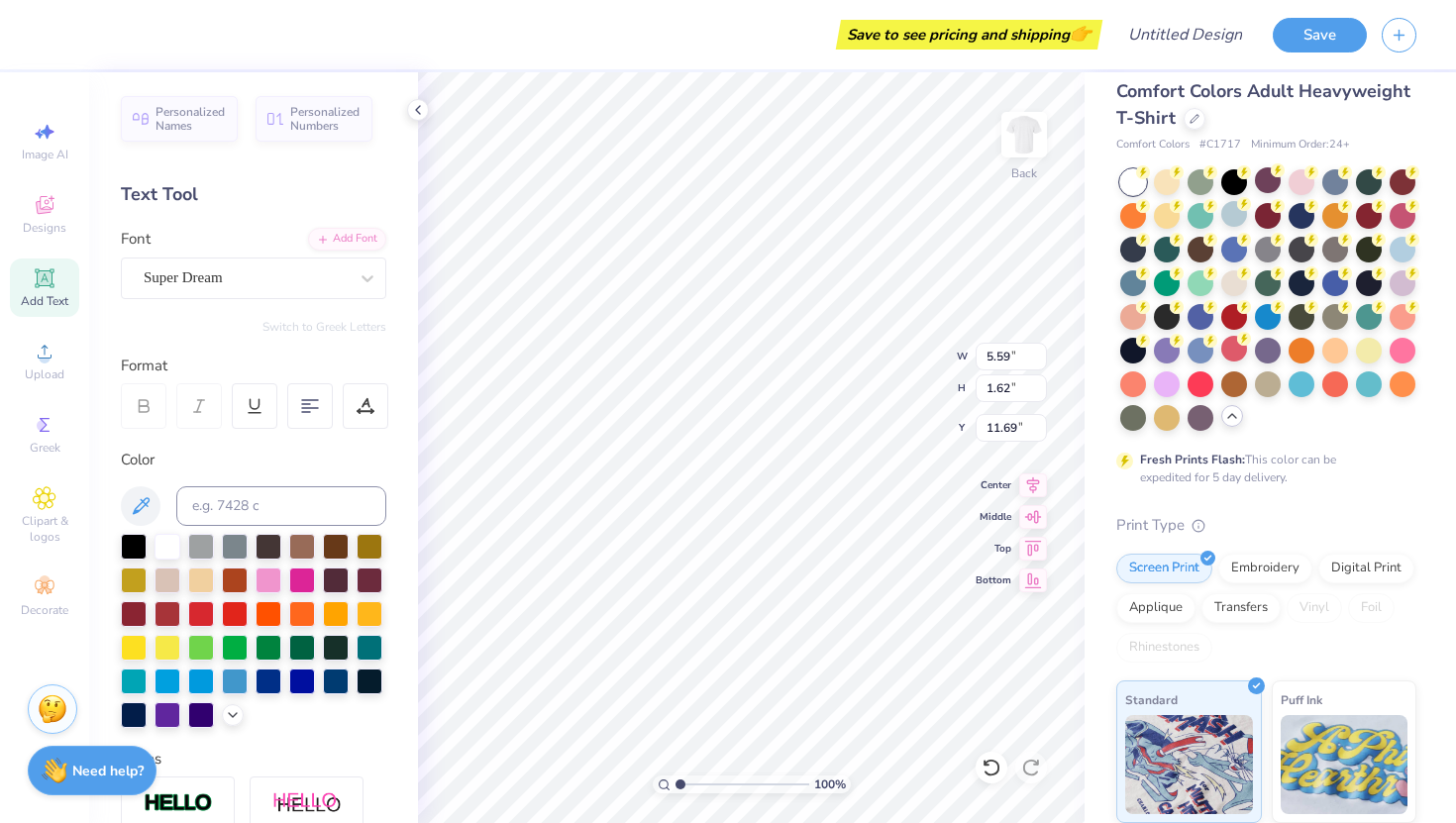 type on "4.53" 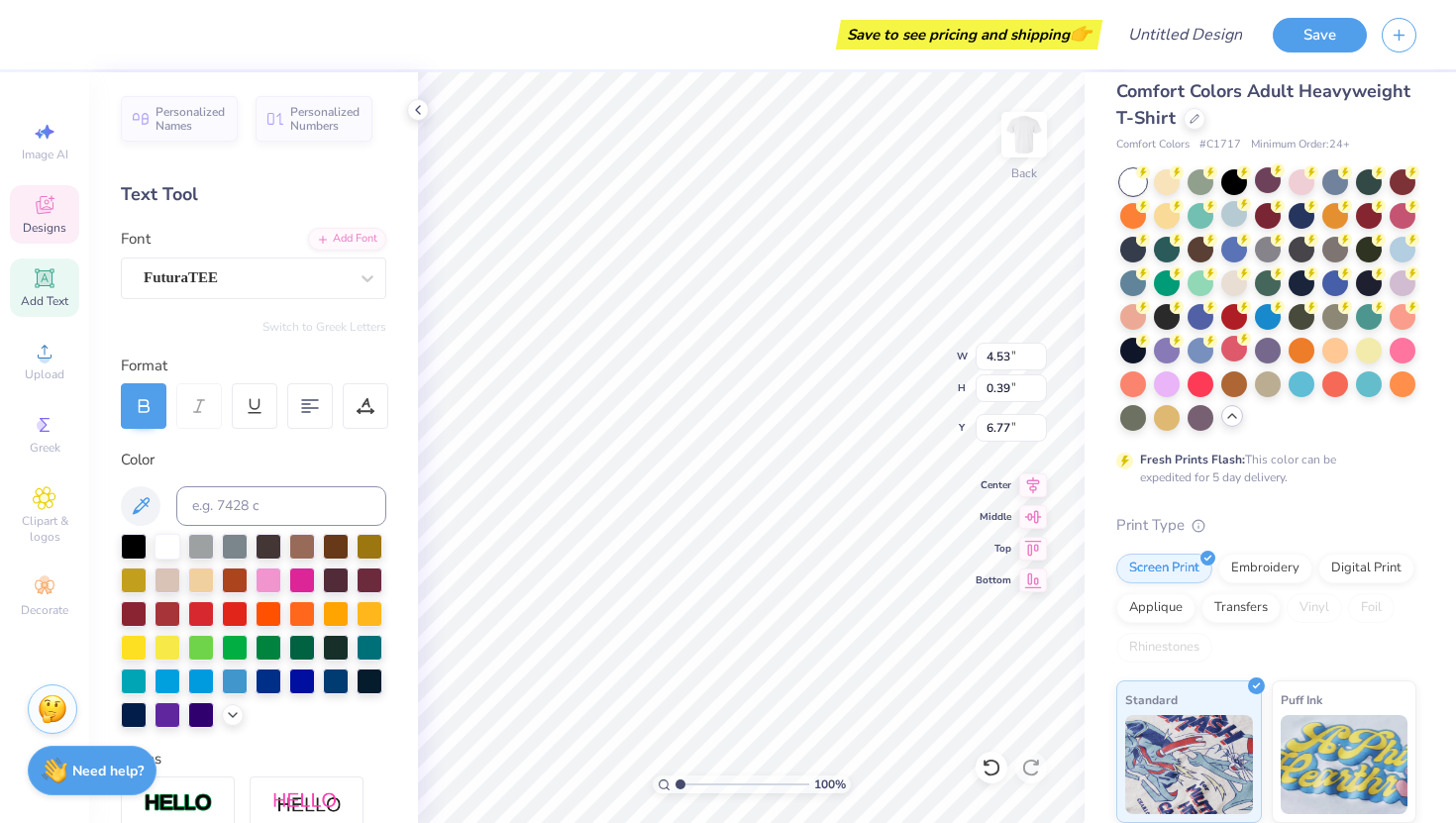 type on "6.78" 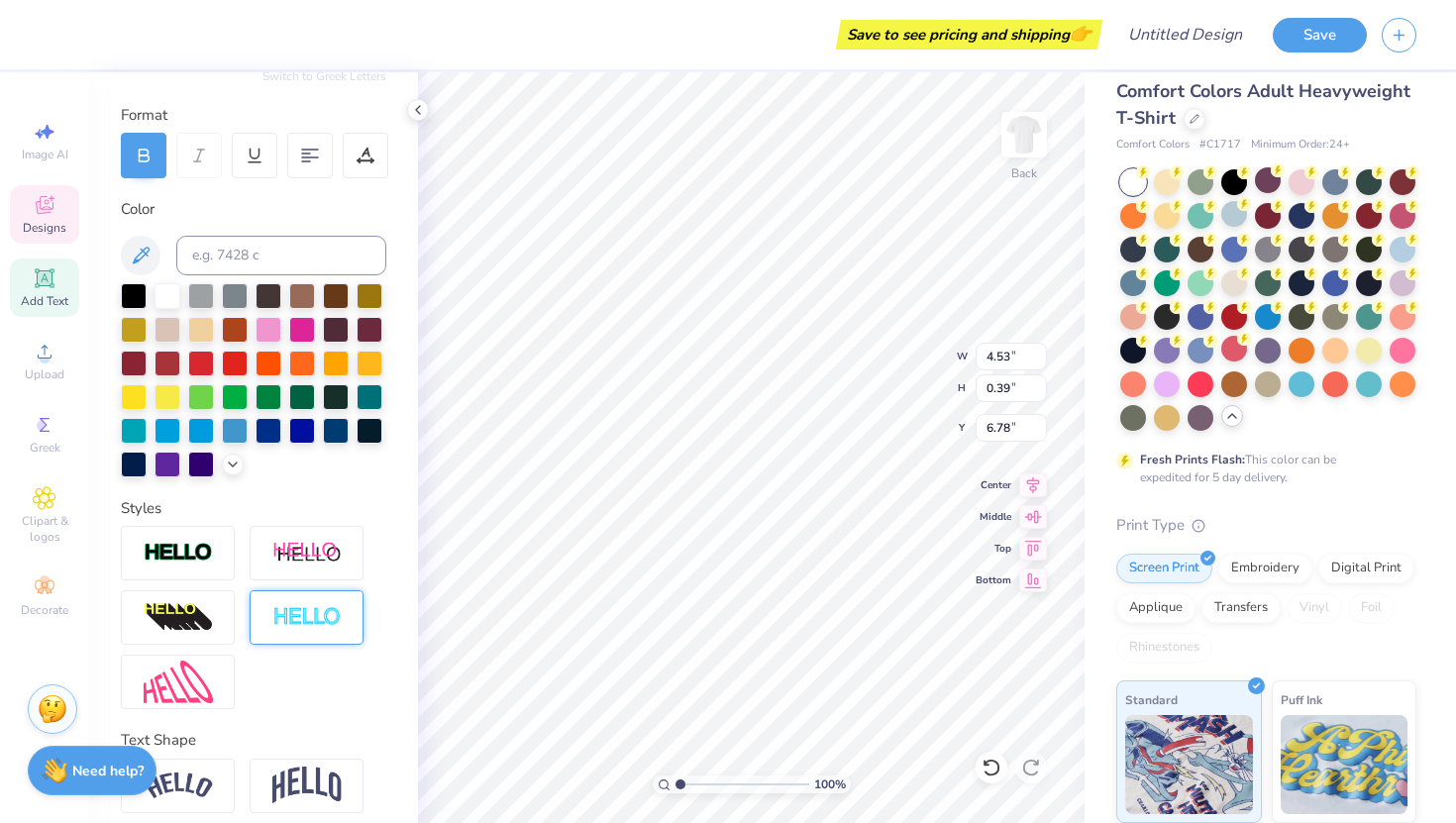 scroll, scrollTop: 328, scrollLeft: 0, axis: vertical 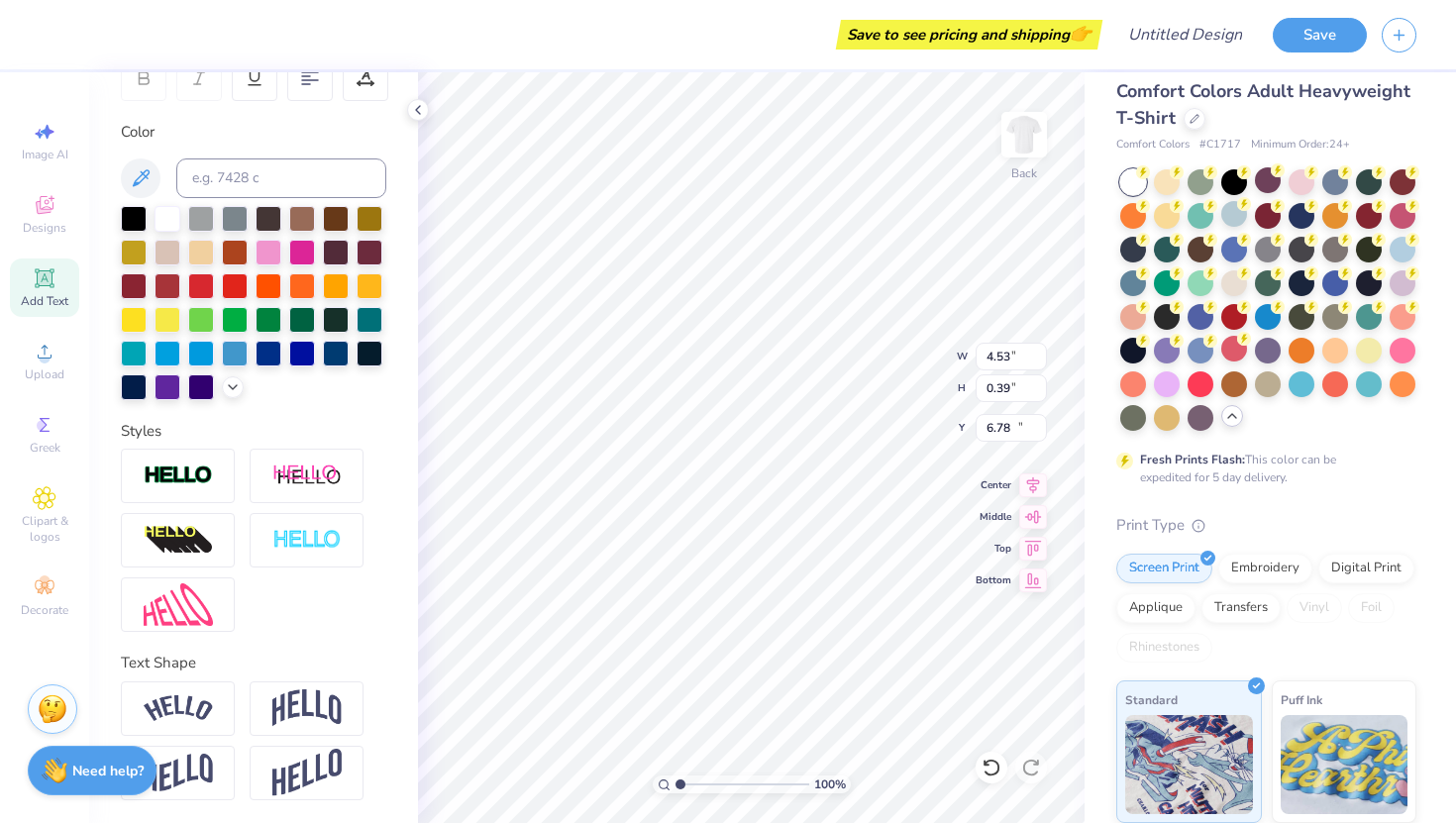 type on "5.59" 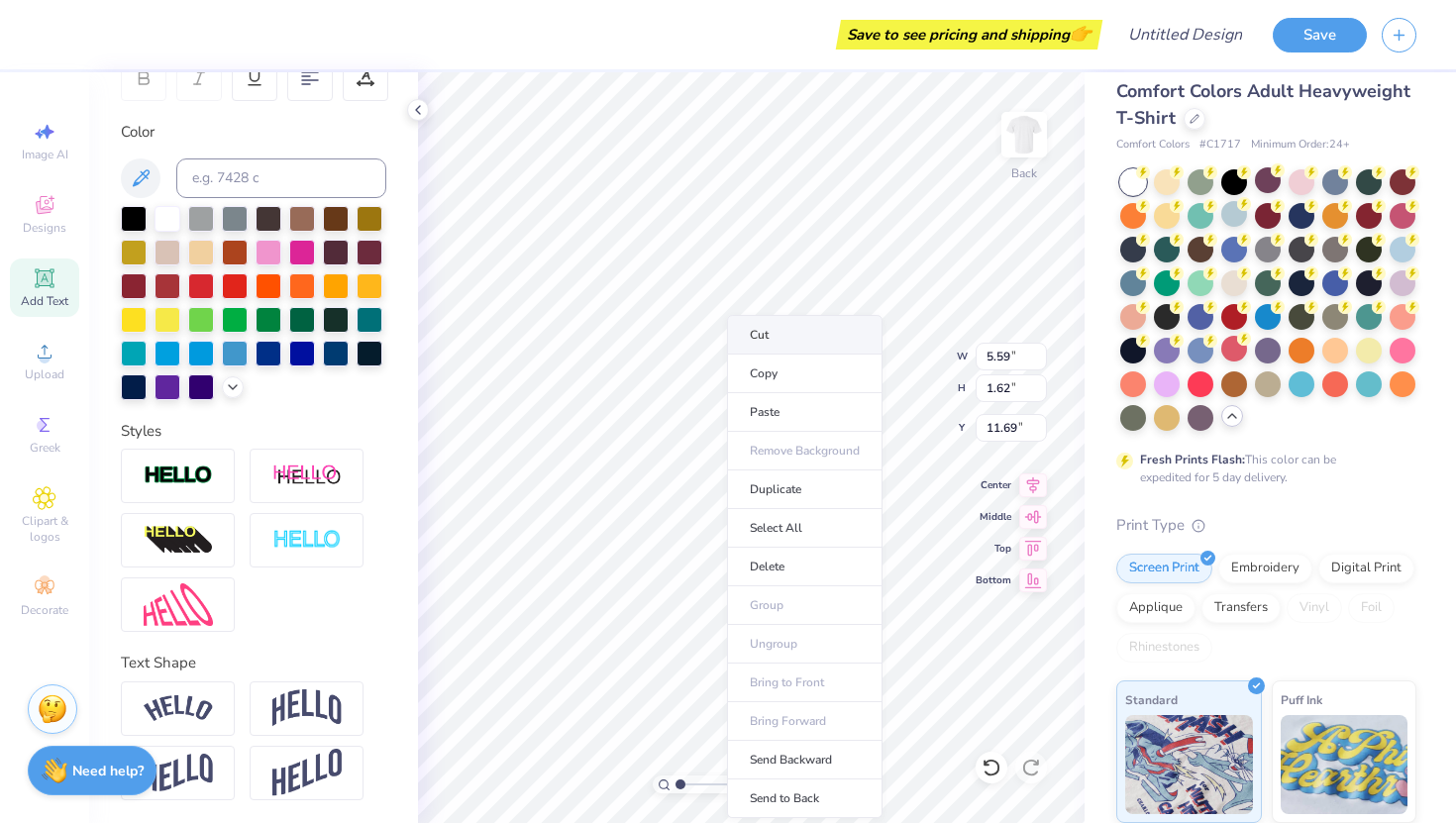 click on "Cut" at bounding box center [804, 335] 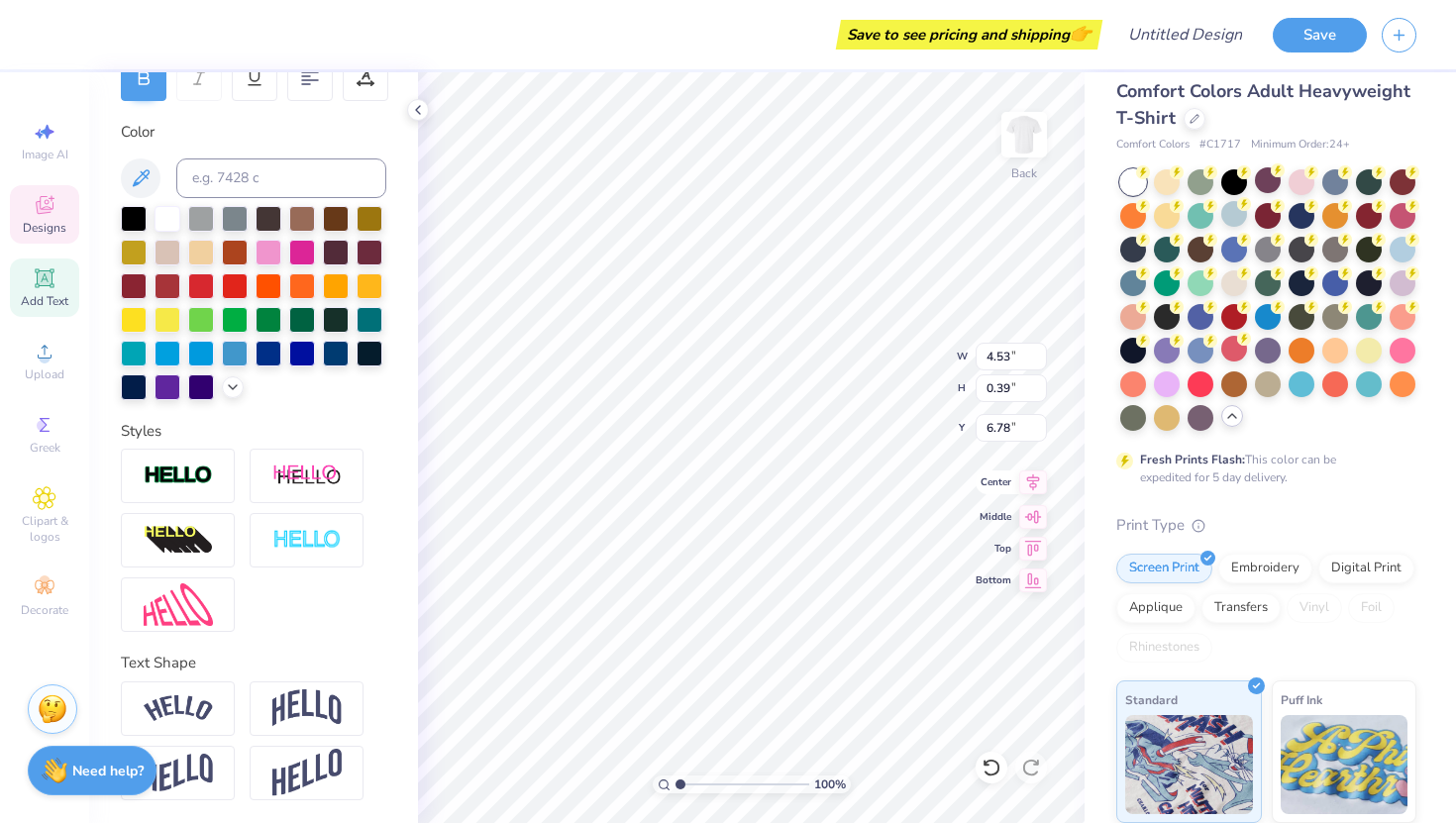 type on "4.00" 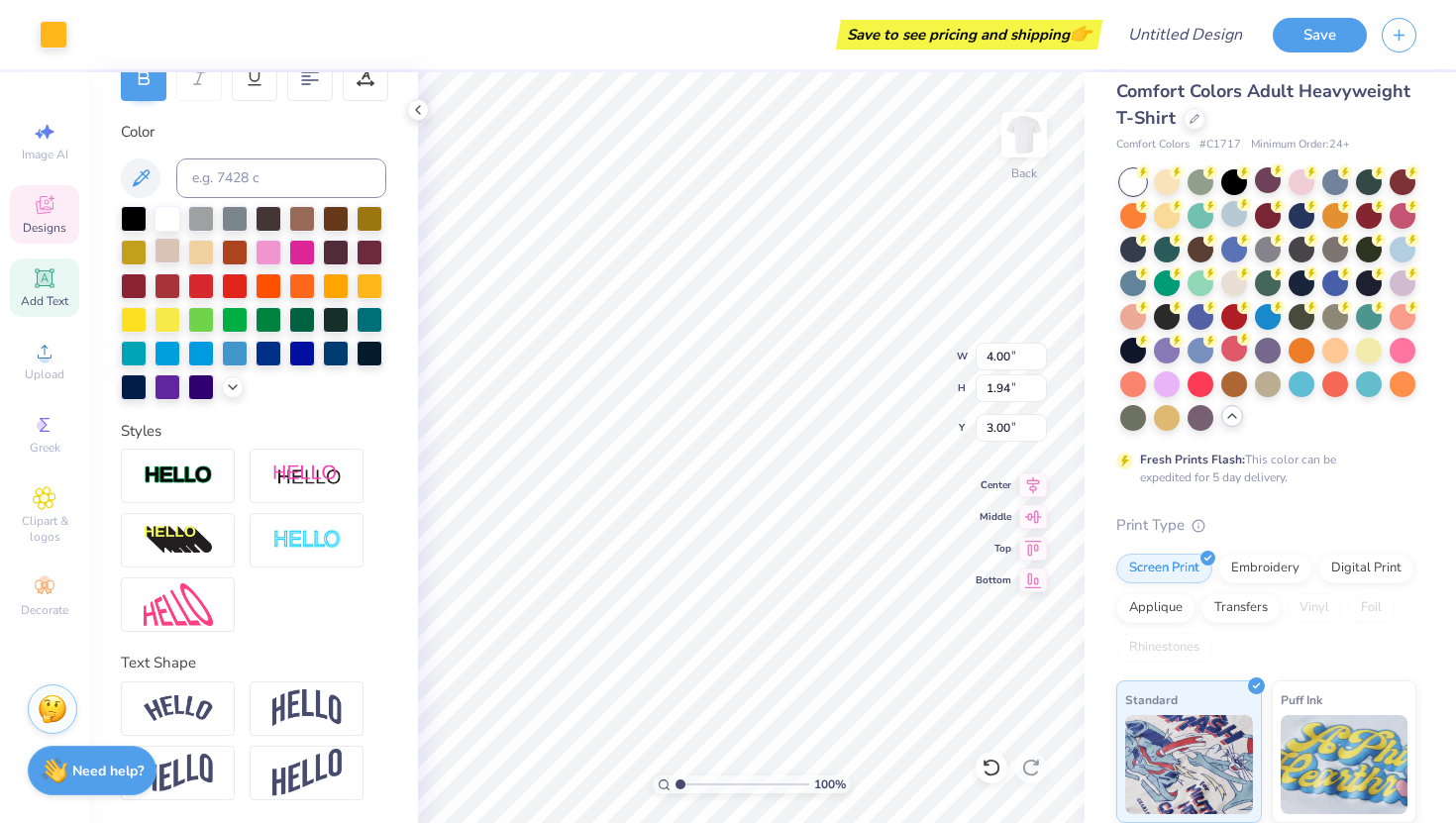 scroll, scrollTop: 0, scrollLeft: 0, axis: both 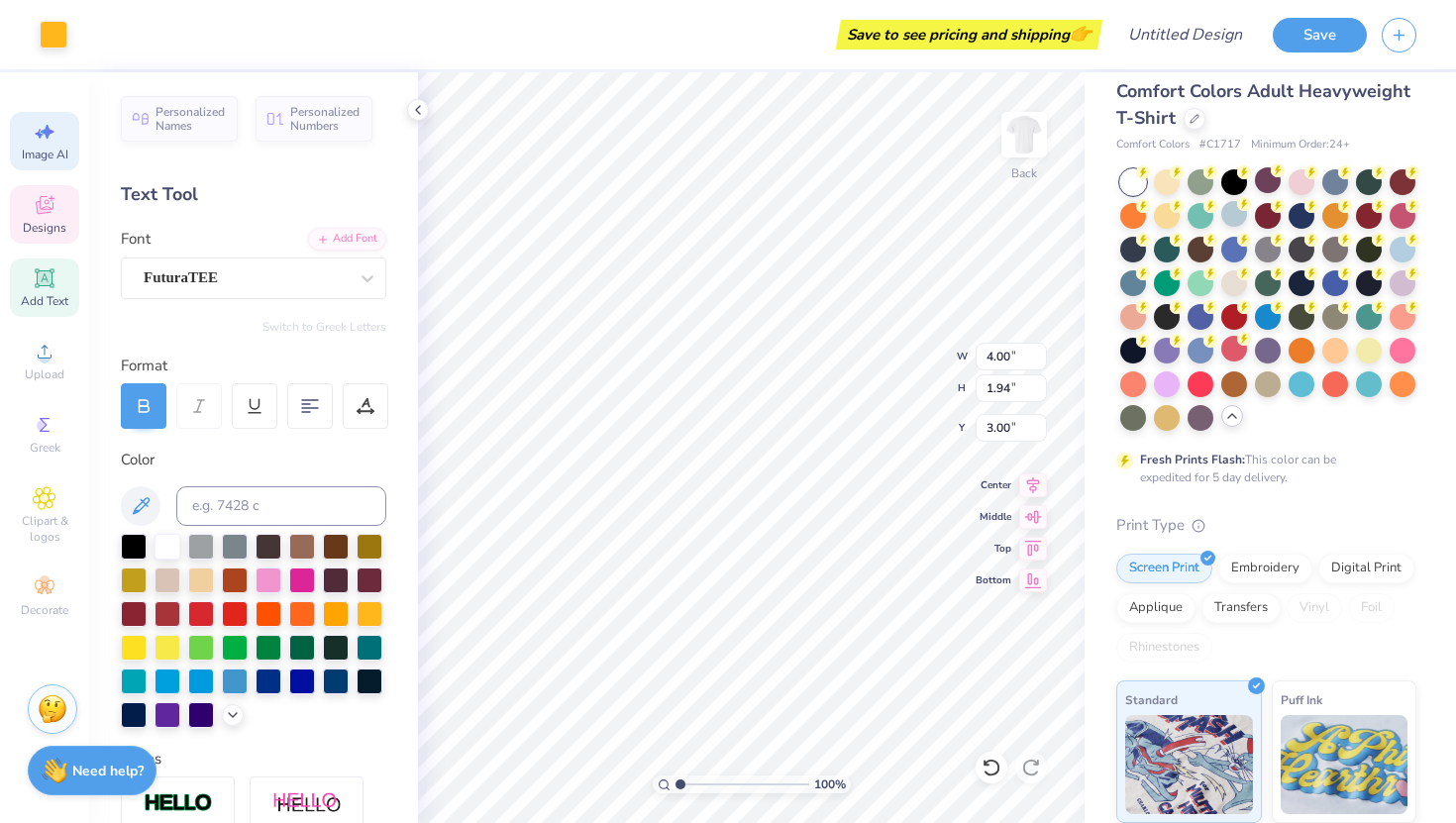click on "Image AI" at bounding box center (45, 141) 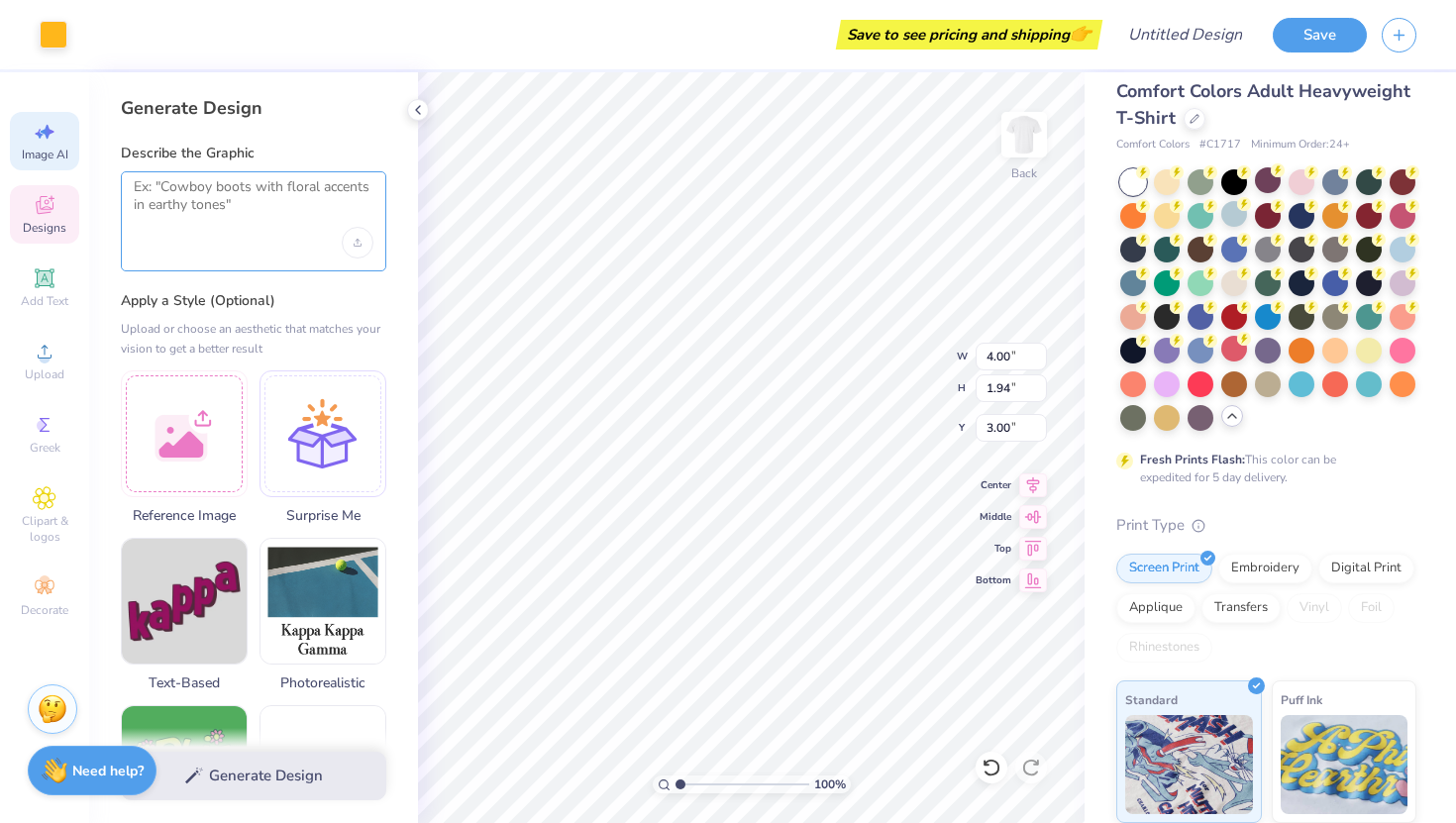 click at bounding box center [254, 203] 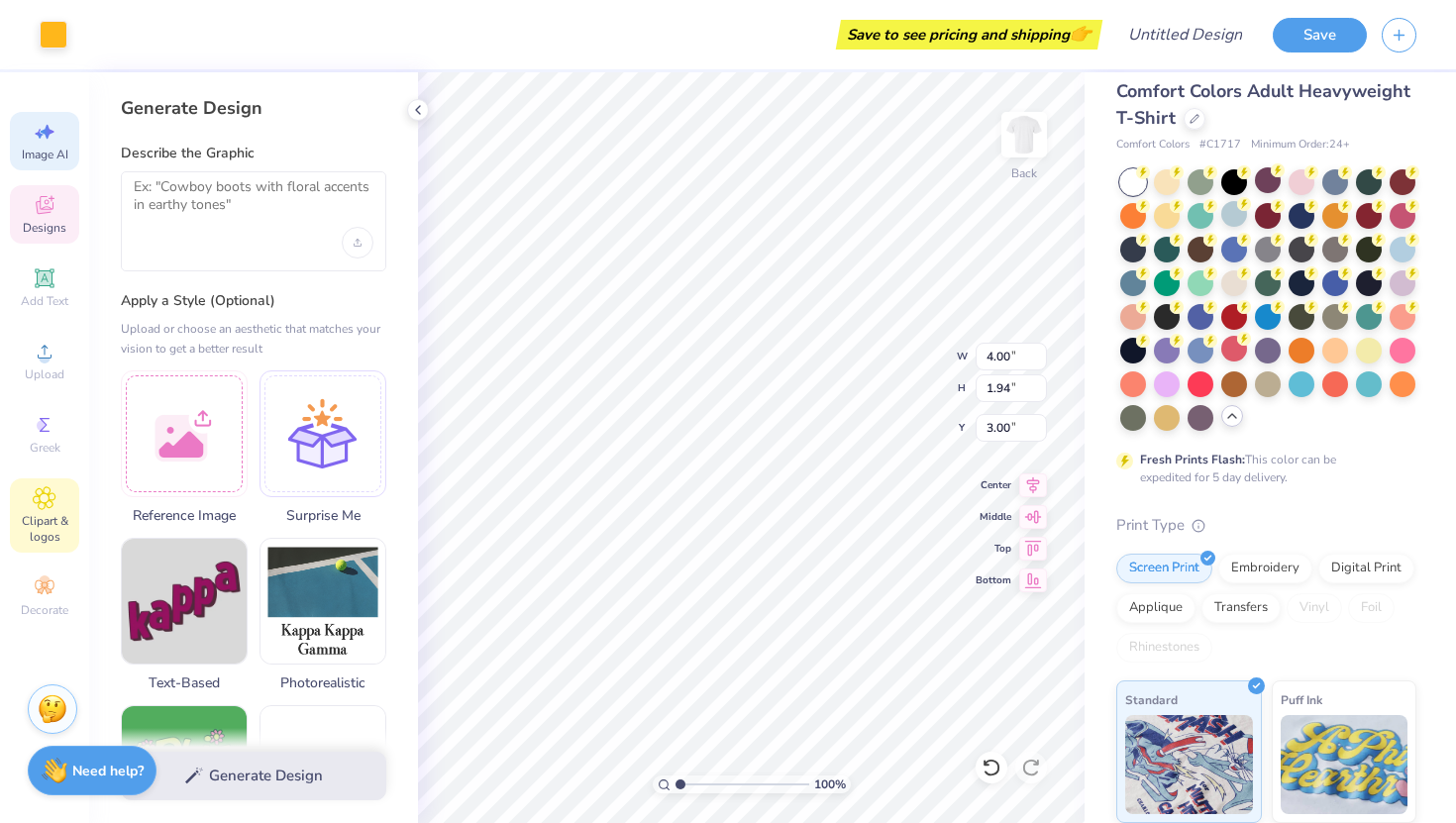 click 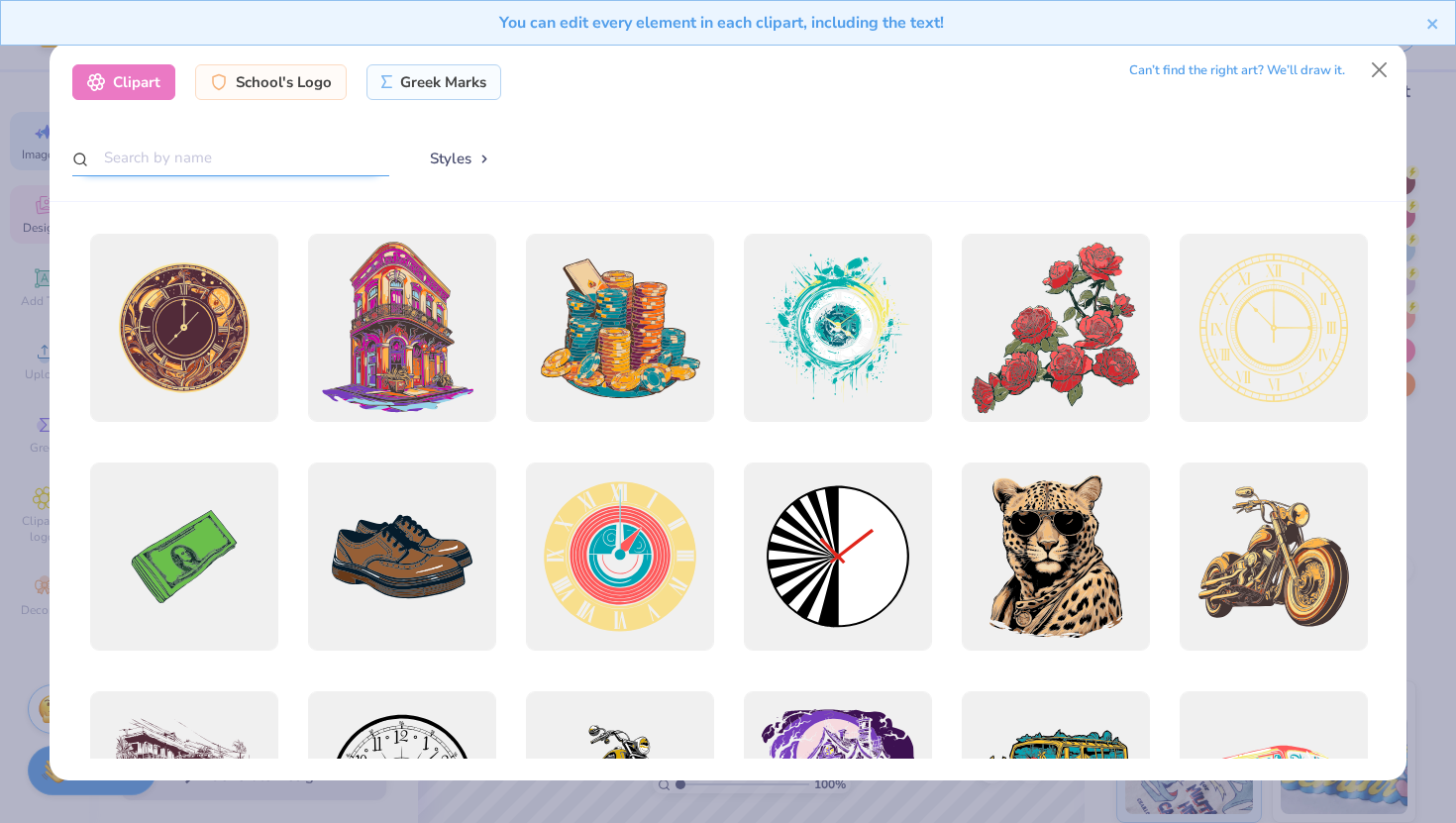 click at bounding box center [231, 157] 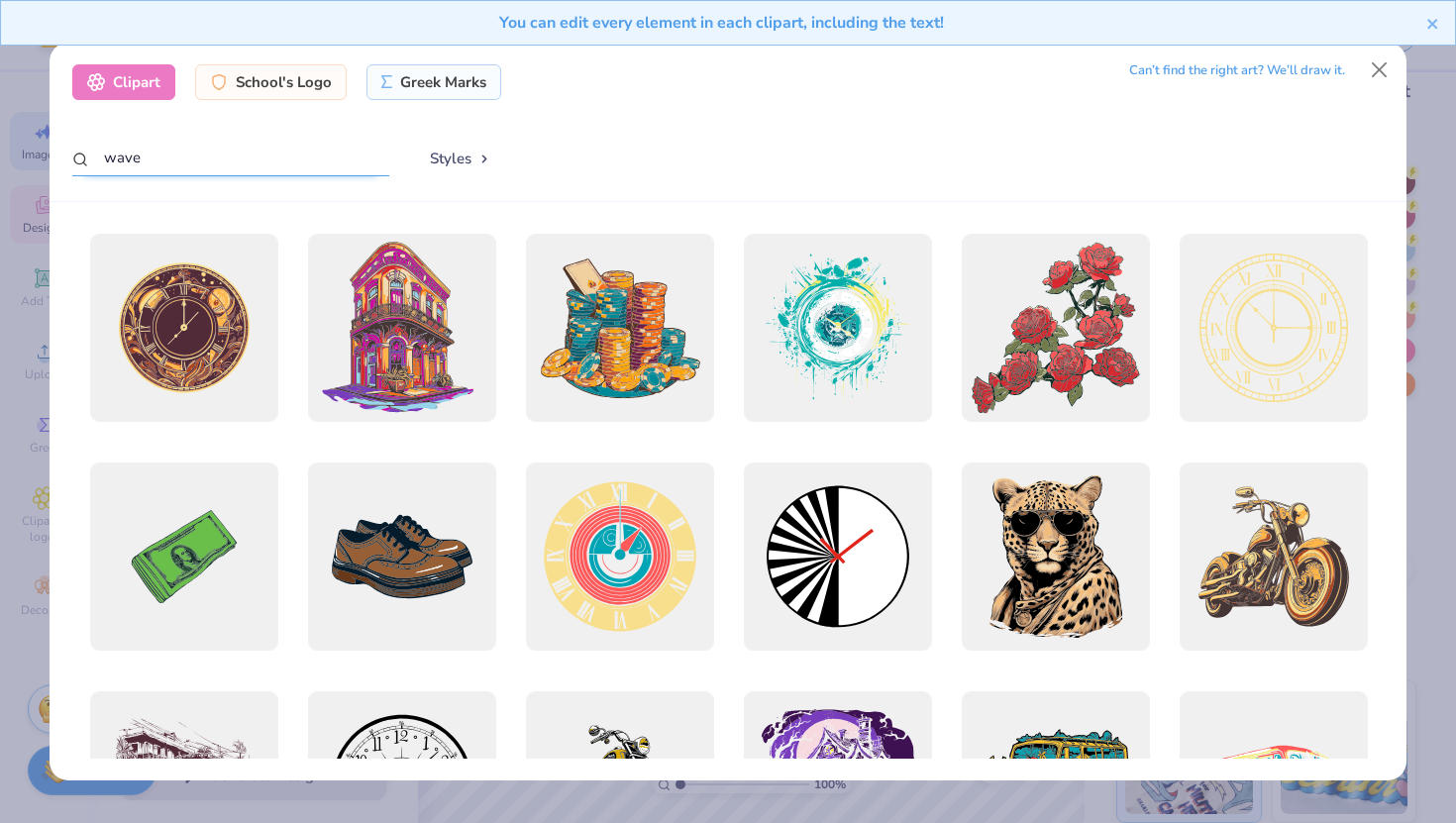 type on "wave" 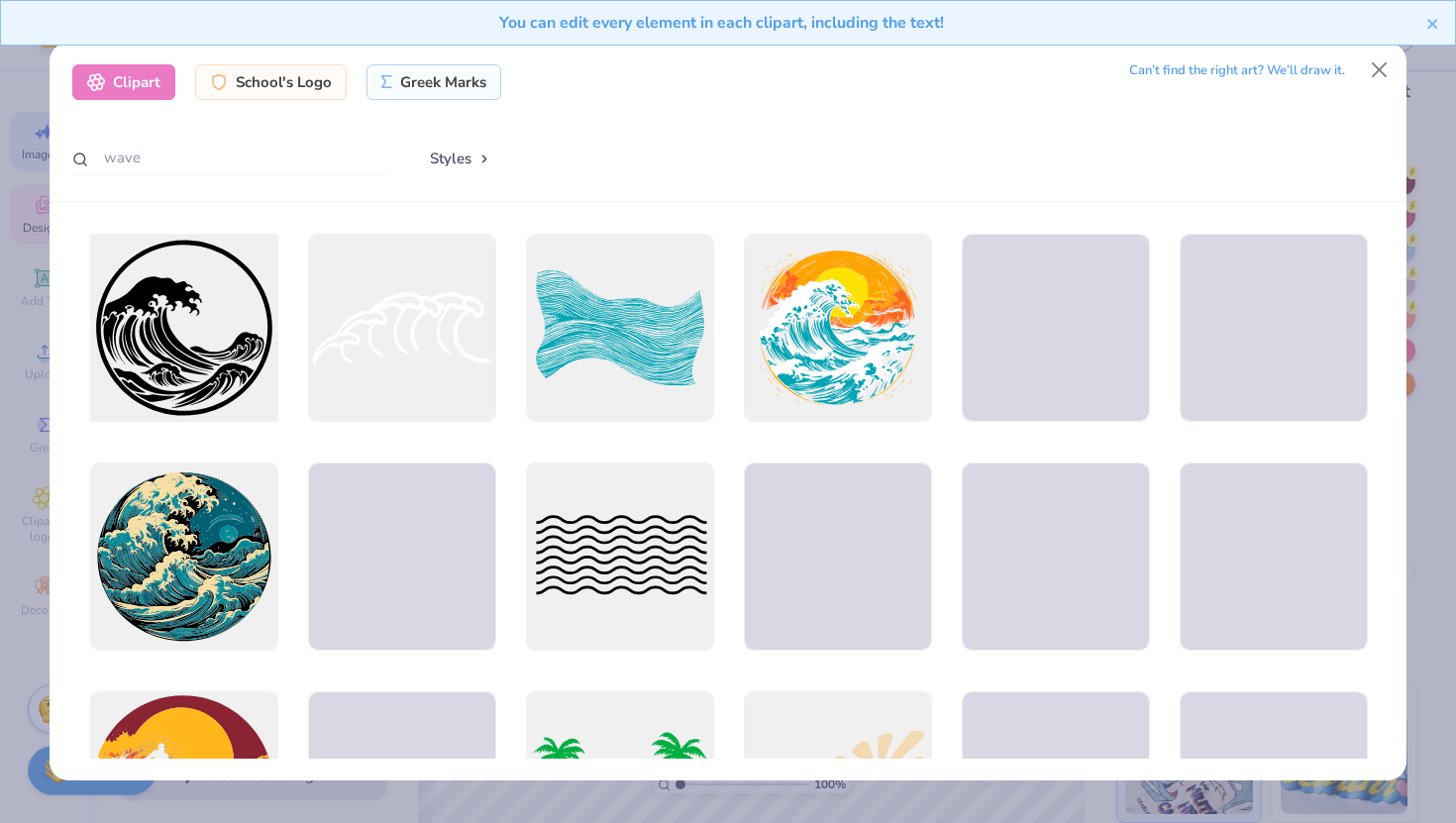 click at bounding box center [183, 328] 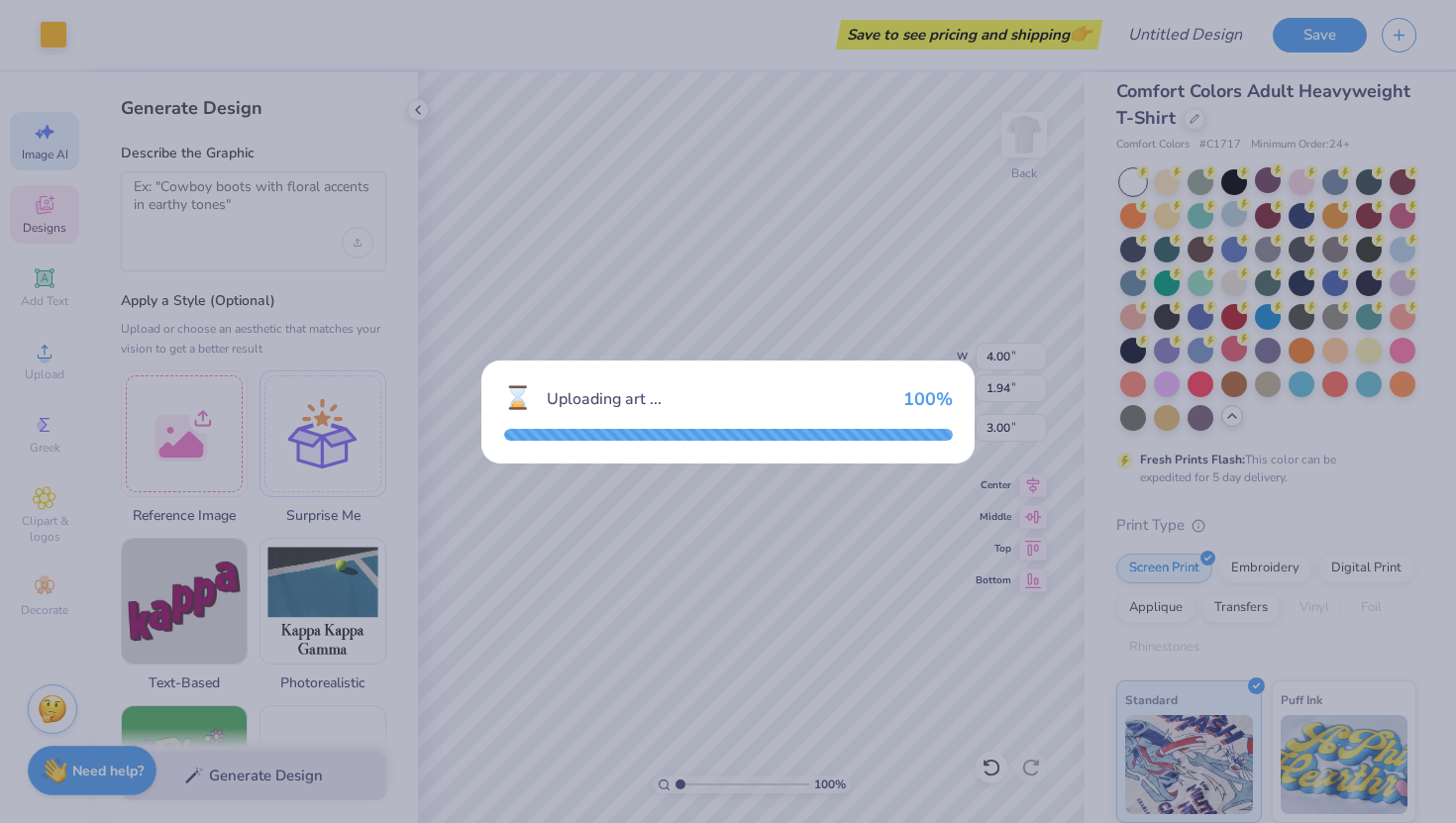 type on "14.17" 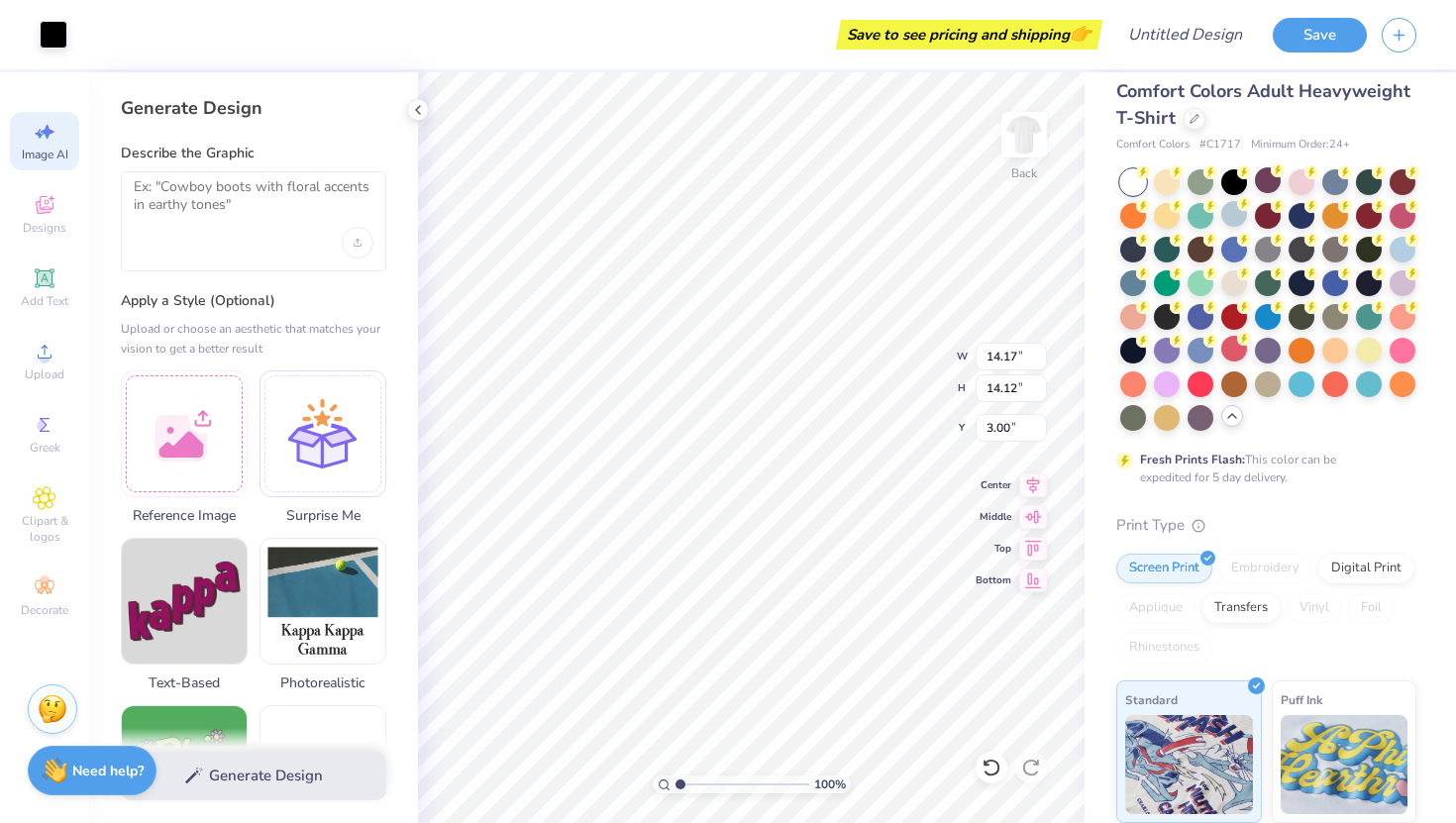 type on "6.80" 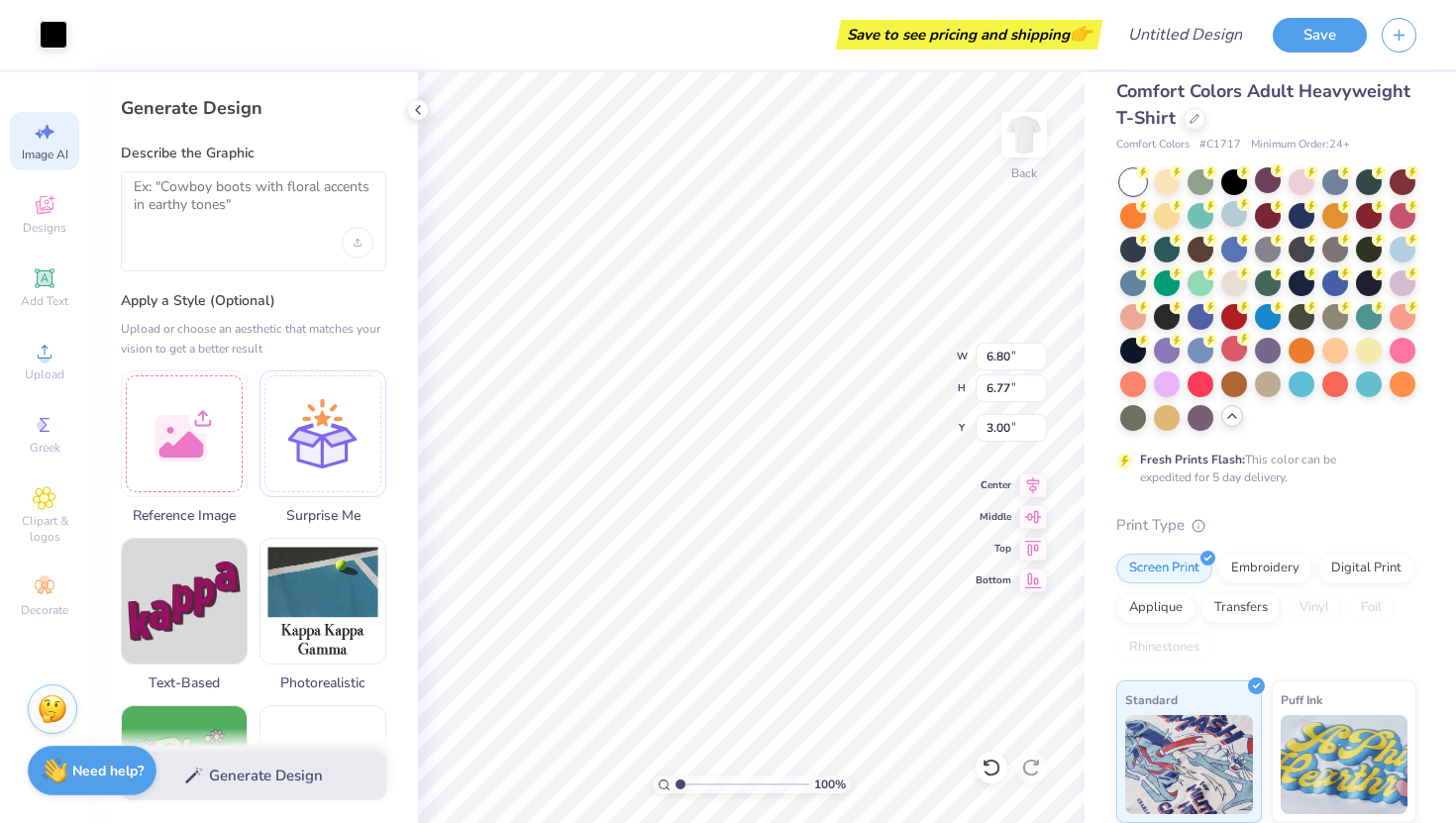 type on "12.50" 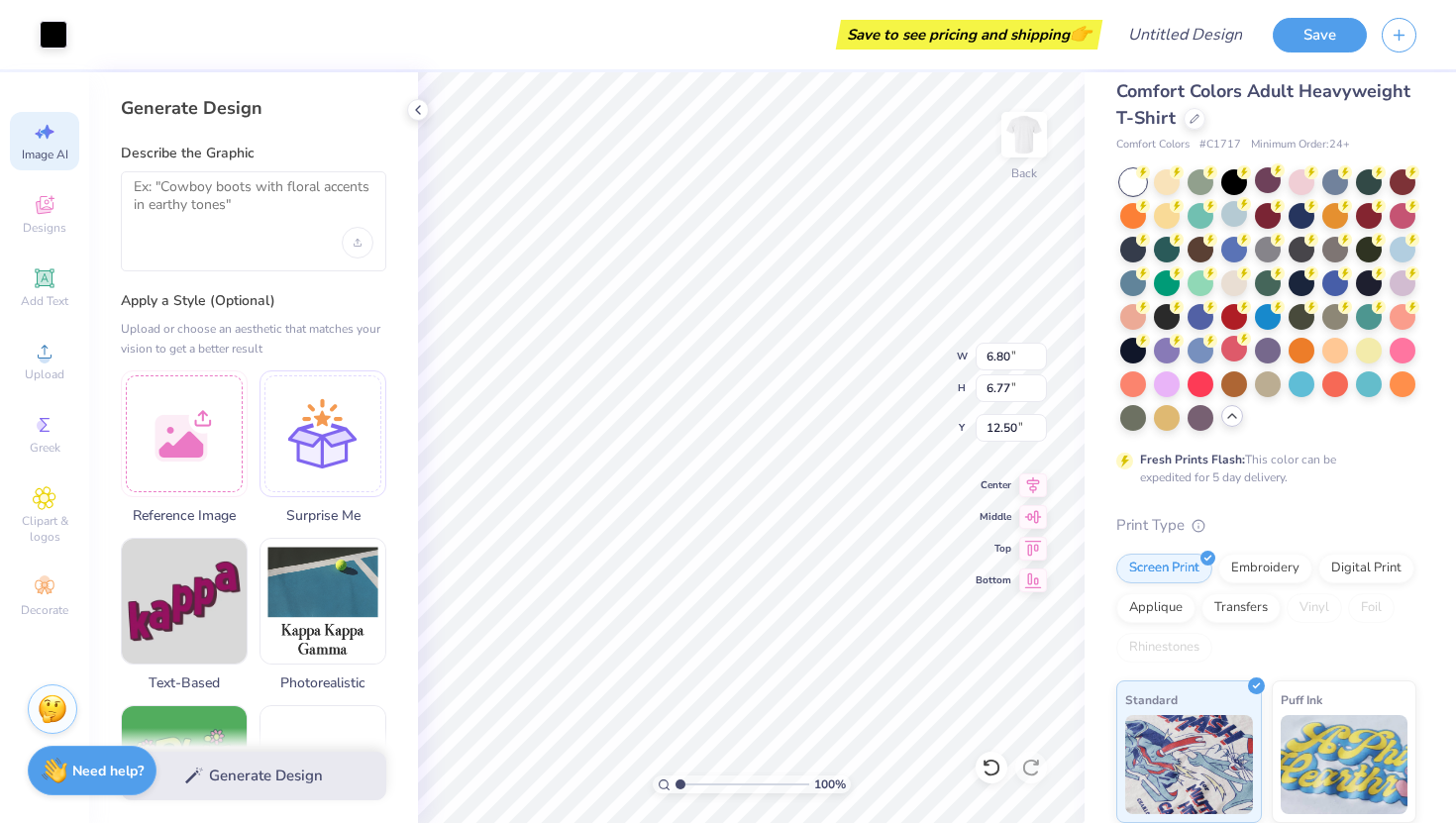 type on "4.00" 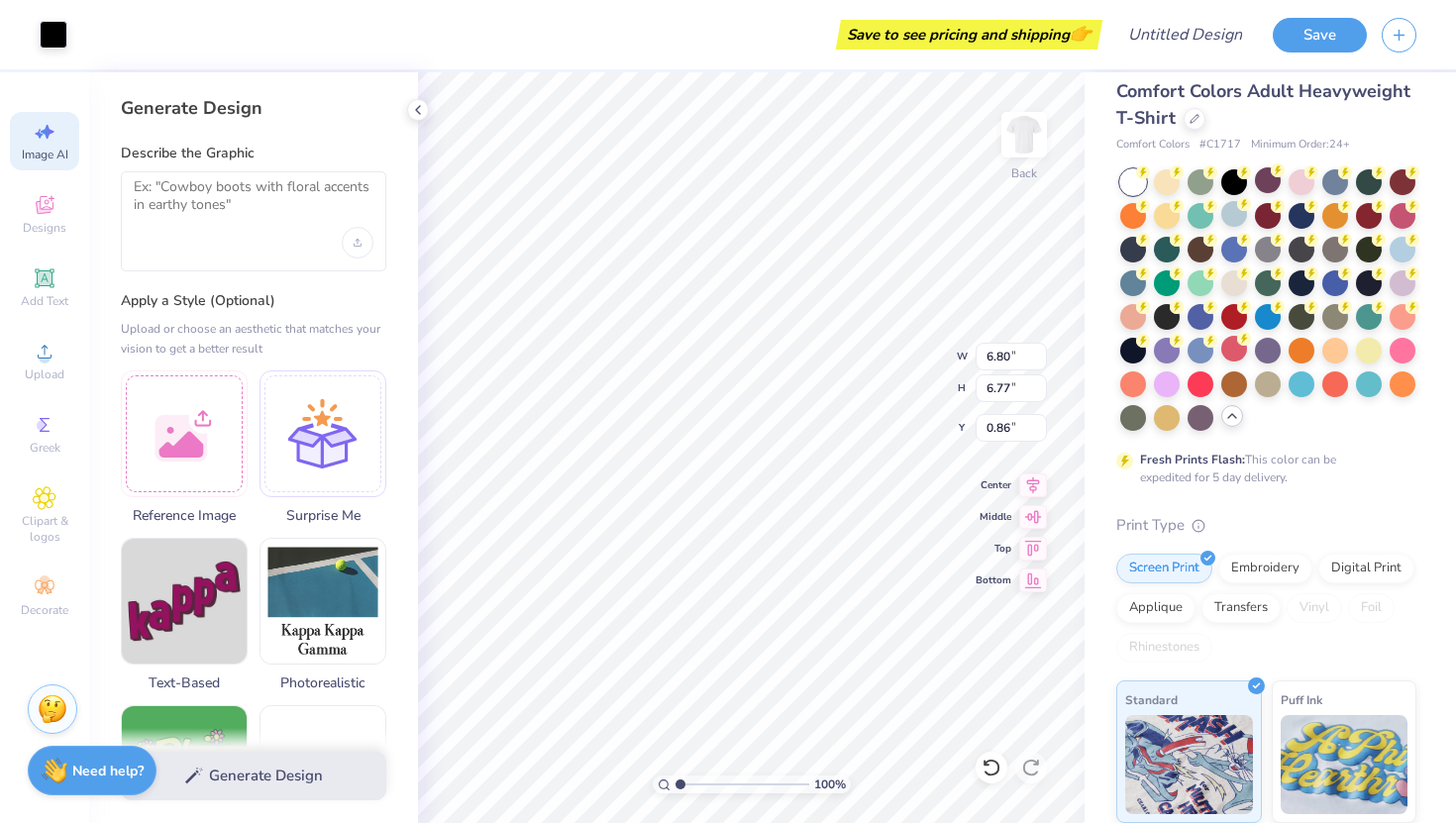 type on "0.86" 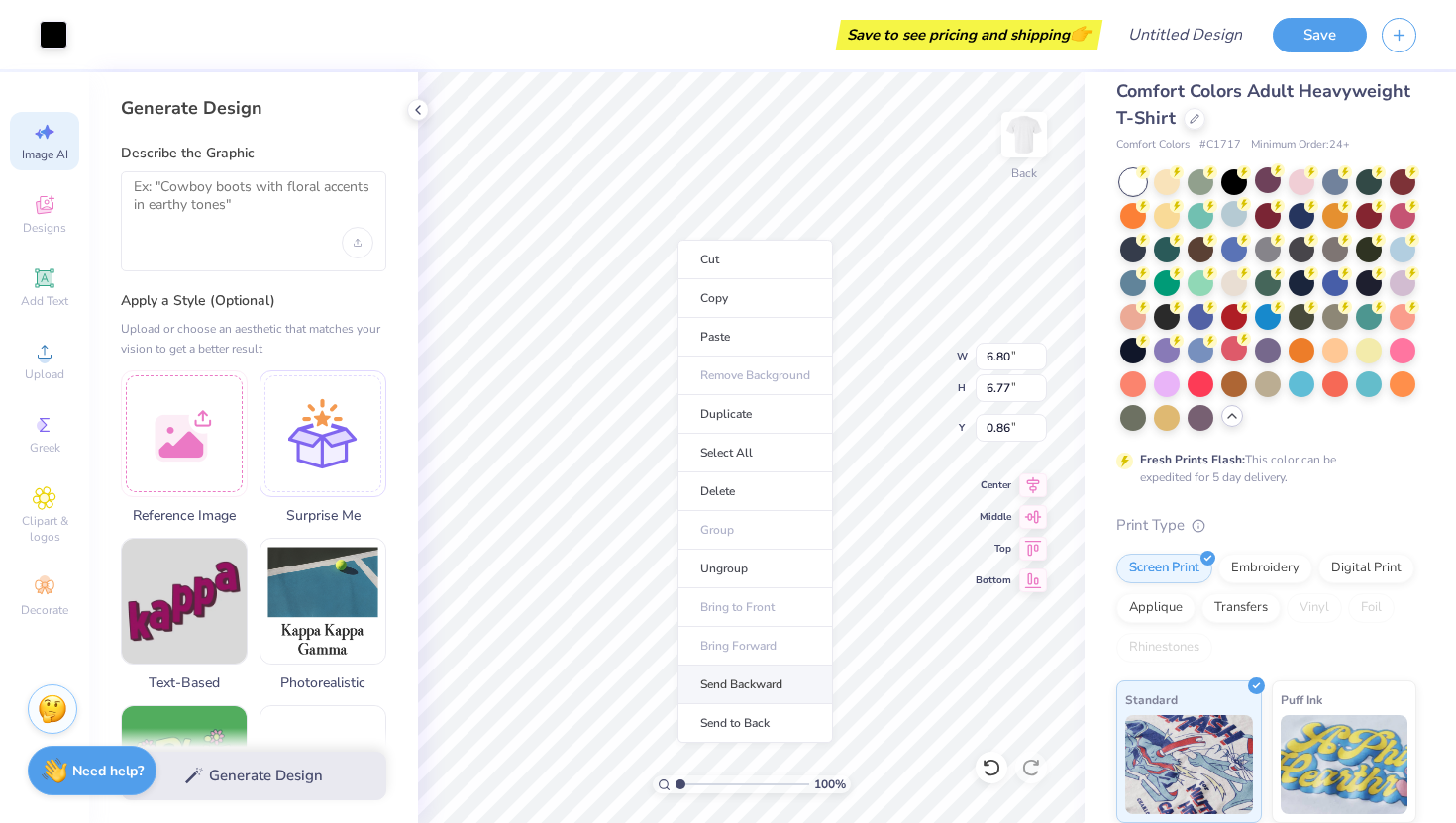 click on "Send Backward" at bounding box center [755, 684] 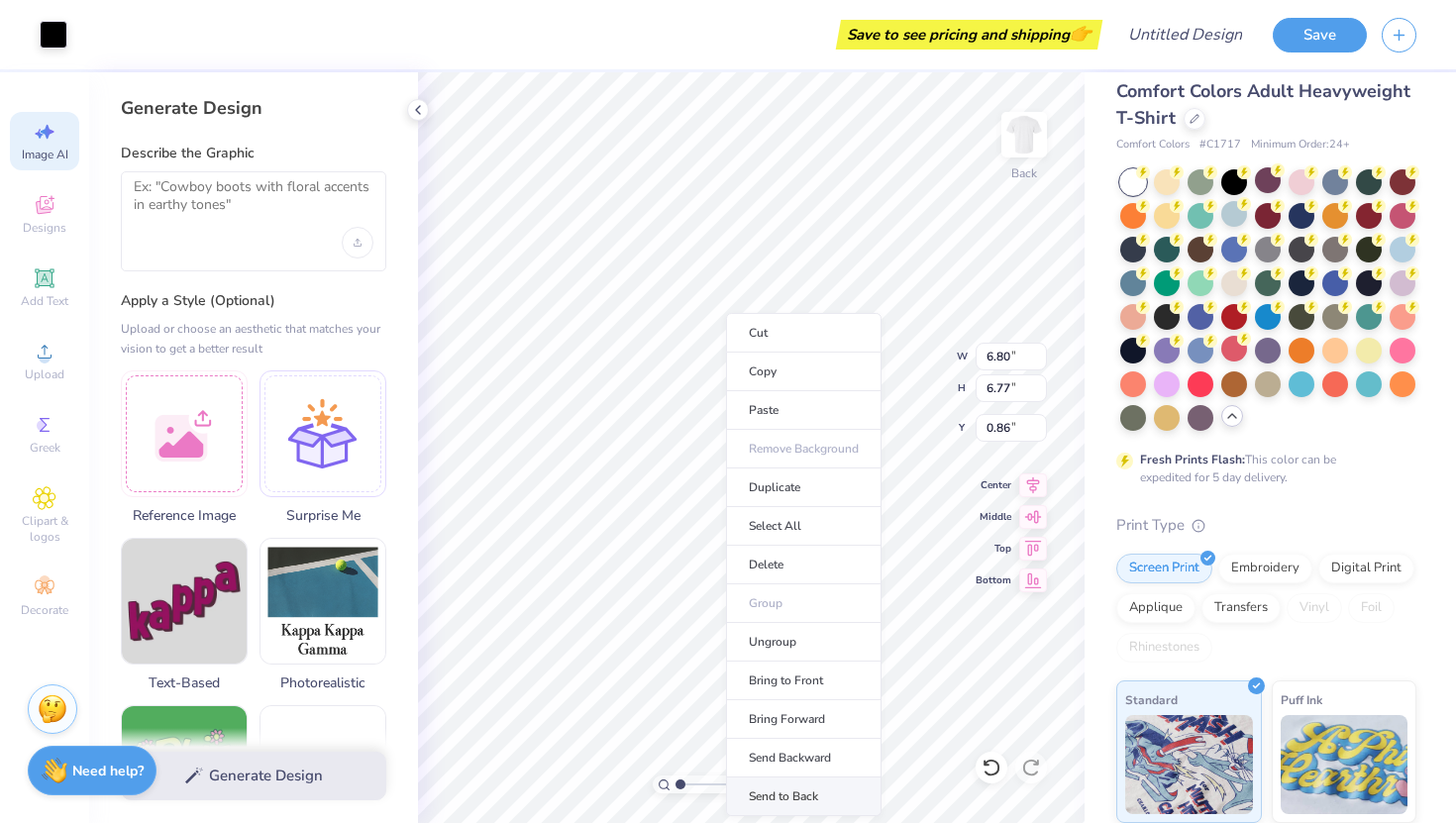 click on "Send to Back" at bounding box center (803, 796) 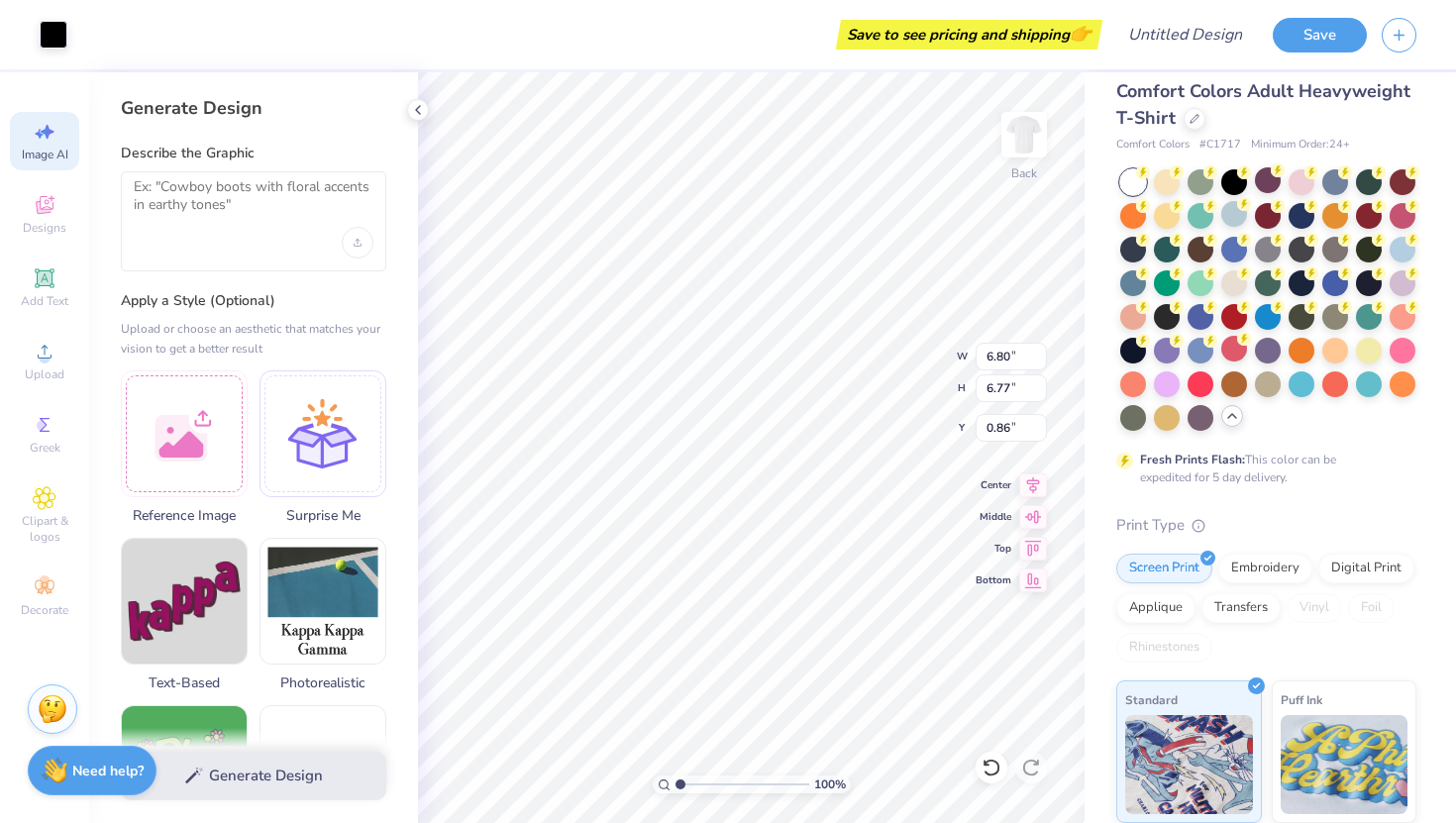 type on "5.43" 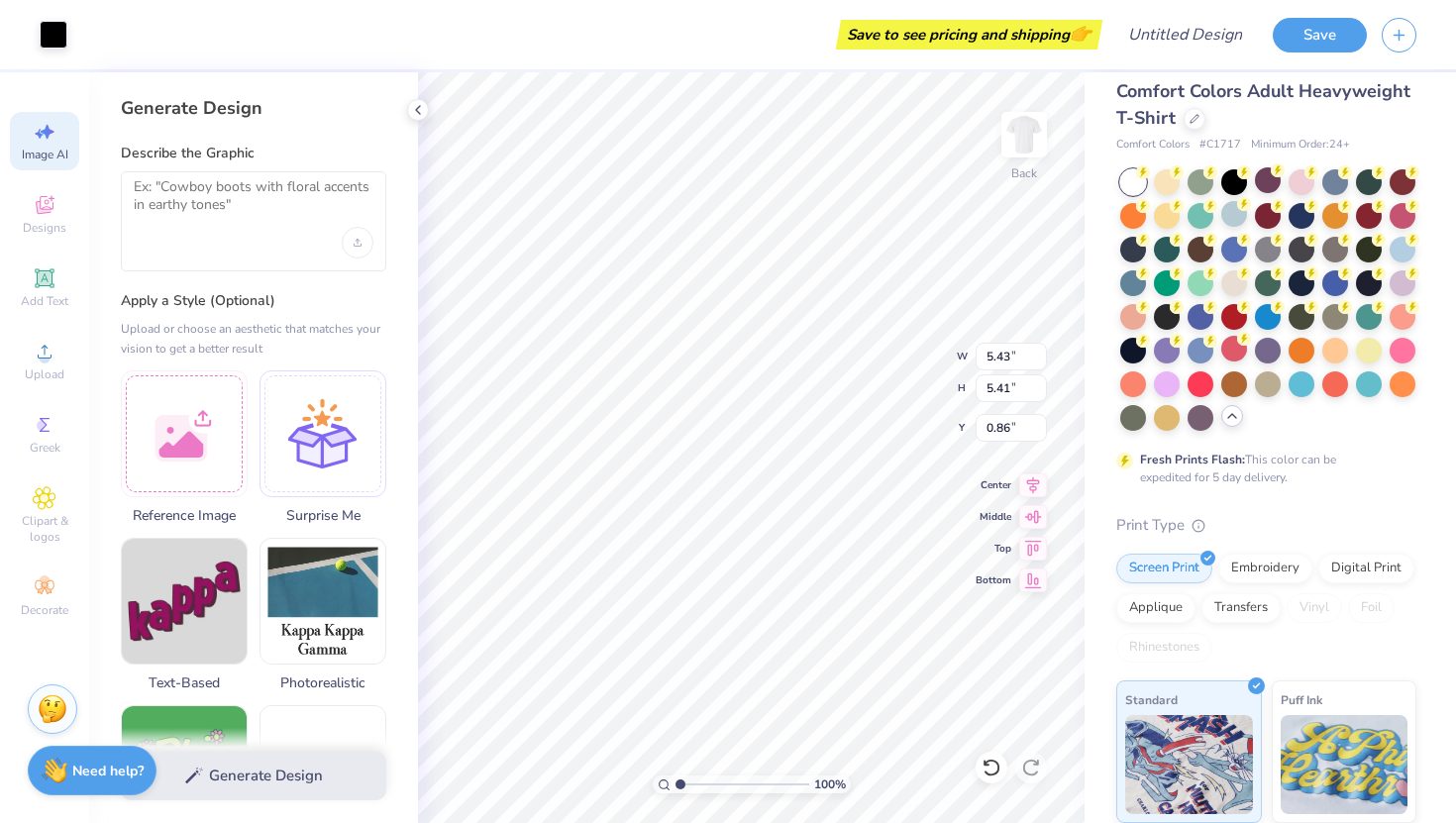 type on "1.37" 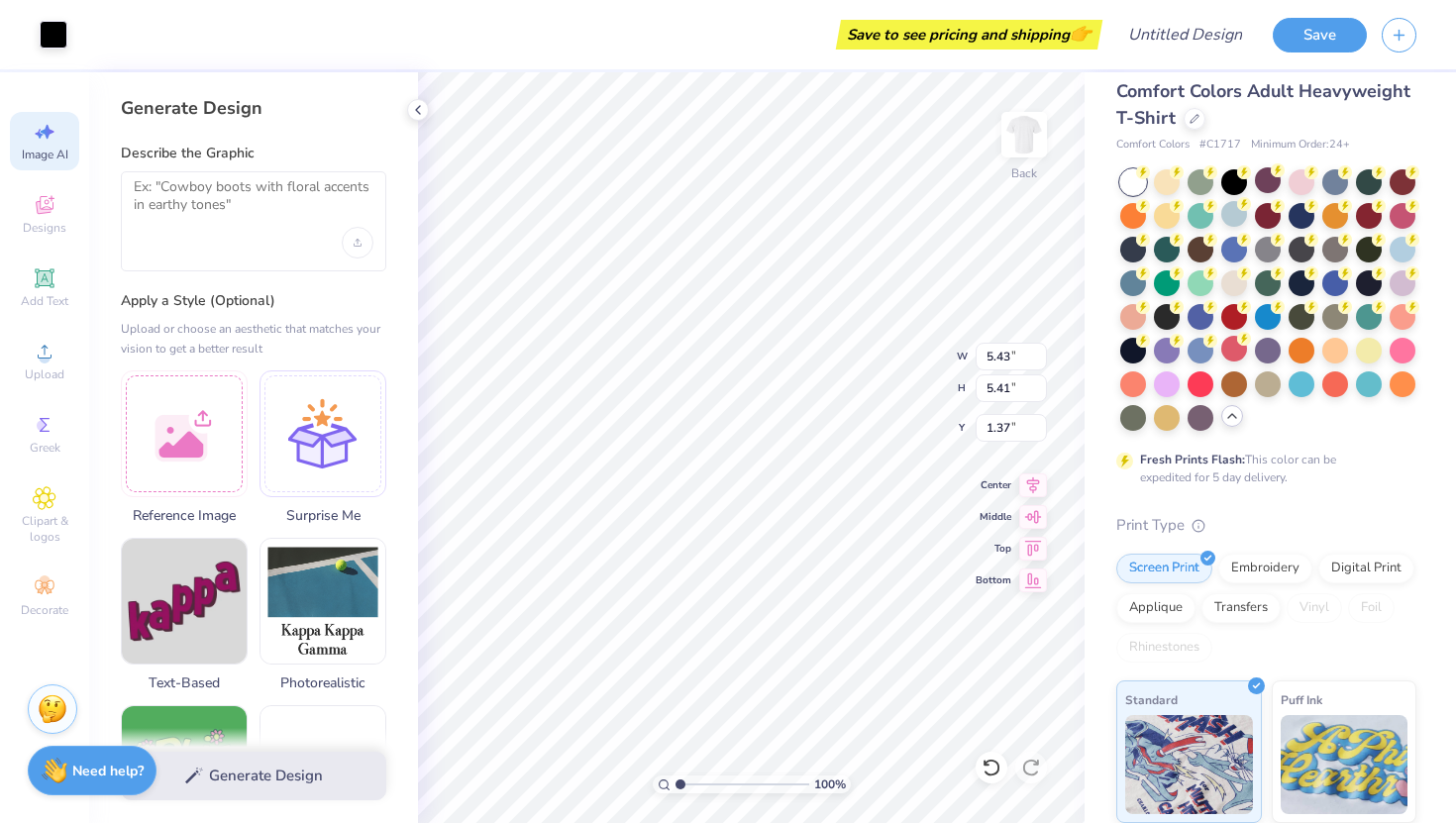 type on "3.45" 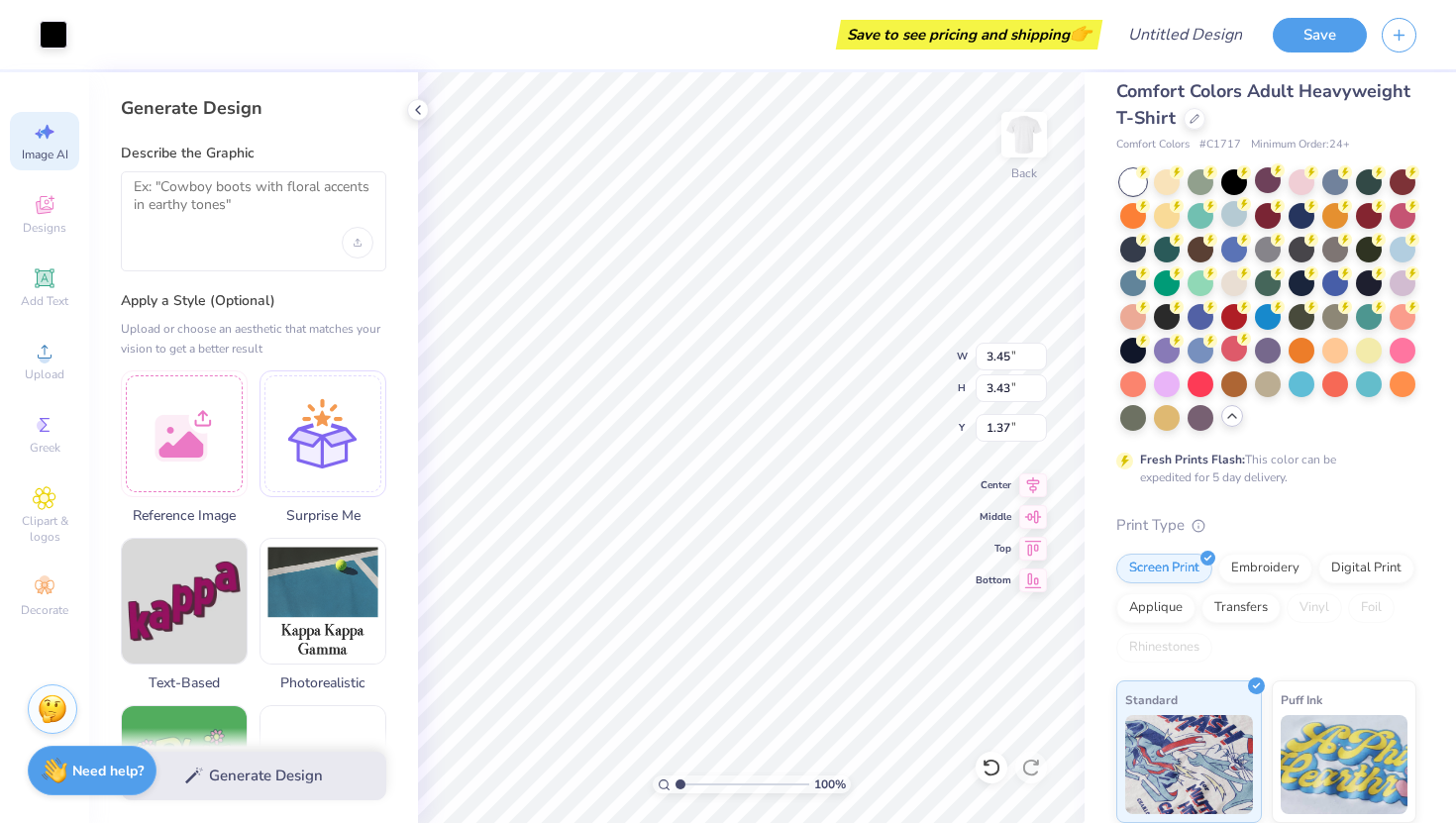 type on "2.68" 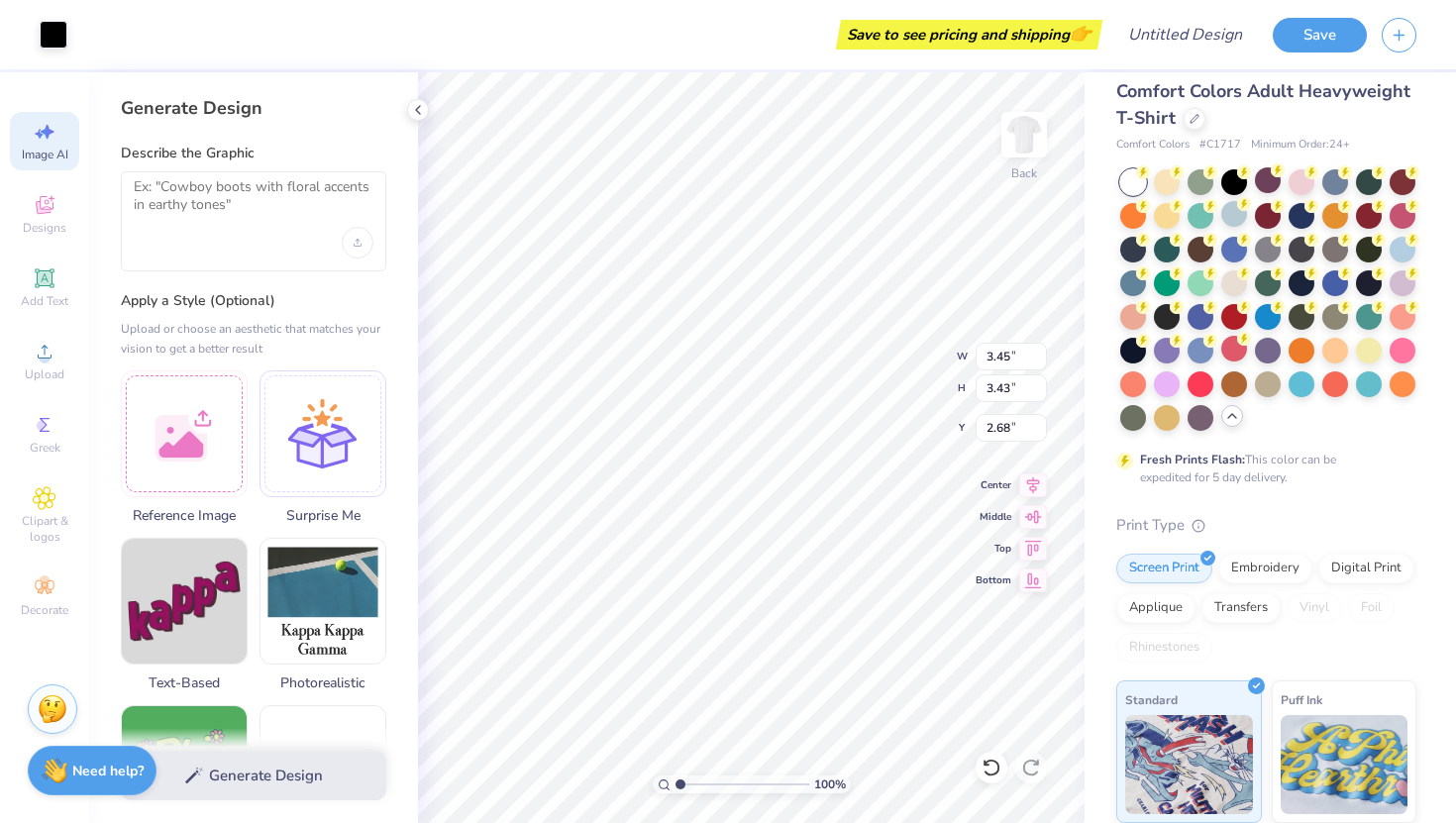type on "4.41" 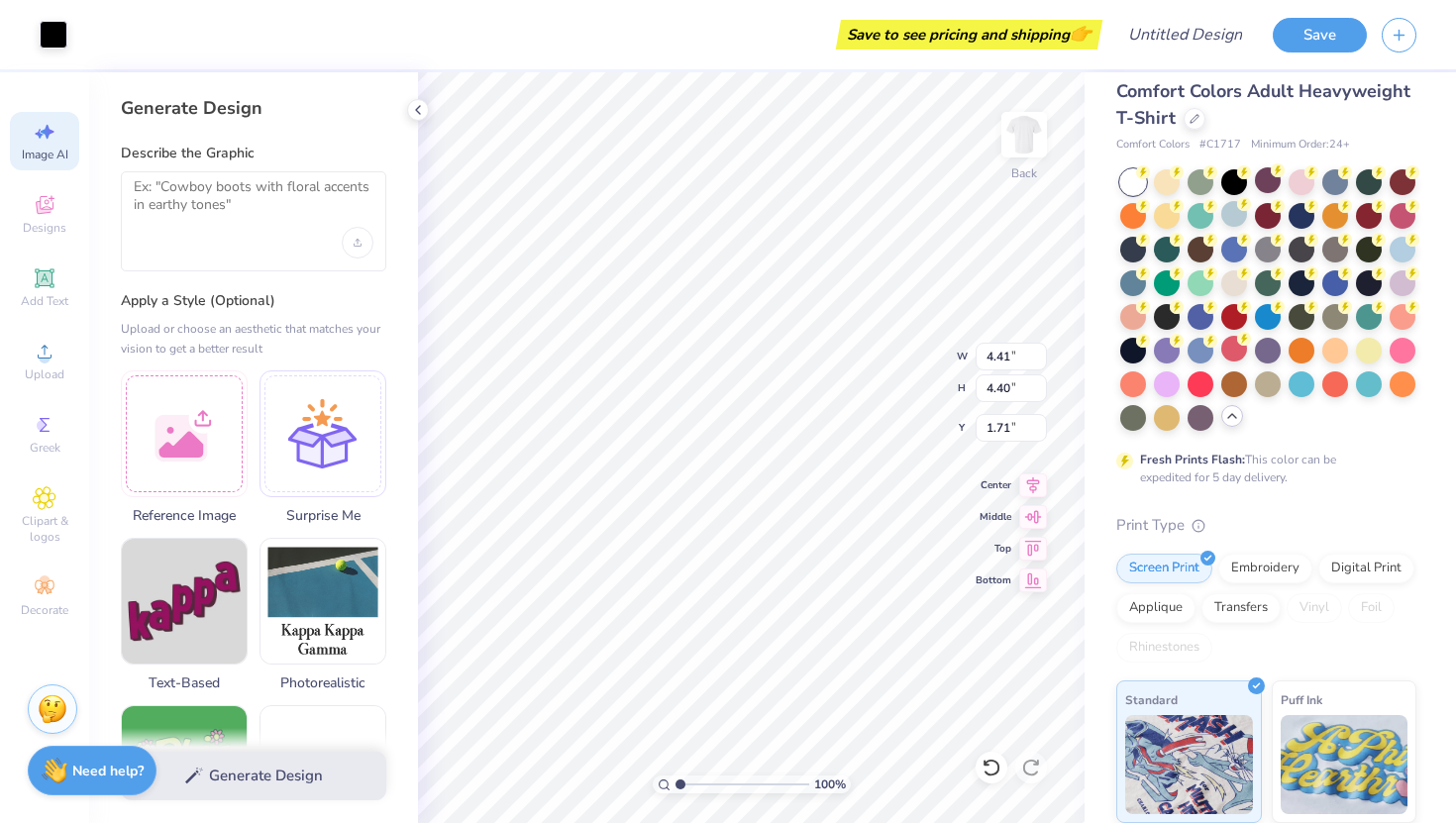 type on "2.05" 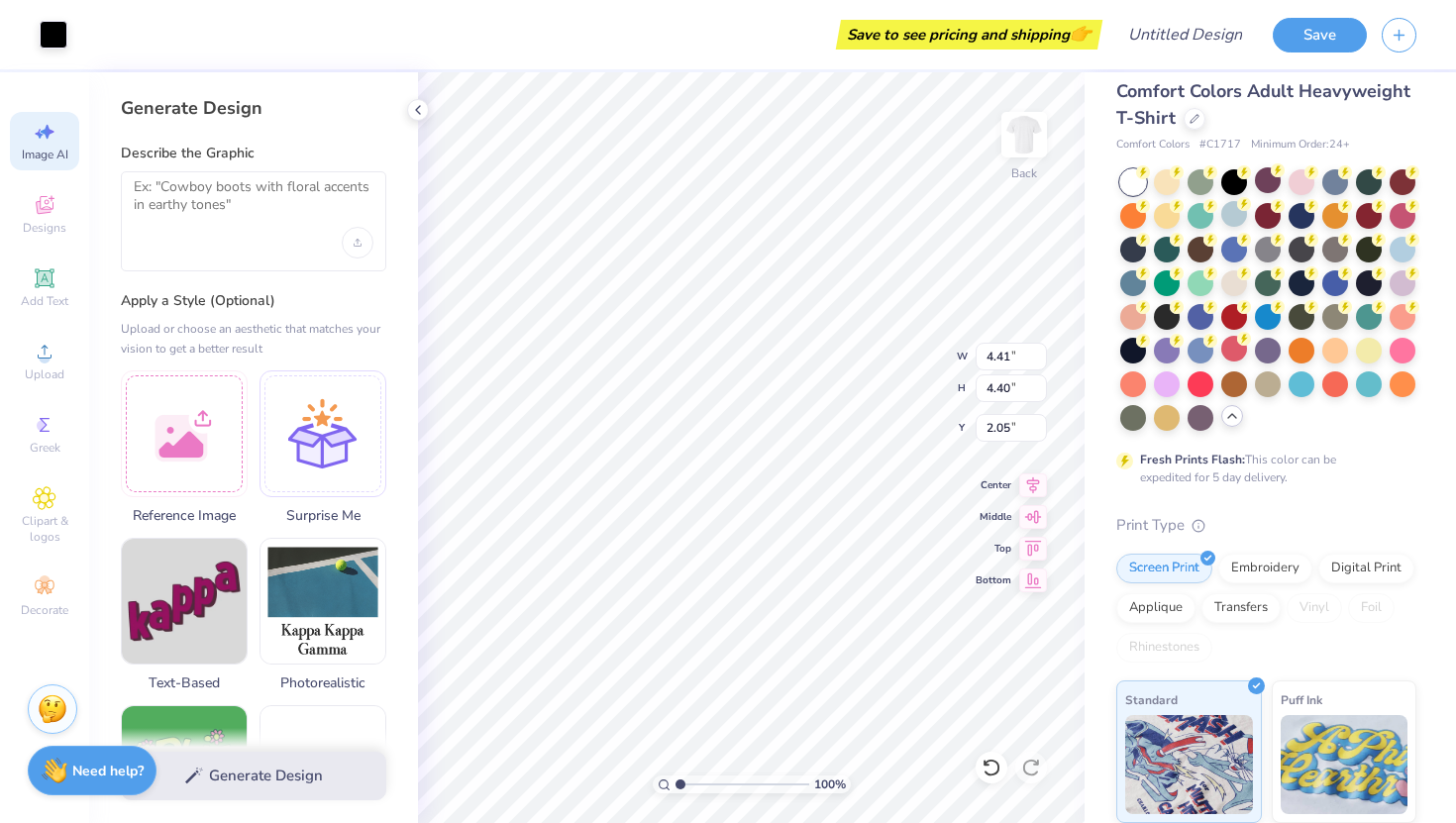 type on "5.33" 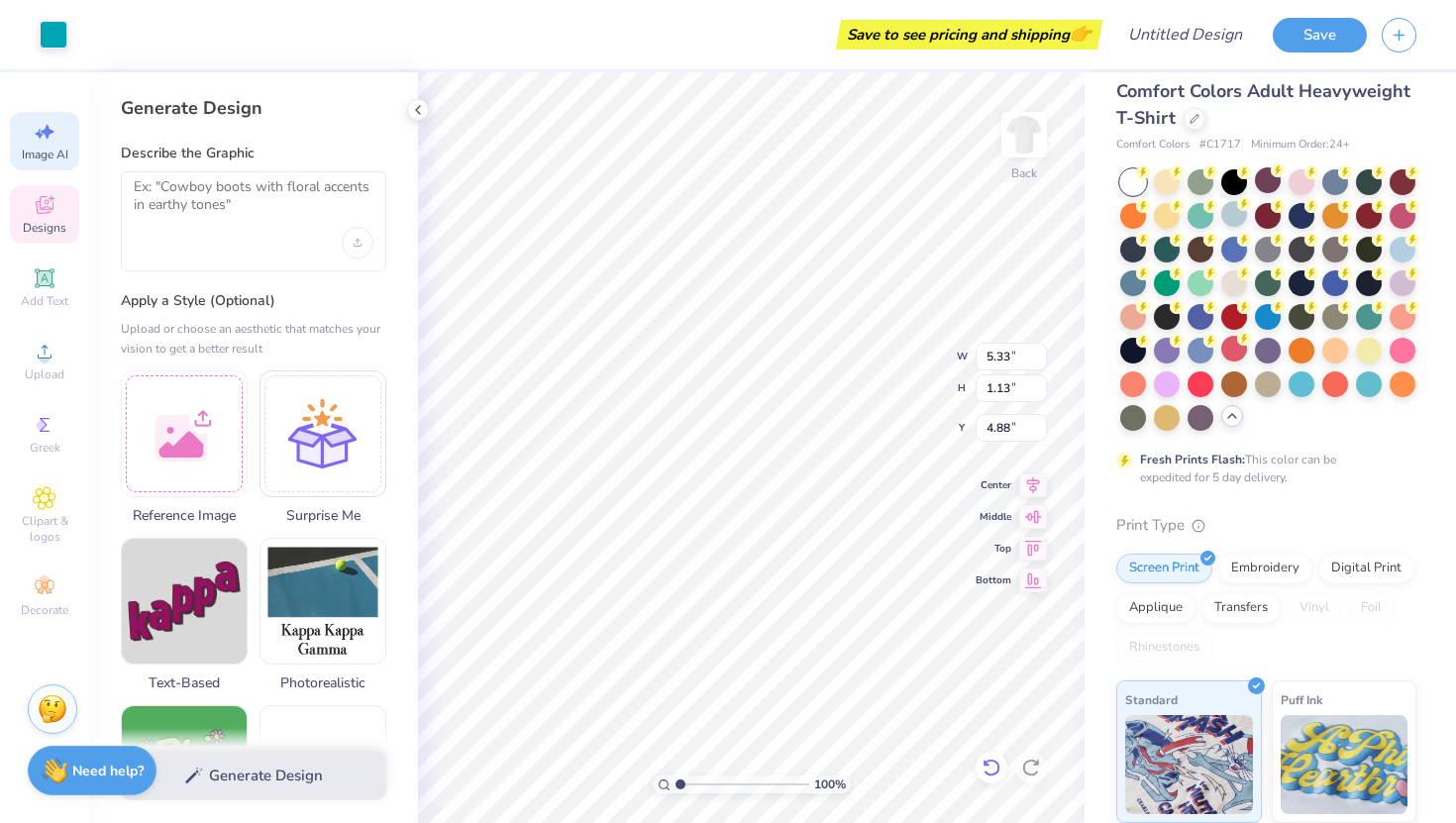 click 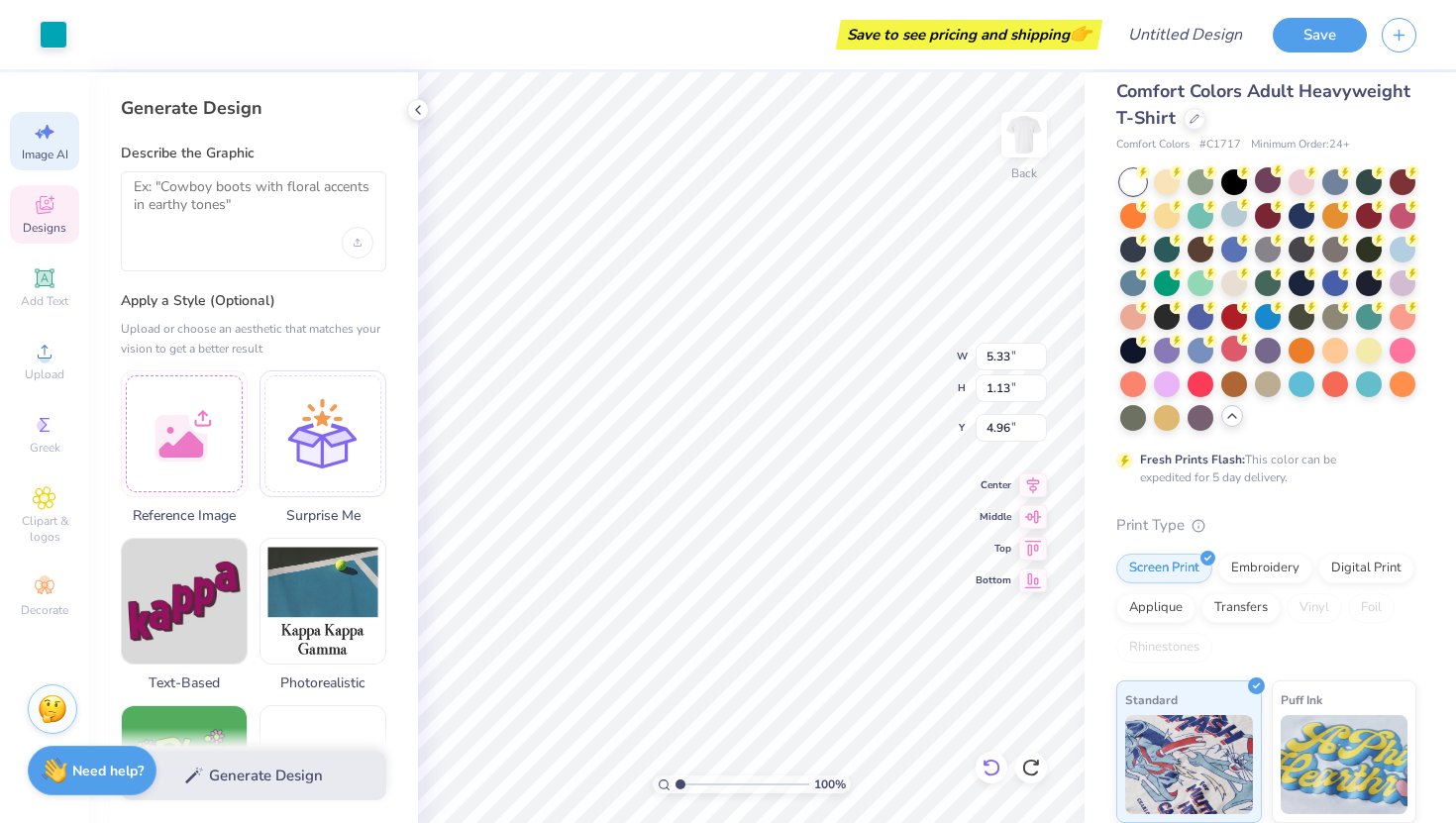 type on "4.41" 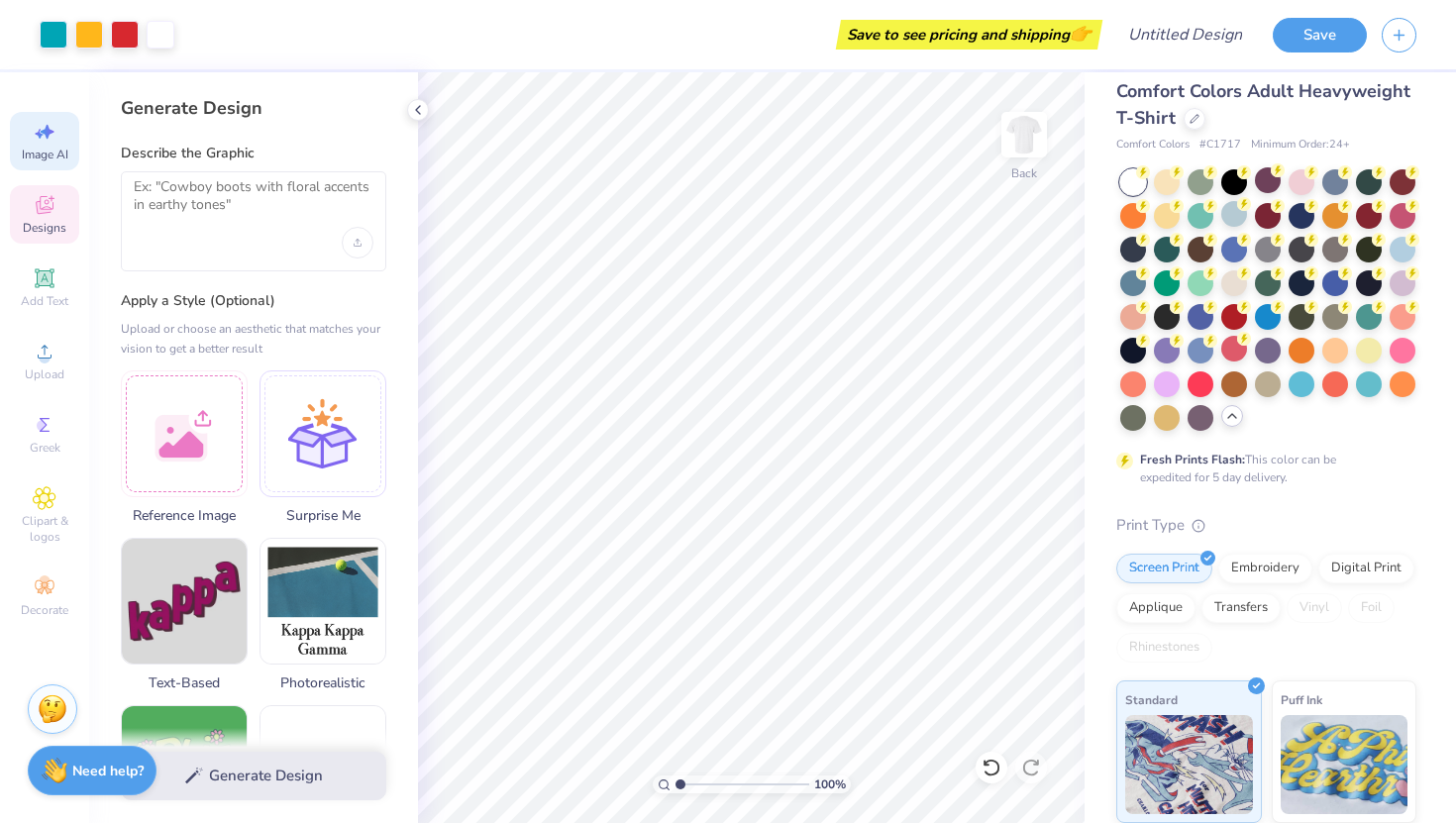click 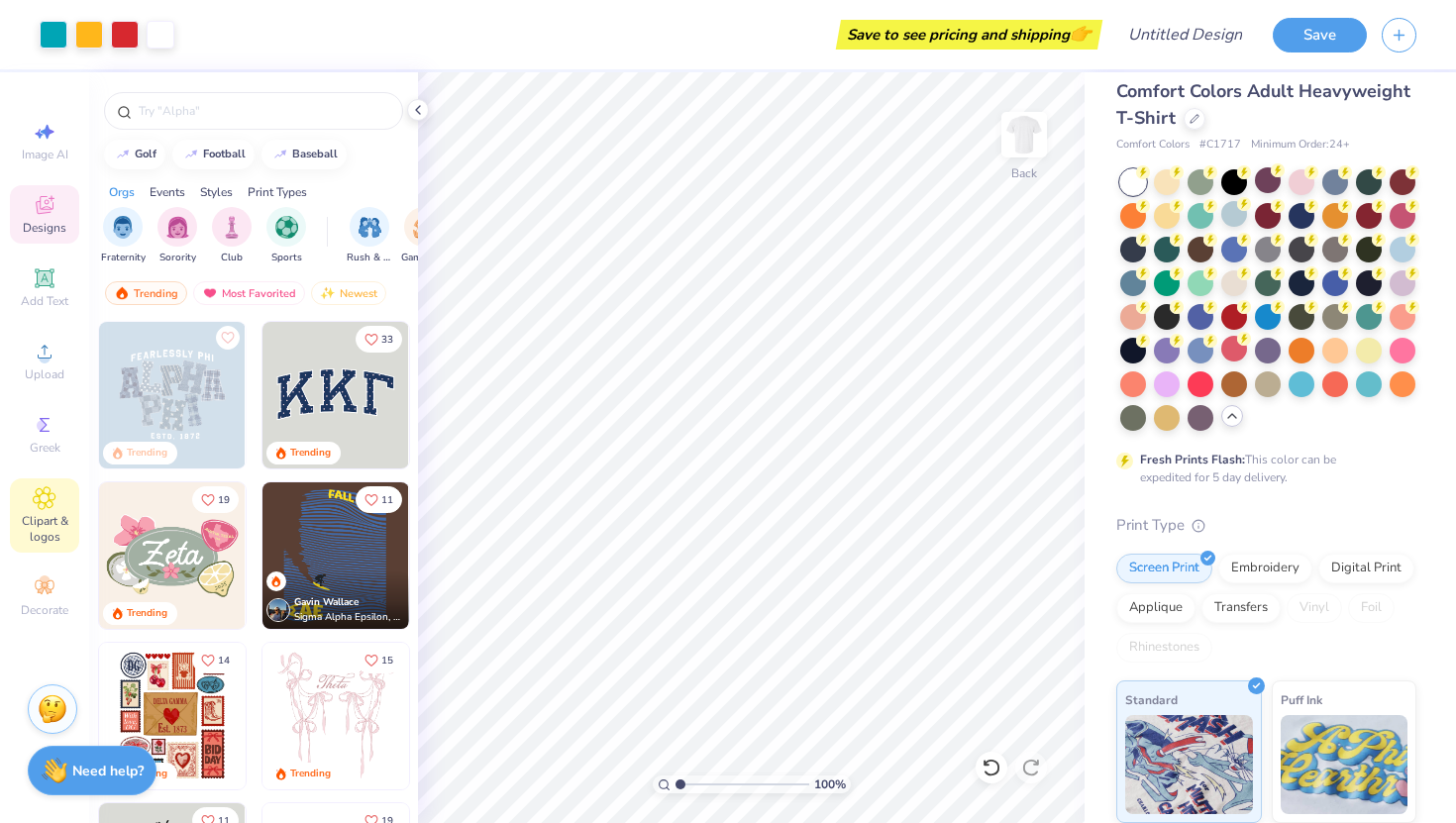 click on "Clipart & logos" at bounding box center (45, 515) 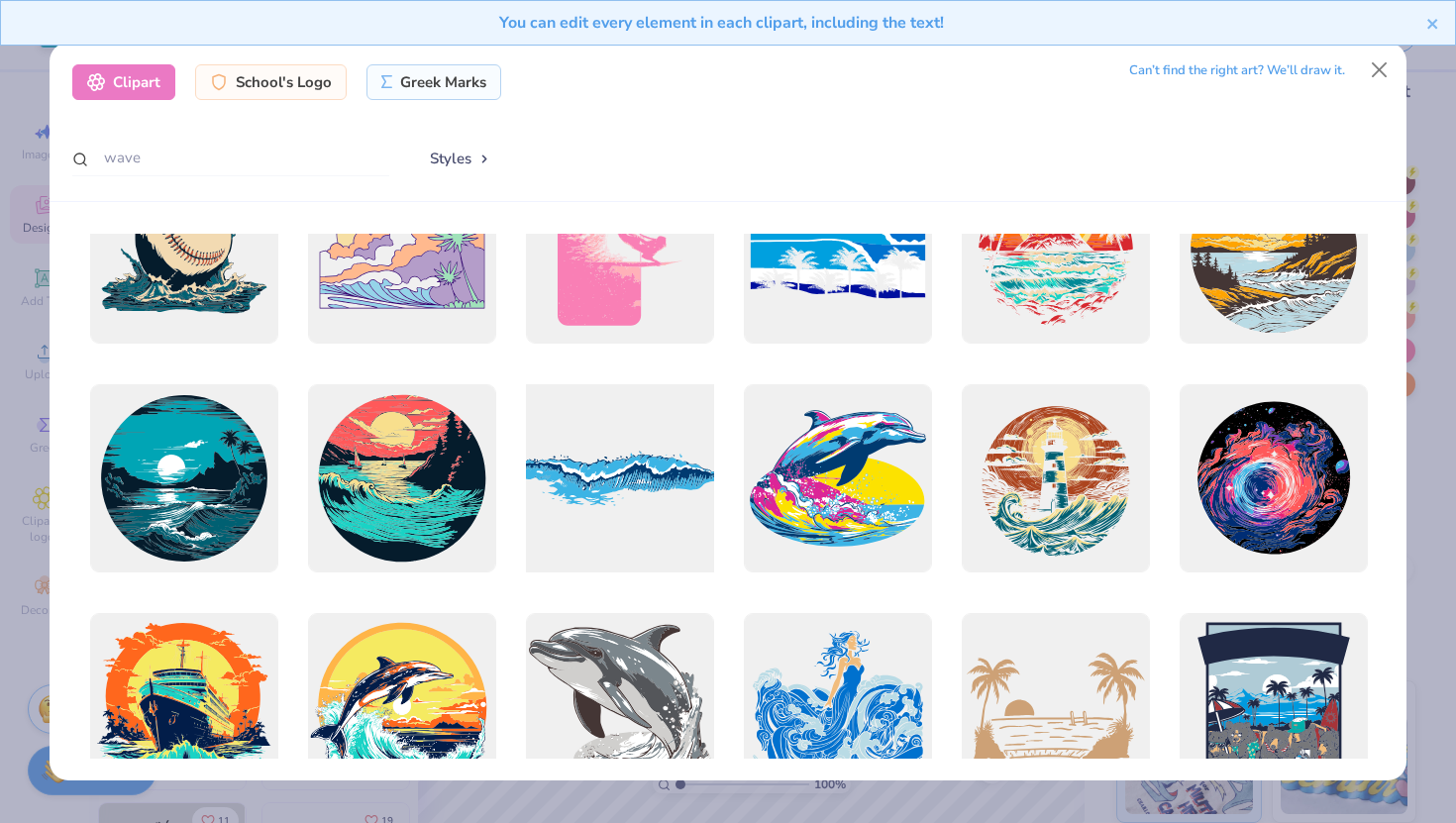 scroll, scrollTop: 1222, scrollLeft: 0, axis: vertical 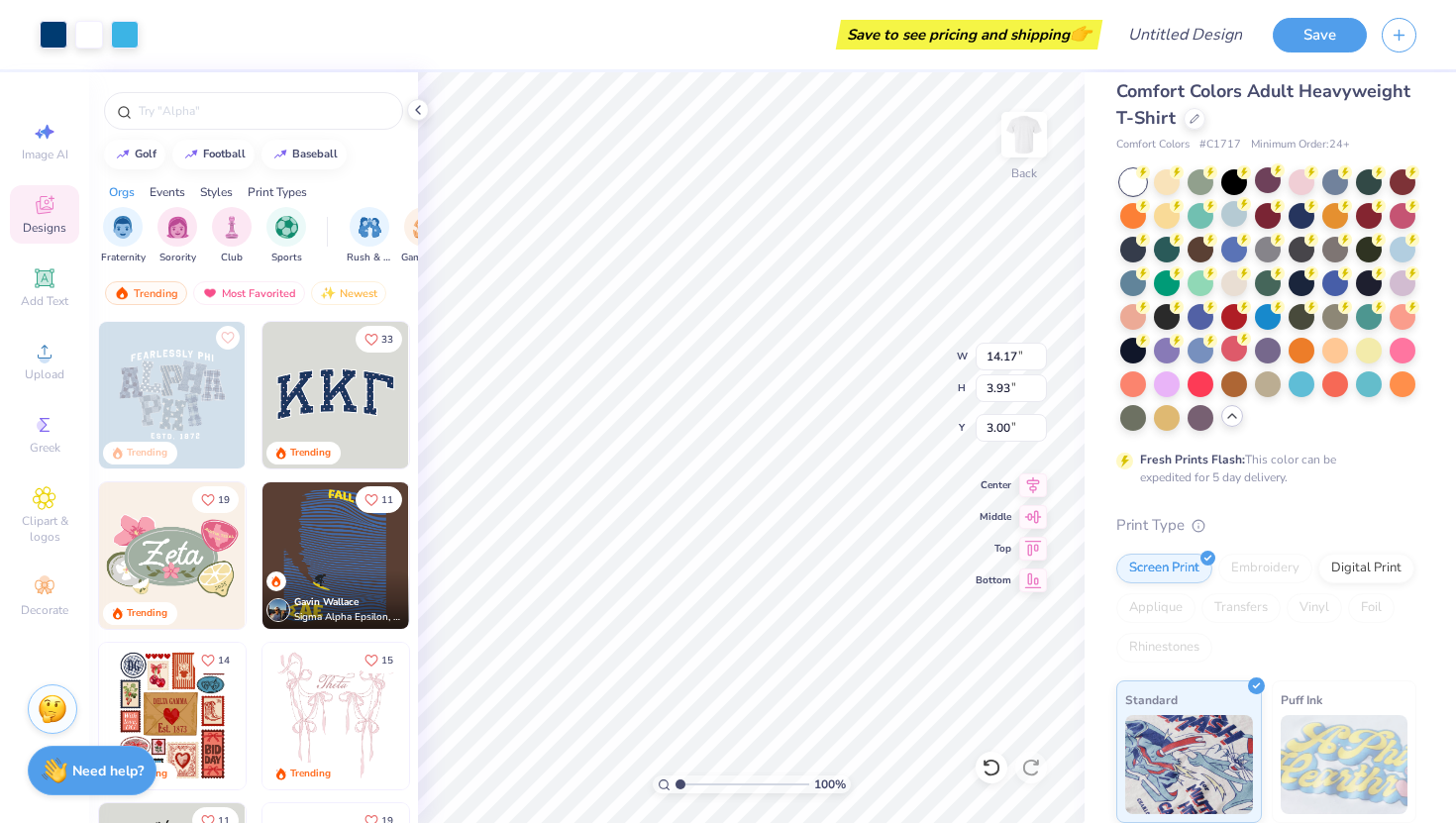 type on "6.51" 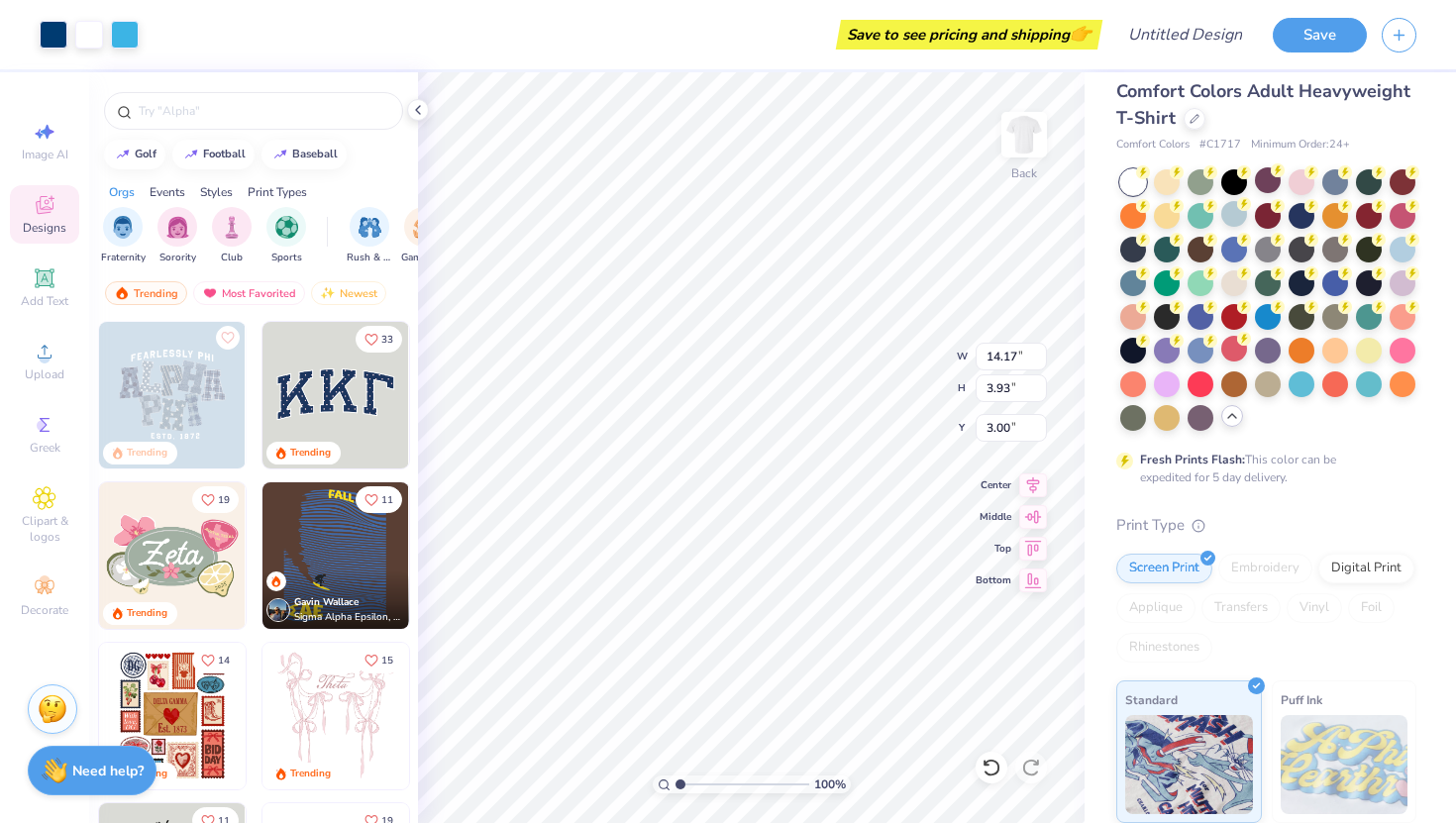 type on "1.80" 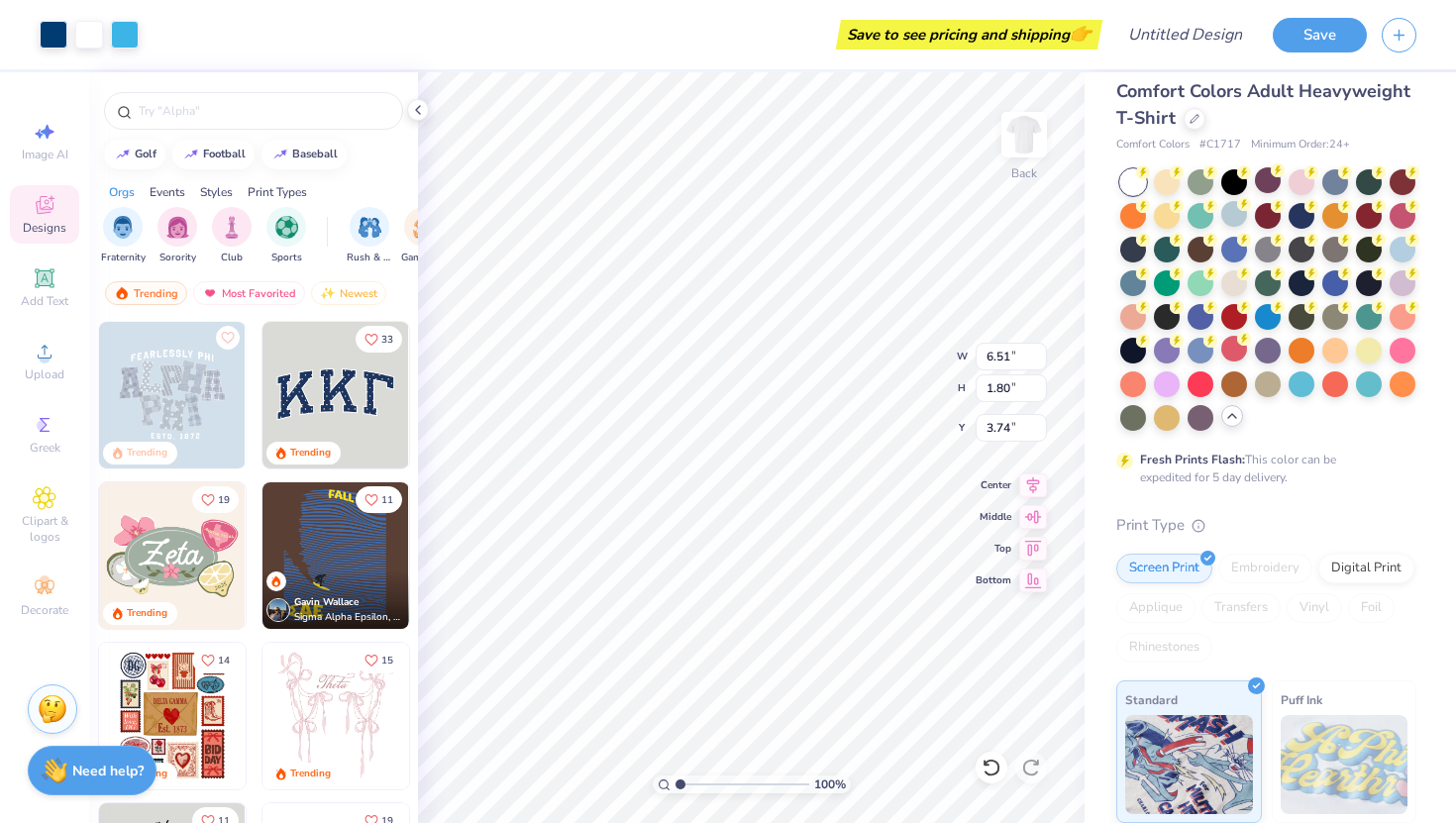 type on "3.74" 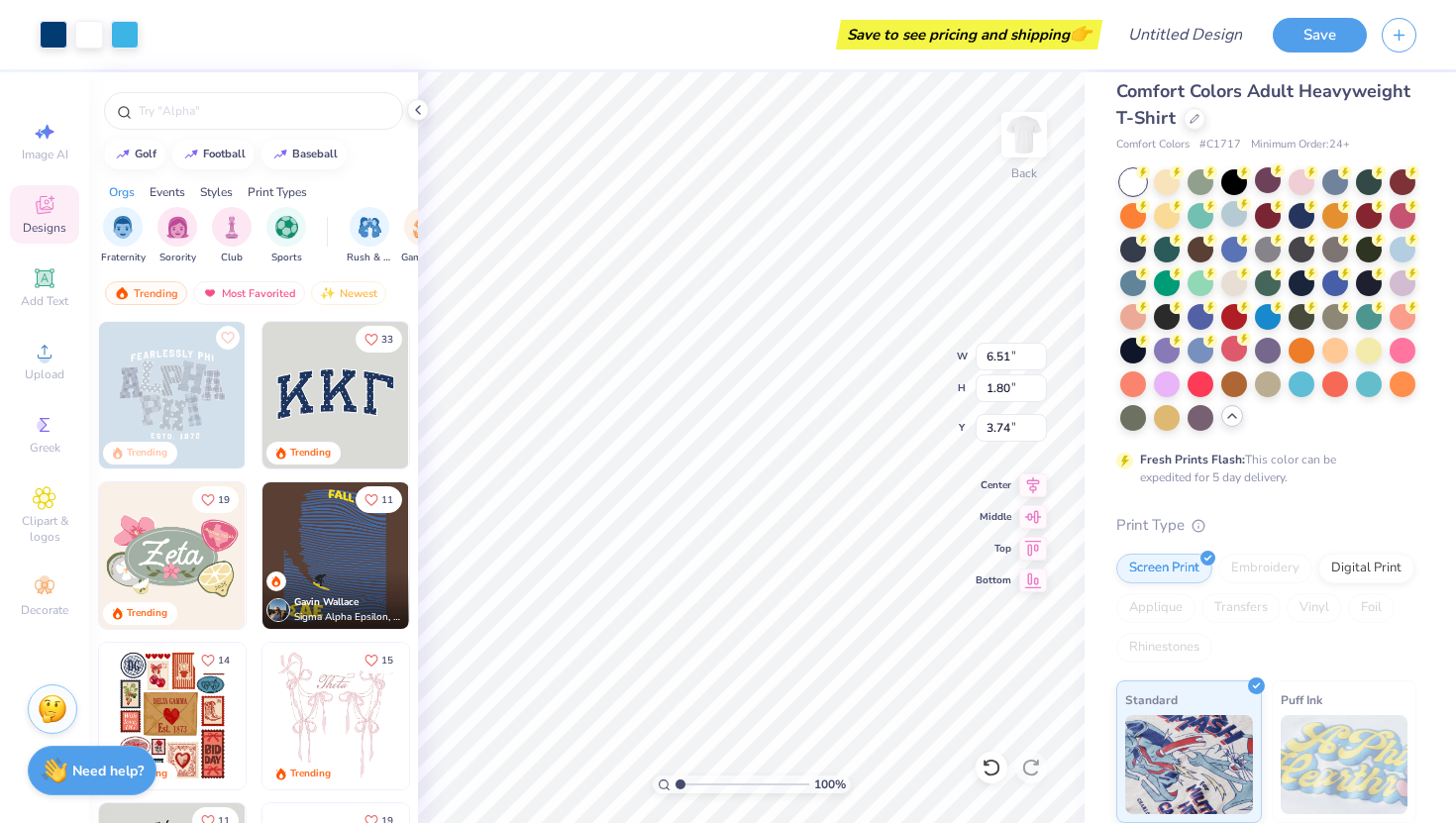 type on "5.43" 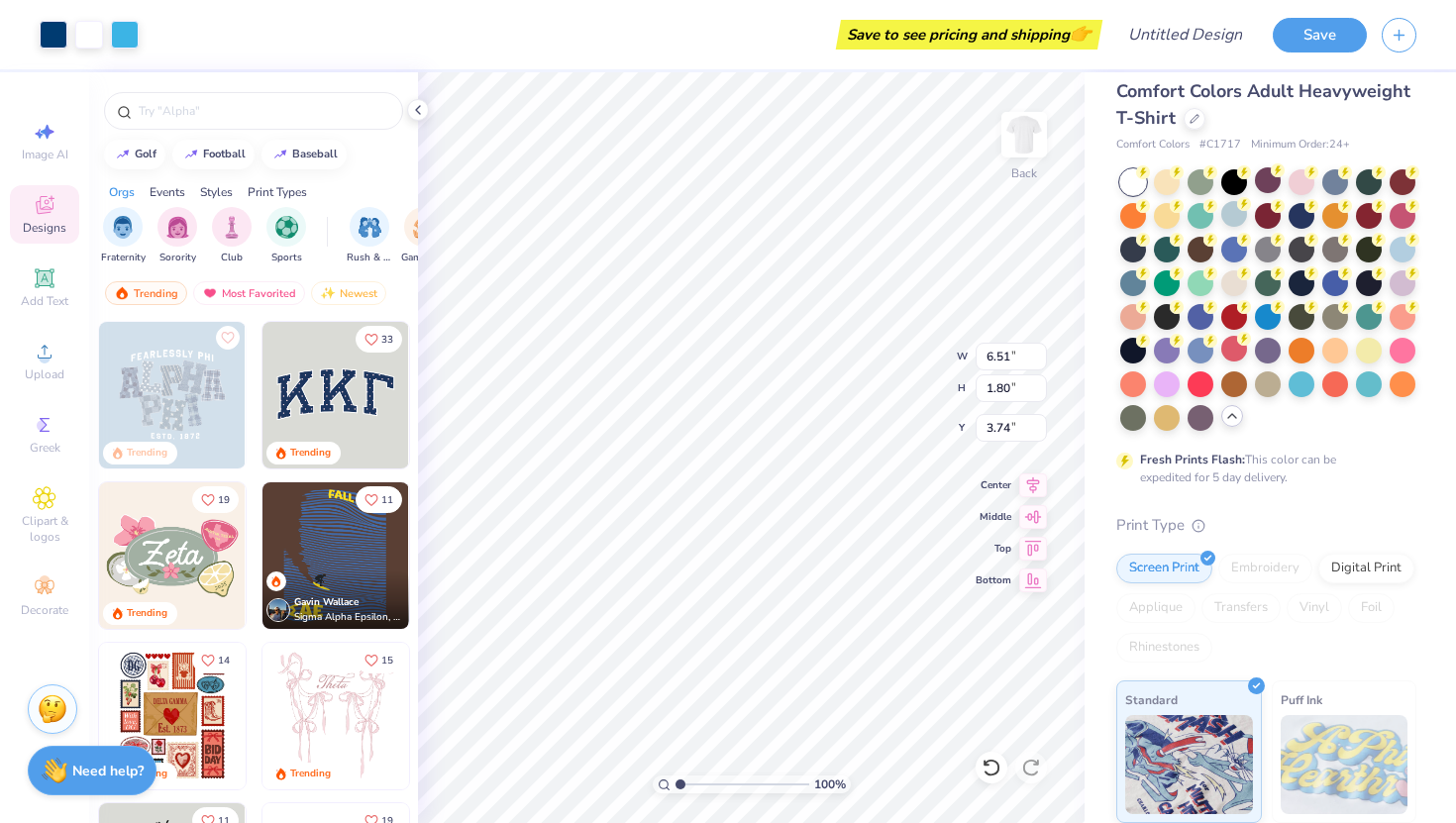 type on "1.50" 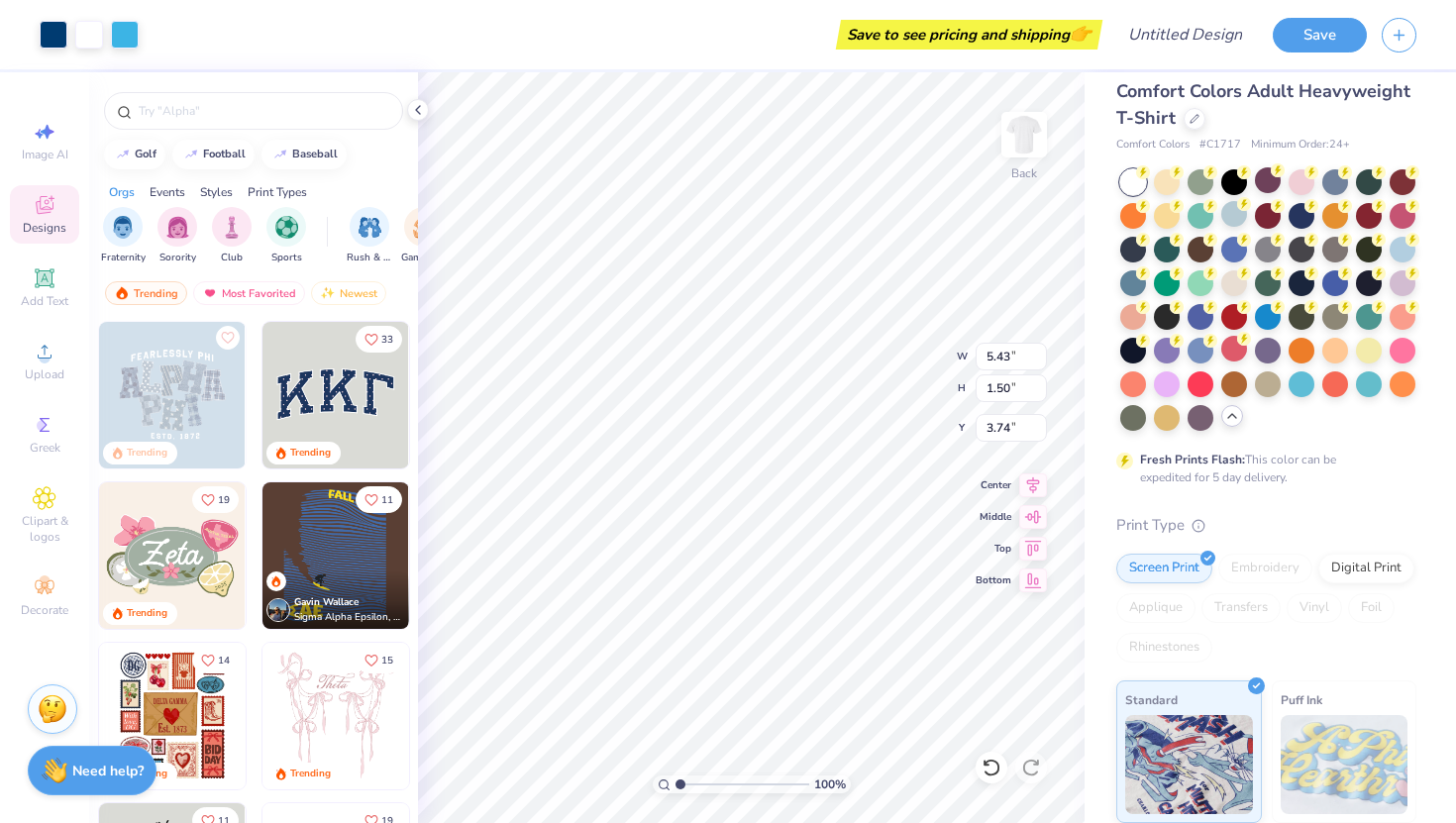 type on "4.25" 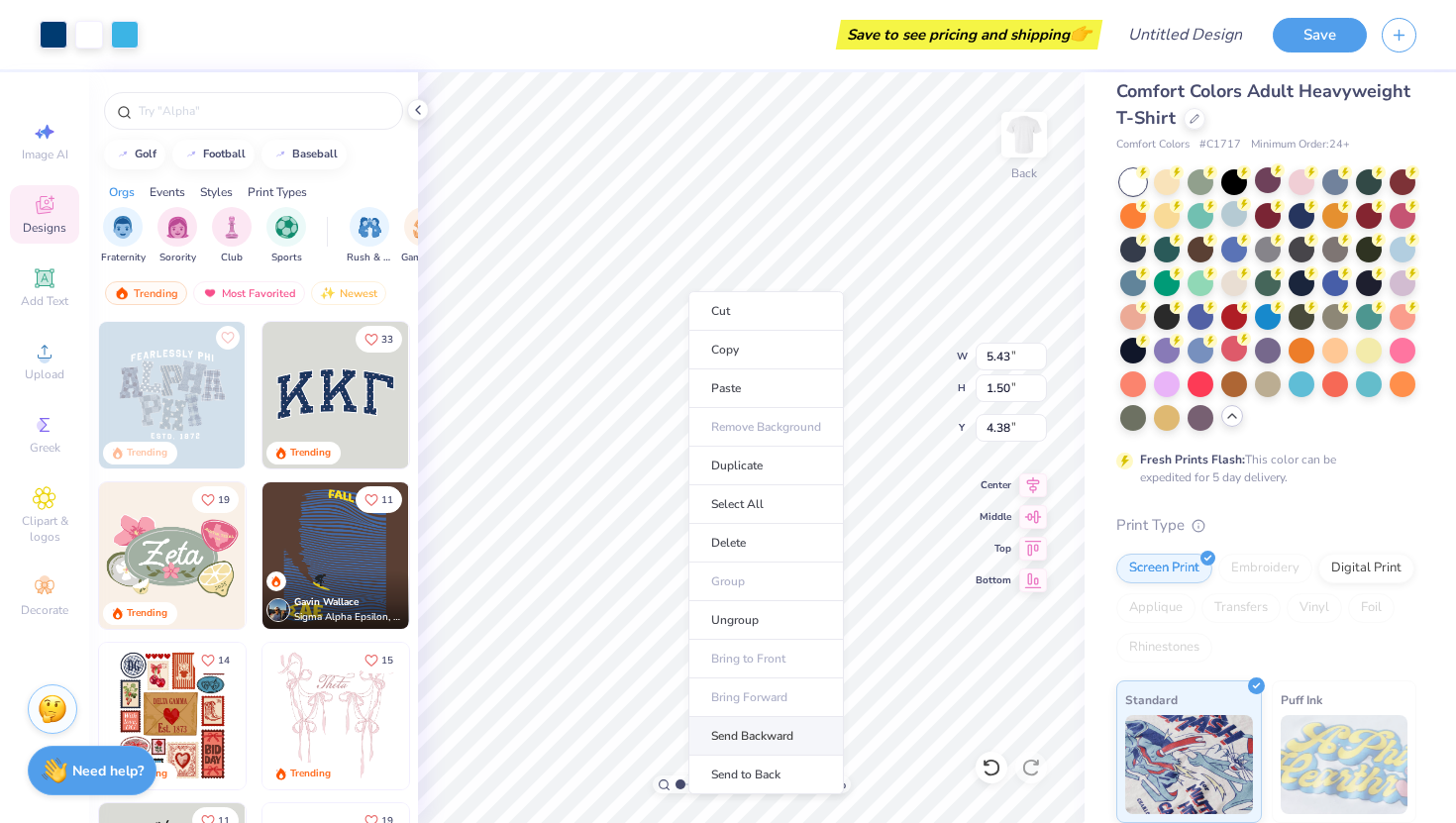 click on "Send Backward" at bounding box center (766, 736) 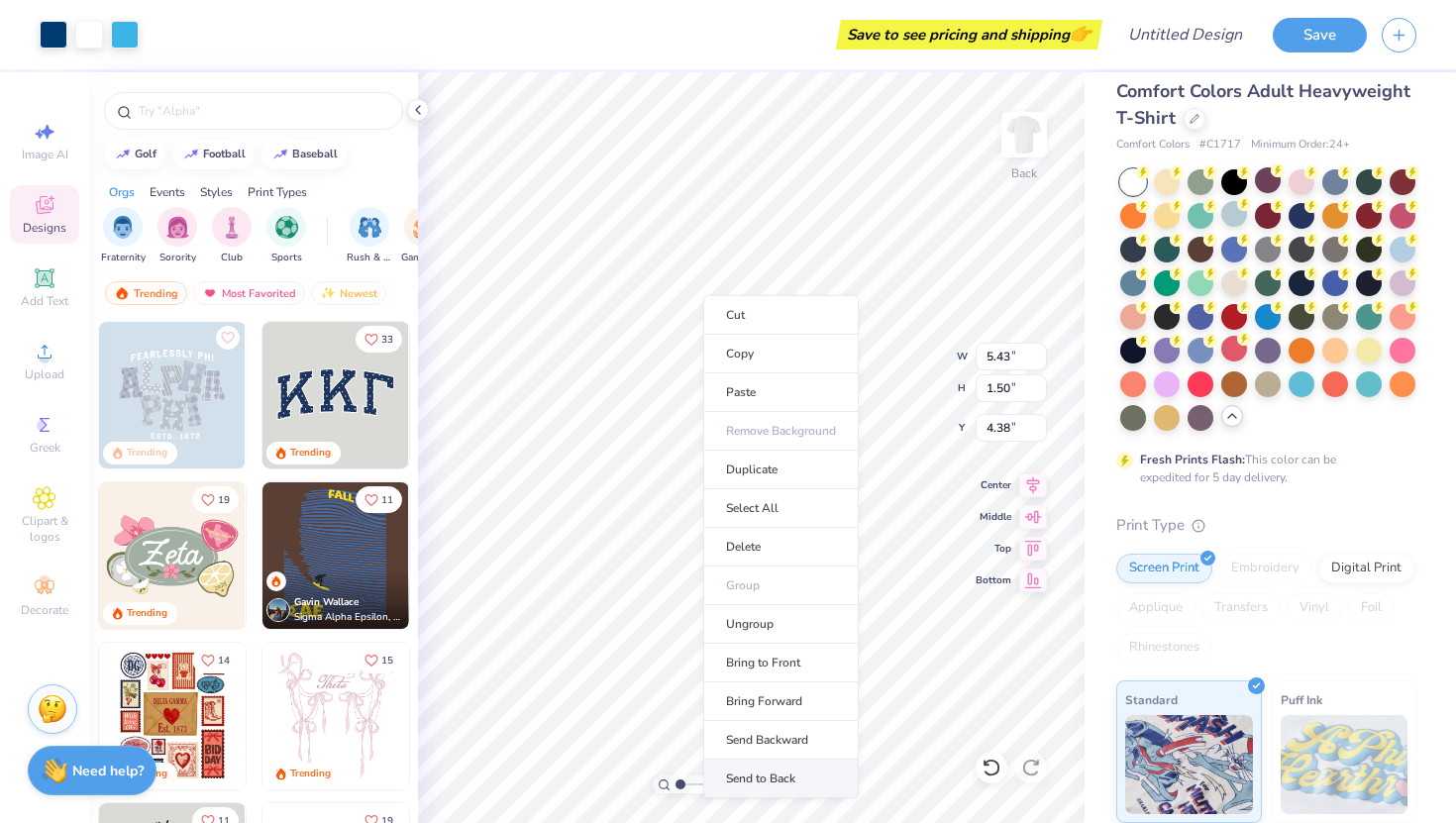 click on "Send to Back" at bounding box center [780, 778] 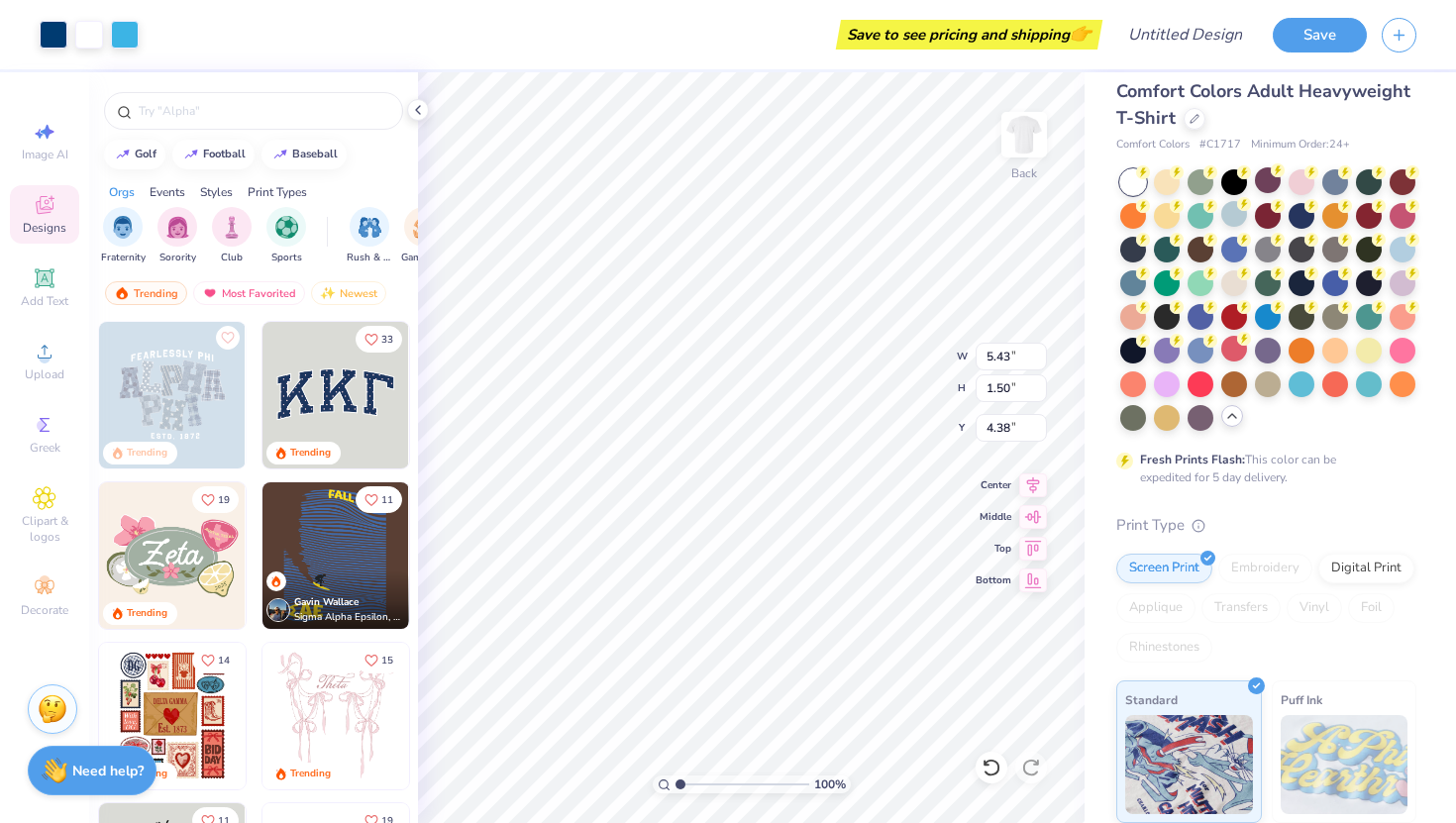 type on "4.25" 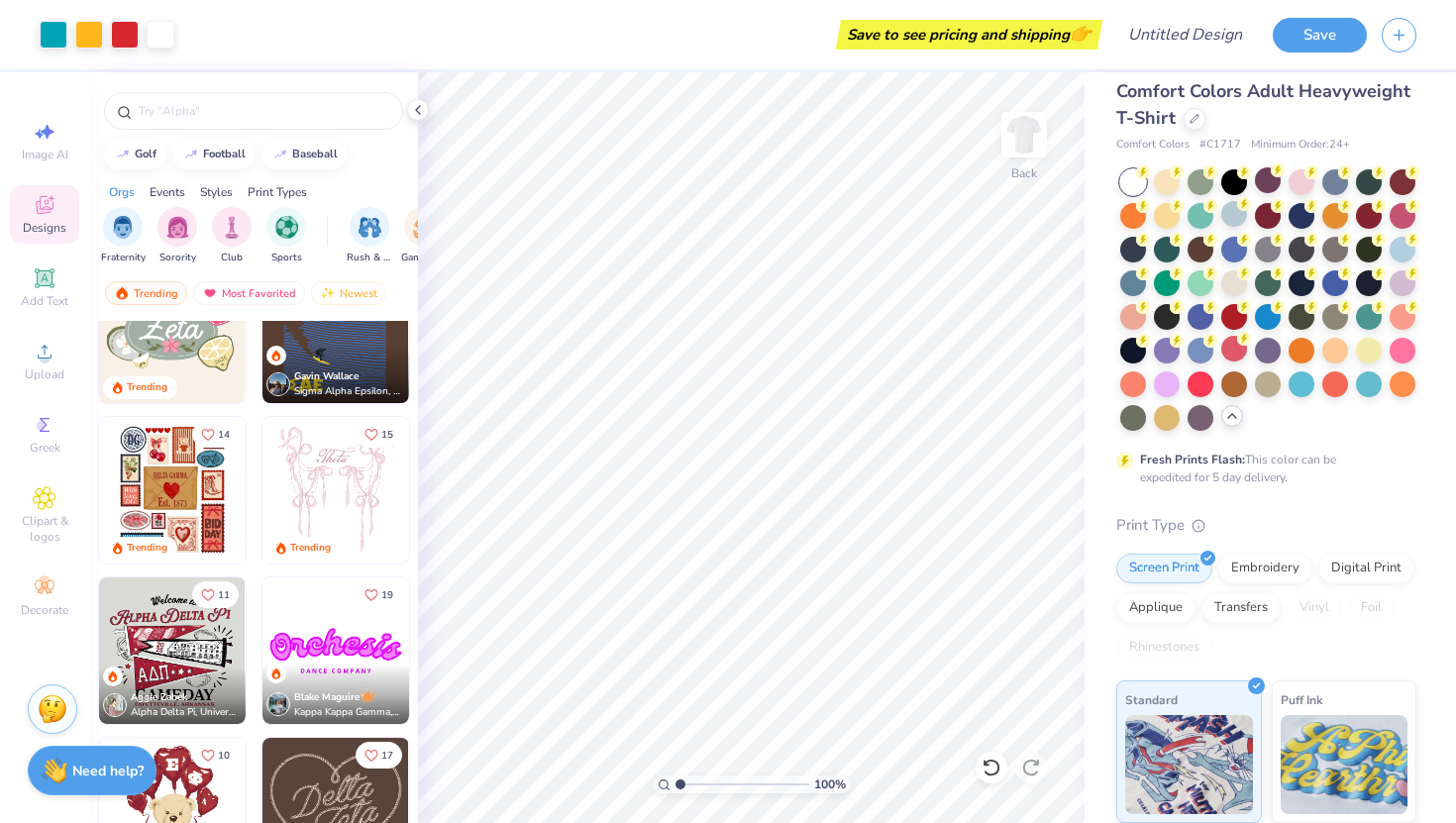 scroll, scrollTop: 0, scrollLeft: 0, axis: both 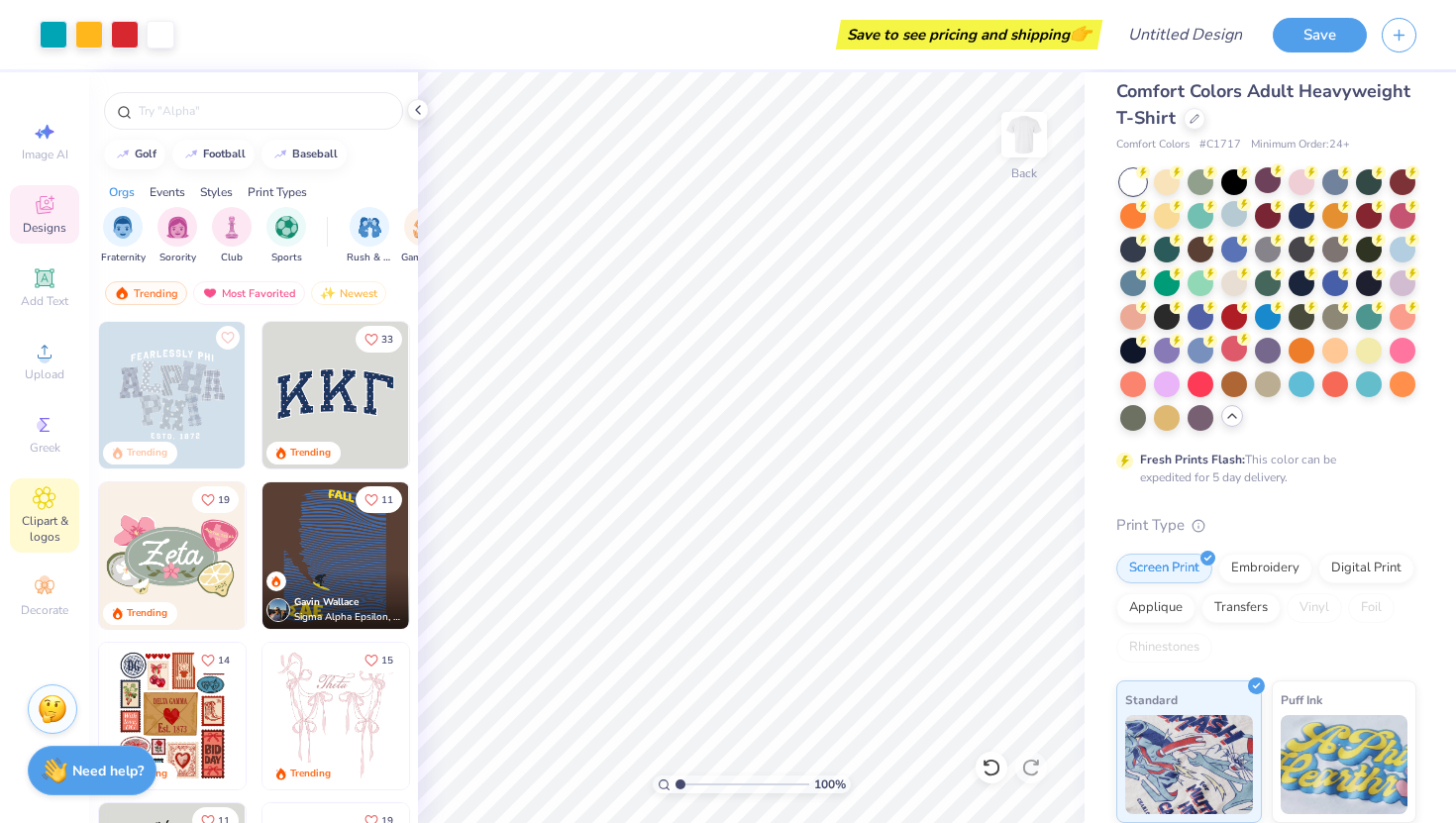 click 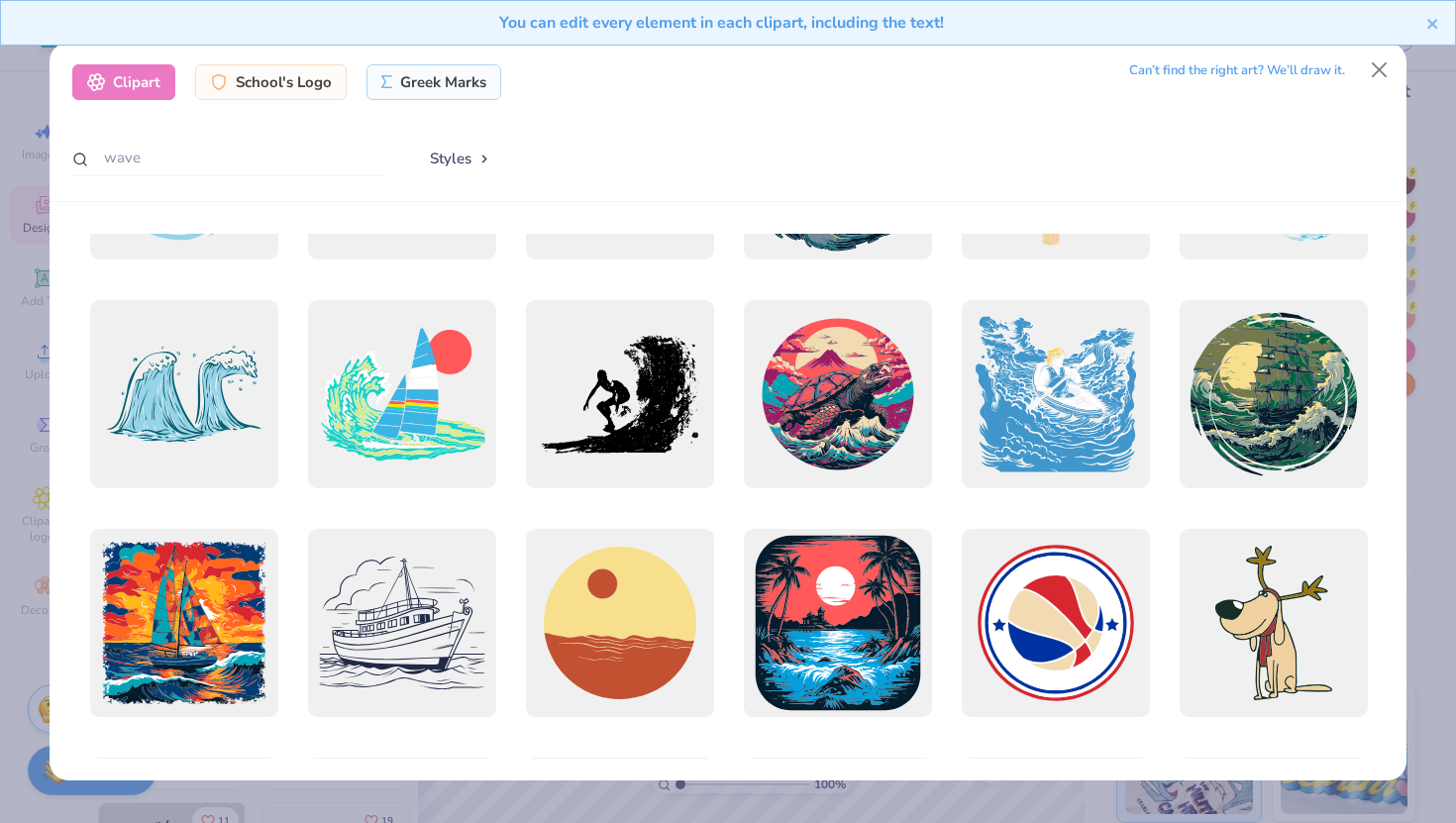 scroll, scrollTop: 2469, scrollLeft: 0, axis: vertical 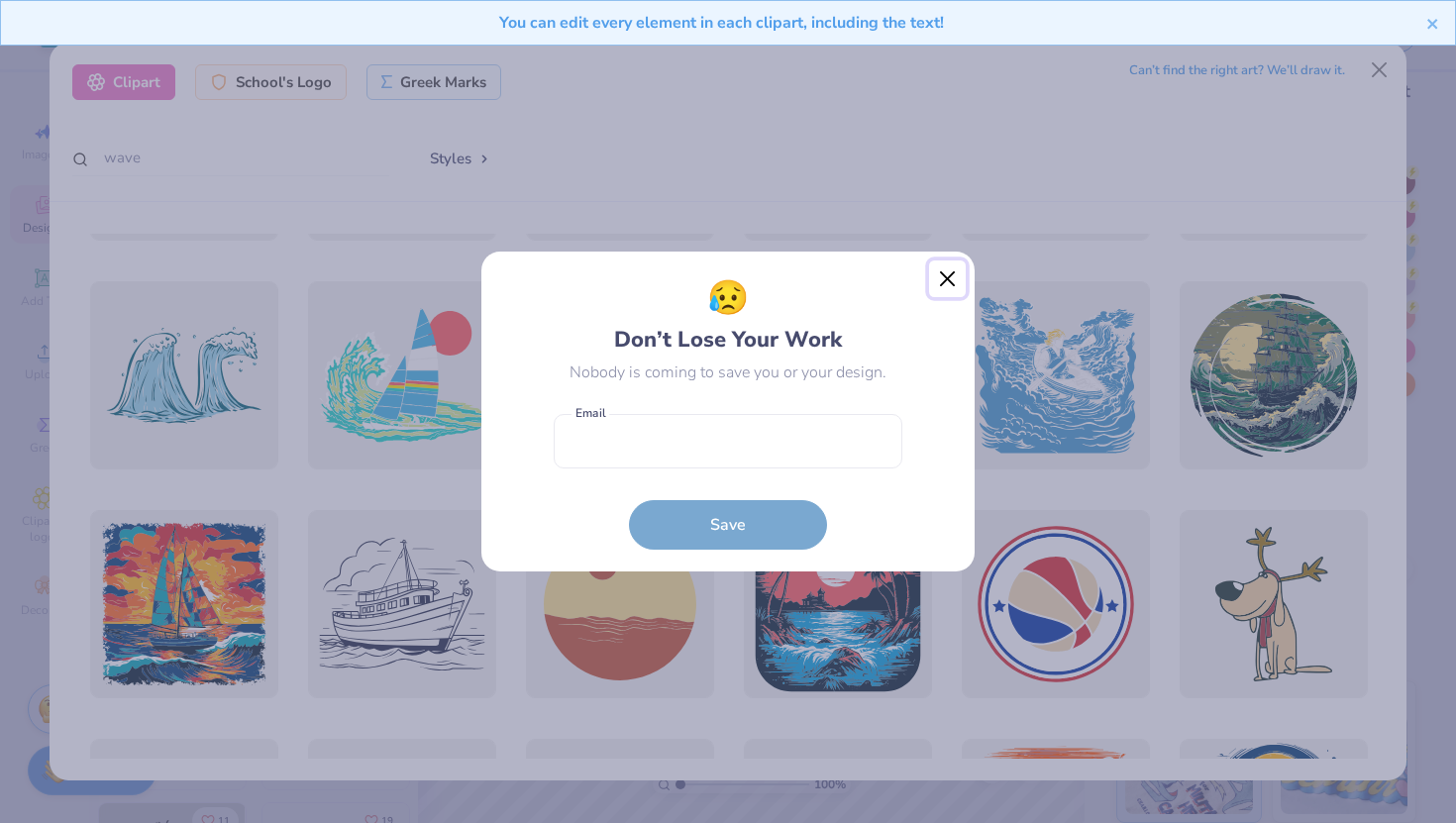 click at bounding box center [948, 279] 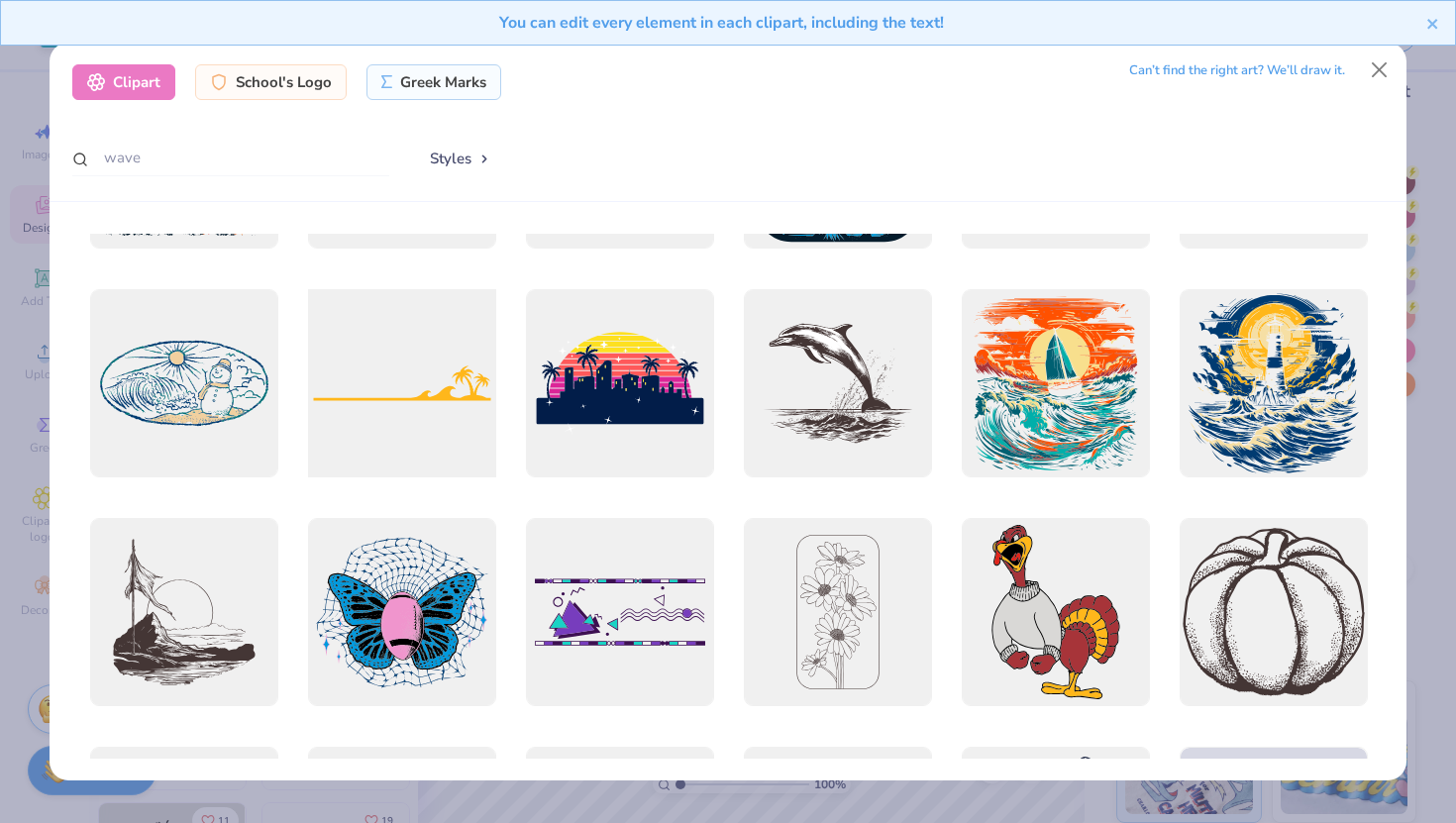 scroll, scrollTop: 2935, scrollLeft: 0, axis: vertical 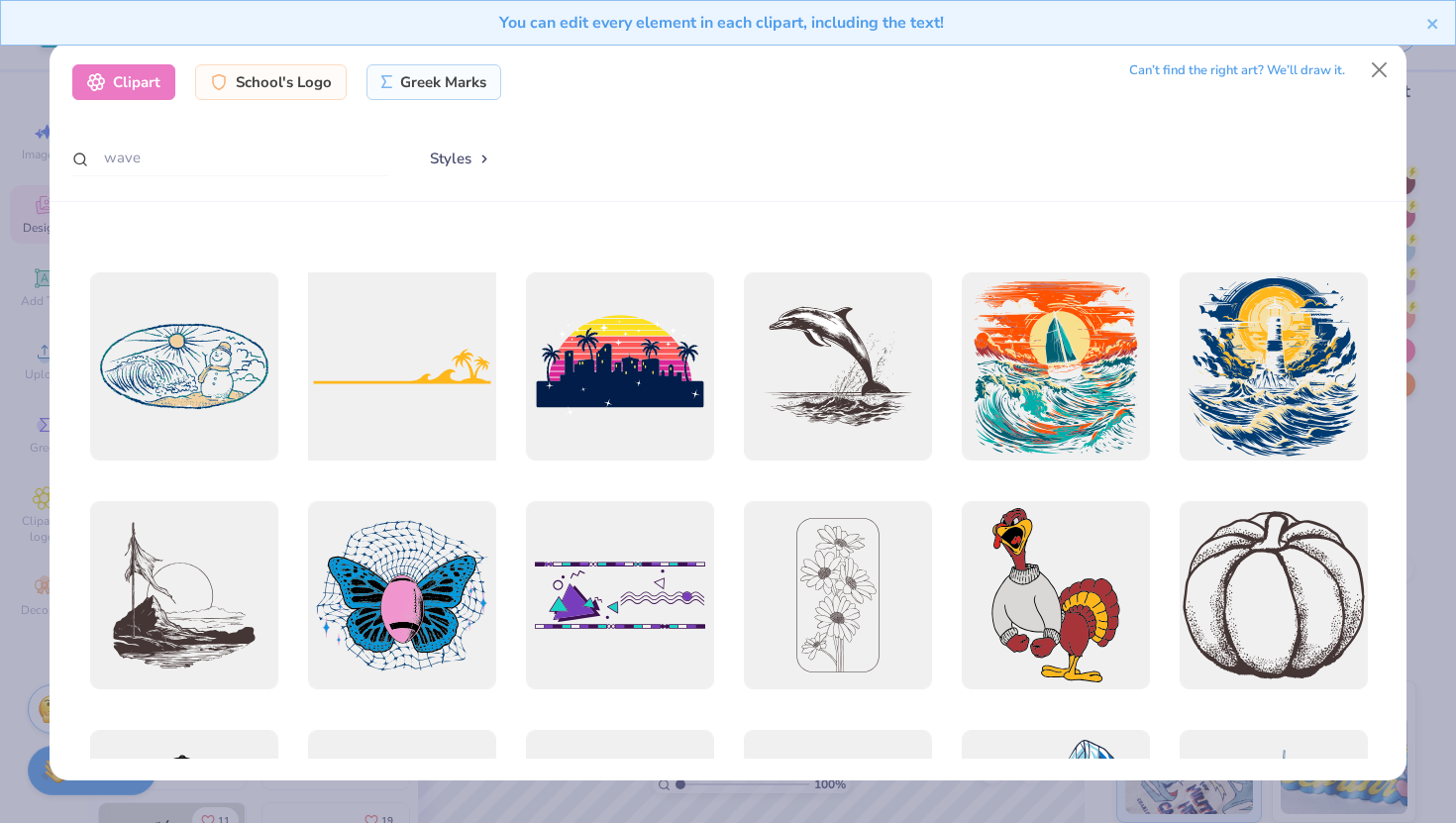 click at bounding box center (401, 366) 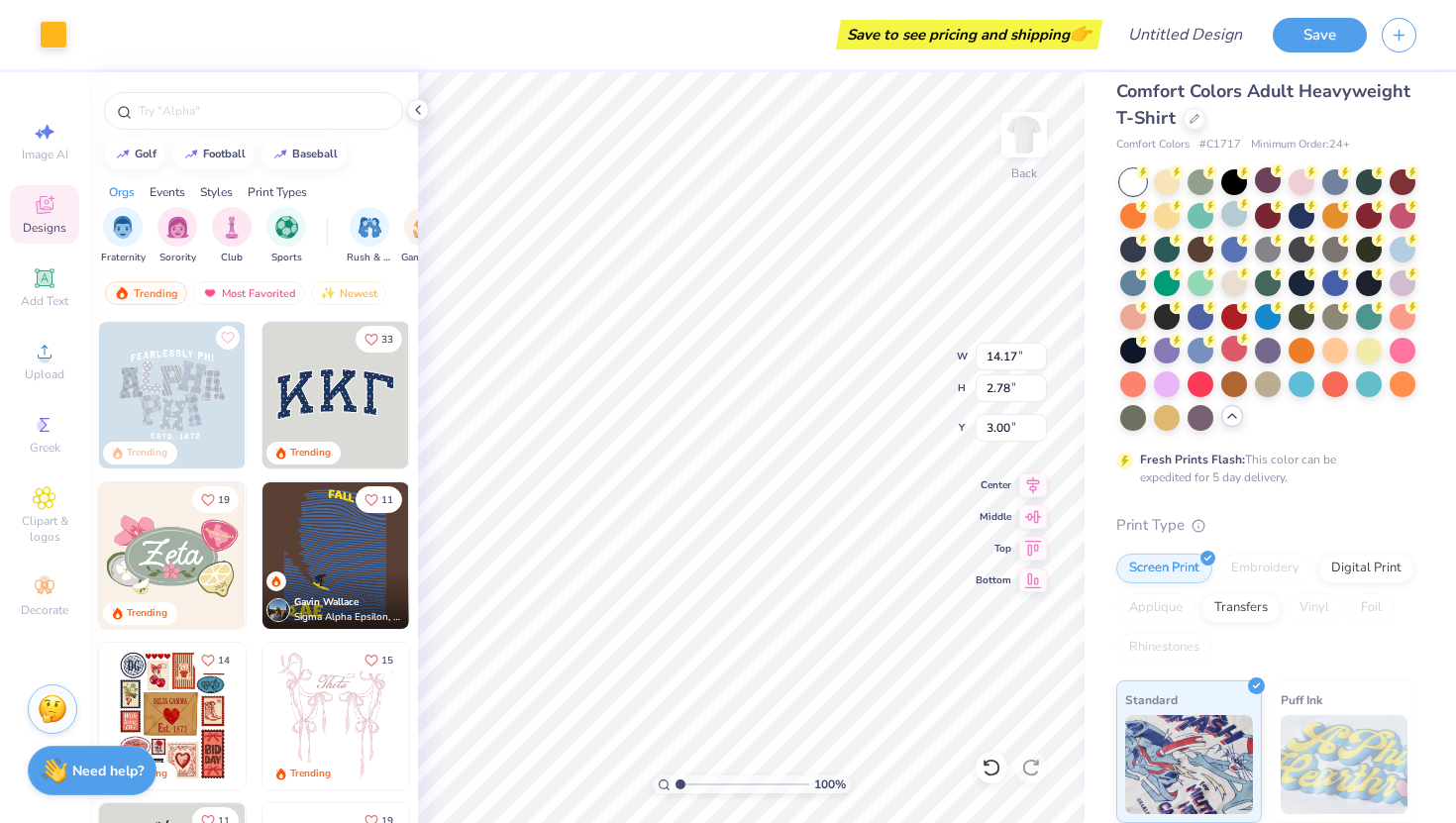 type on "6.31" 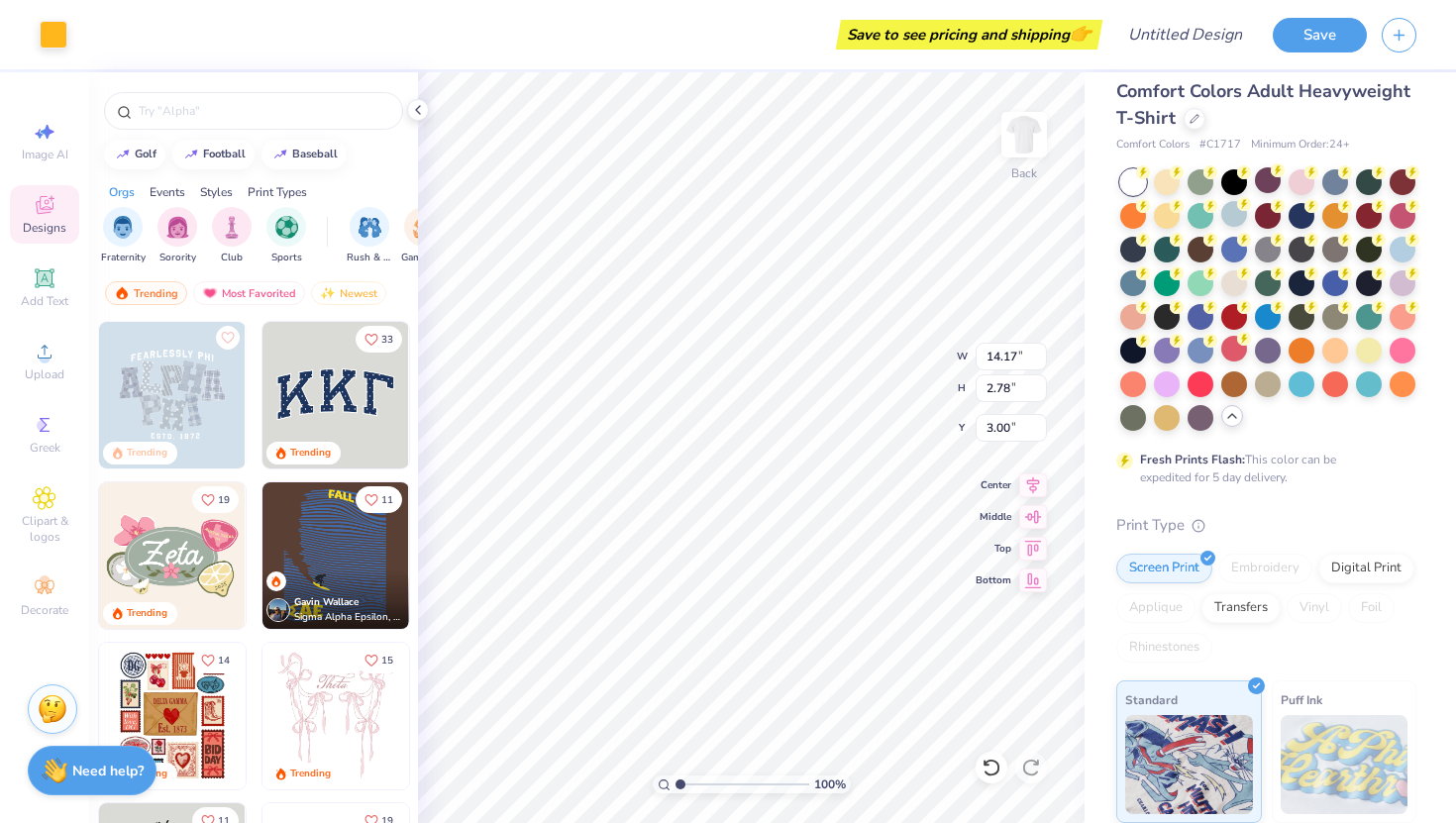 type on "1.24" 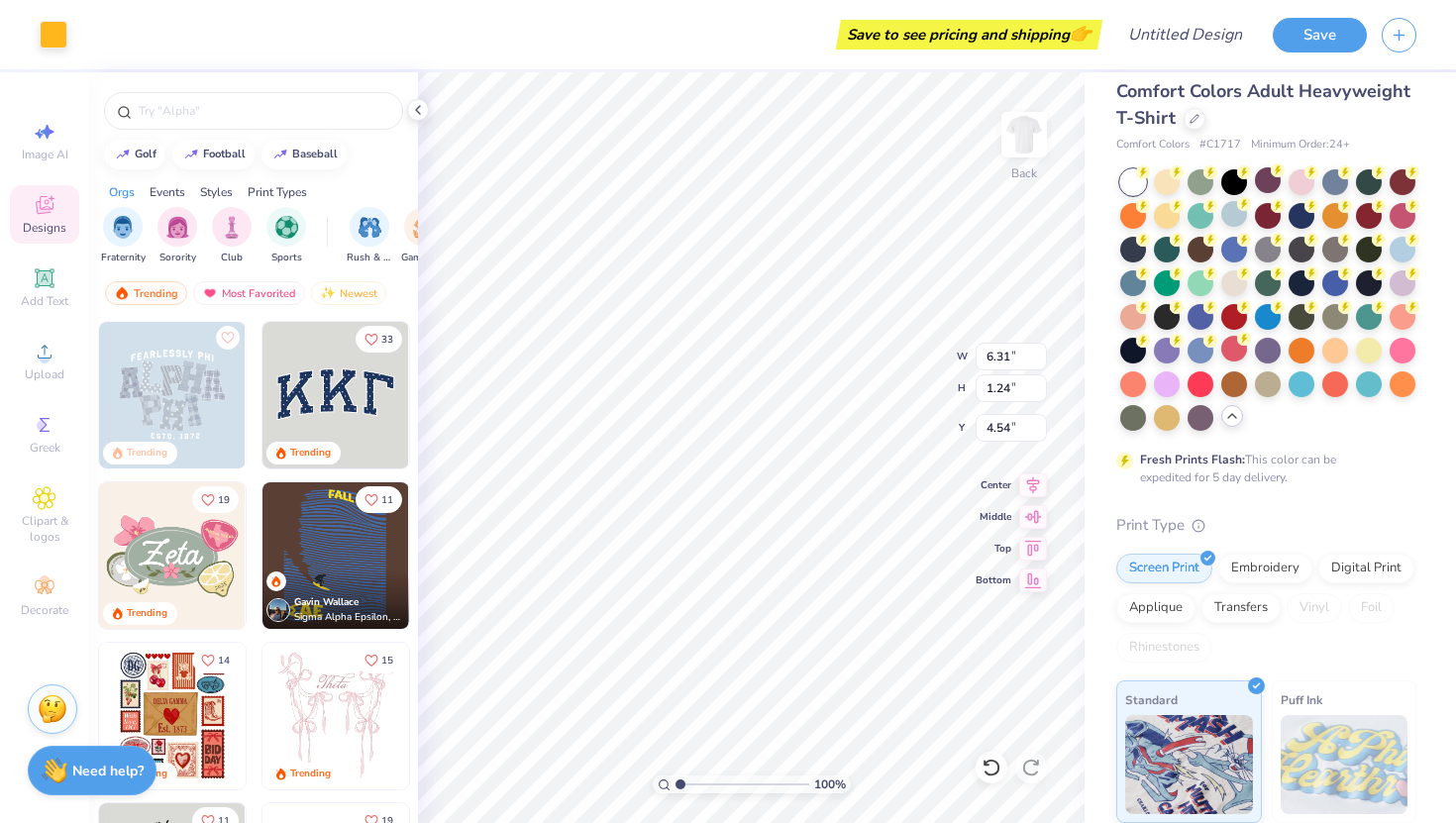 type on "3.90" 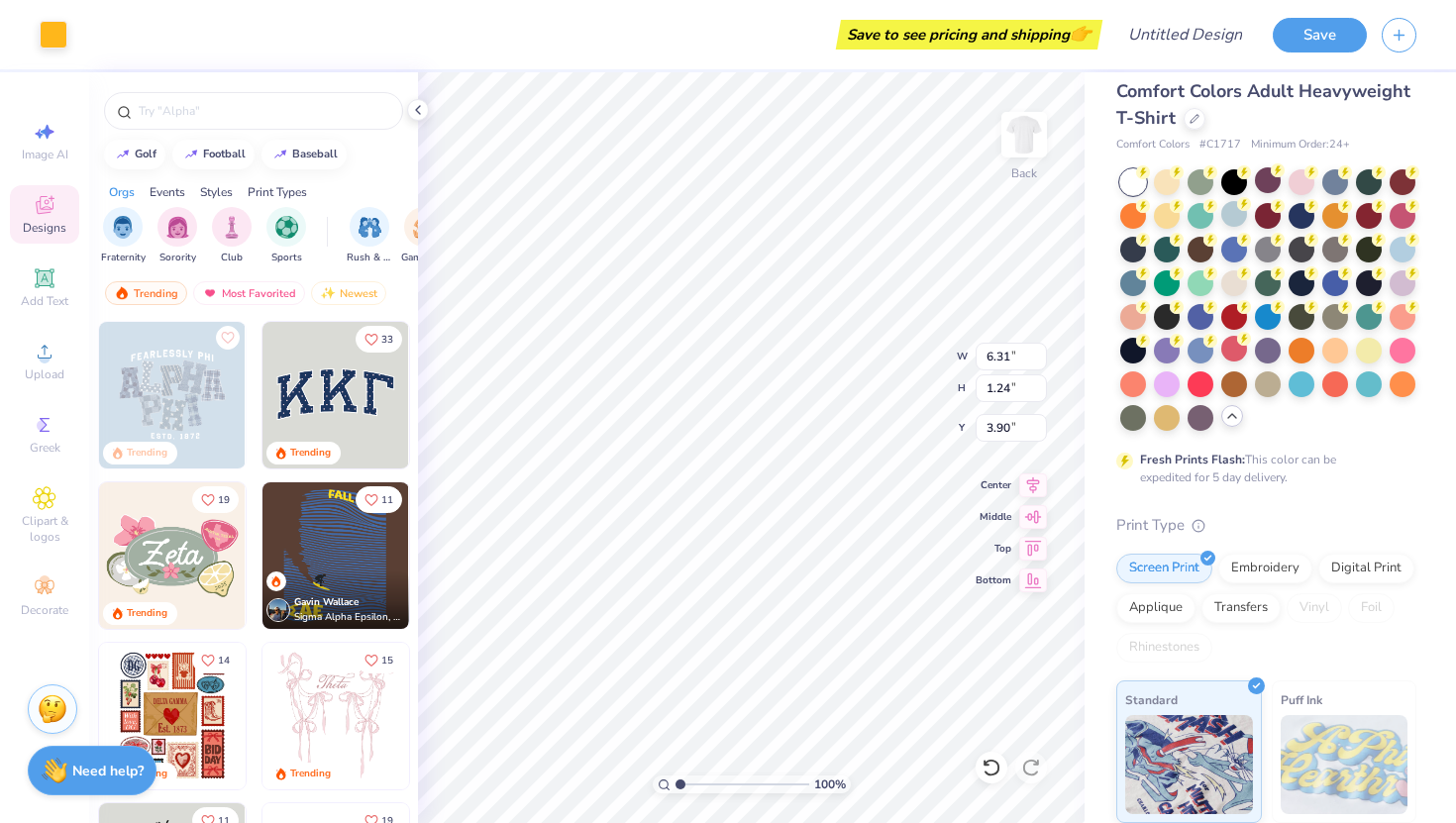 type on "5.44" 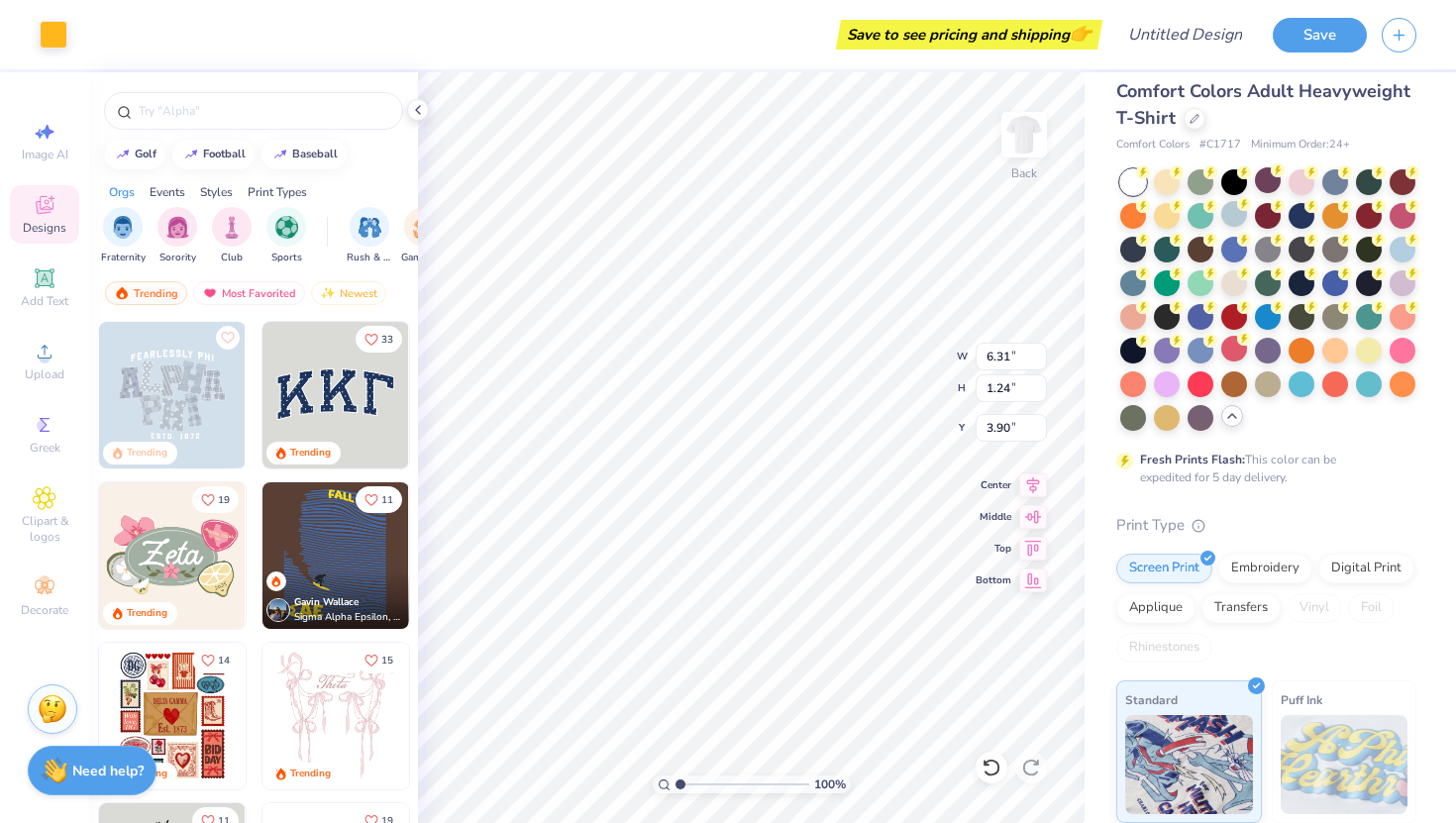 type on "1.07" 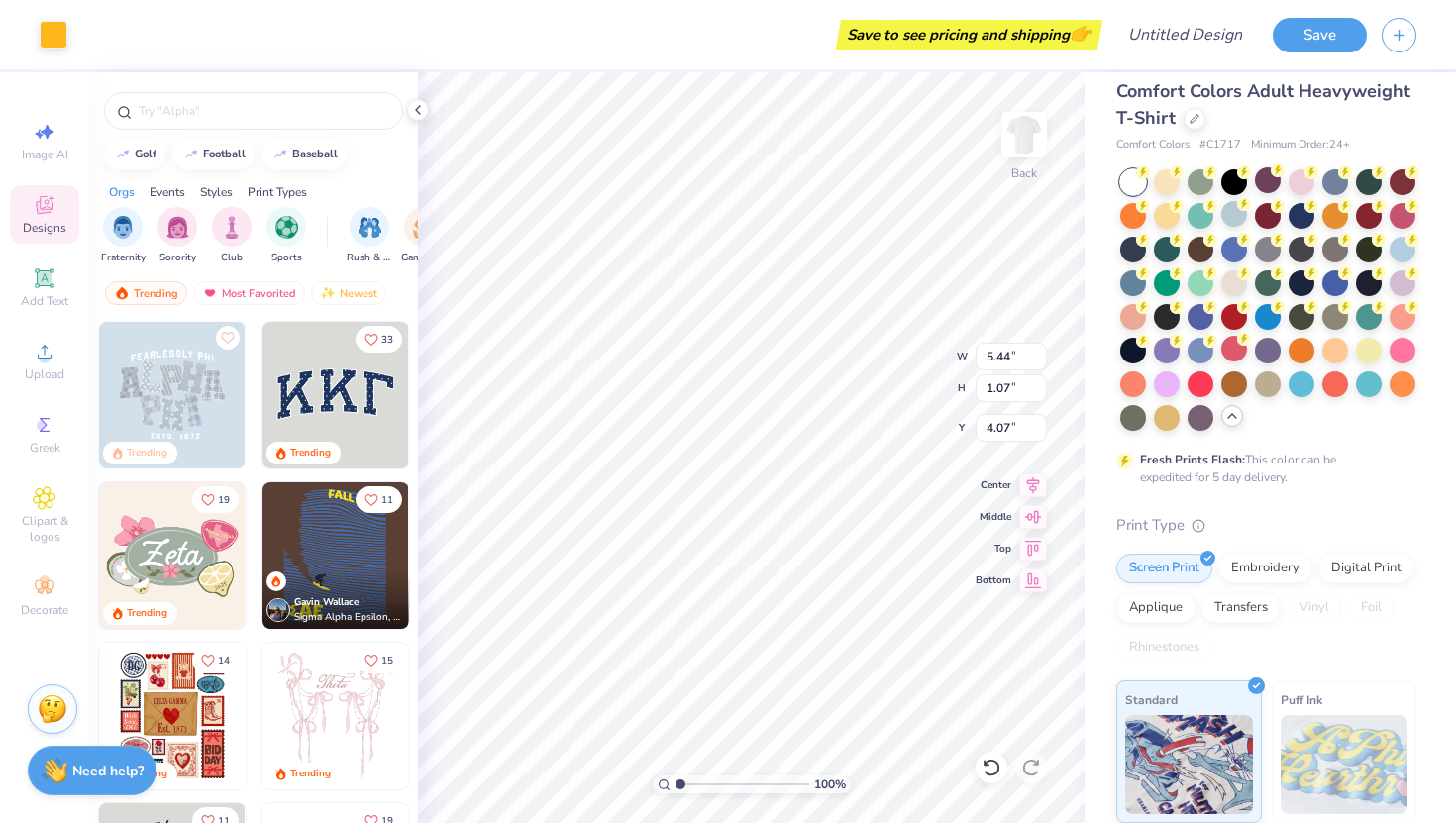 type on "3.71" 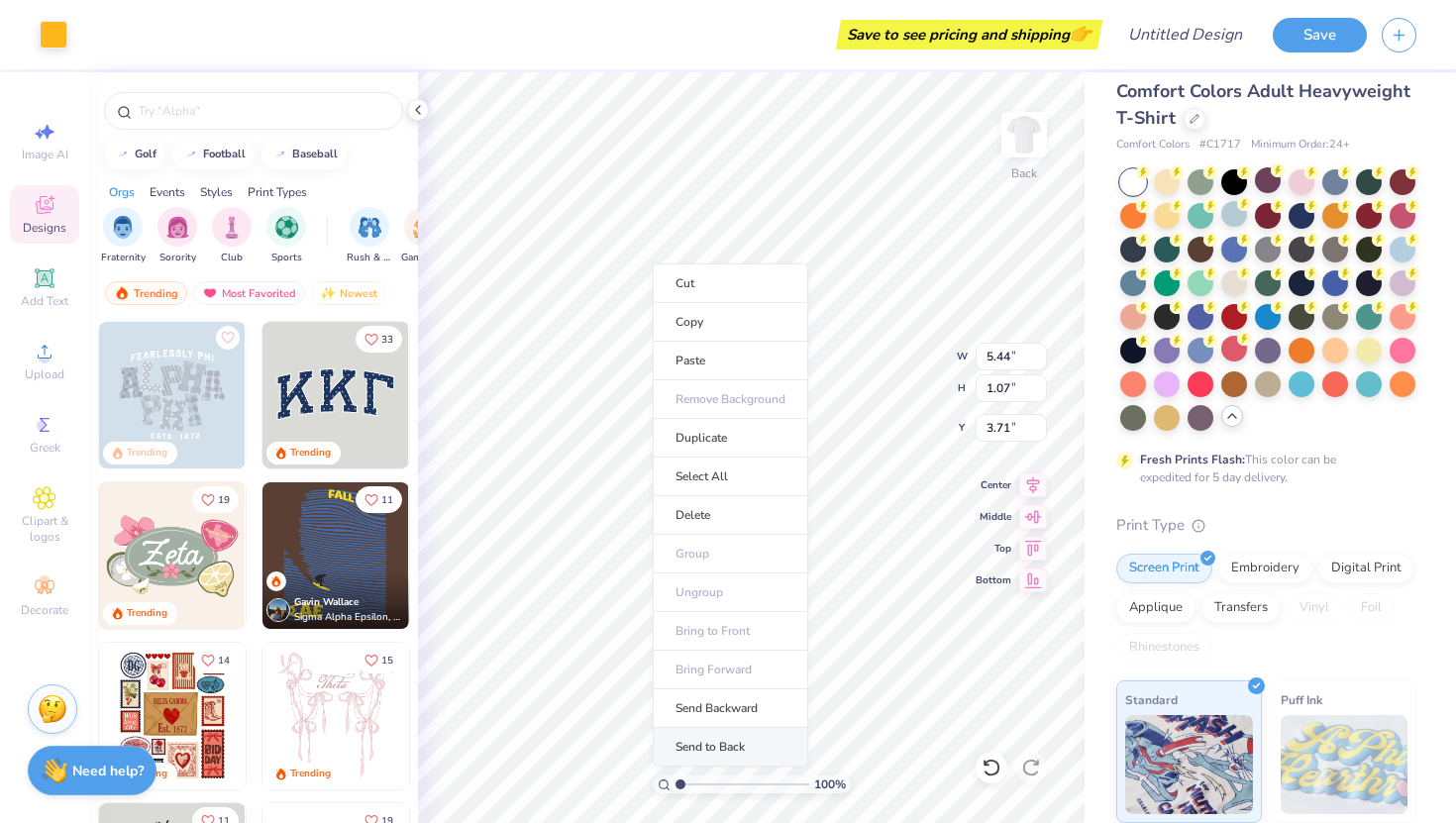 click on "Send to Back" at bounding box center (730, 747) 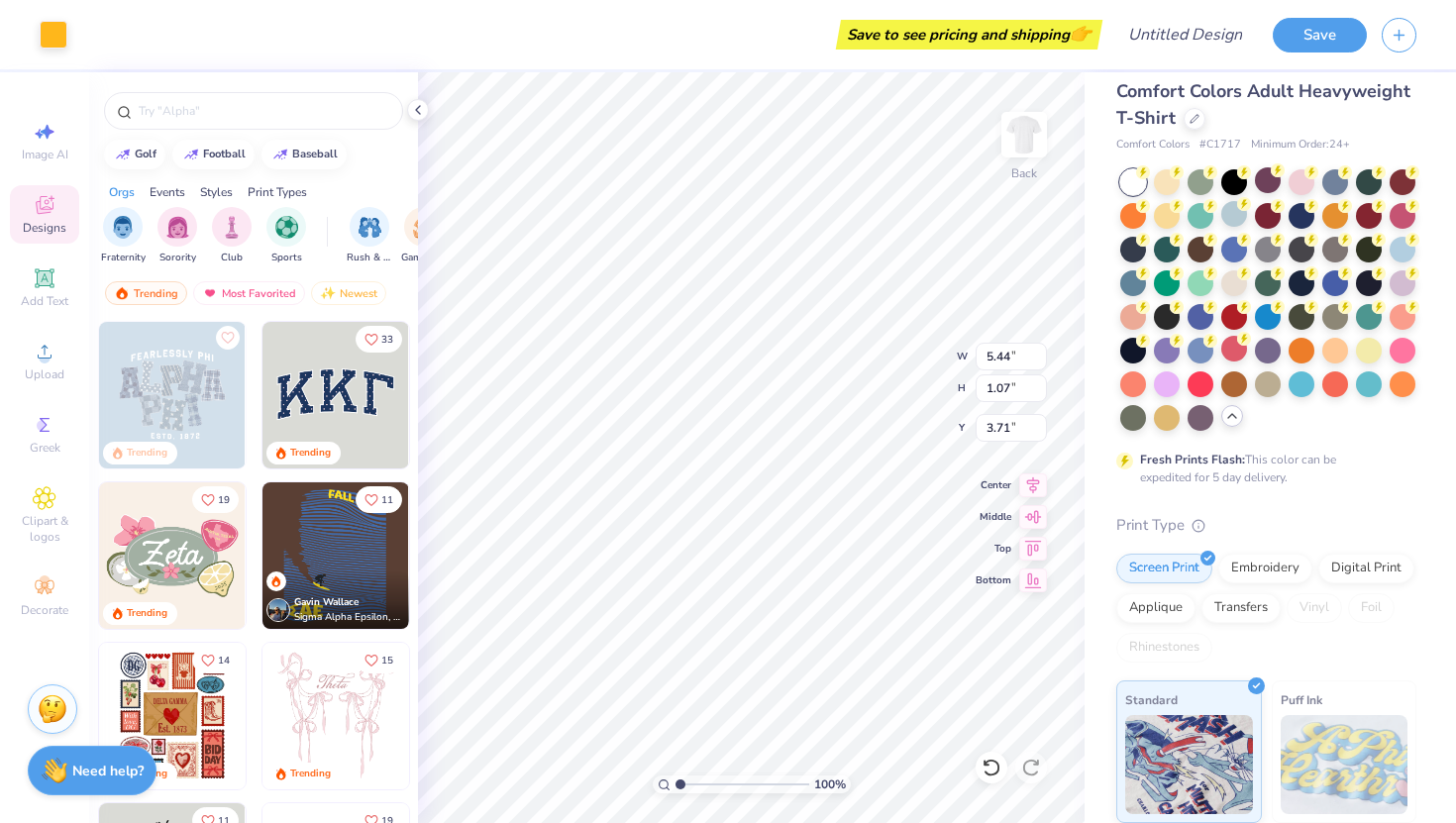 click at bounding box center [742, 784] 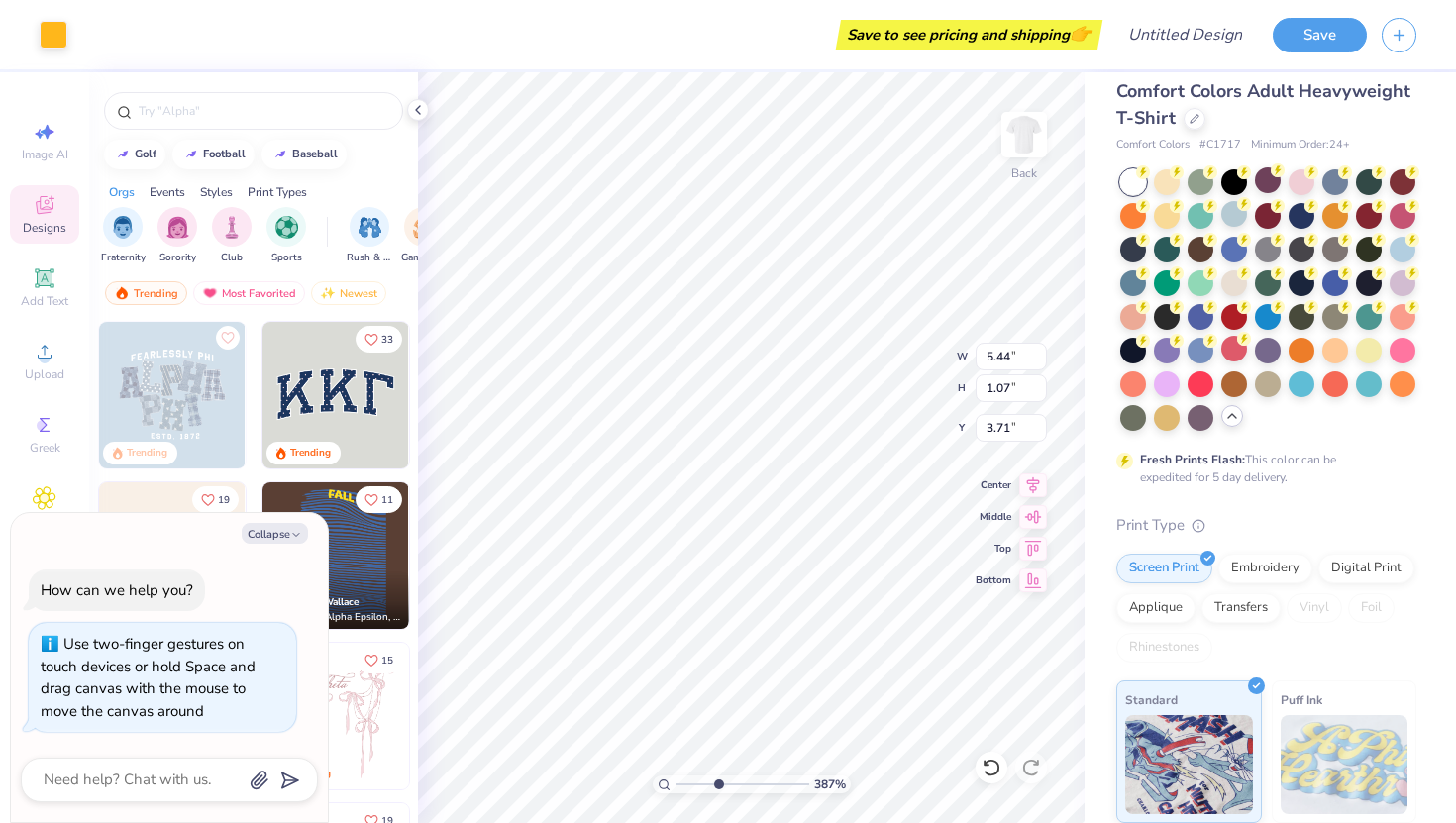 drag, startPoint x: 676, startPoint y: 783, endPoint x: 717, endPoint y: 771, distance: 42.720019 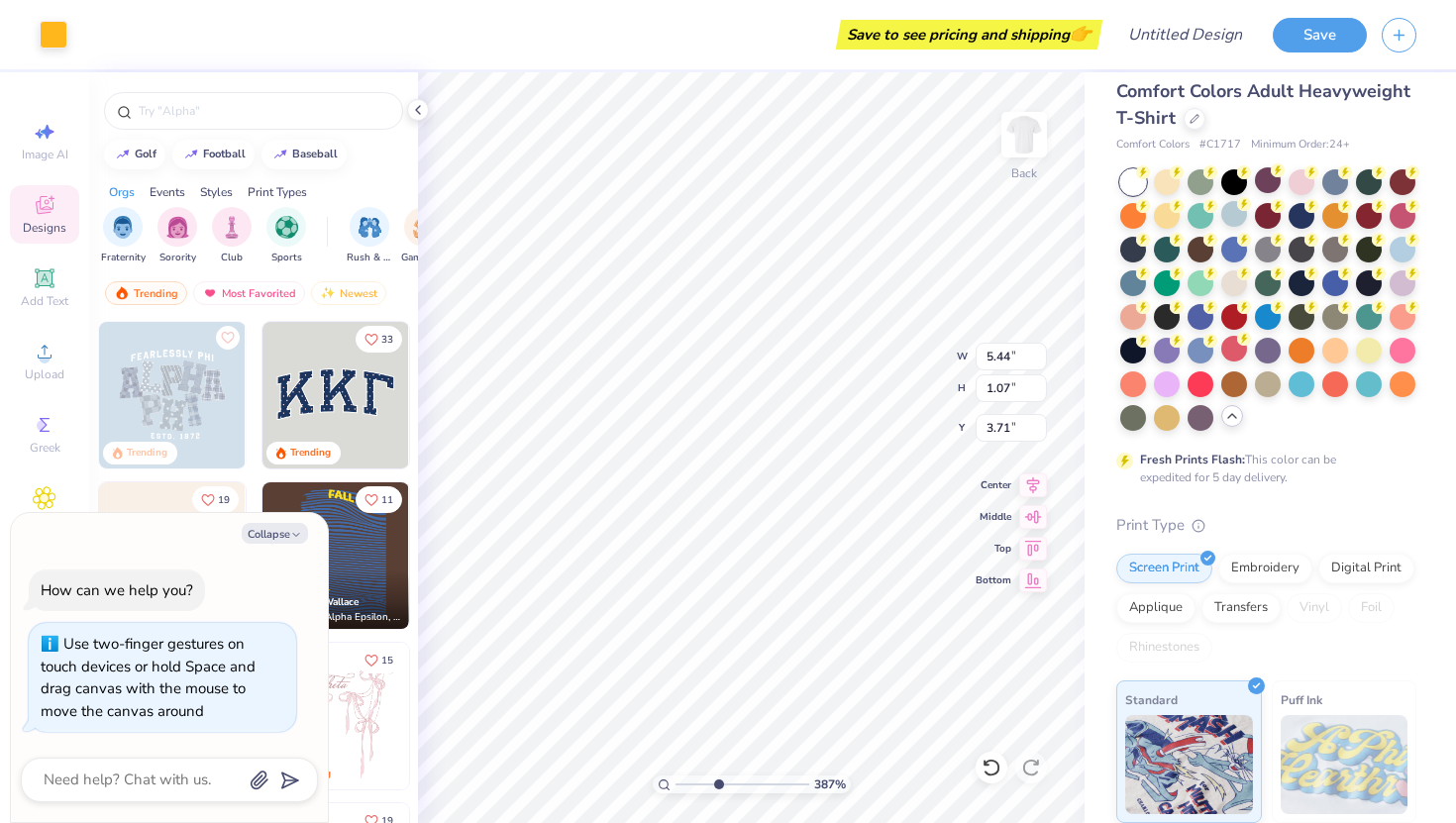 click at bounding box center [742, 784] 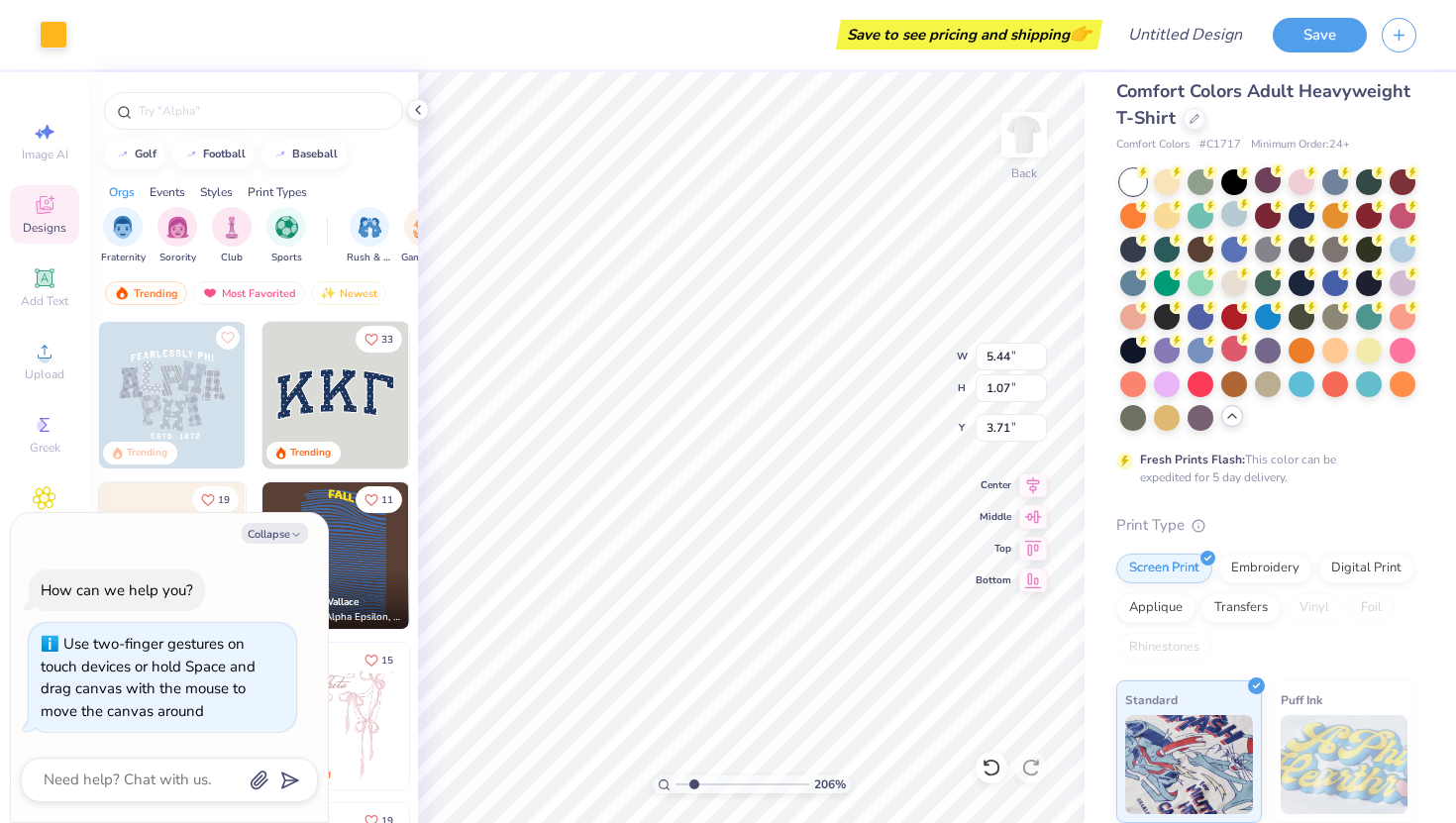 drag, startPoint x: 720, startPoint y: 777, endPoint x: 693, endPoint y: 781, distance: 27.294688 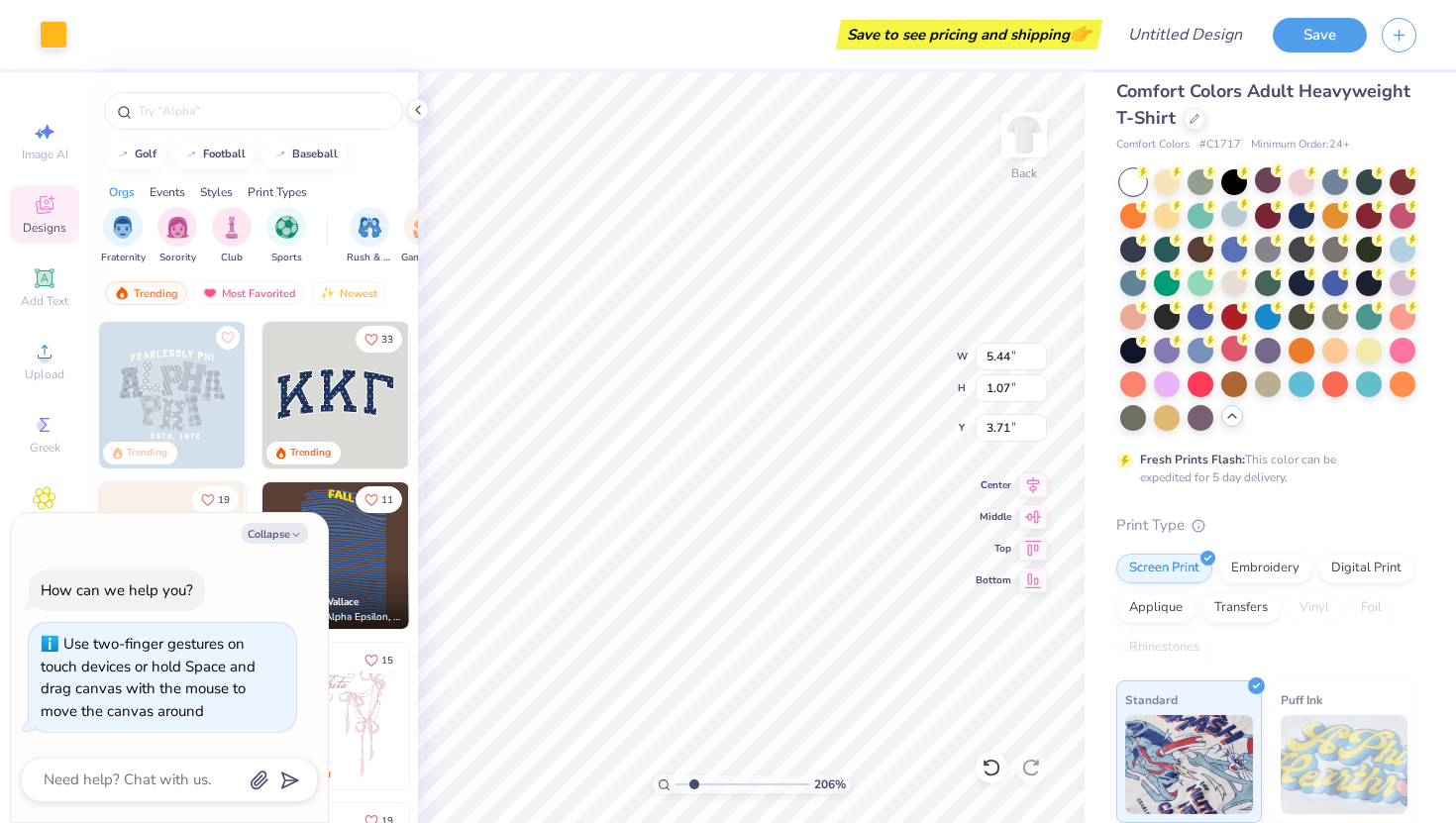 type on "2.06" 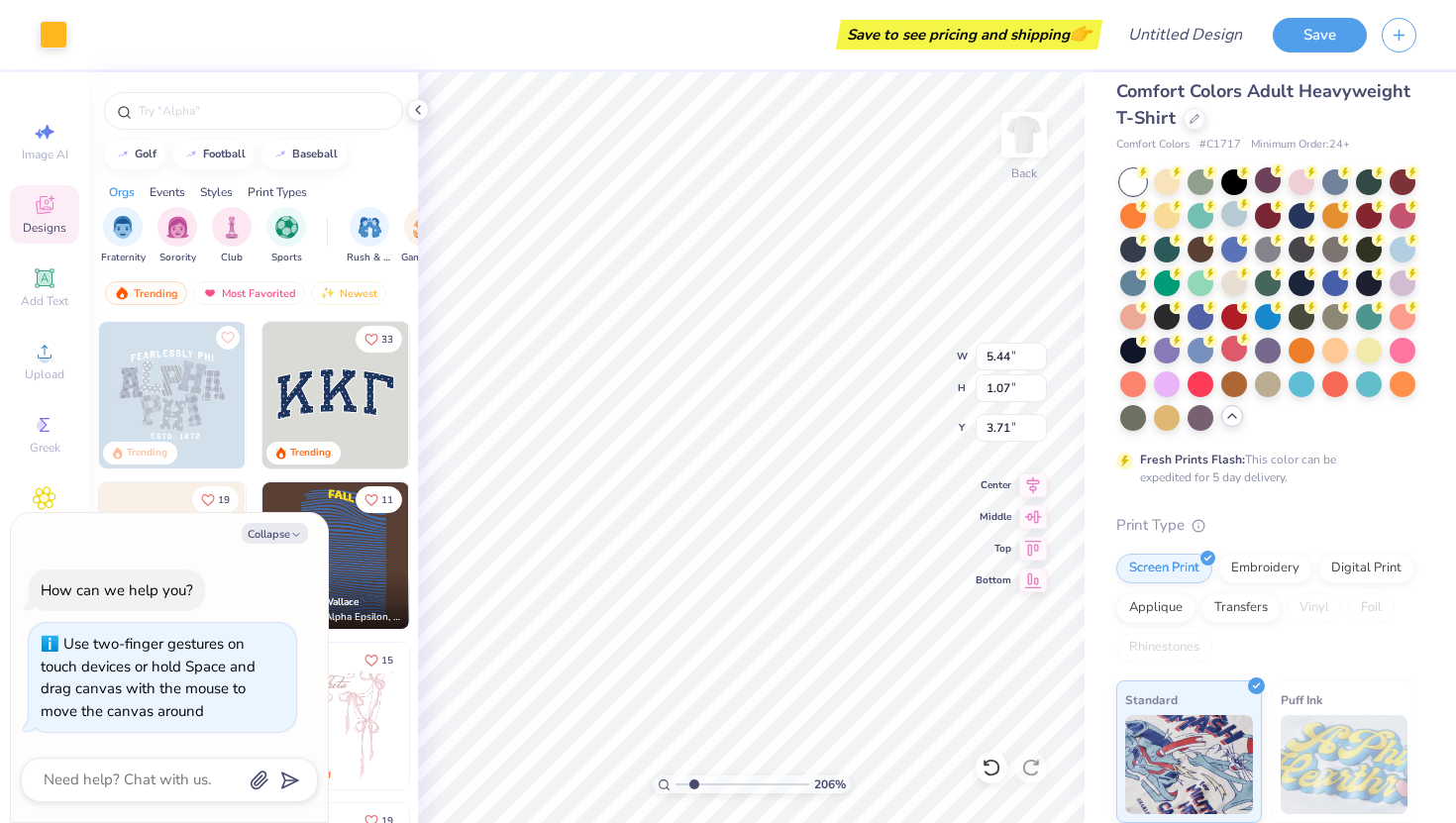 click at bounding box center (742, 784) 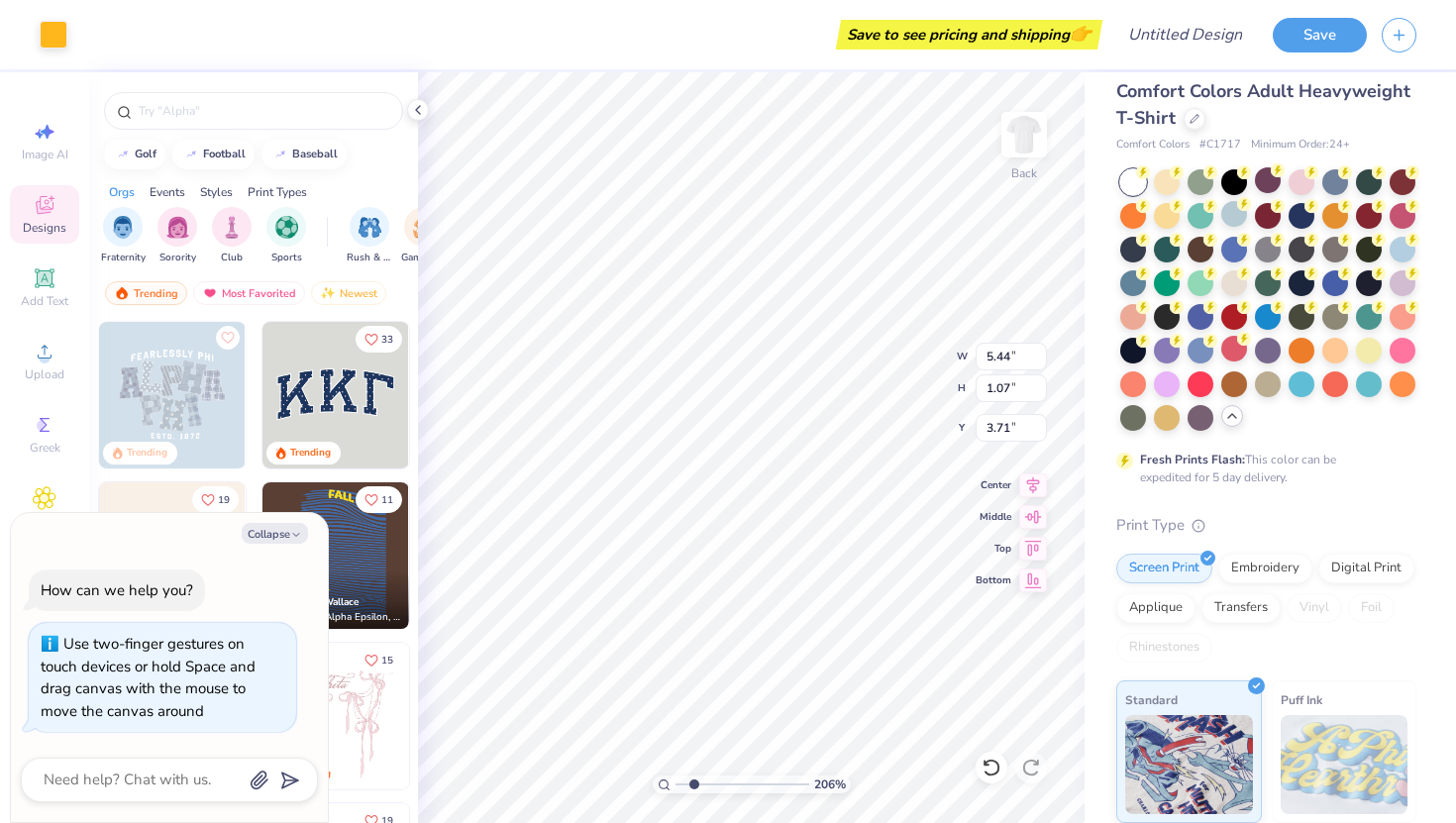 type on "x" 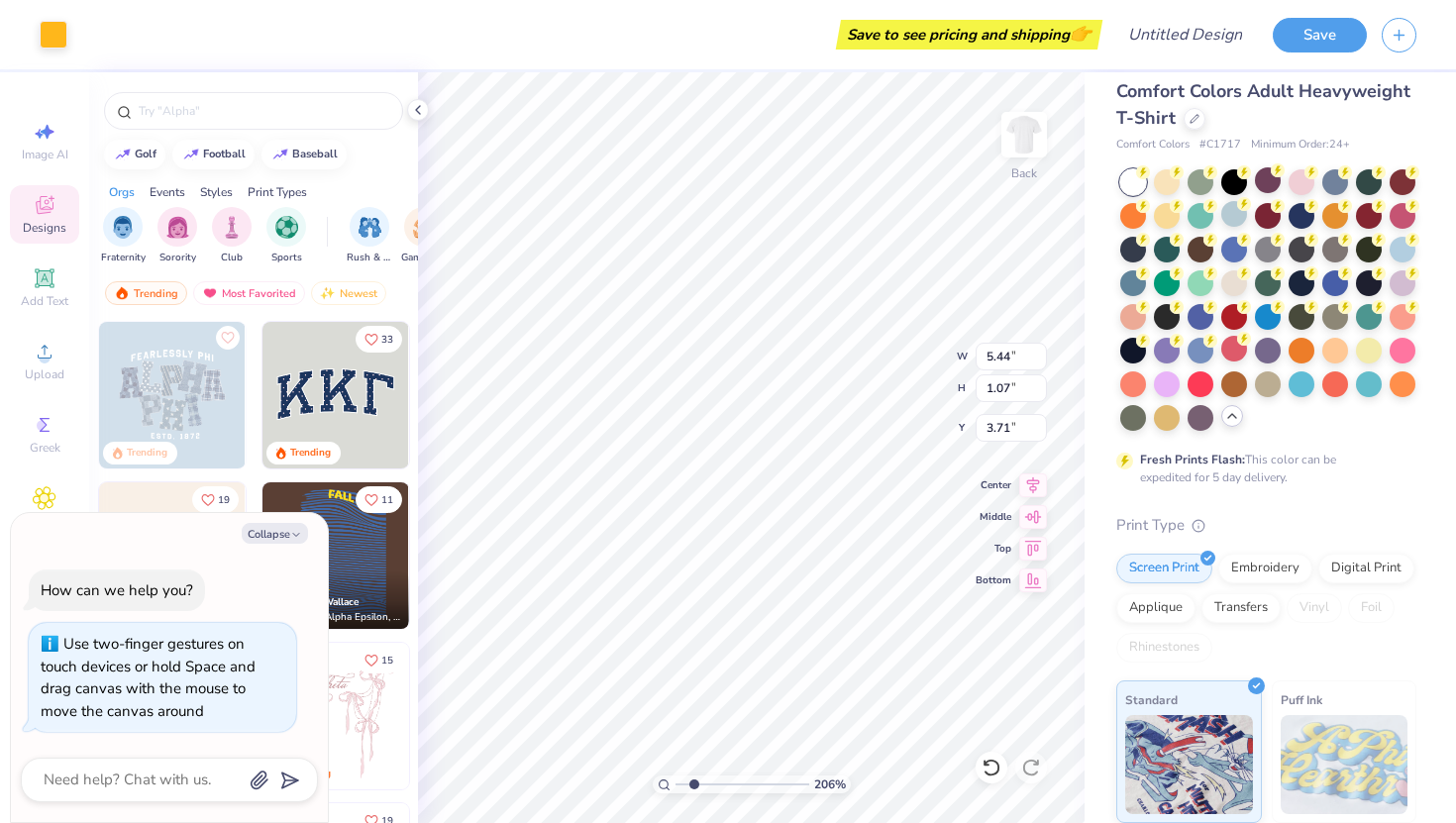 type on "3.89" 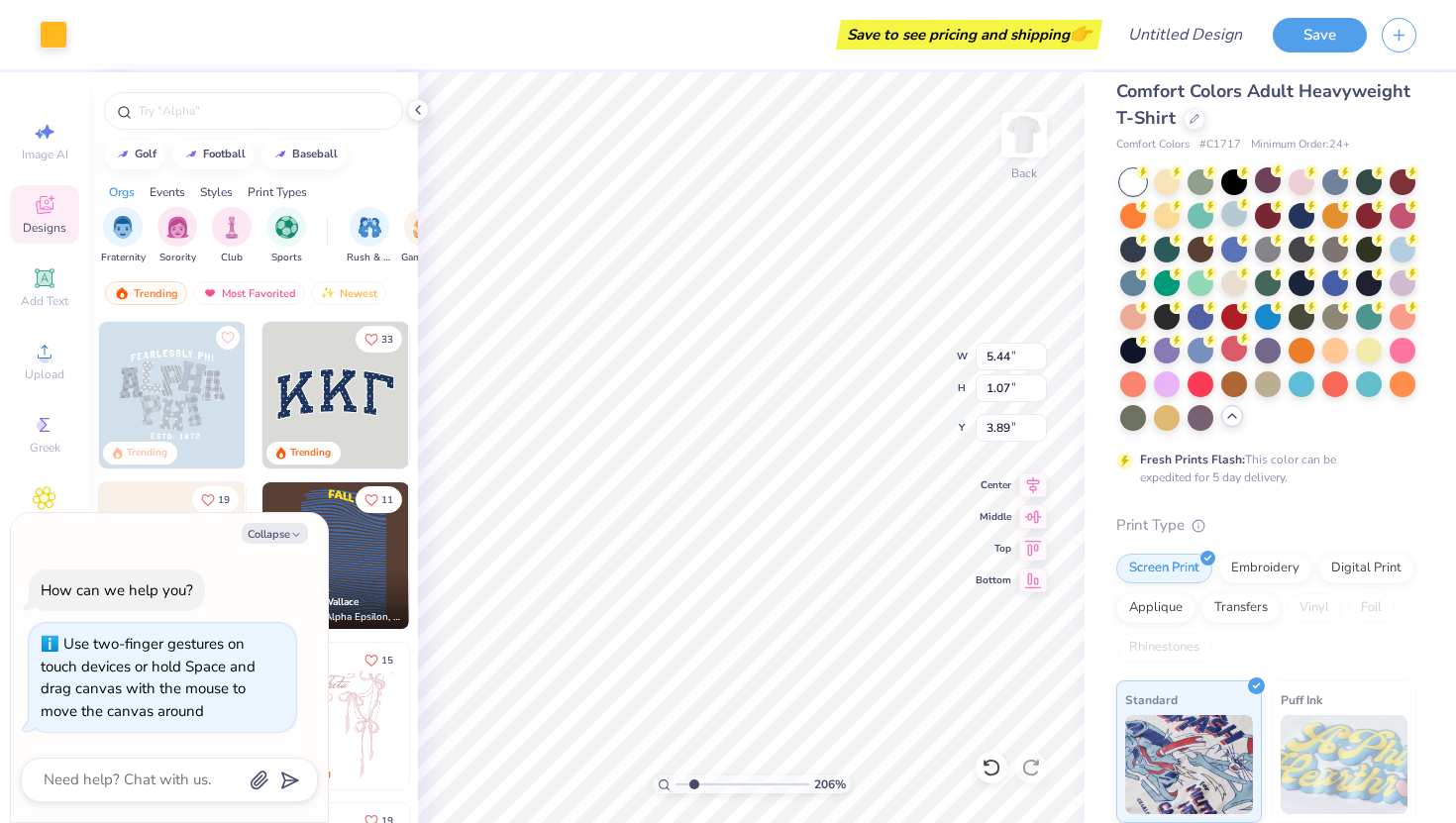type on "x" 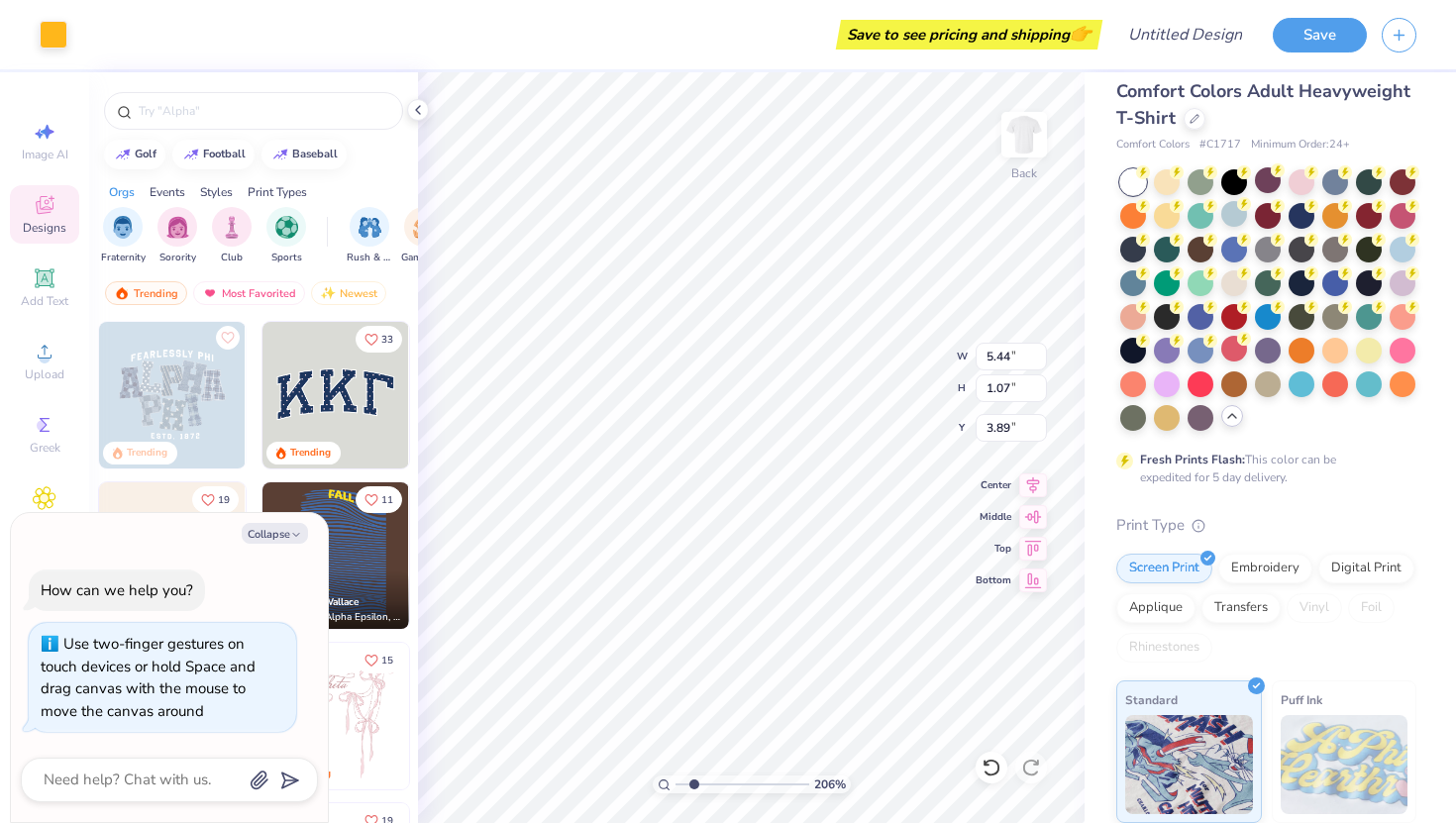 type on "4.89" 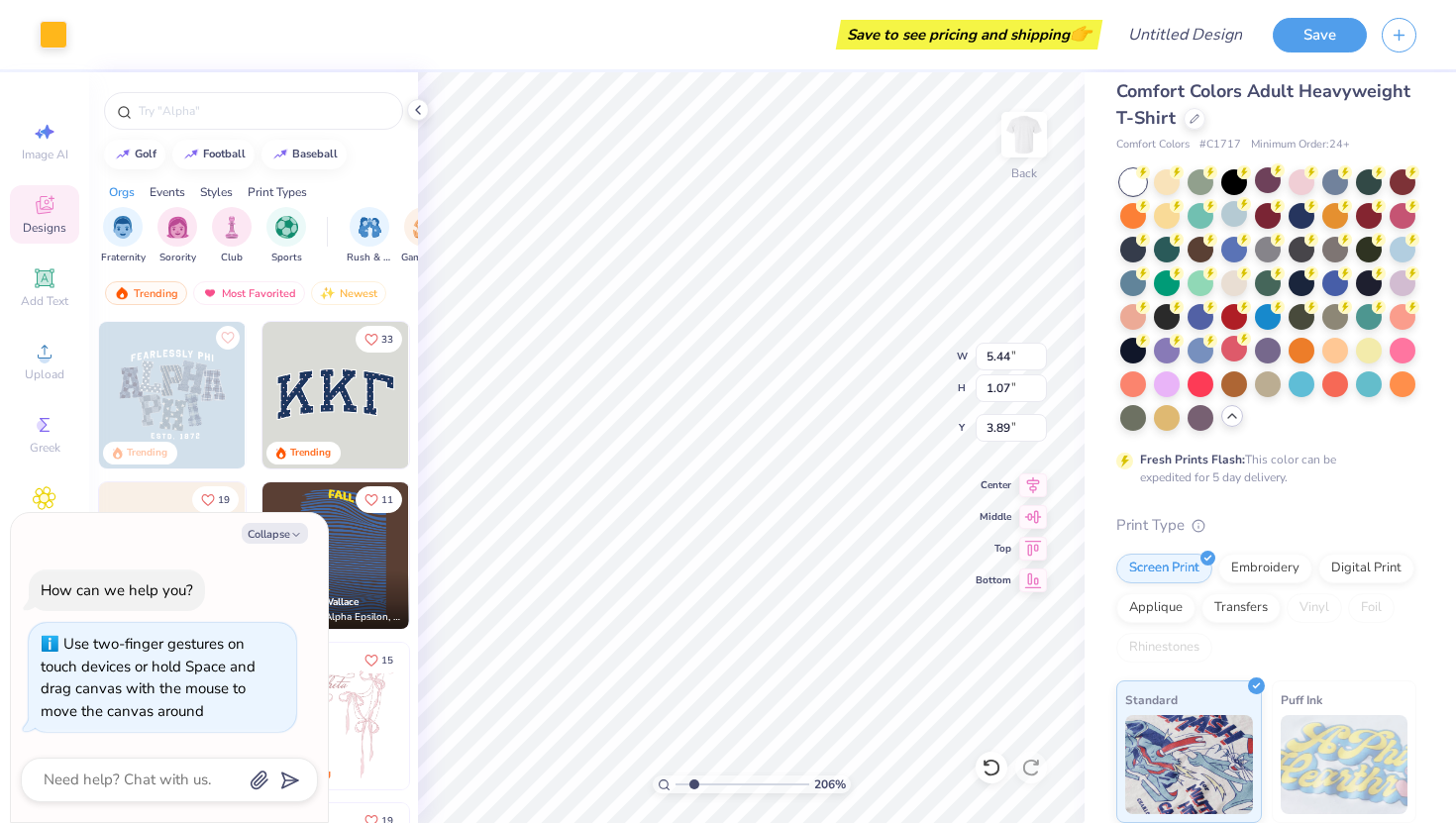 type on "0.96" 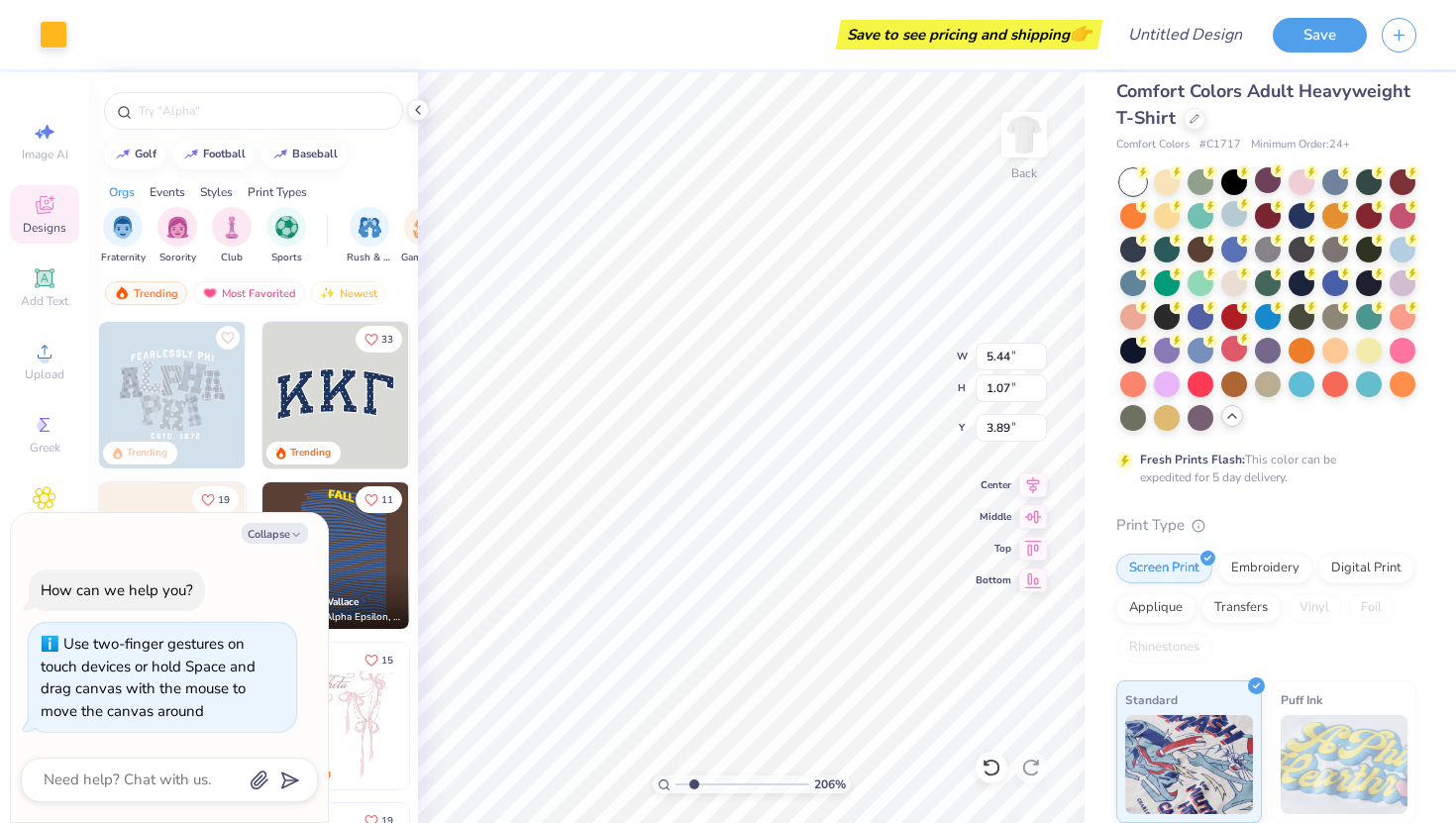 type on "4.00" 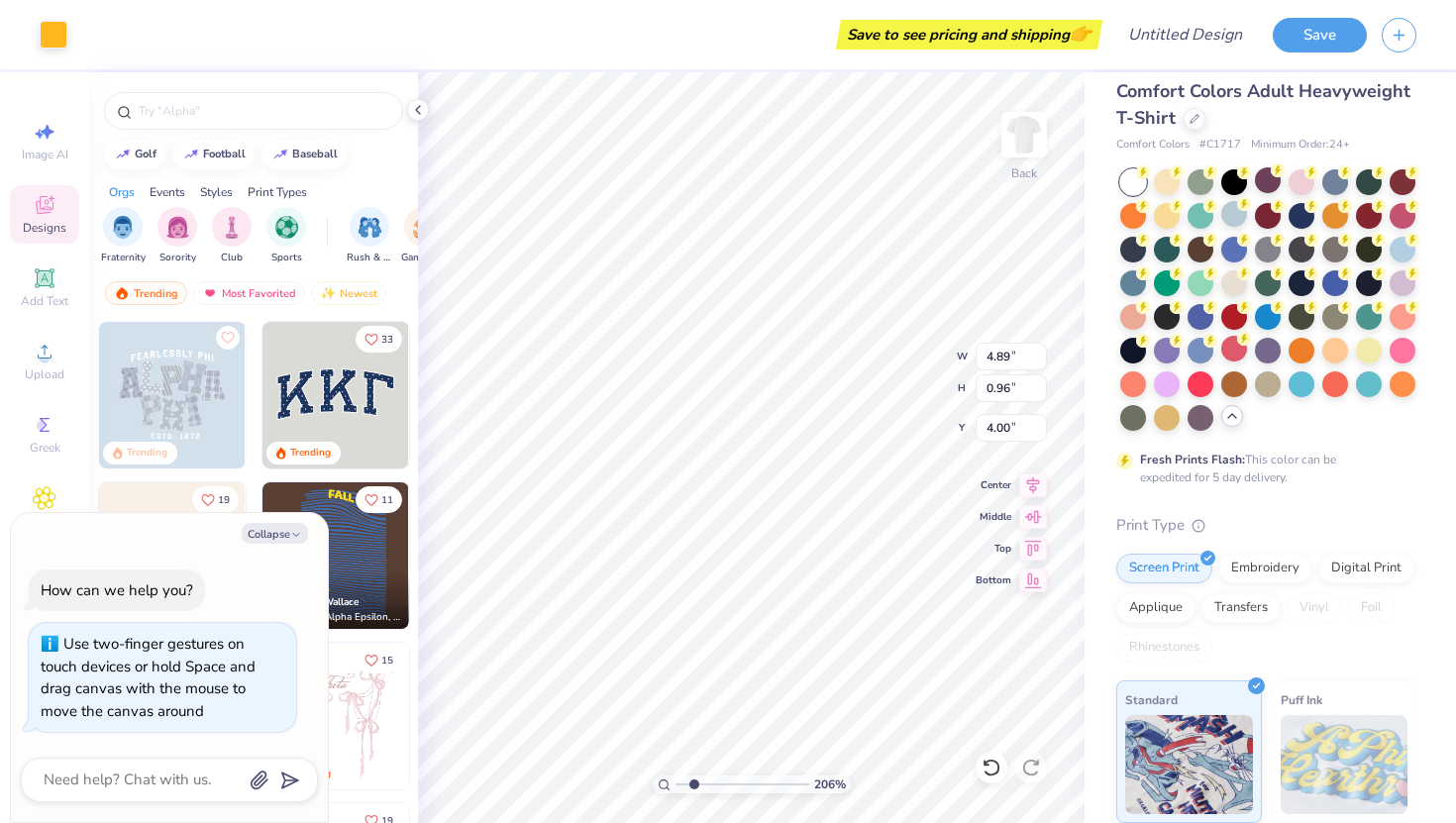 type on "x" 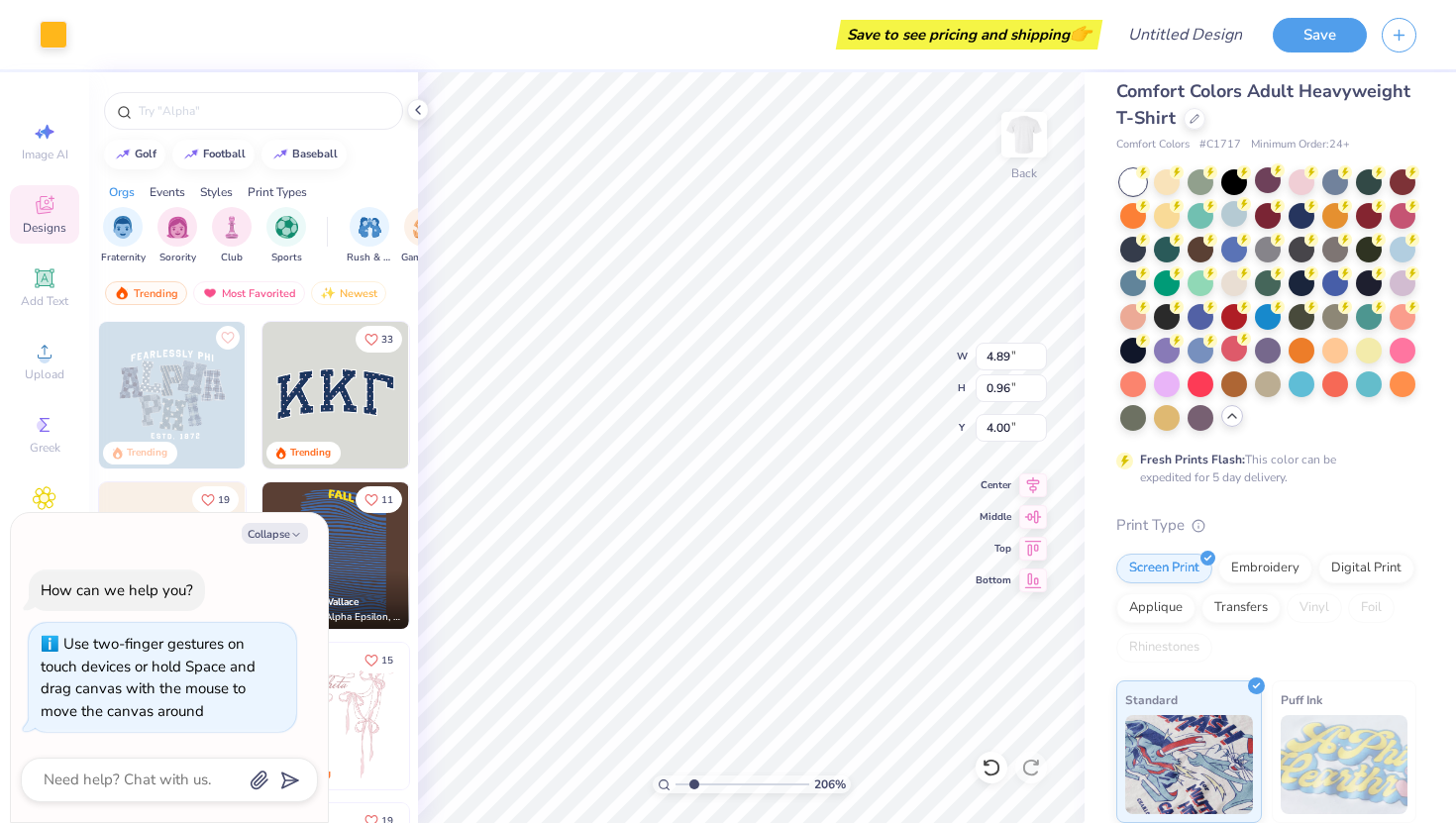 type on "4.93" 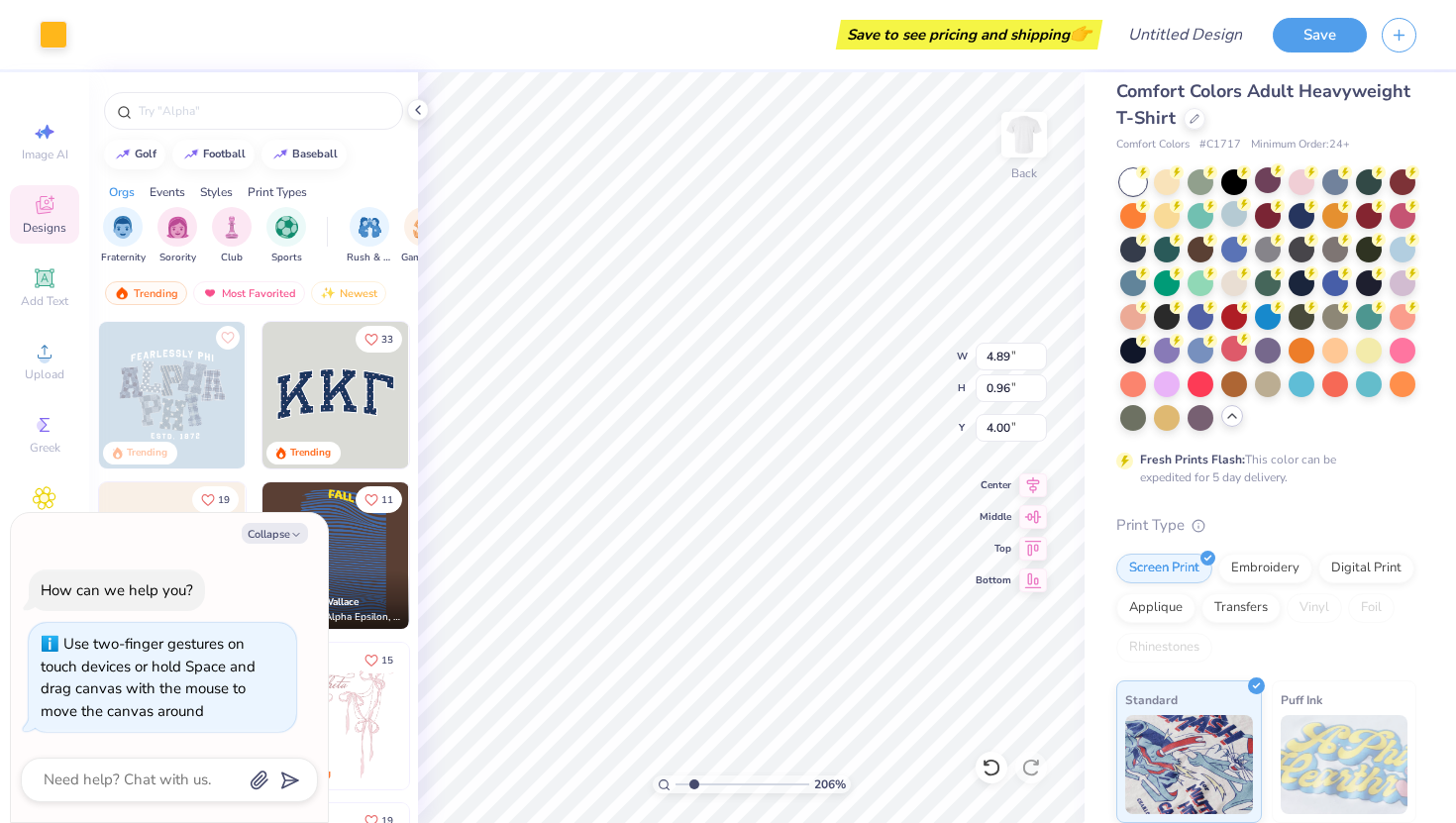 type on "3.99" 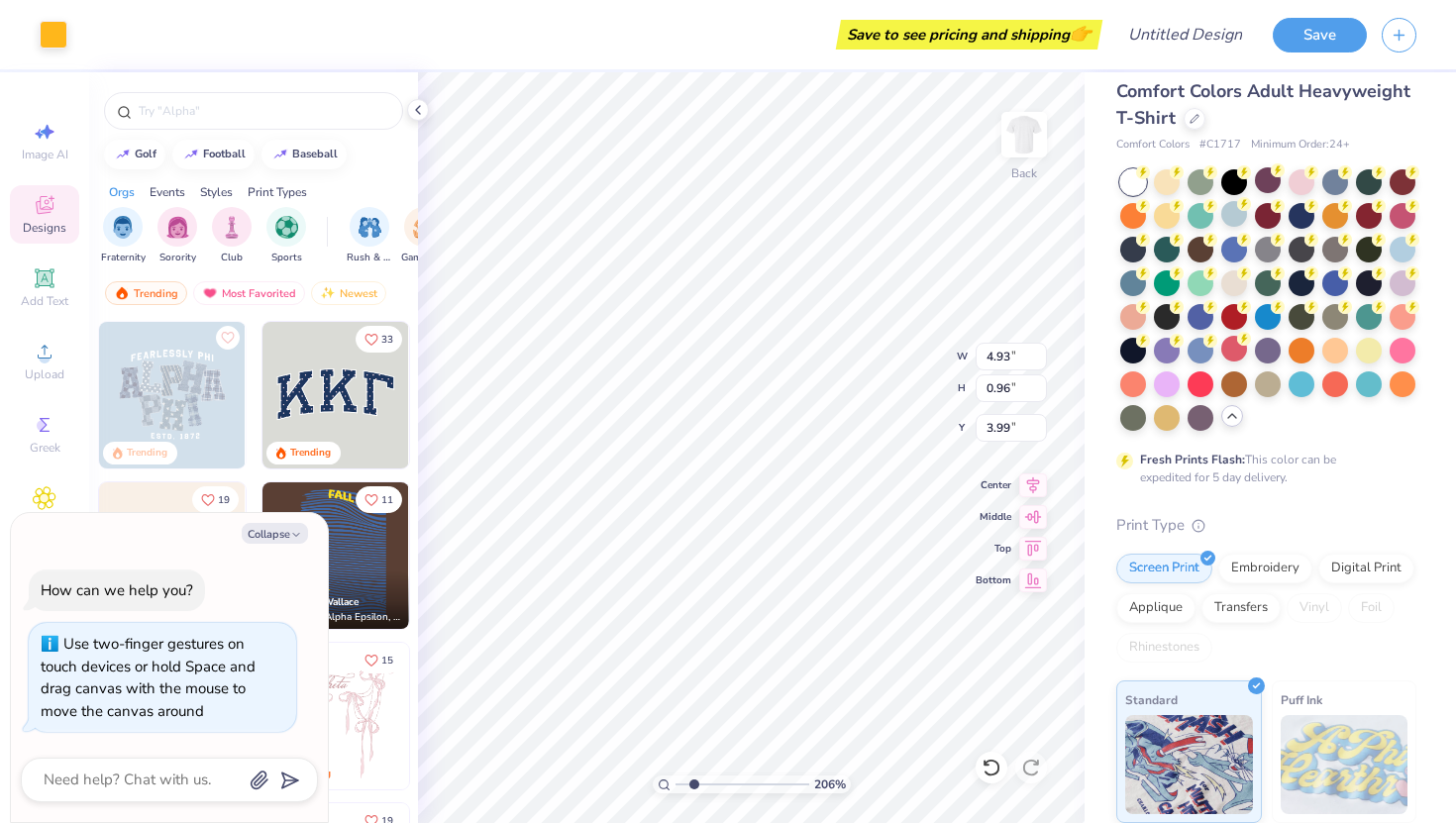 type on "x" 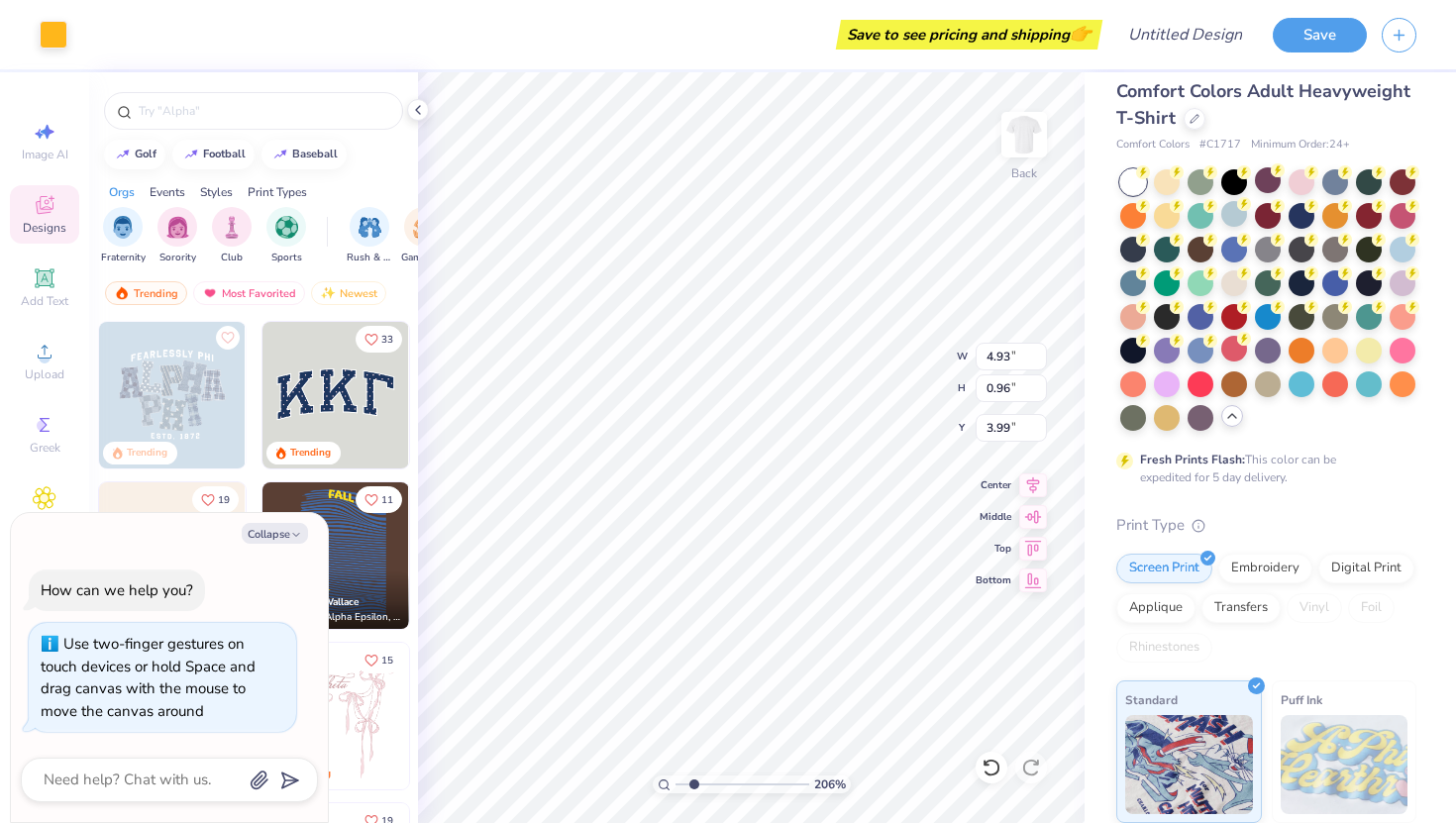 type on "4.96" 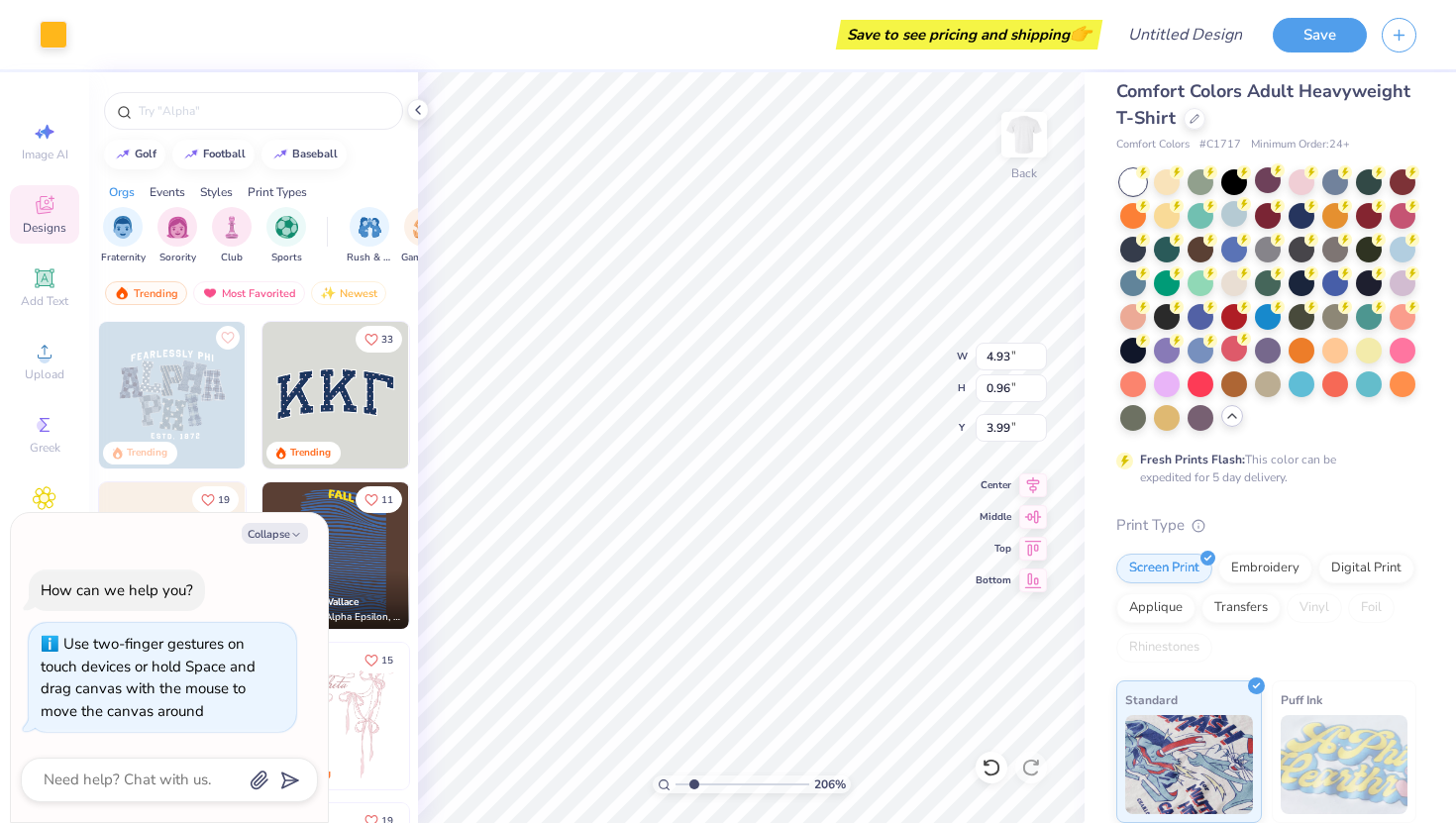 type on "0.97" 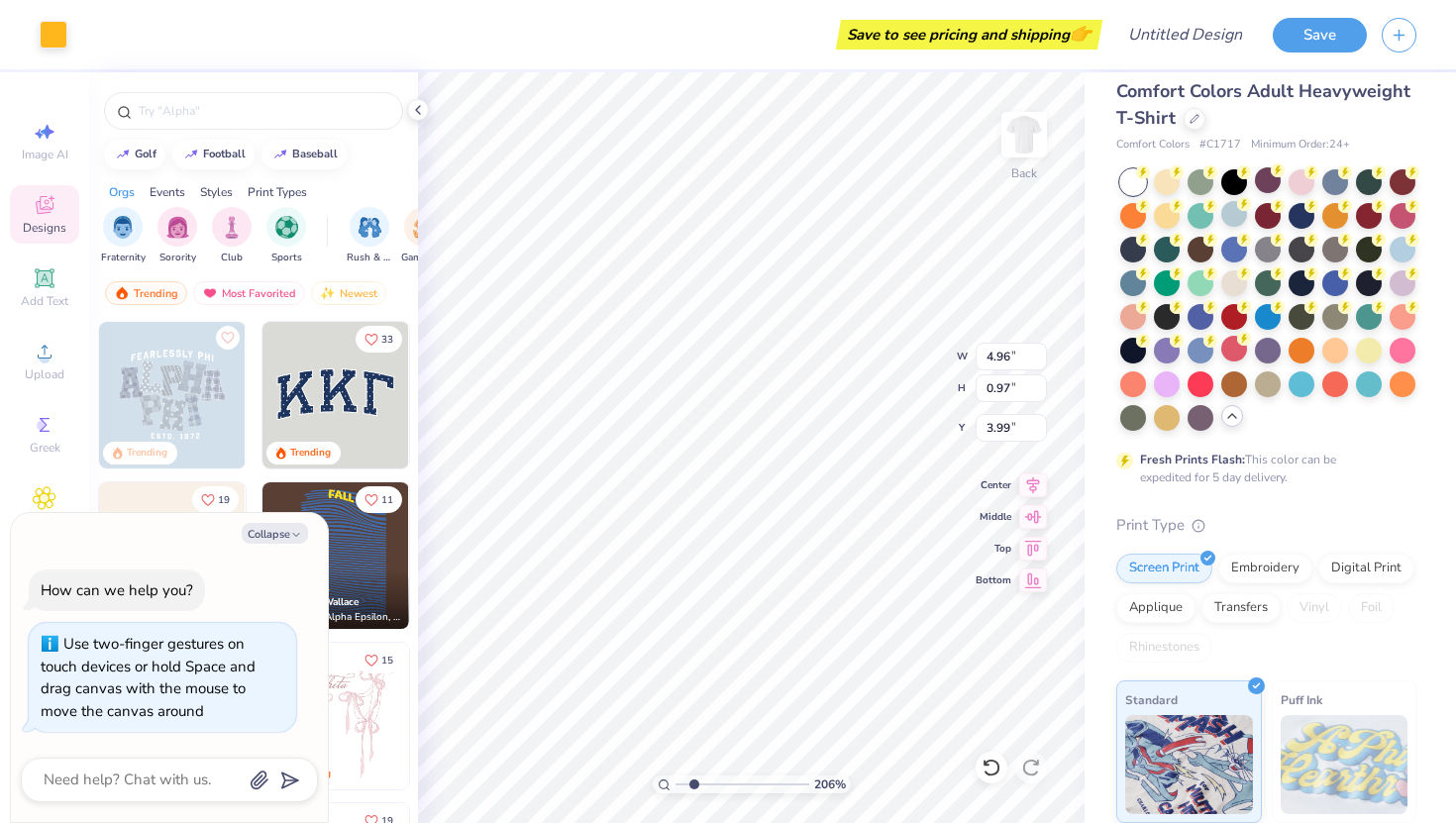 type on "x" 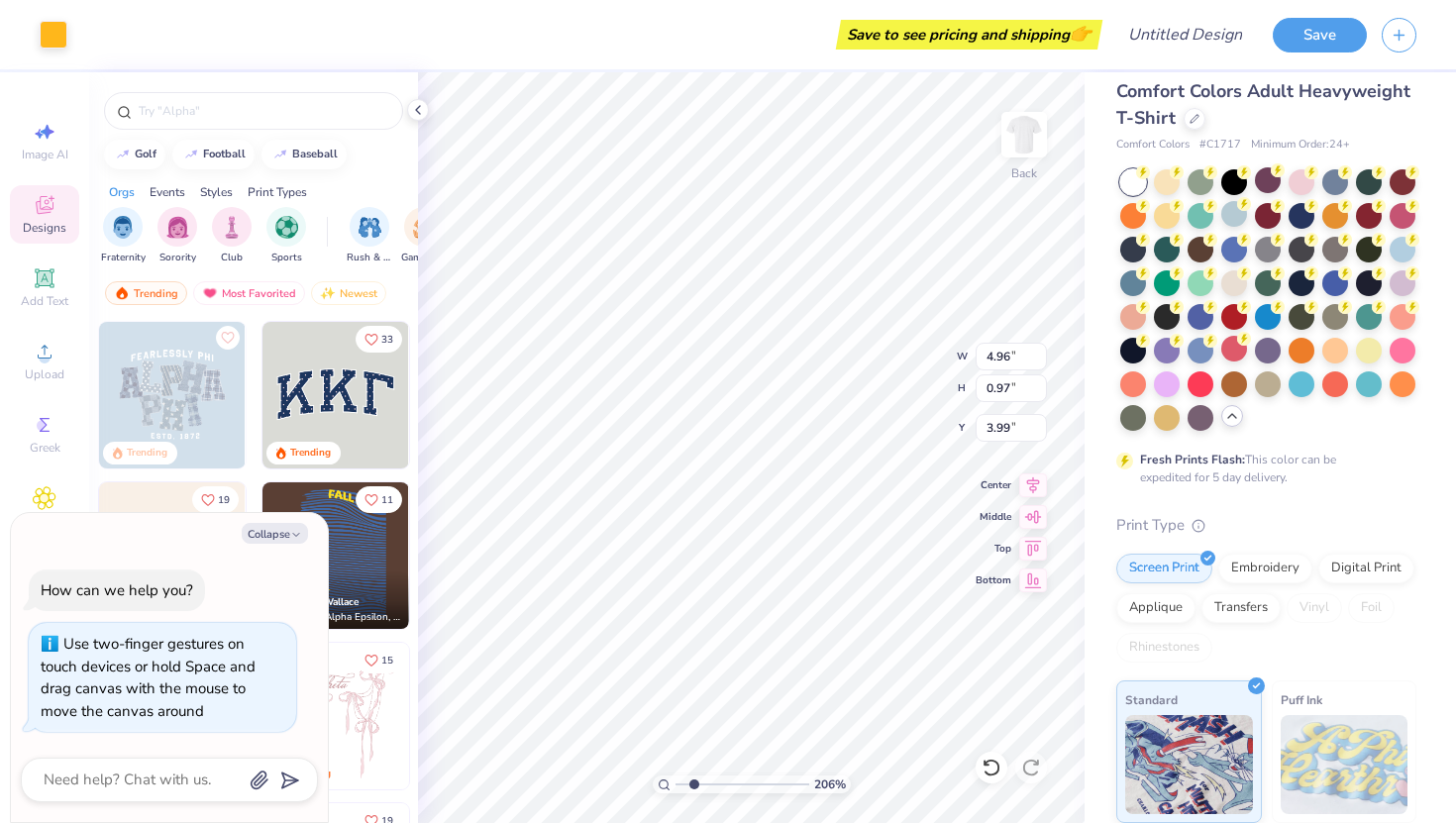type on "4.94" 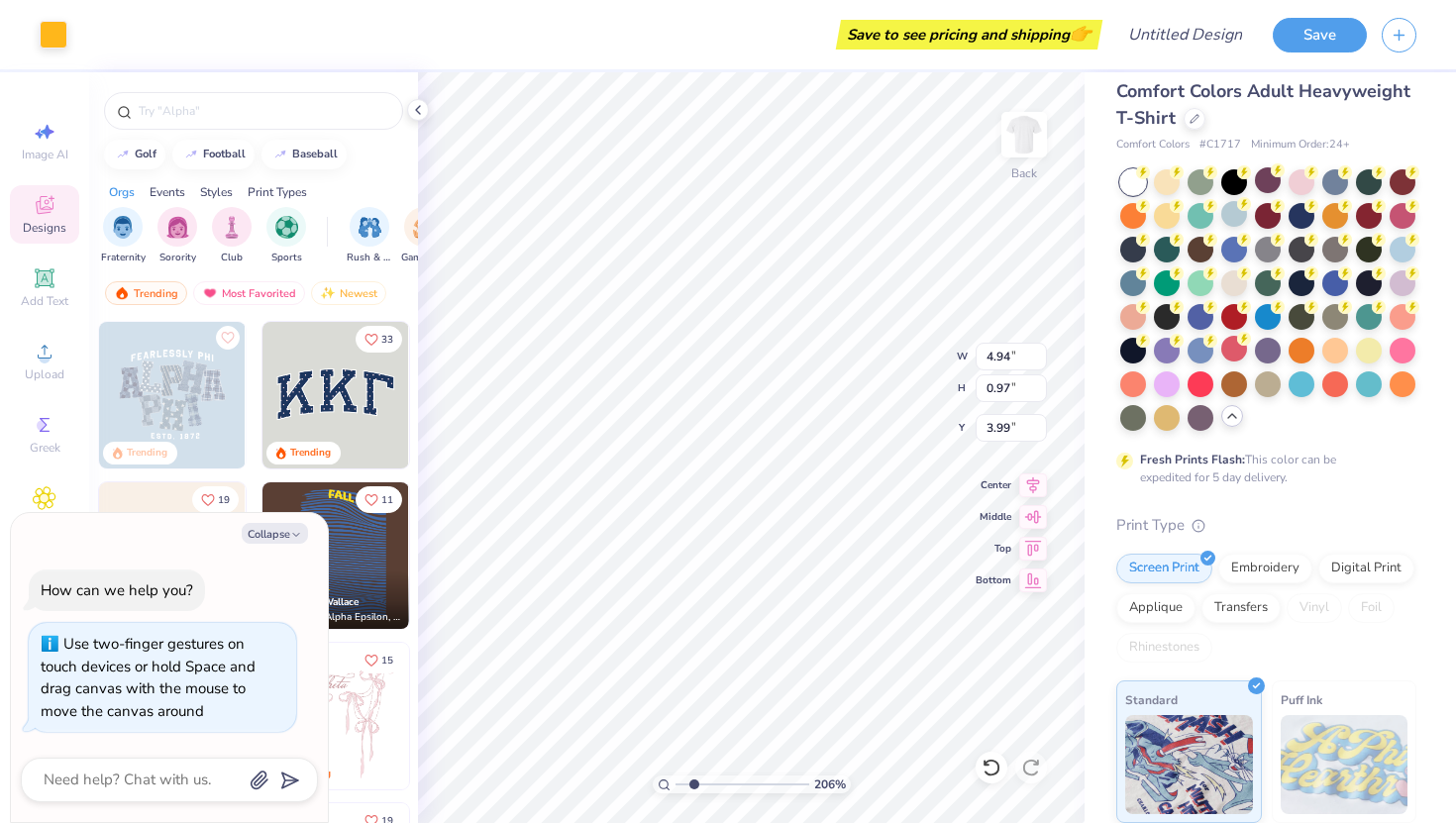 type on "x" 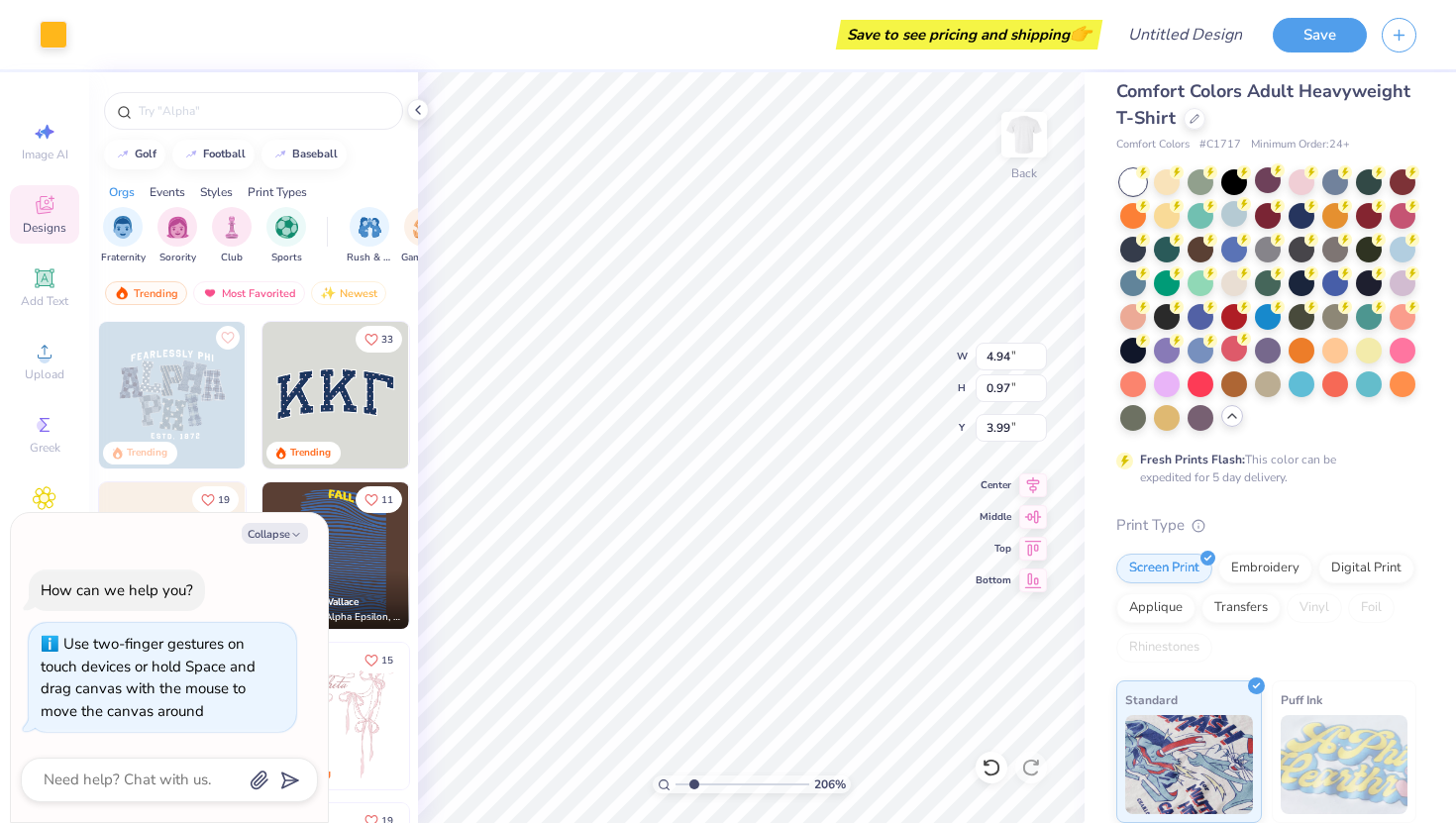 type on "4.91" 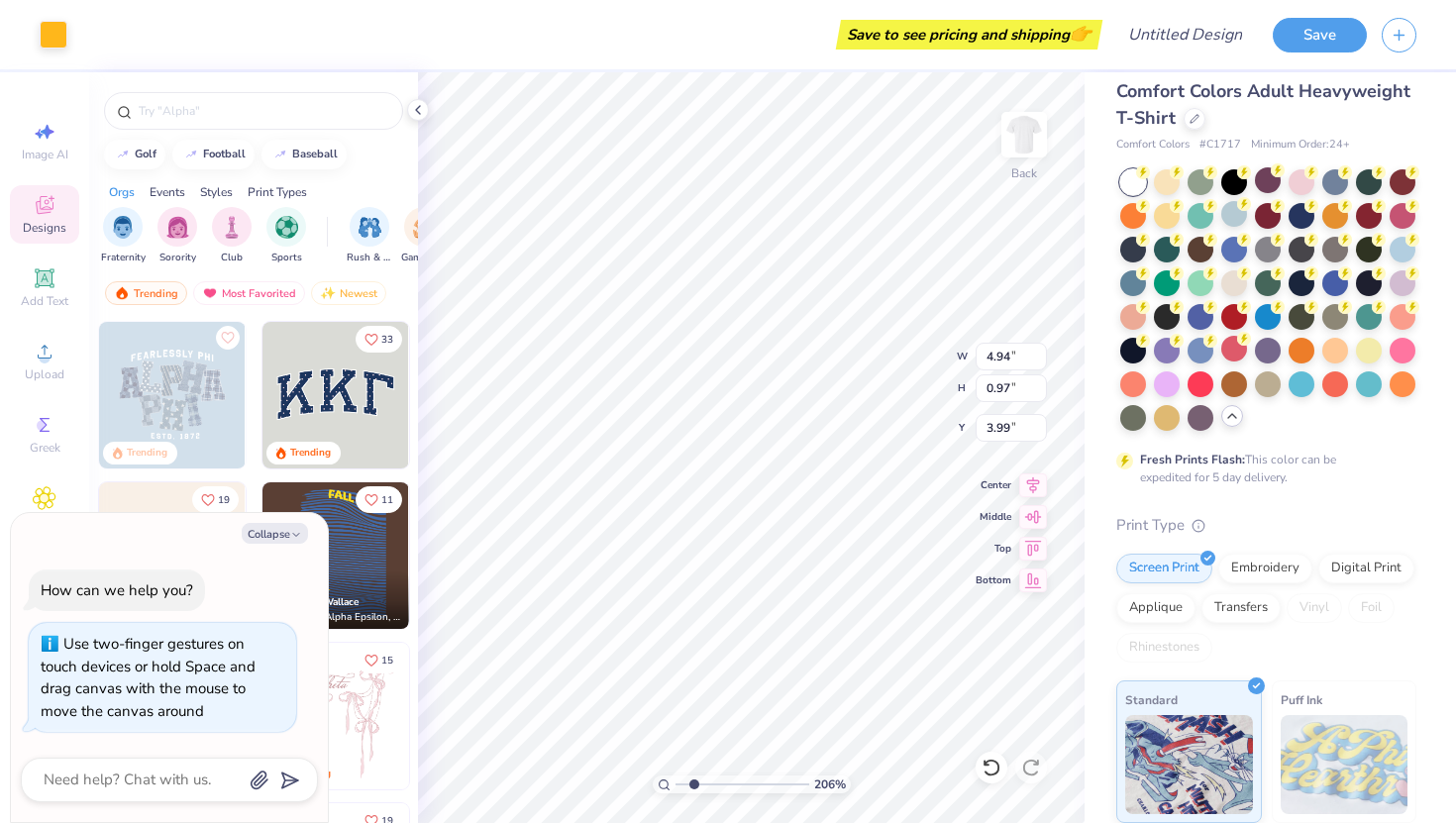 type on "0.96" 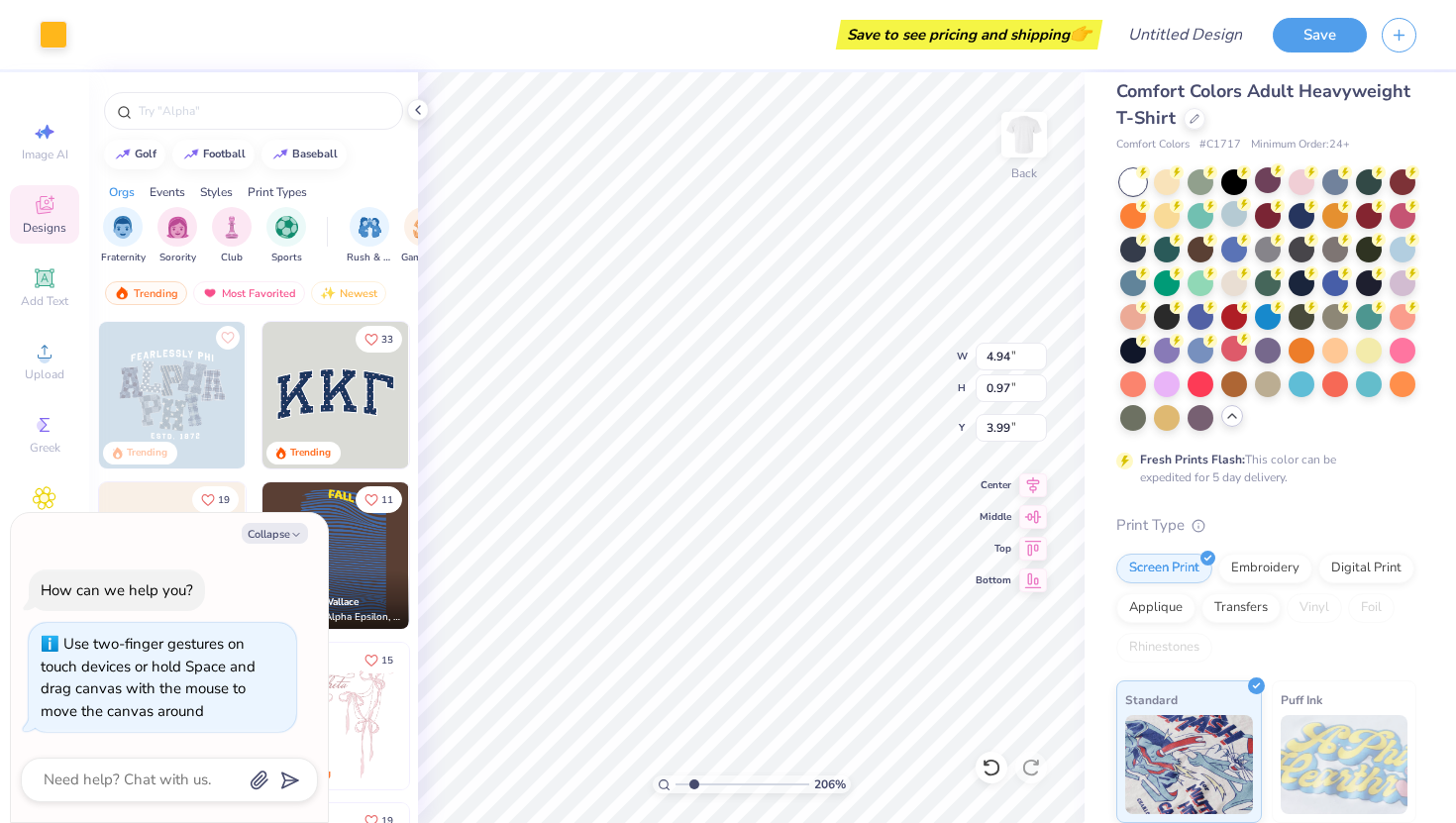 type on "4.00" 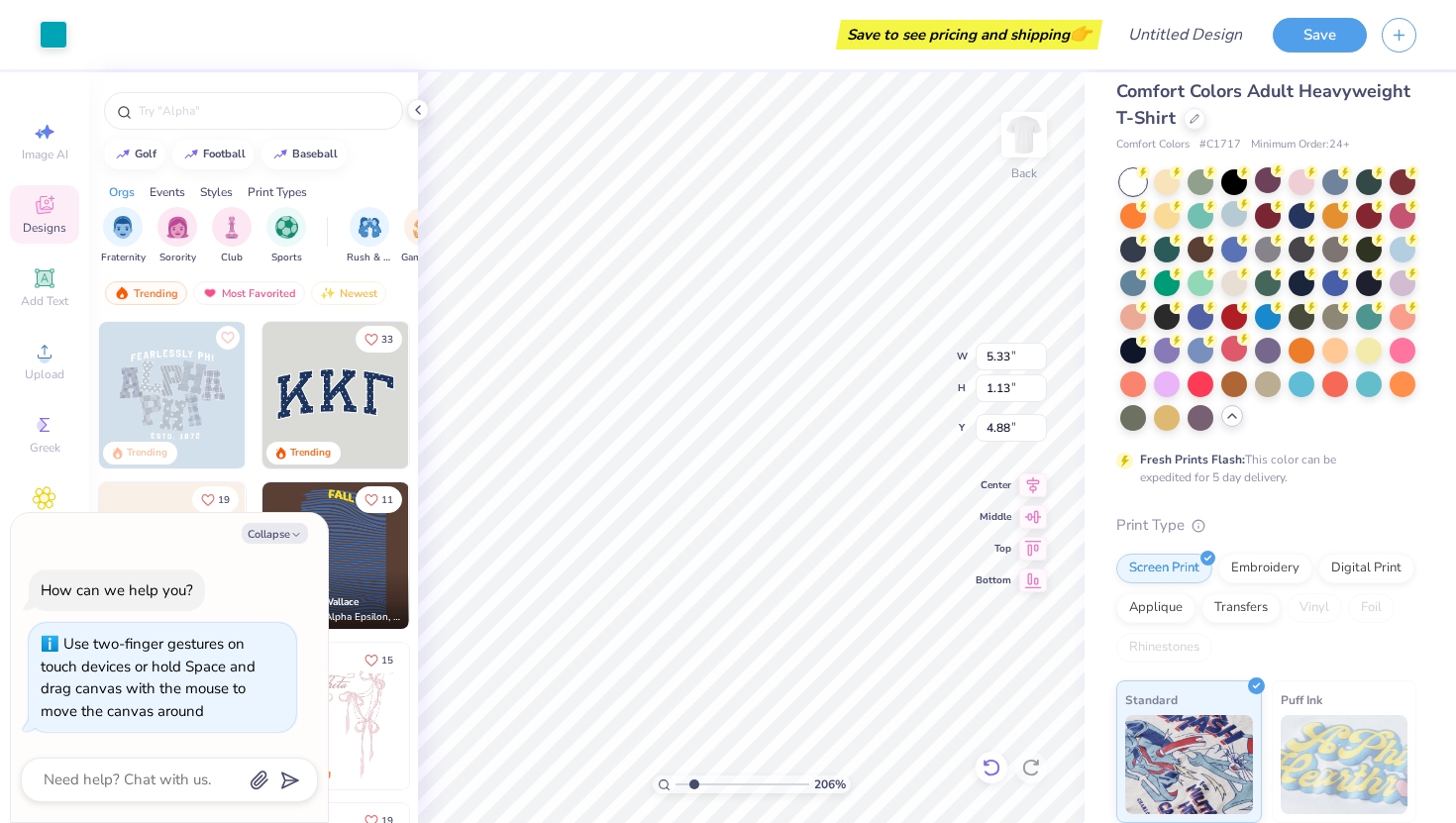 click 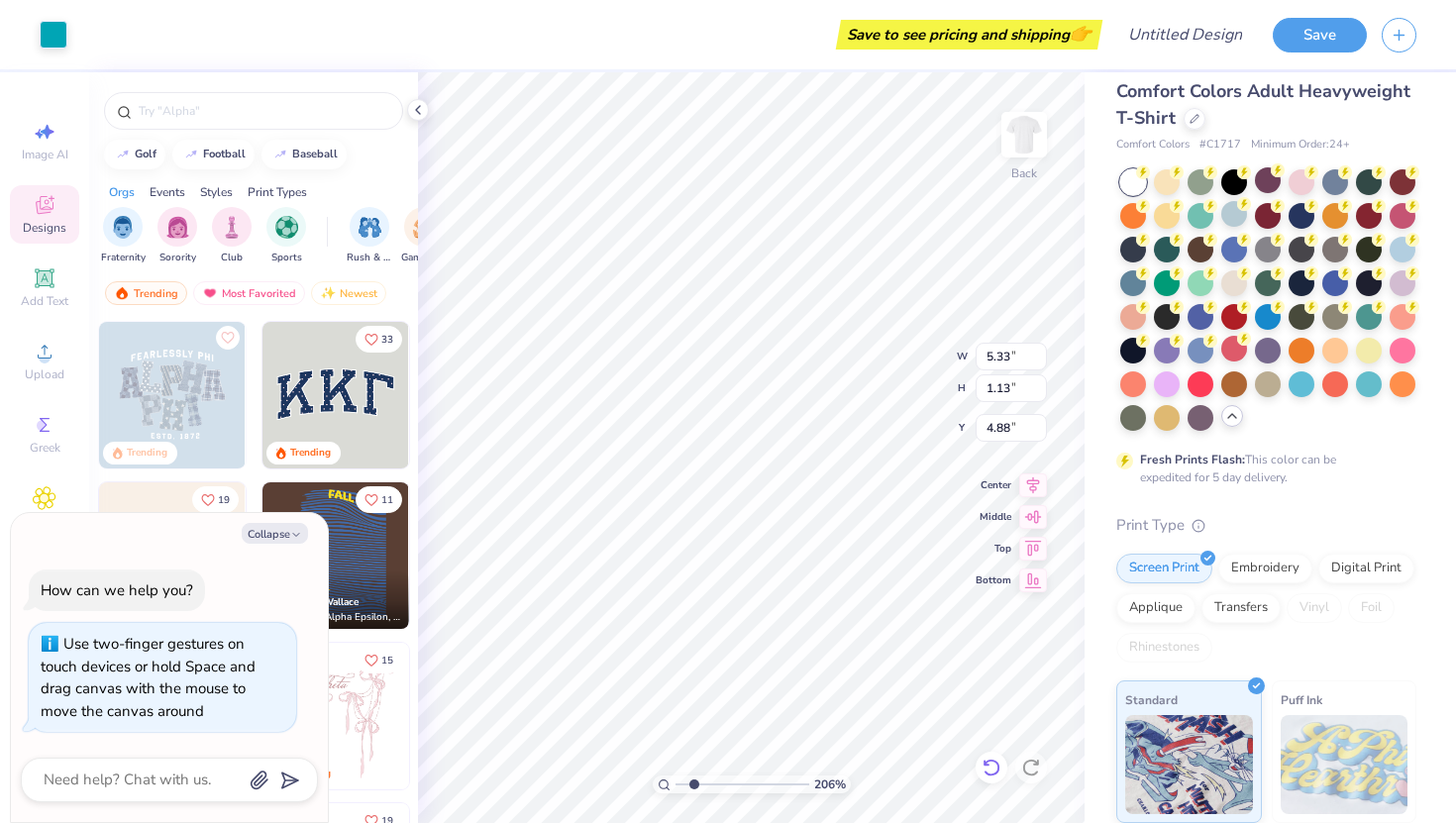 type on "x" 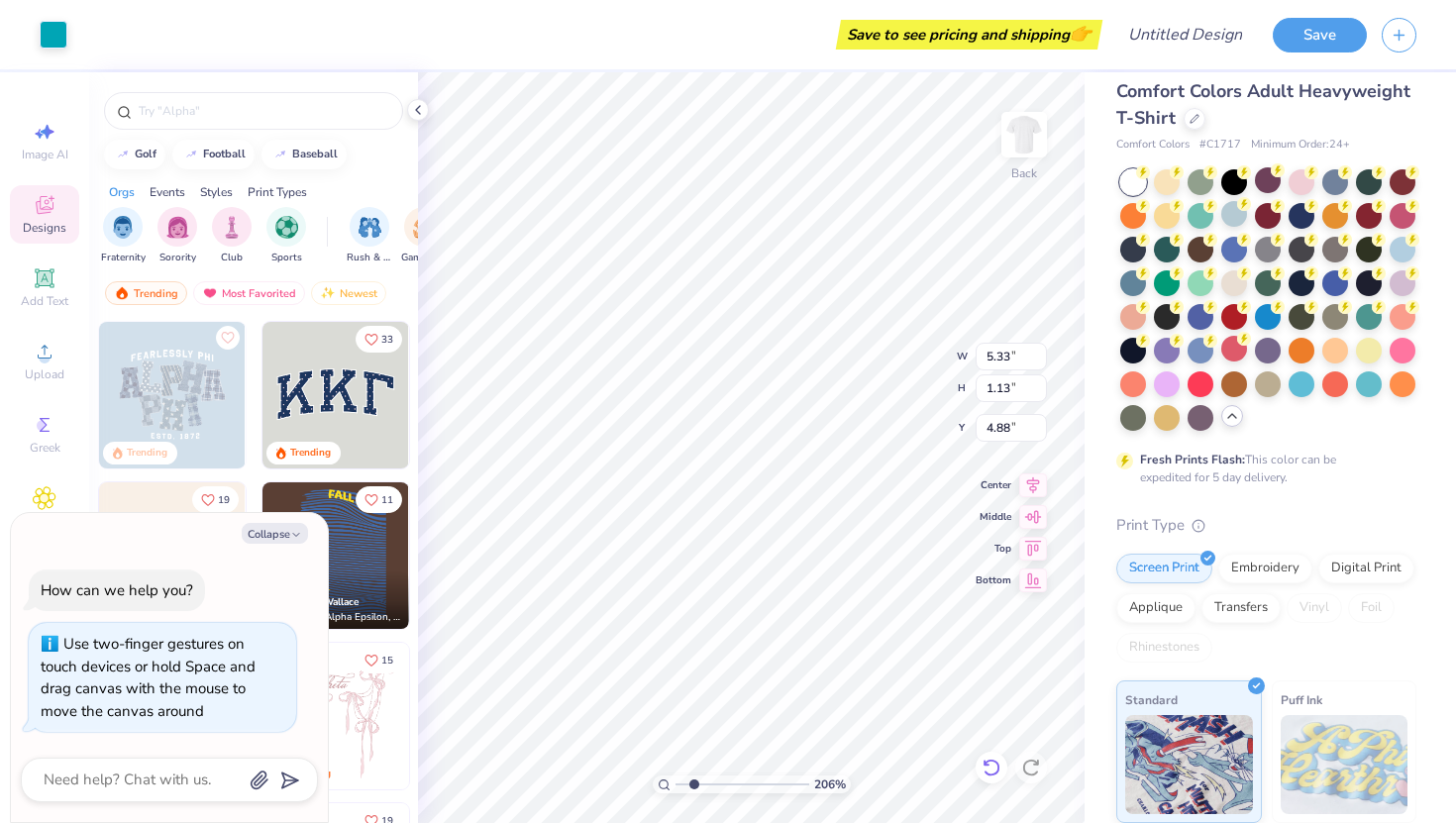 type on "4.96" 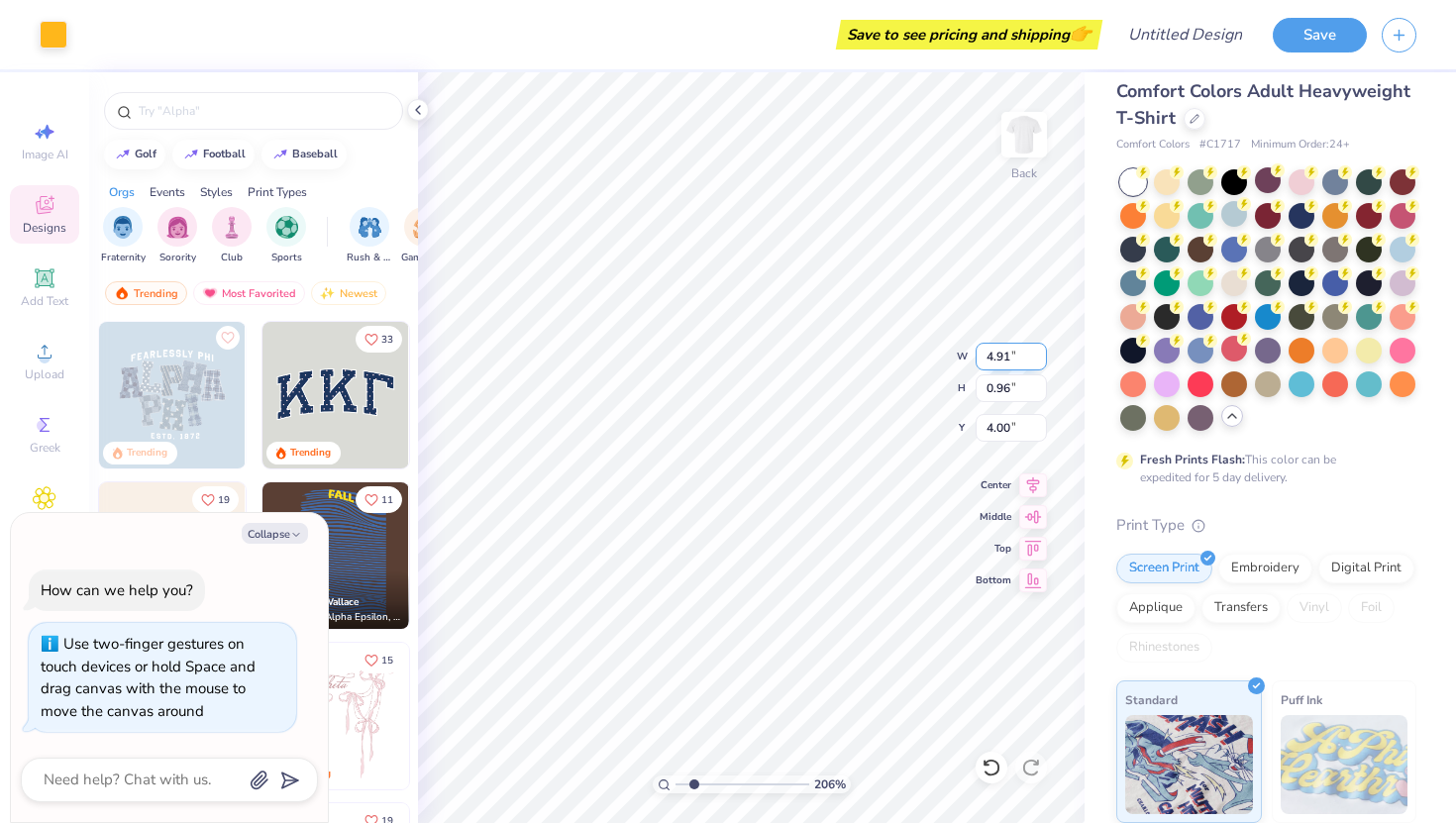 click on "206  % Back W 4.91 4.91 " H 0.96 0.96 " Y 4.00 4.00 " Center Middle Top Bottom" at bounding box center [751, 448] 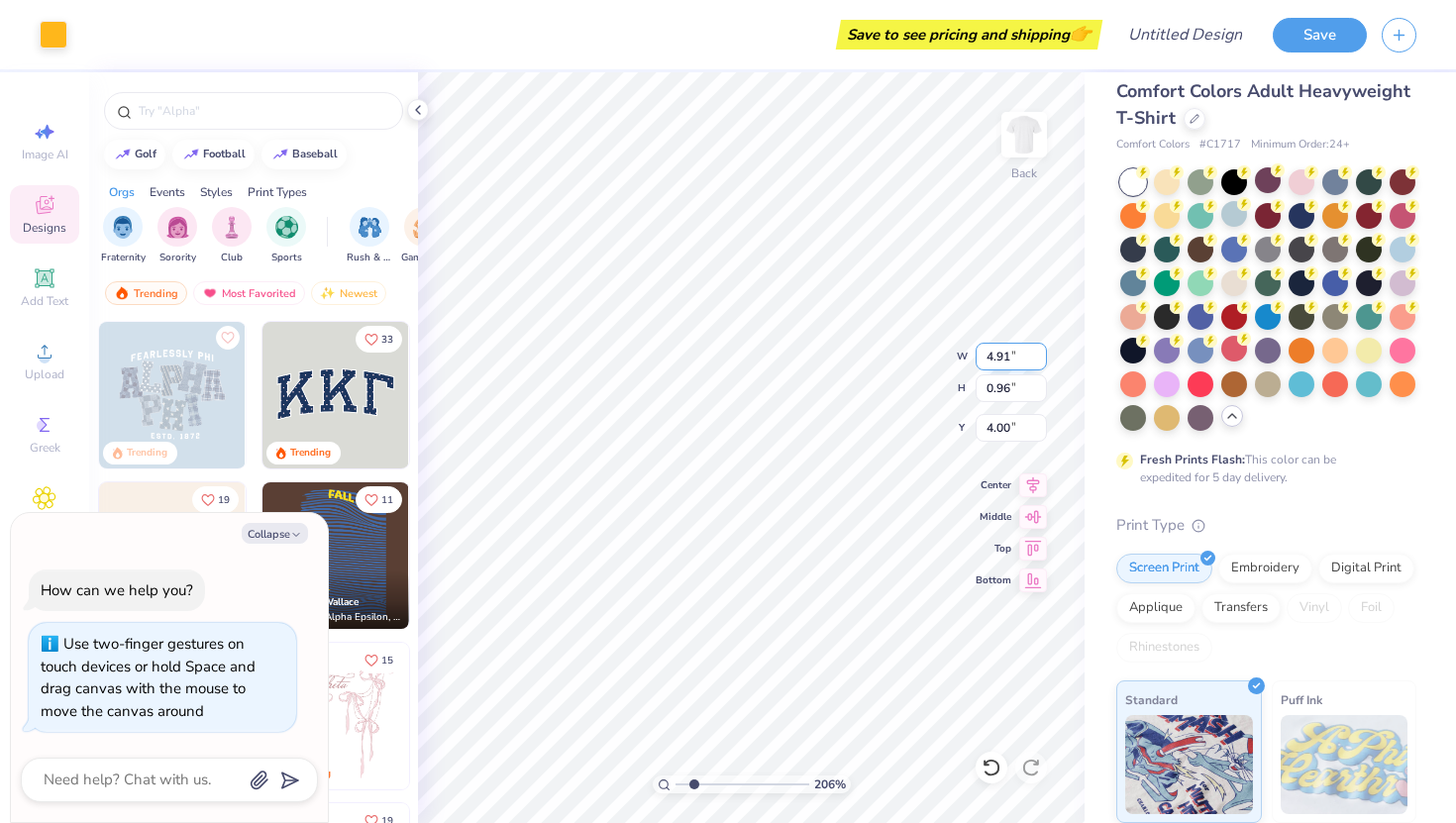 click on "206  % Back W 4.91 4.91 " H 0.96 0.96 " Y 4.00 4.00 " Center Middle Top Bottom" at bounding box center [751, 448] 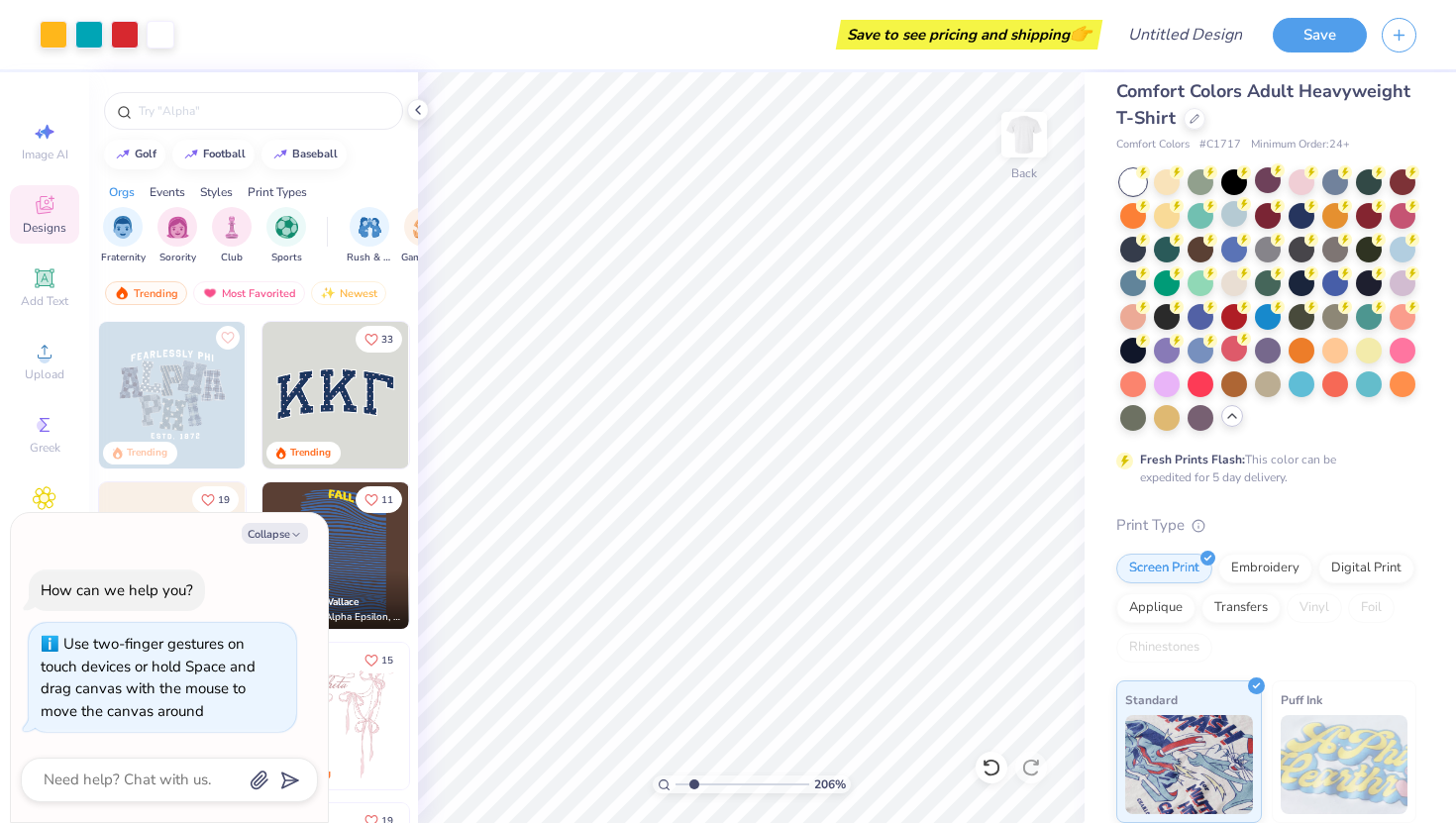 type on "x" 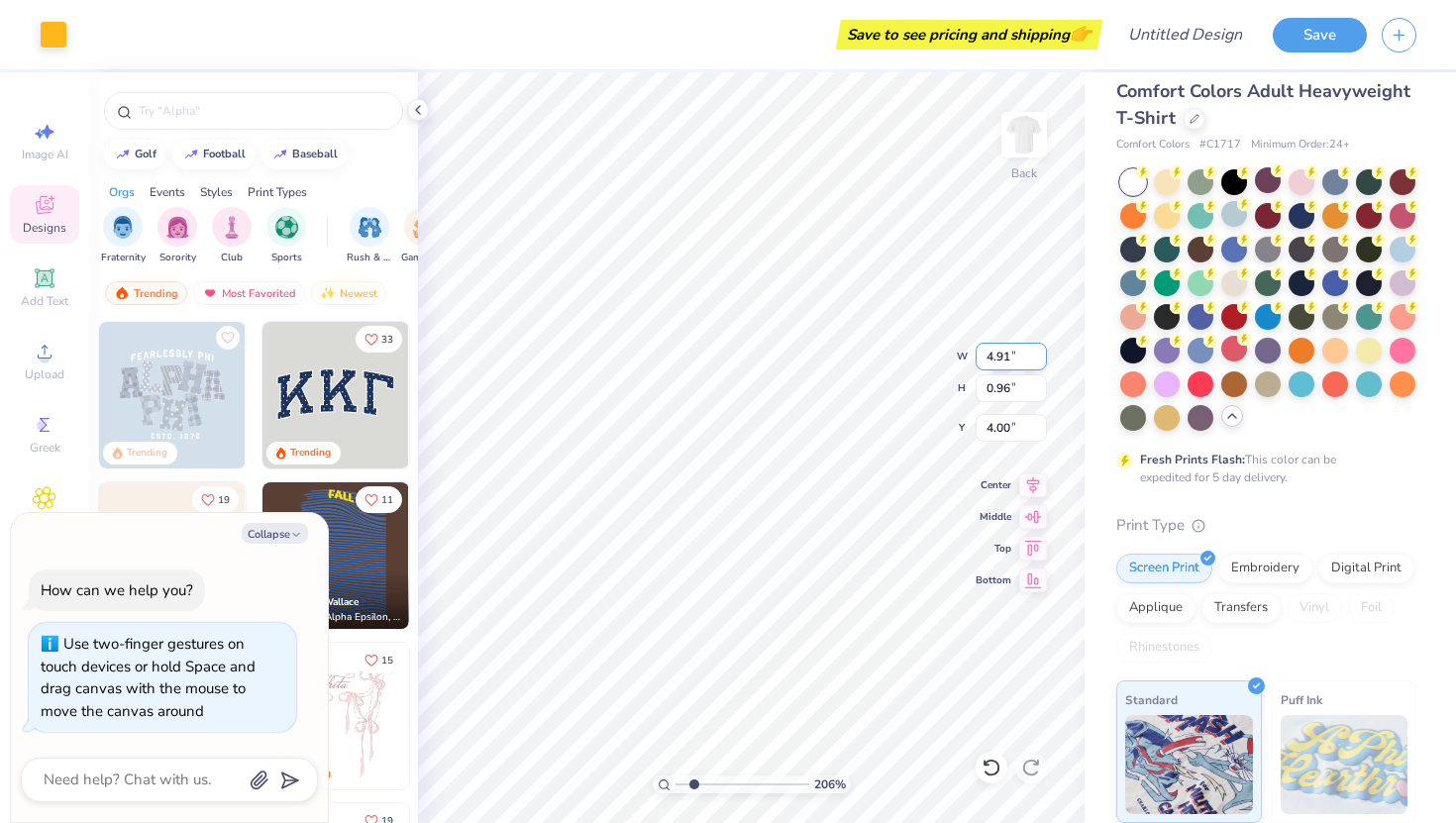 click on "4.91" at bounding box center (1011, 357) 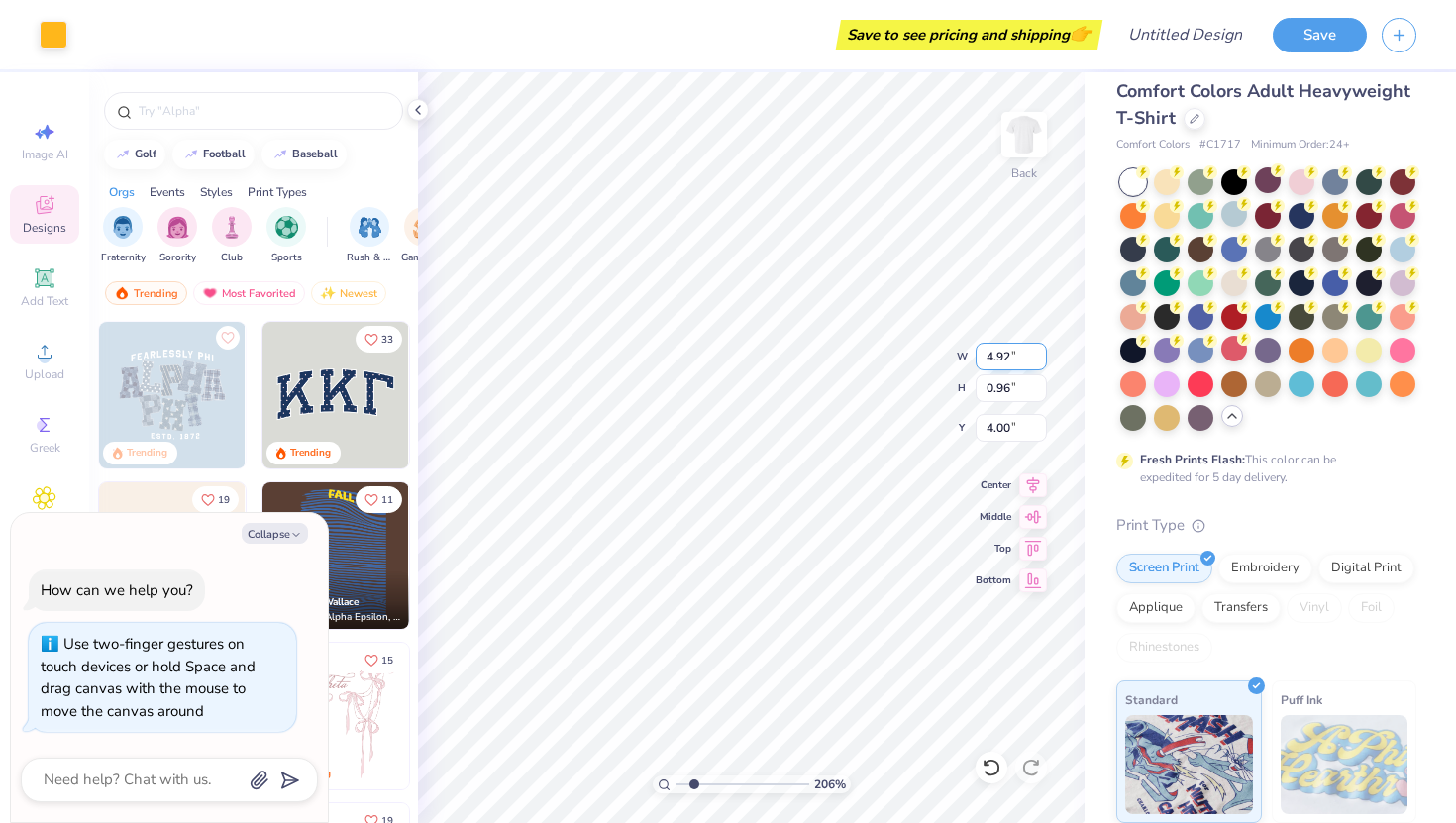 click on "4.92" at bounding box center (1011, 357) 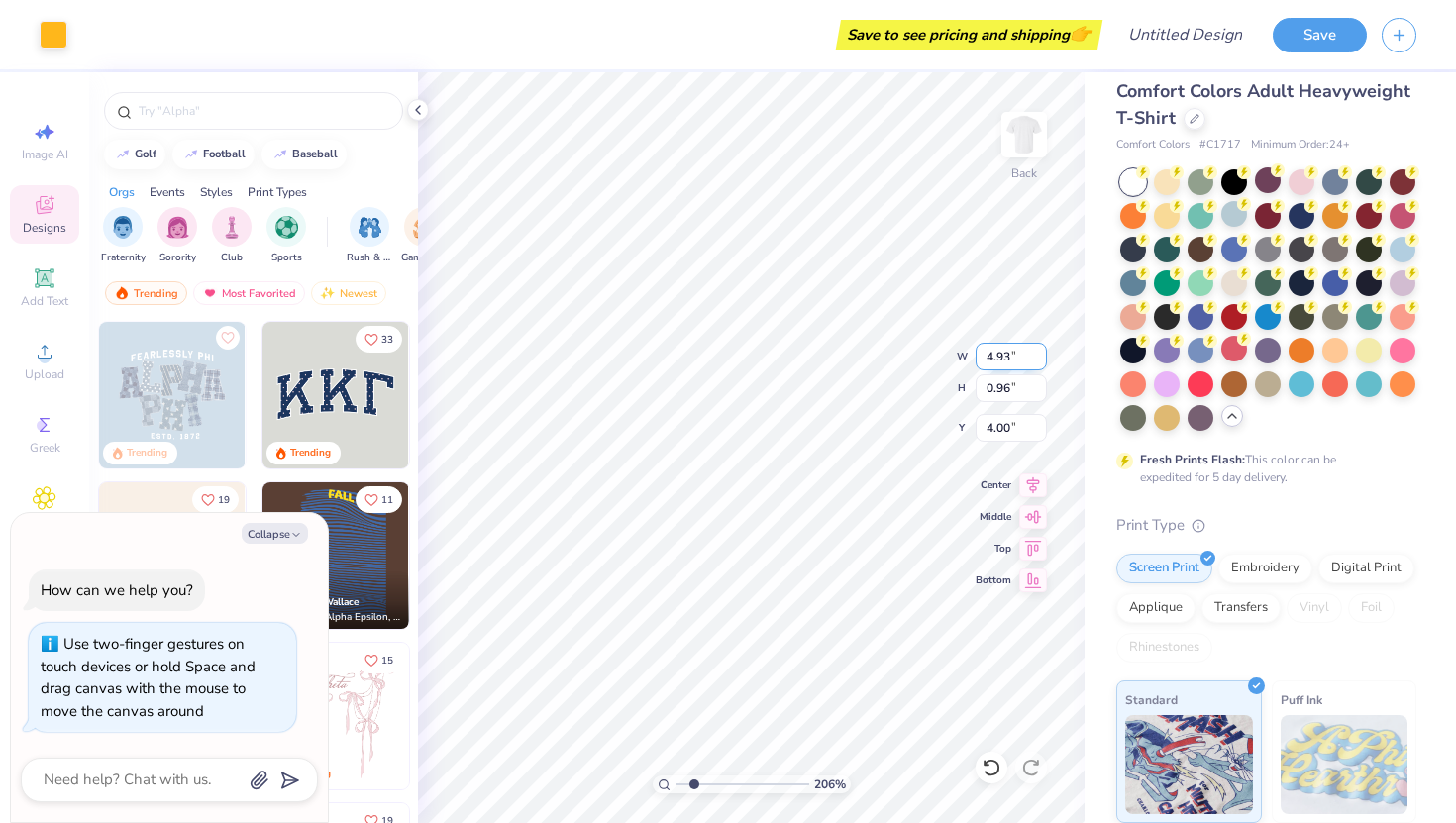 click on "4.93" at bounding box center (1011, 357) 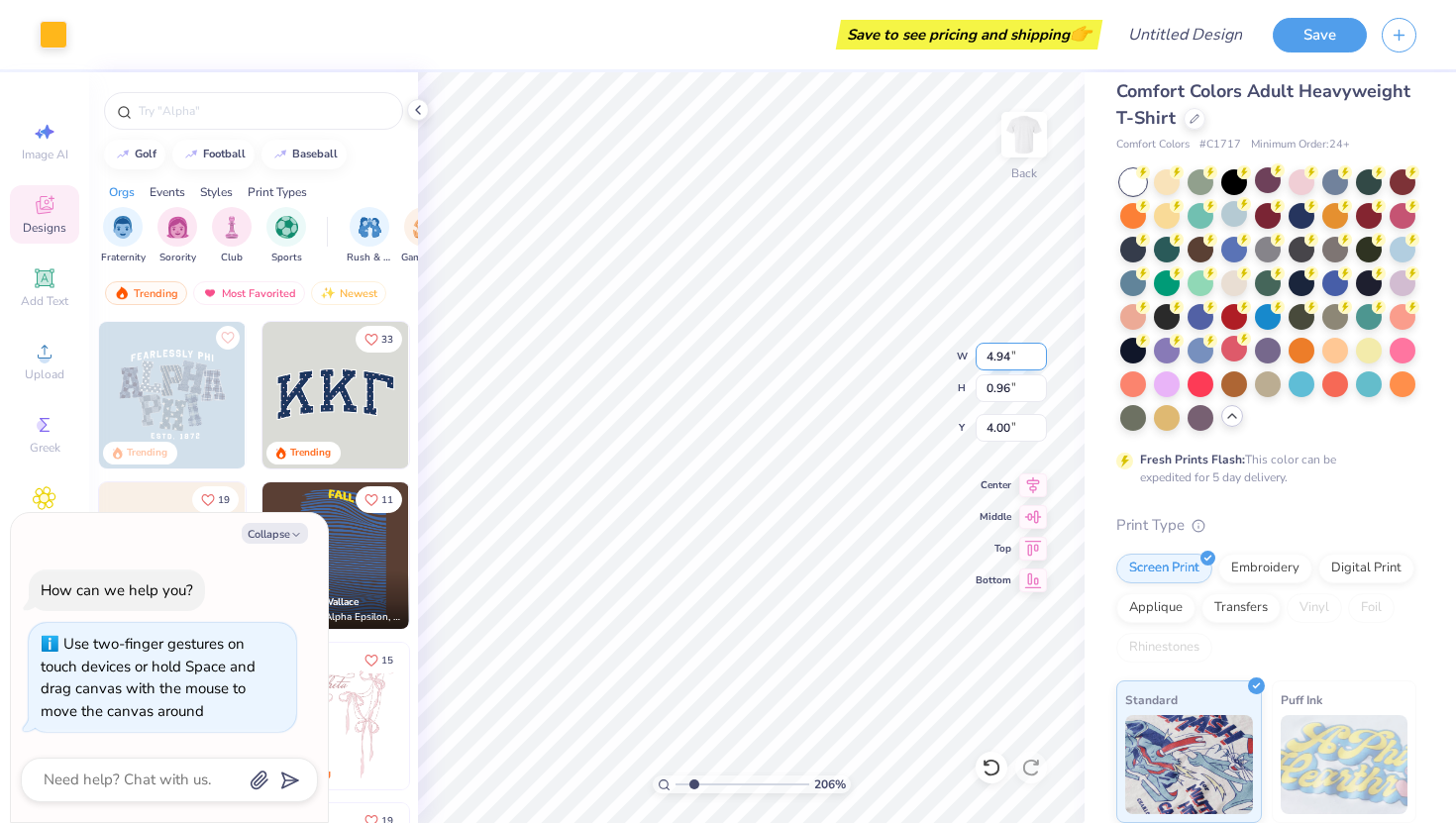 click on "4.94" at bounding box center (1011, 357) 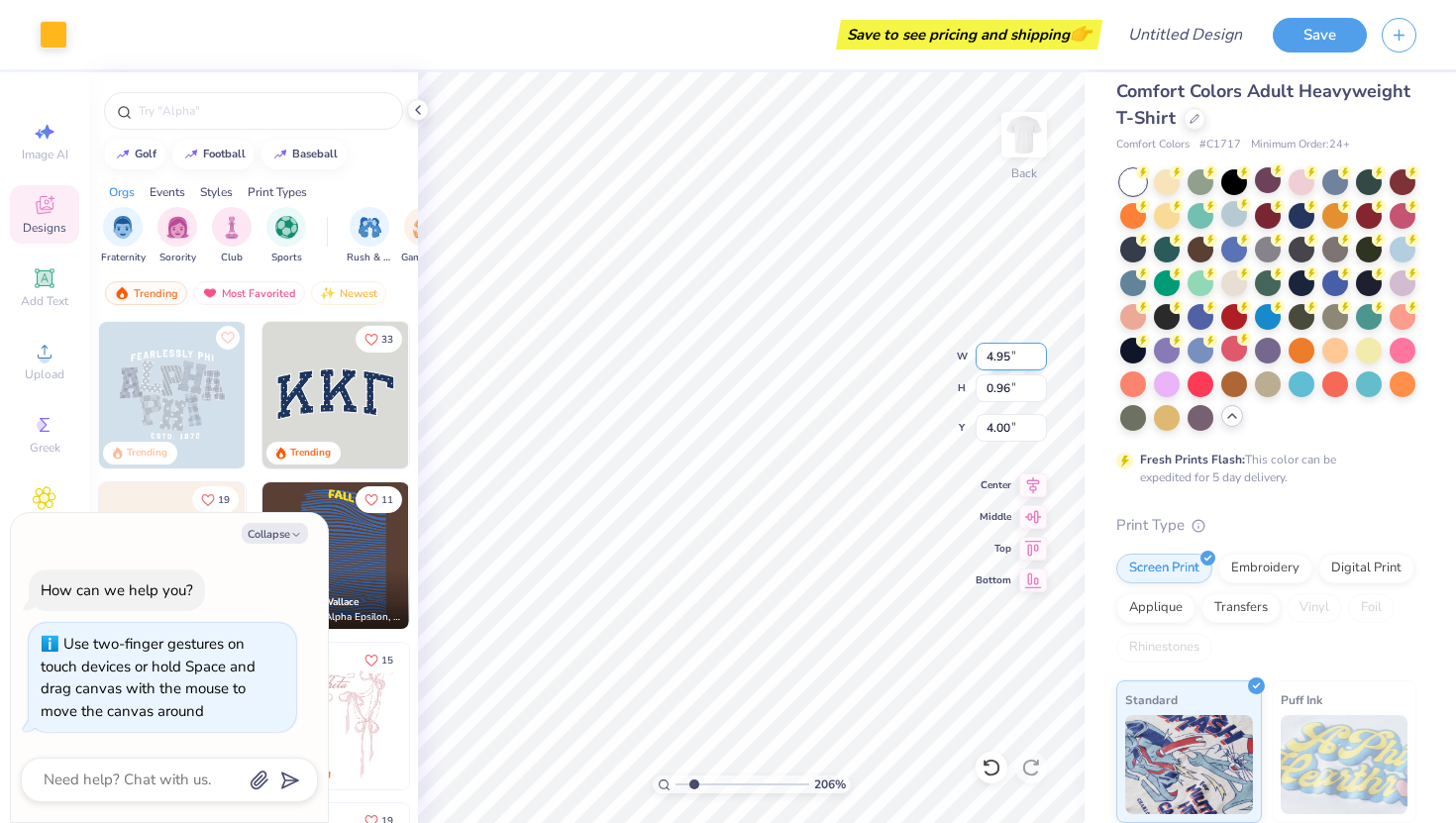 click on "4.95" at bounding box center [1011, 357] 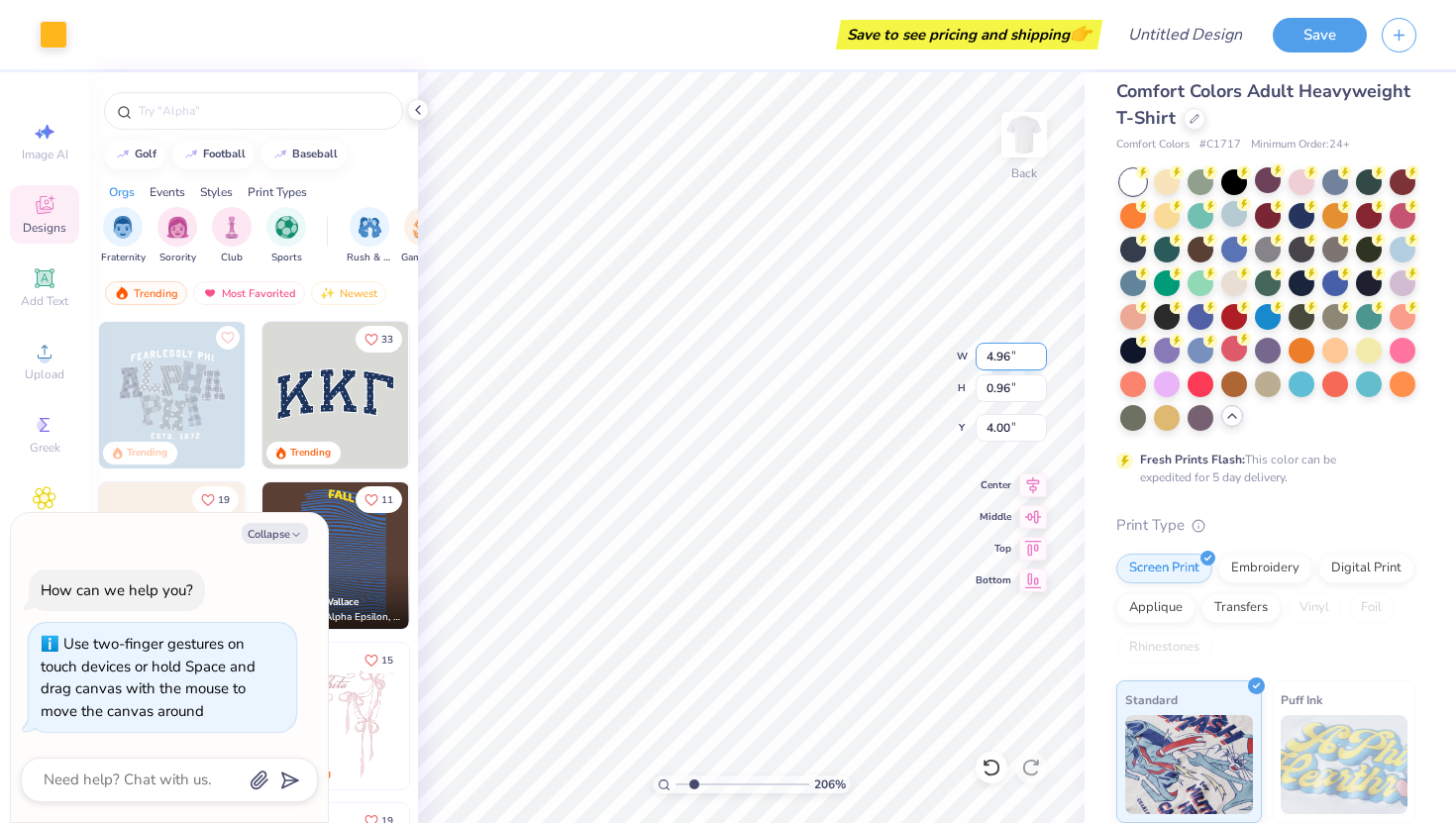 click on "4.96" at bounding box center [1011, 357] 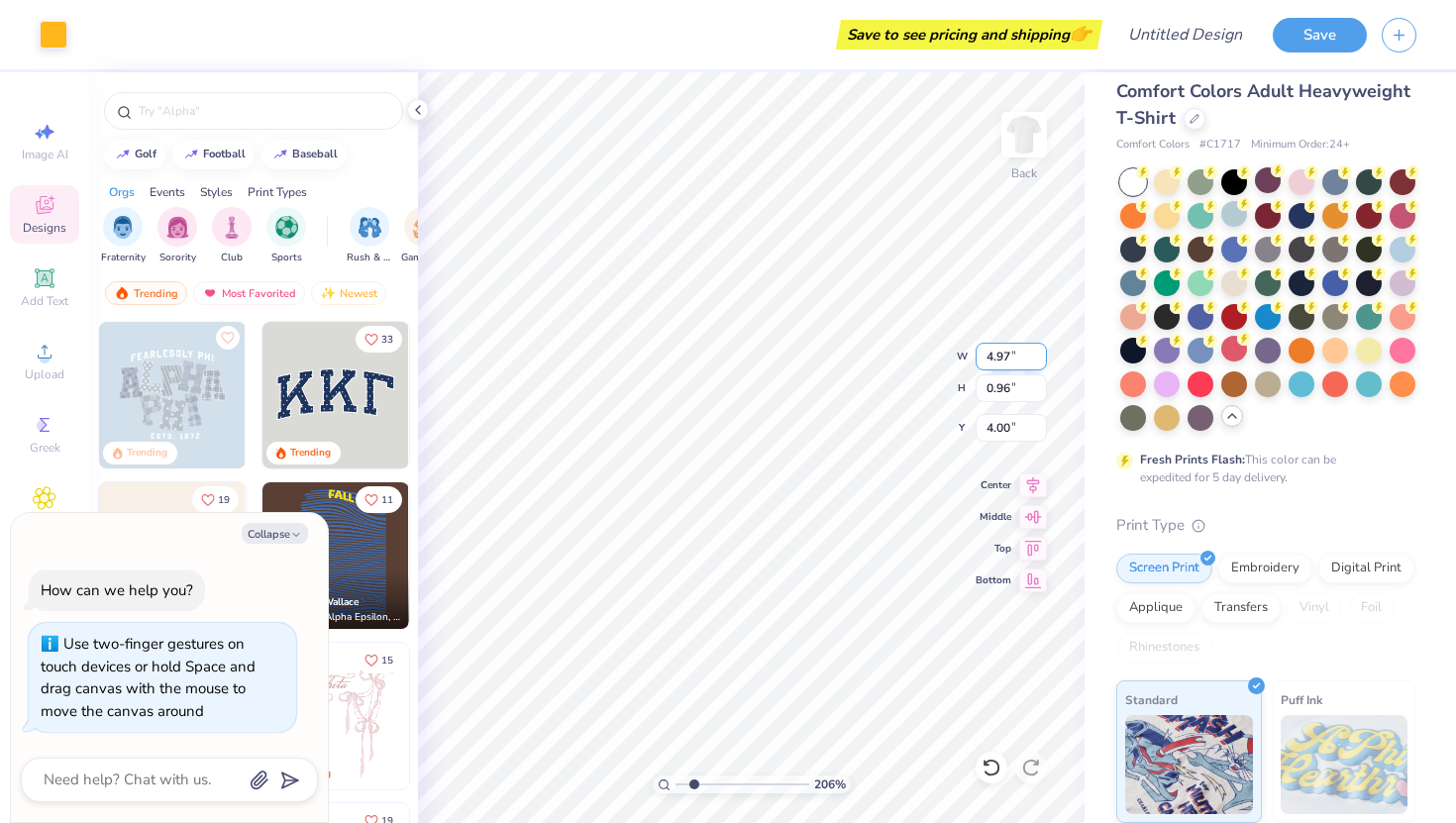 click on "4.97" at bounding box center (1011, 357) 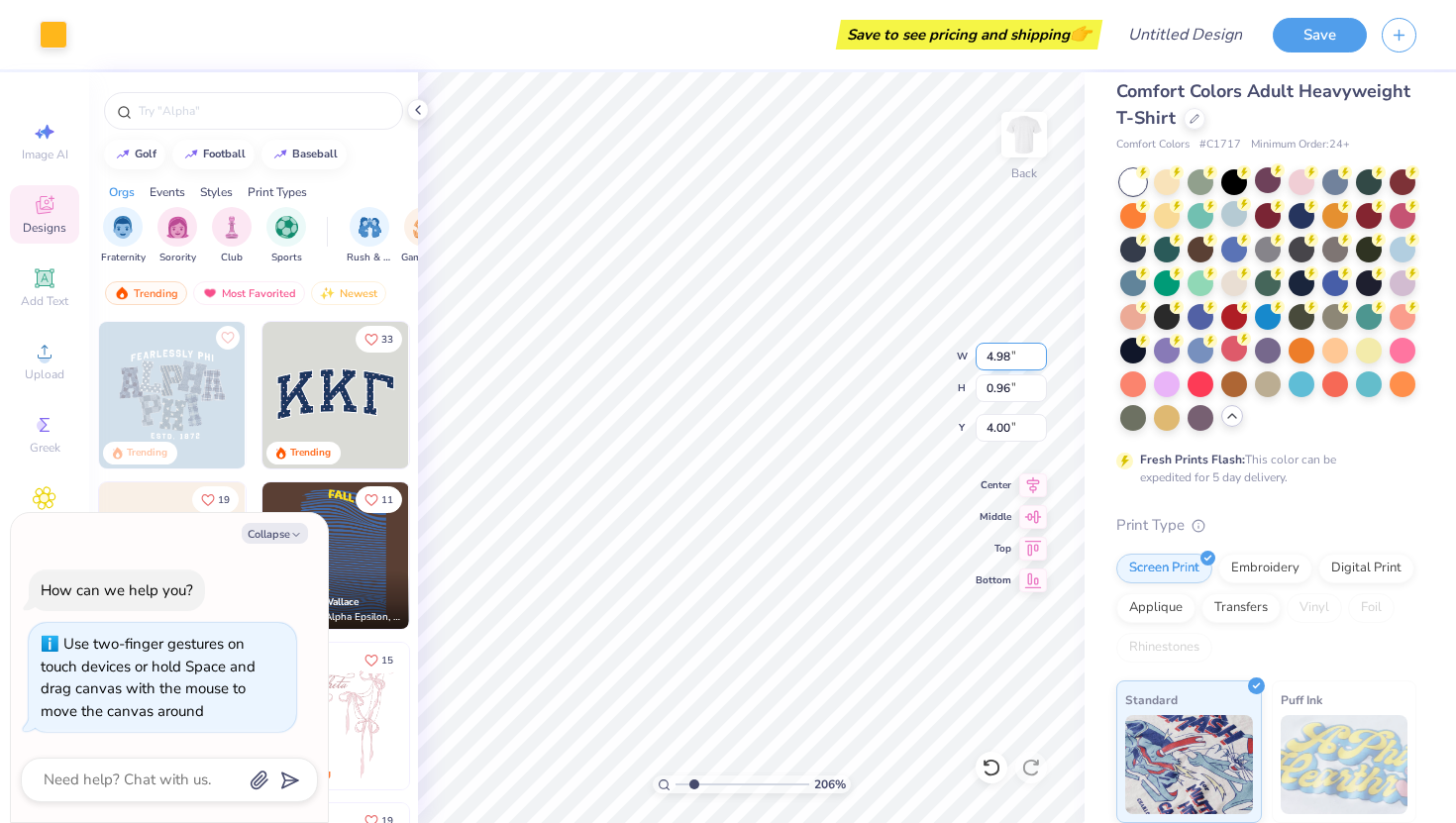 click on "4.98" at bounding box center (1011, 357) 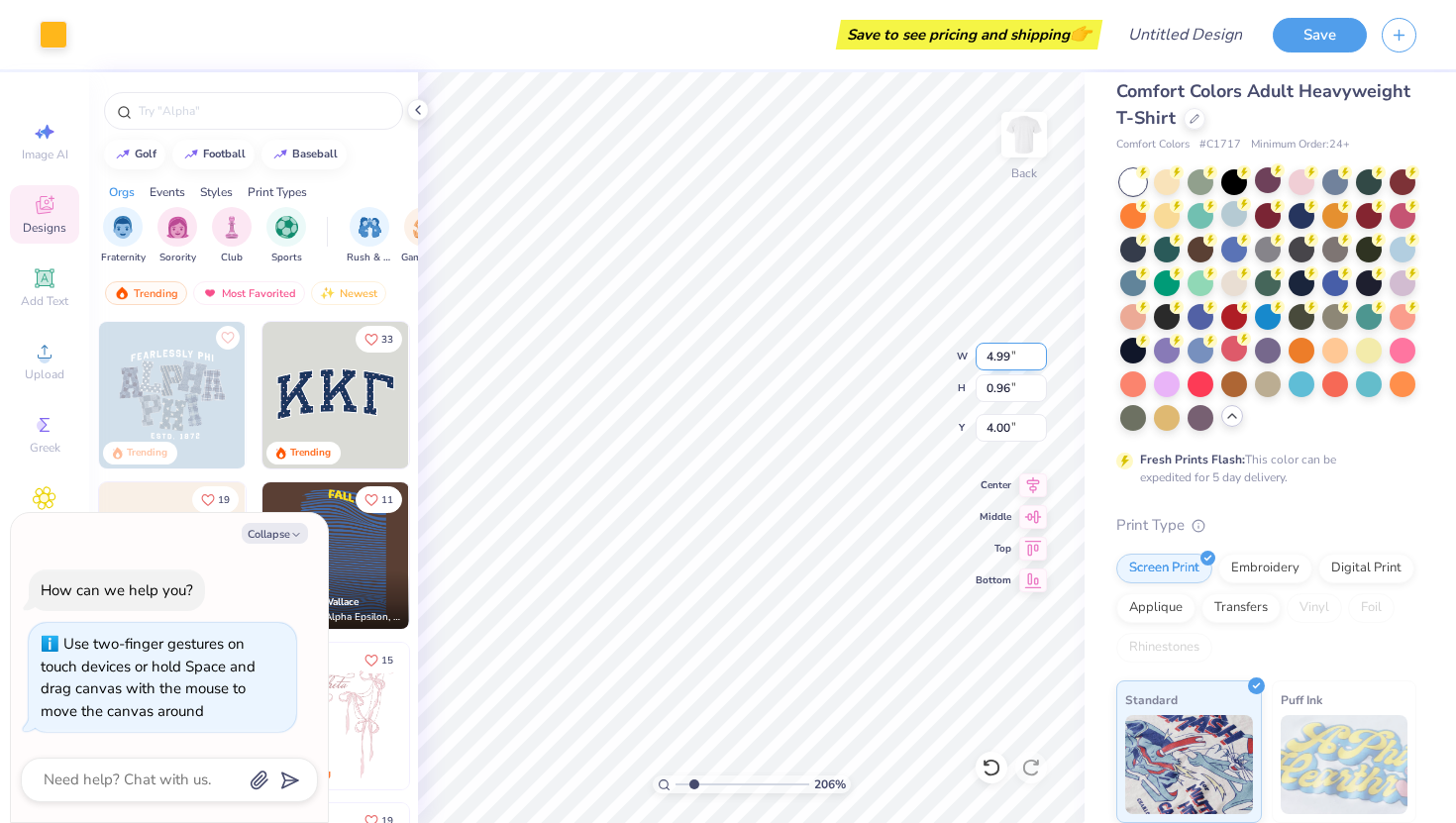 click on "4.99" at bounding box center [1011, 357] 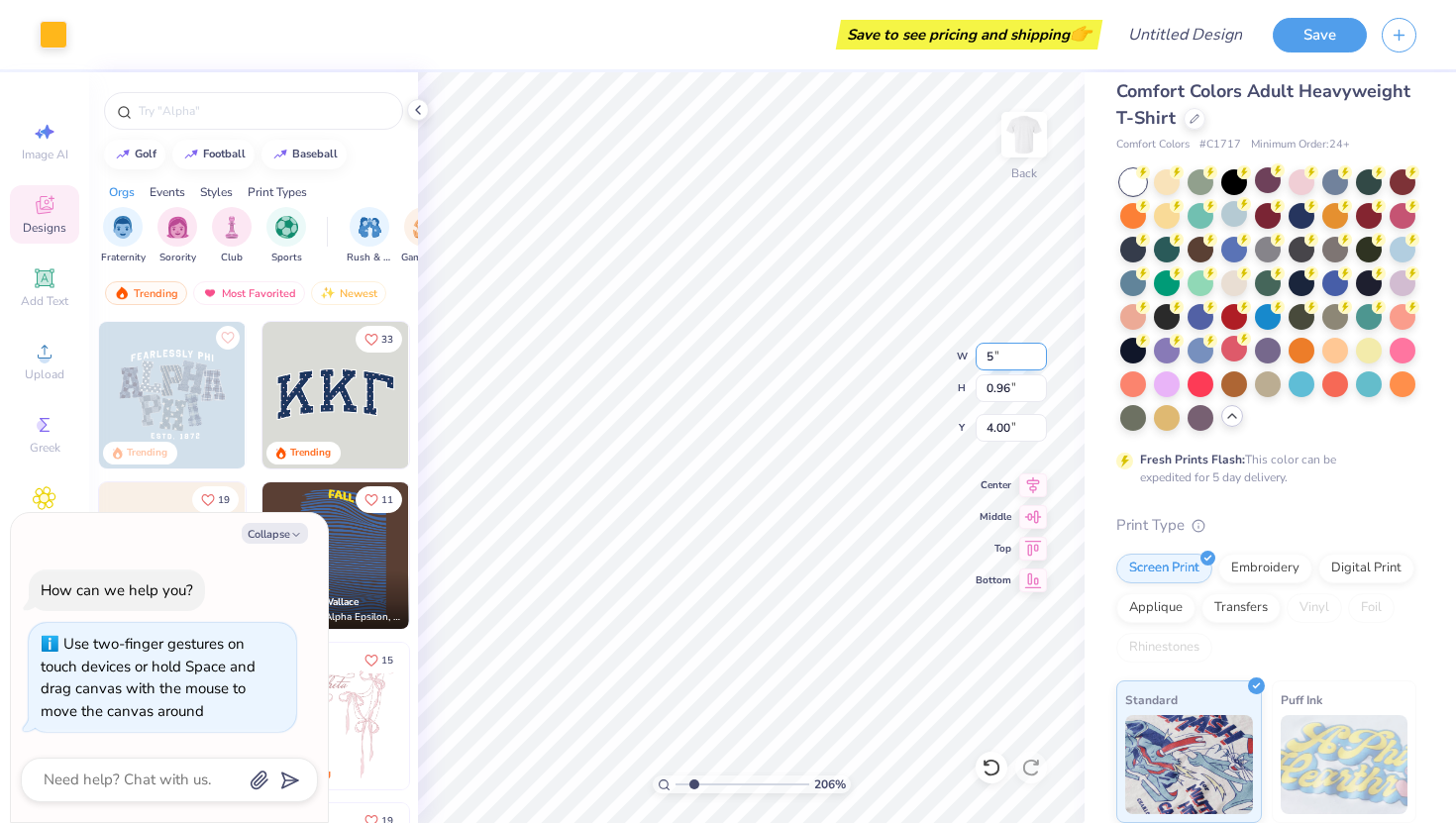 click on "5" at bounding box center (1011, 357) 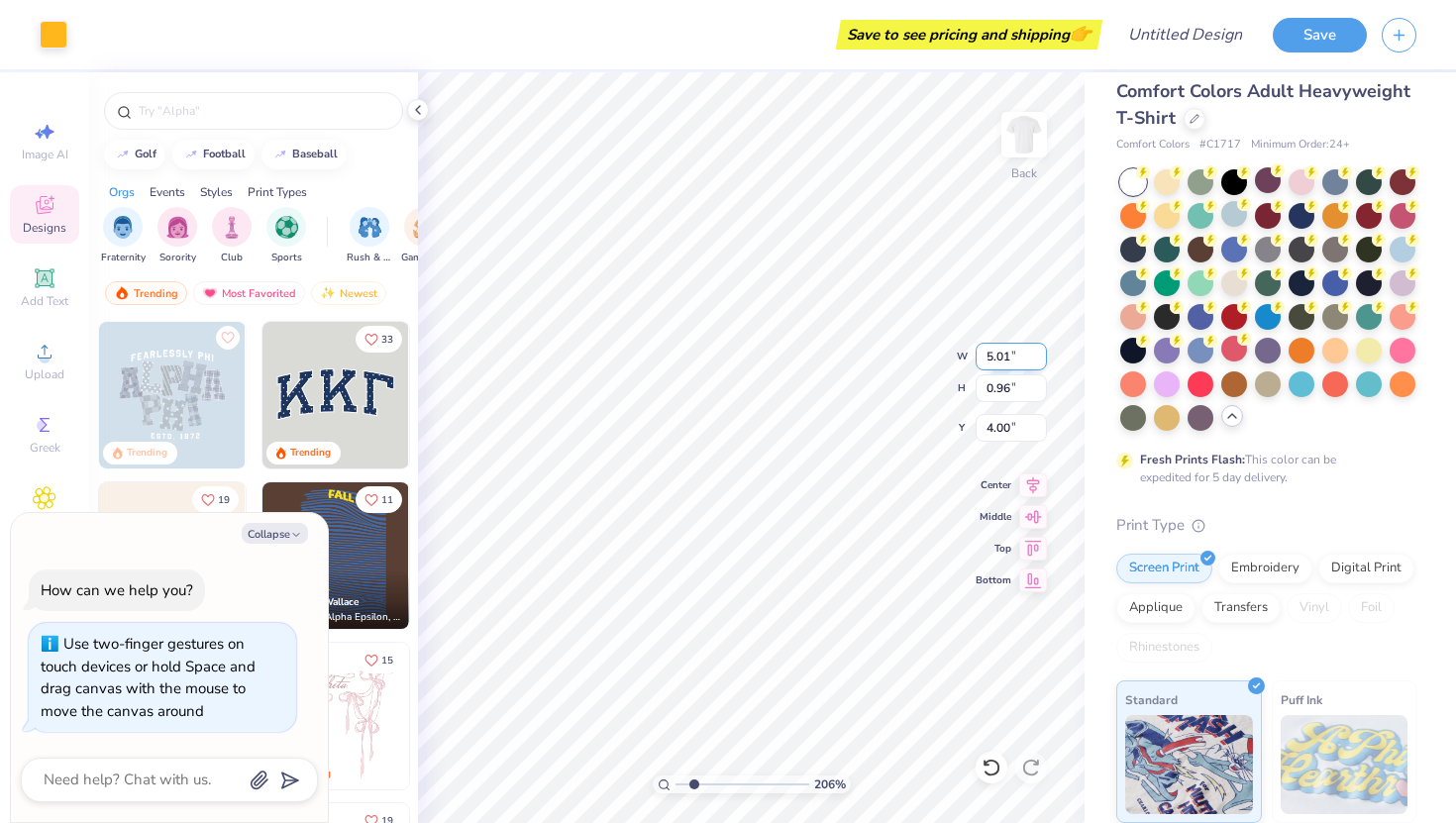 click on "5.01" at bounding box center [1011, 357] 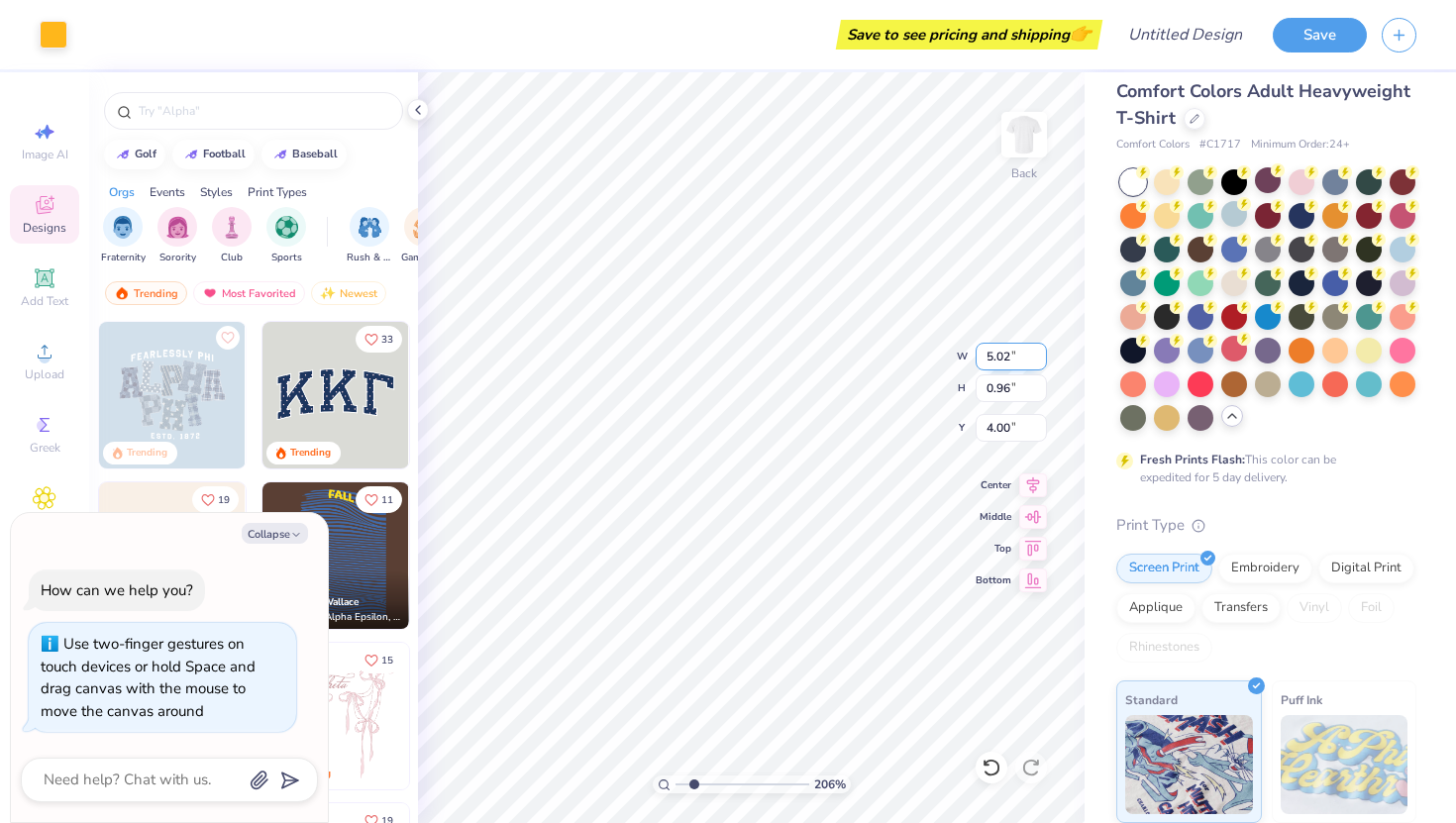 click on "5.02" at bounding box center (1011, 357) 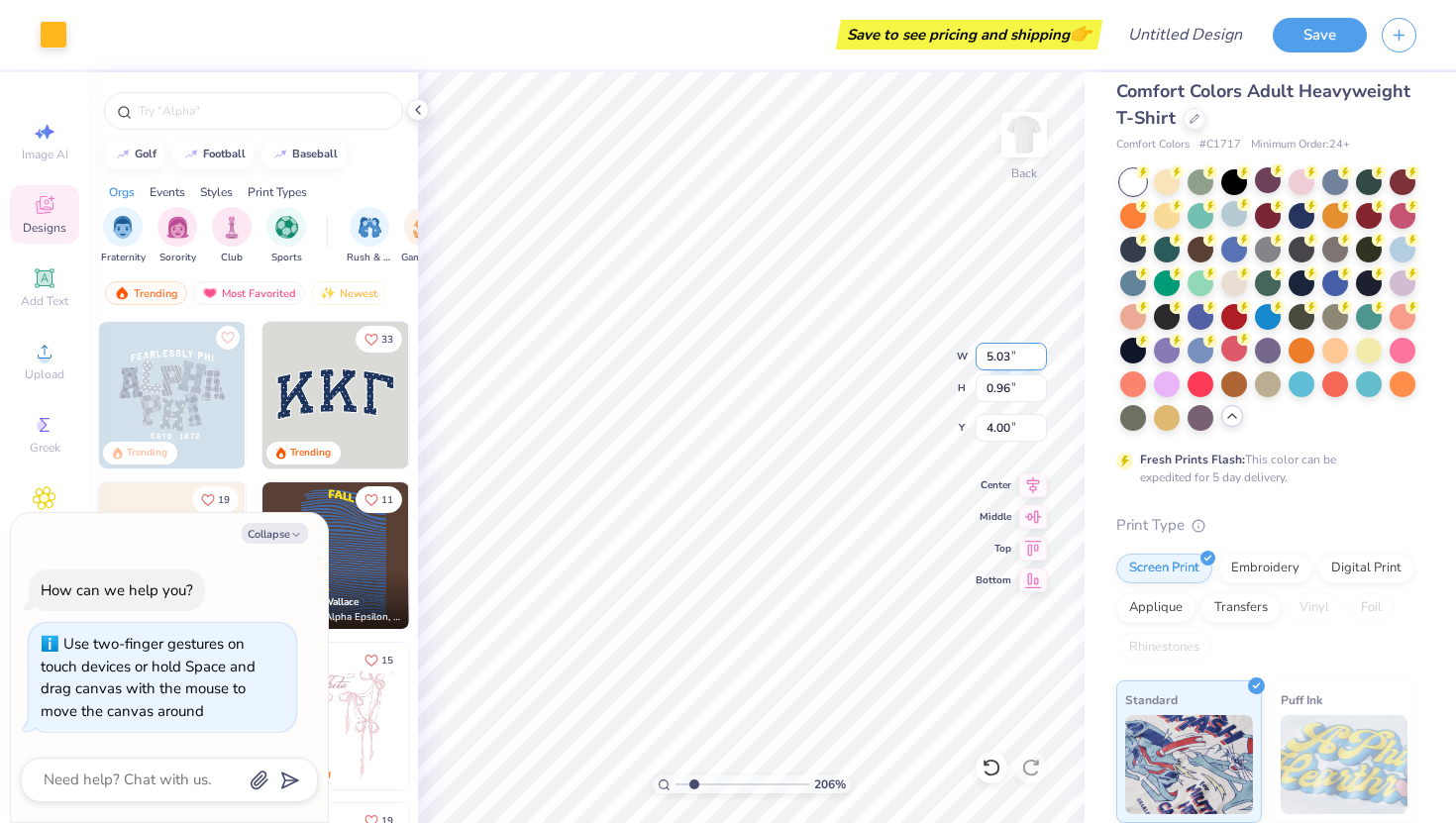 click on "5.03" at bounding box center (1011, 357) 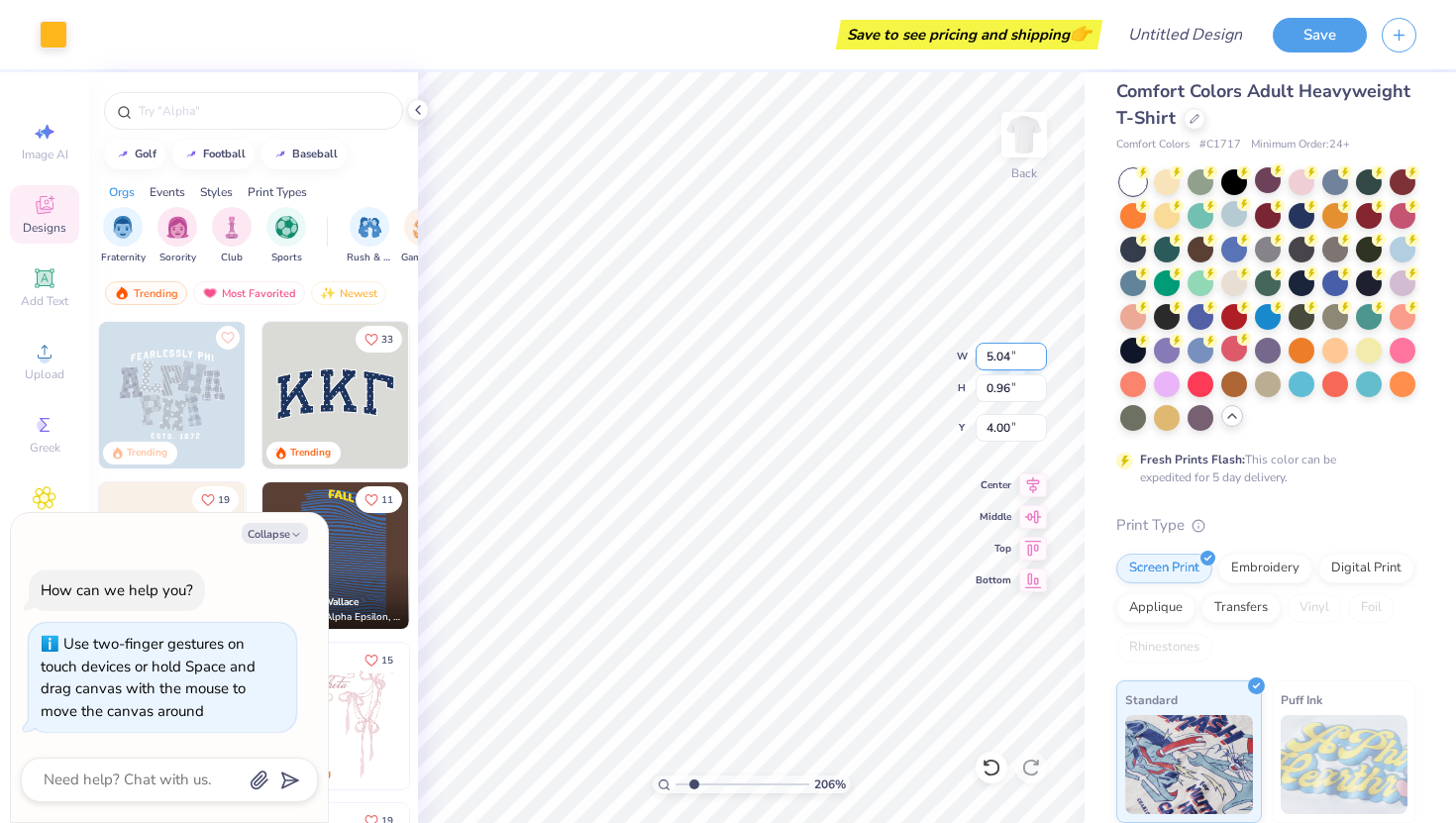 click on "5.04" at bounding box center [1011, 357] 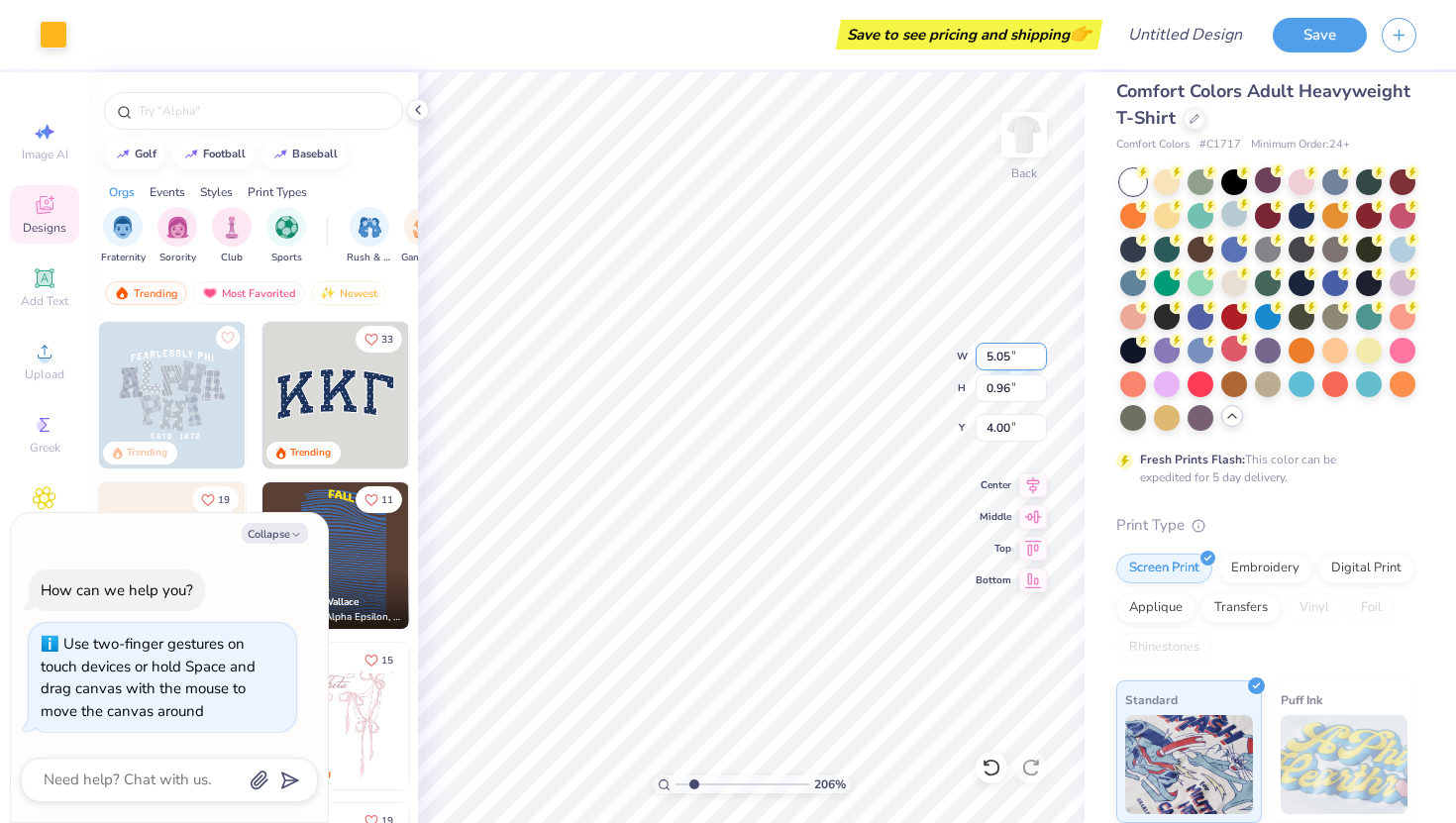 click on "5.05" at bounding box center (1011, 357) 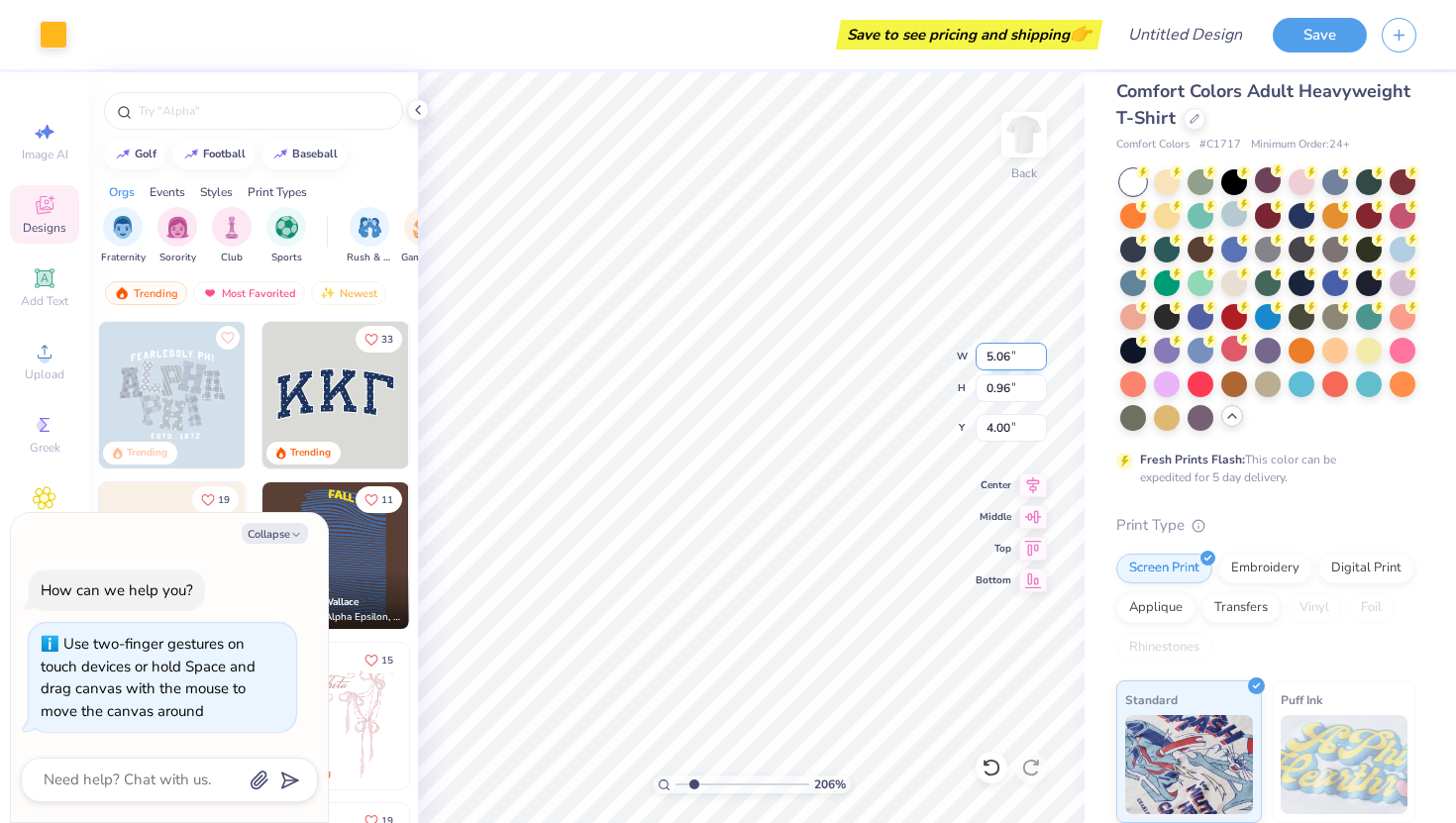 click on "5.06" at bounding box center [1011, 357] 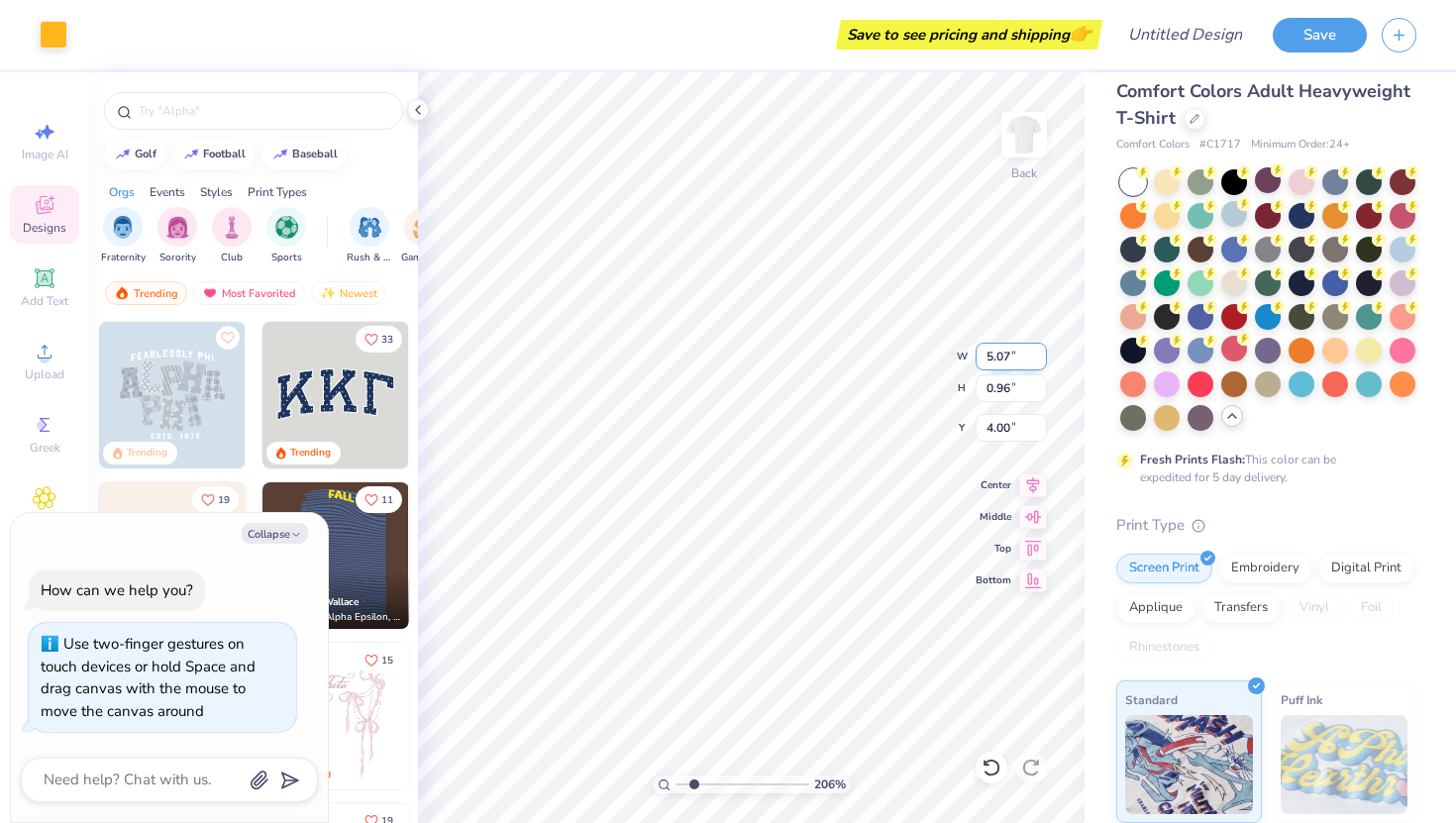 click on "5.07" at bounding box center [1011, 357] 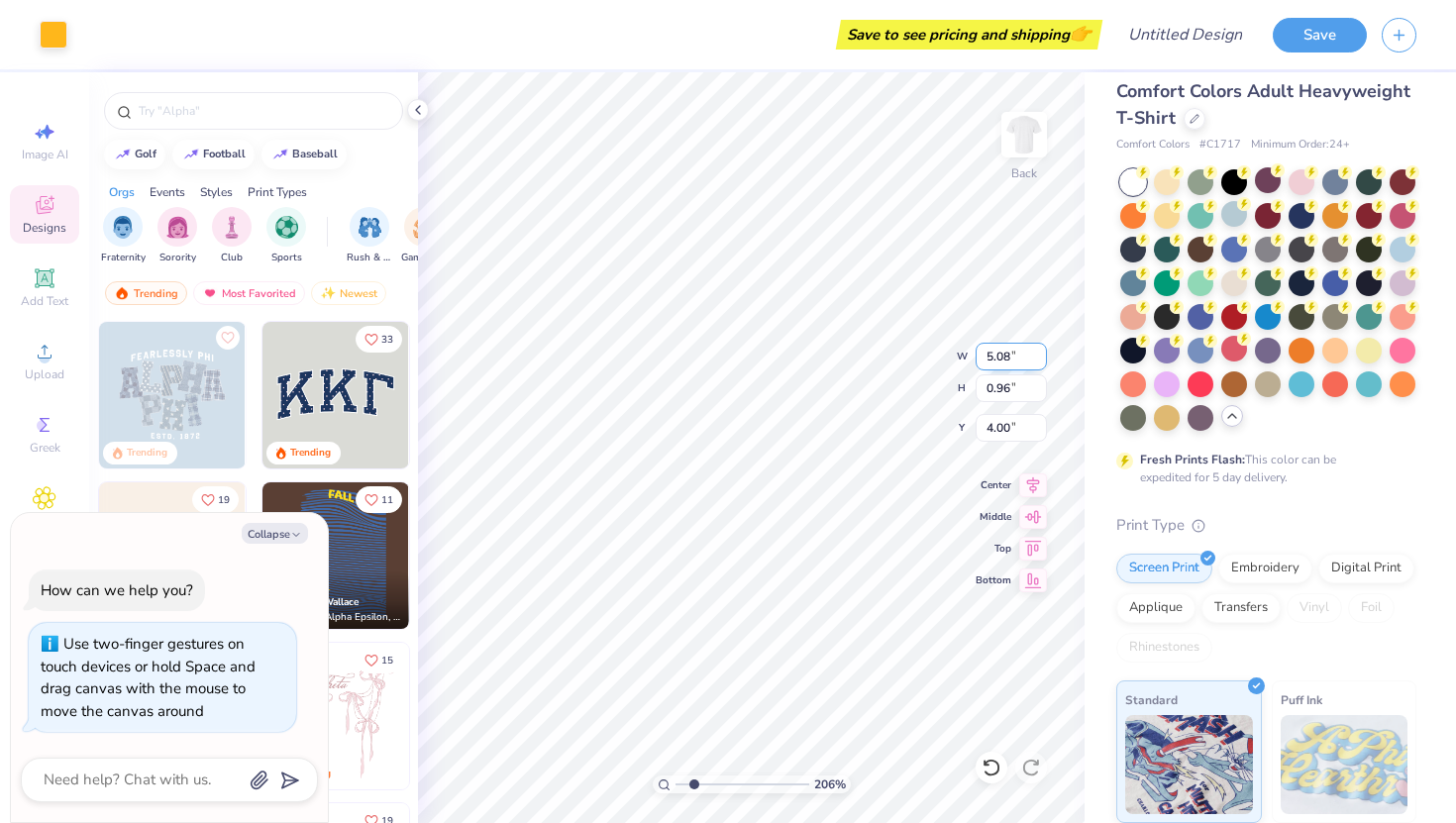 type on "5.08" 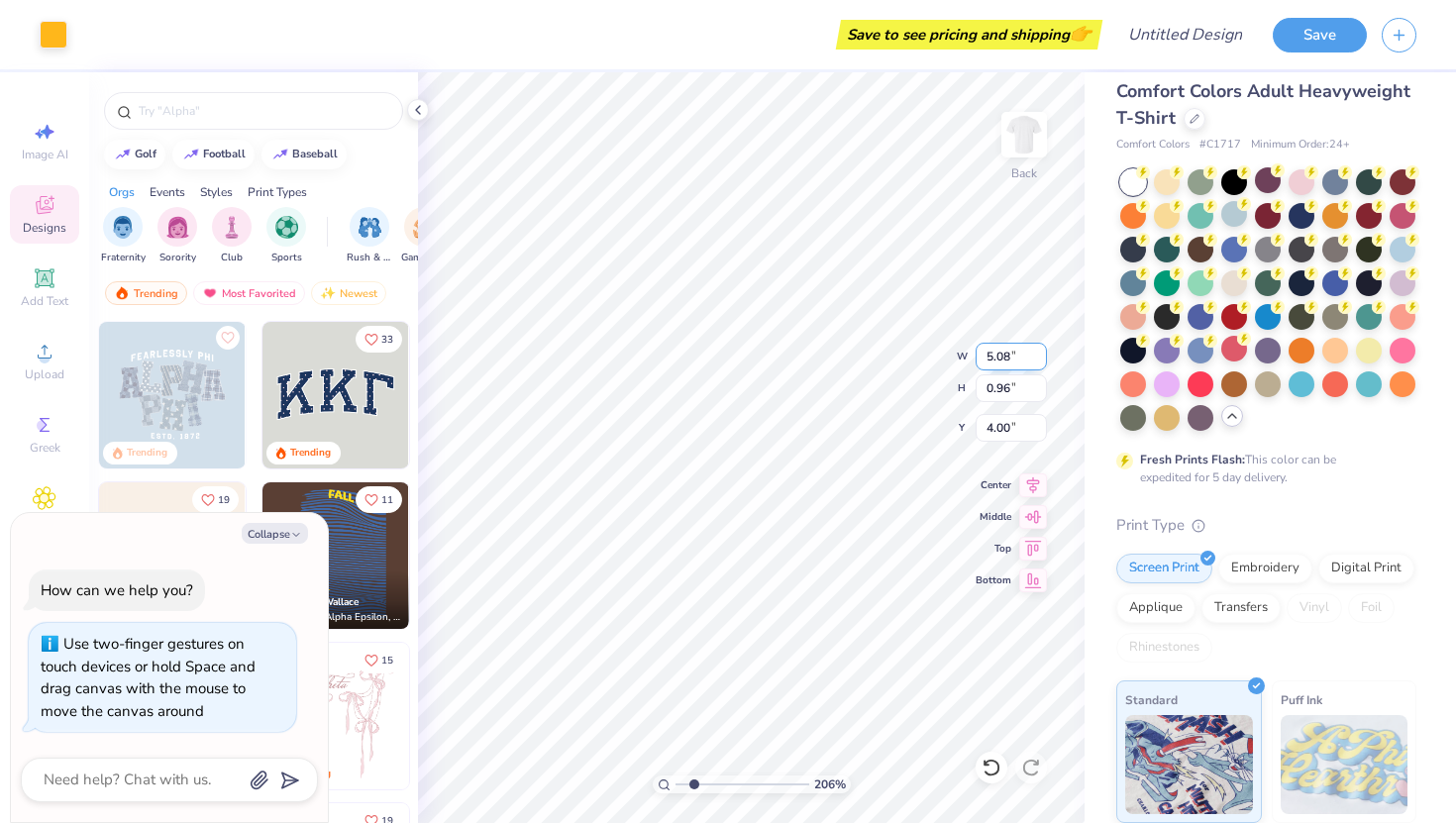 click on "5.08" at bounding box center [1011, 357] 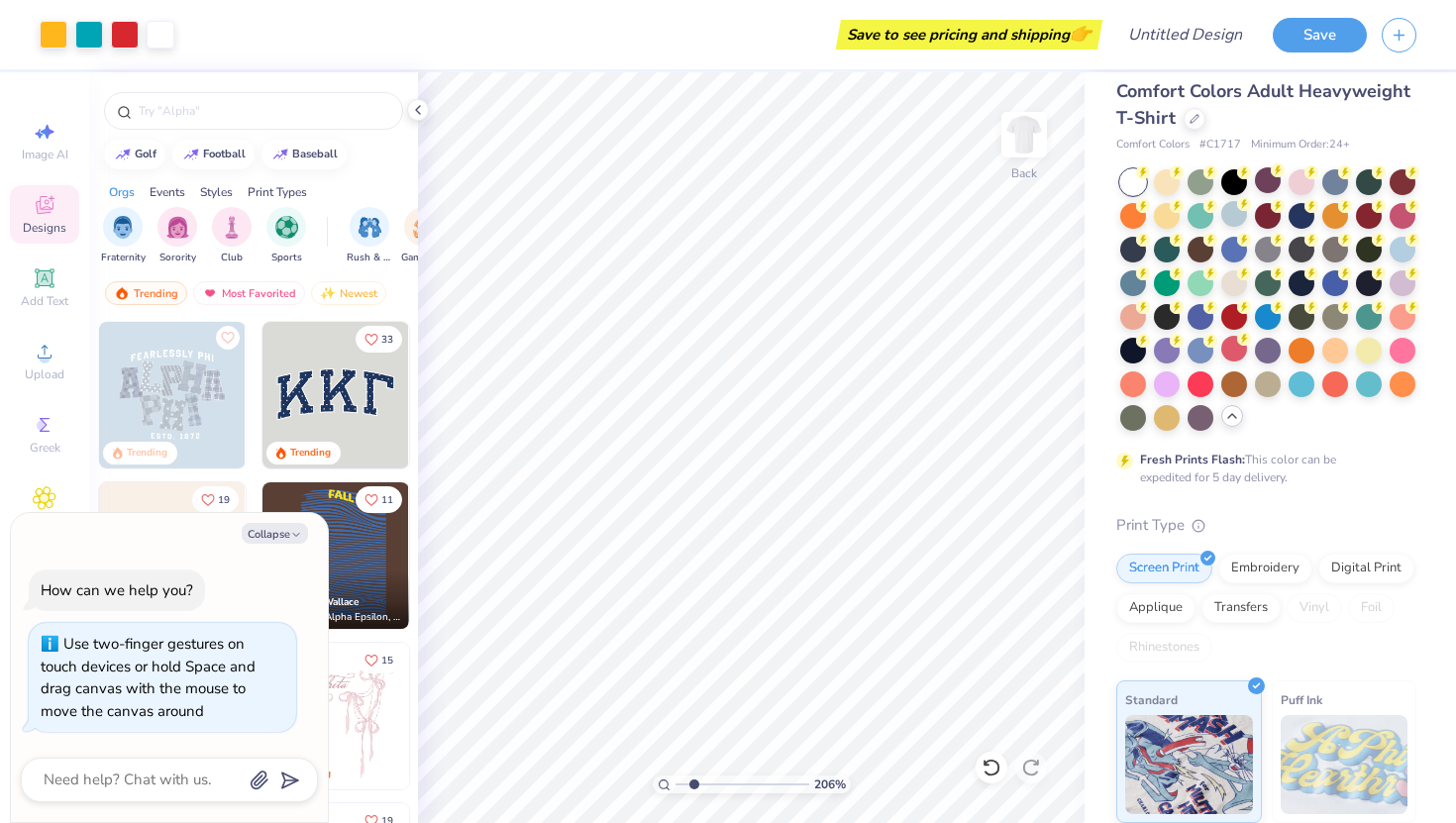 type on "x" 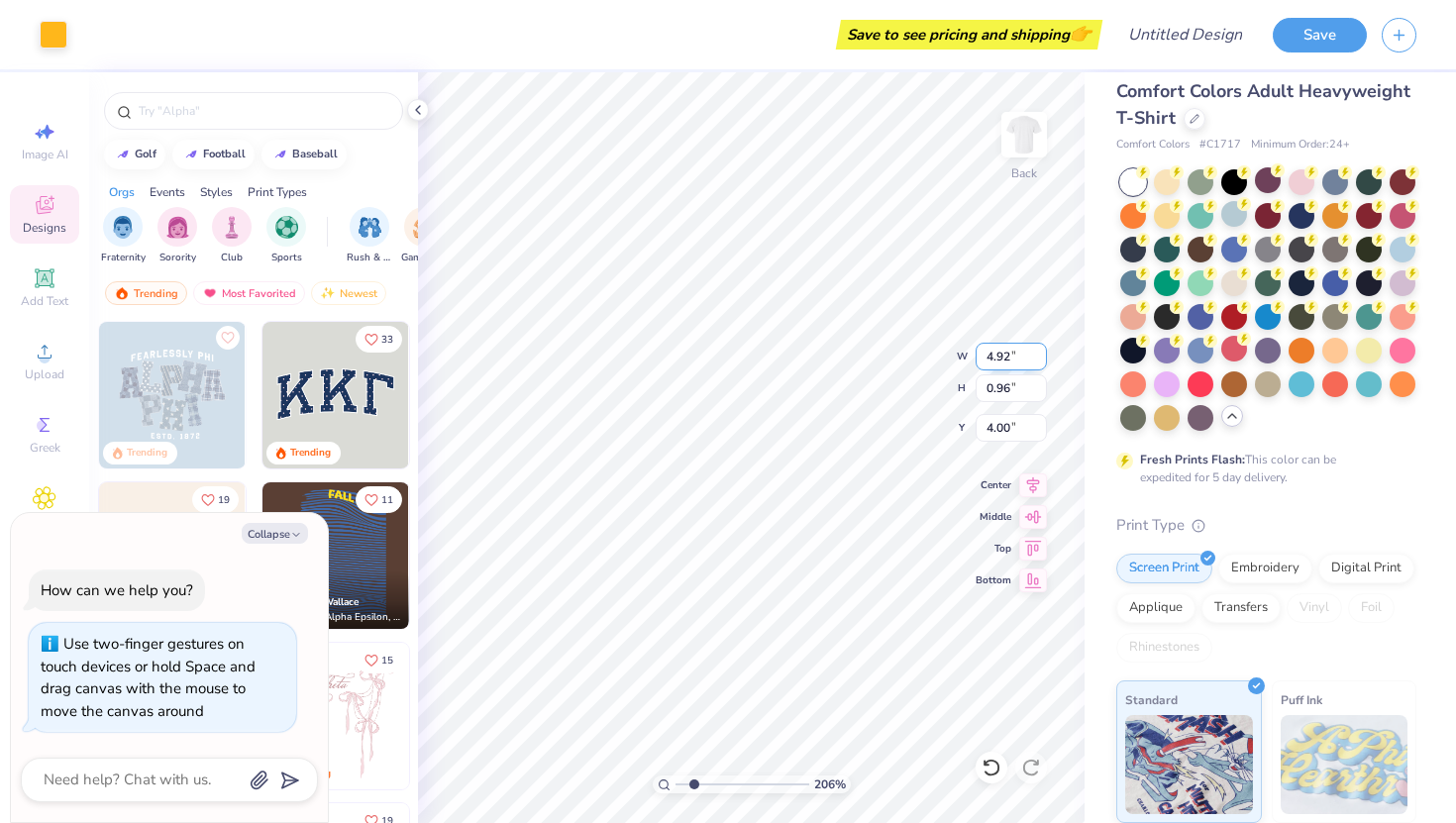 click on "4.92" at bounding box center [1011, 357] 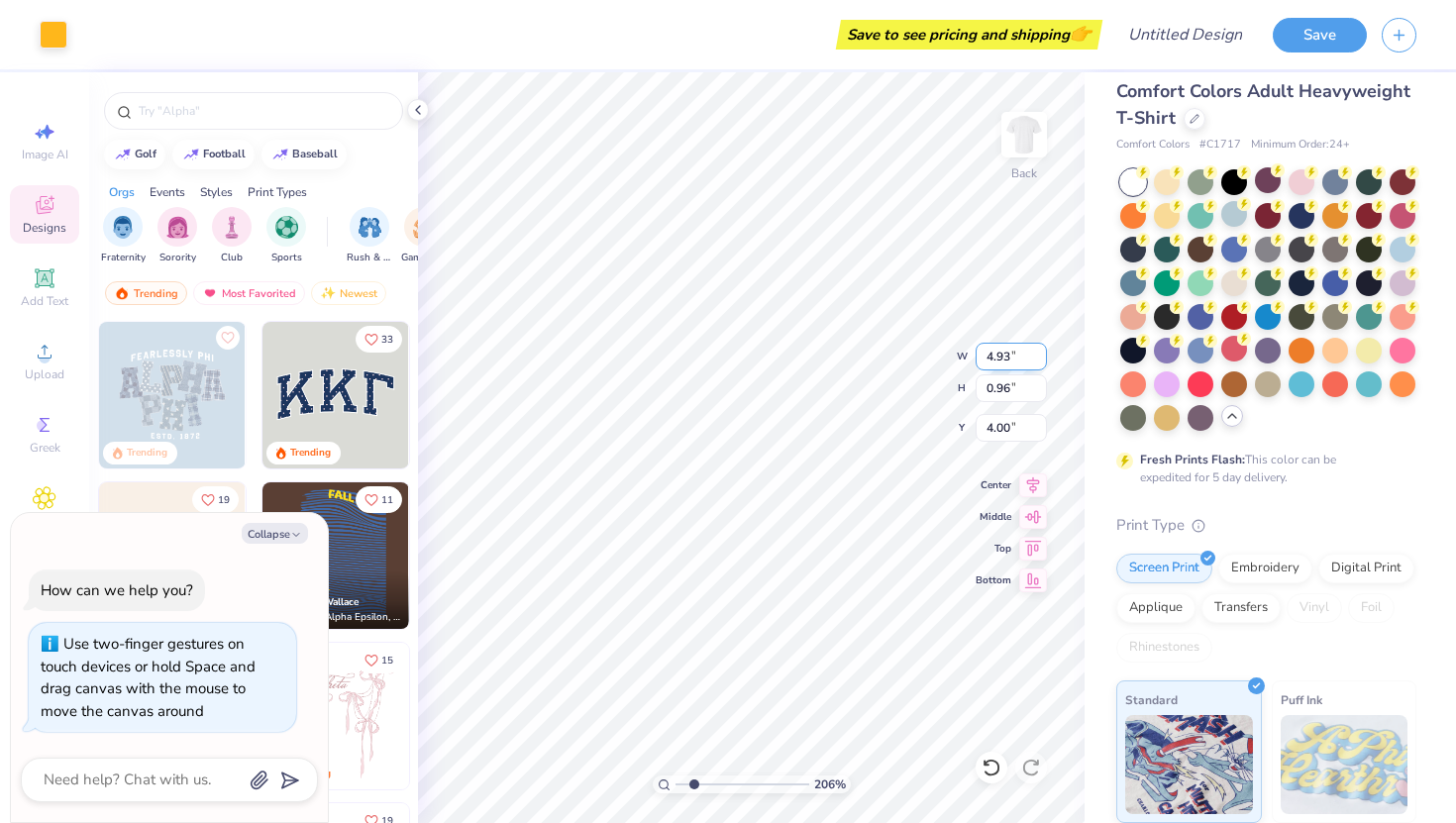click on "4.93" at bounding box center [1011, 357] 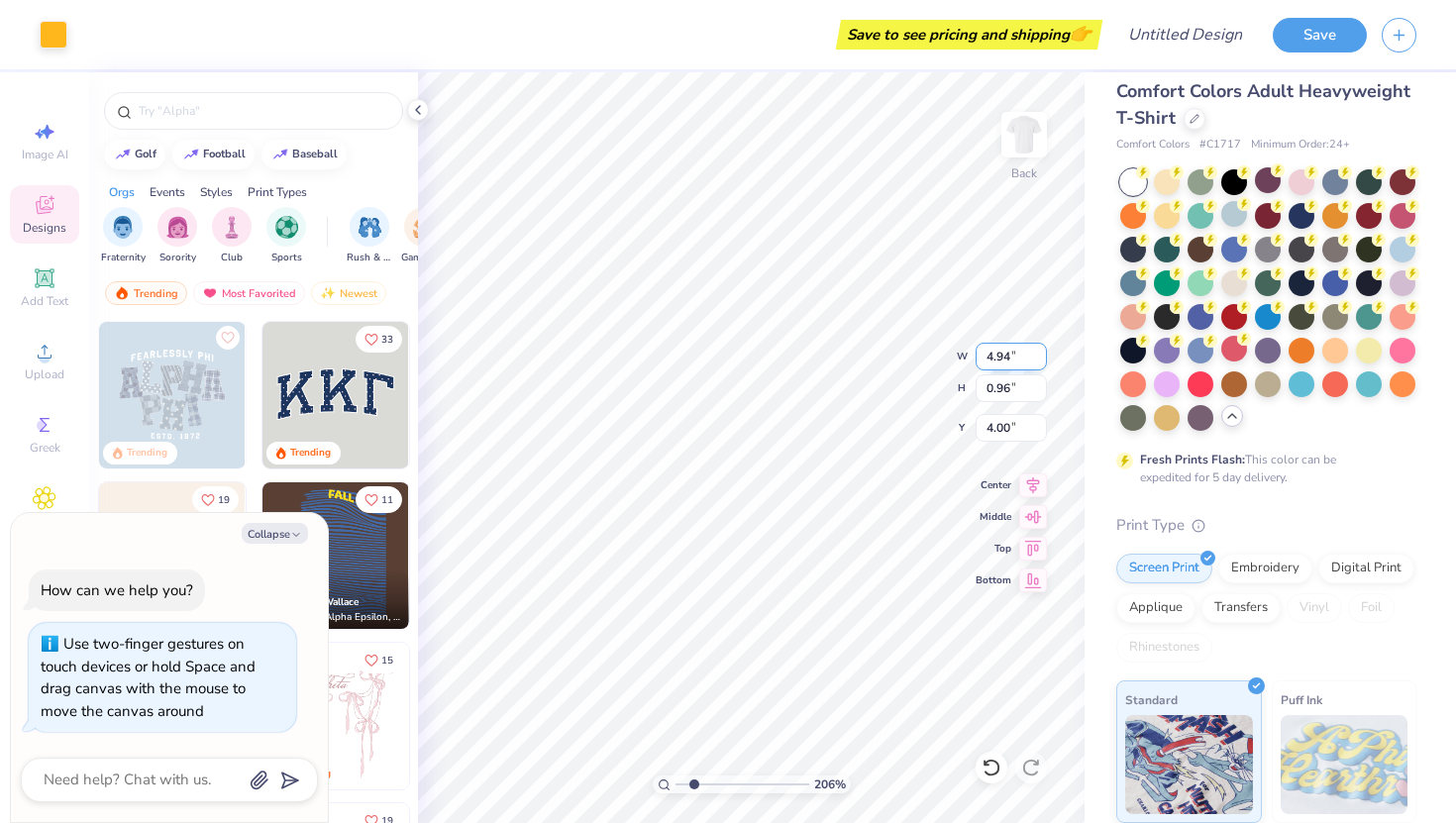 click on "4.94" at bounding box center (1011, 357) 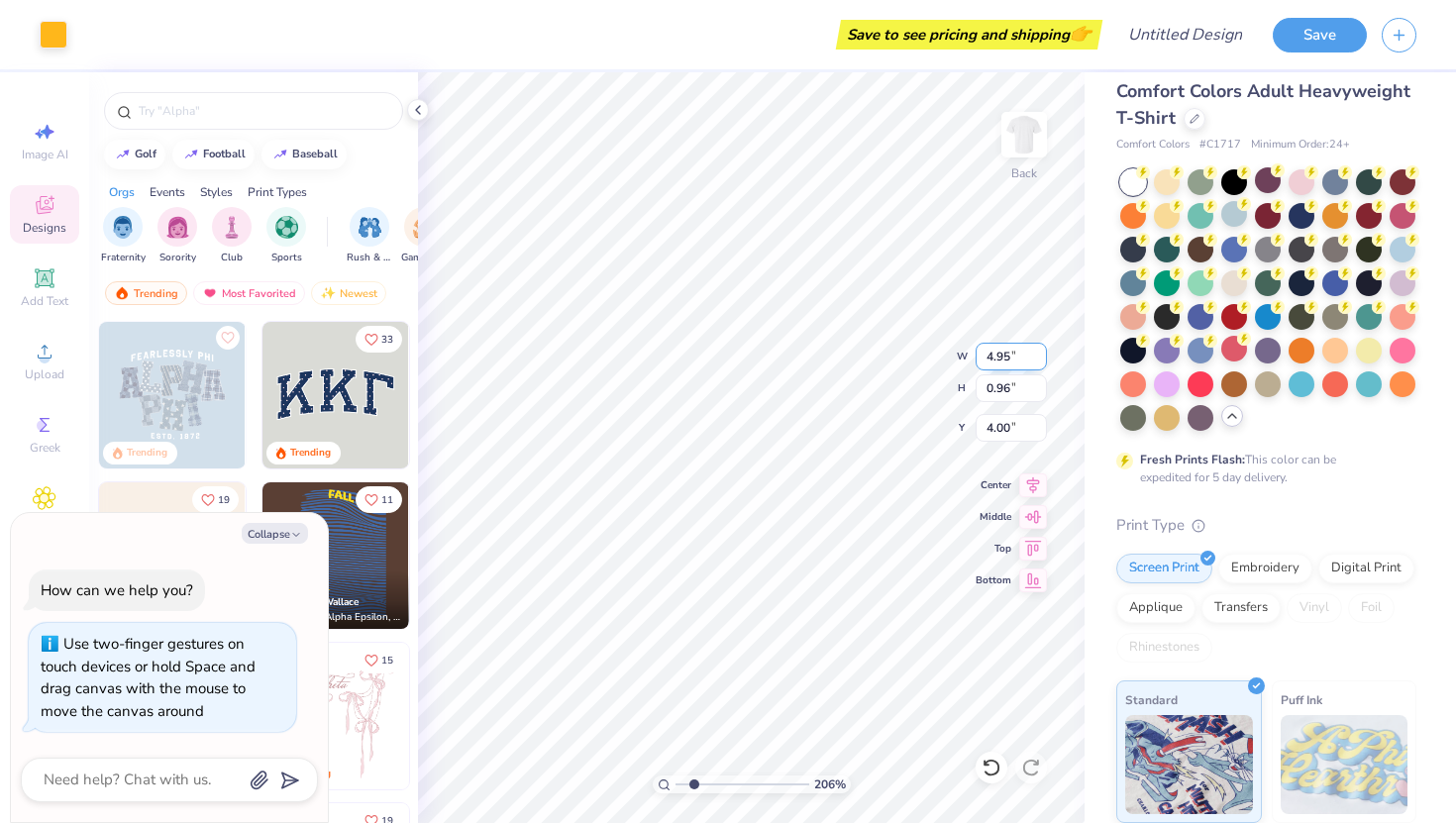 click on "4.95" at bounding box center [1011, 357] 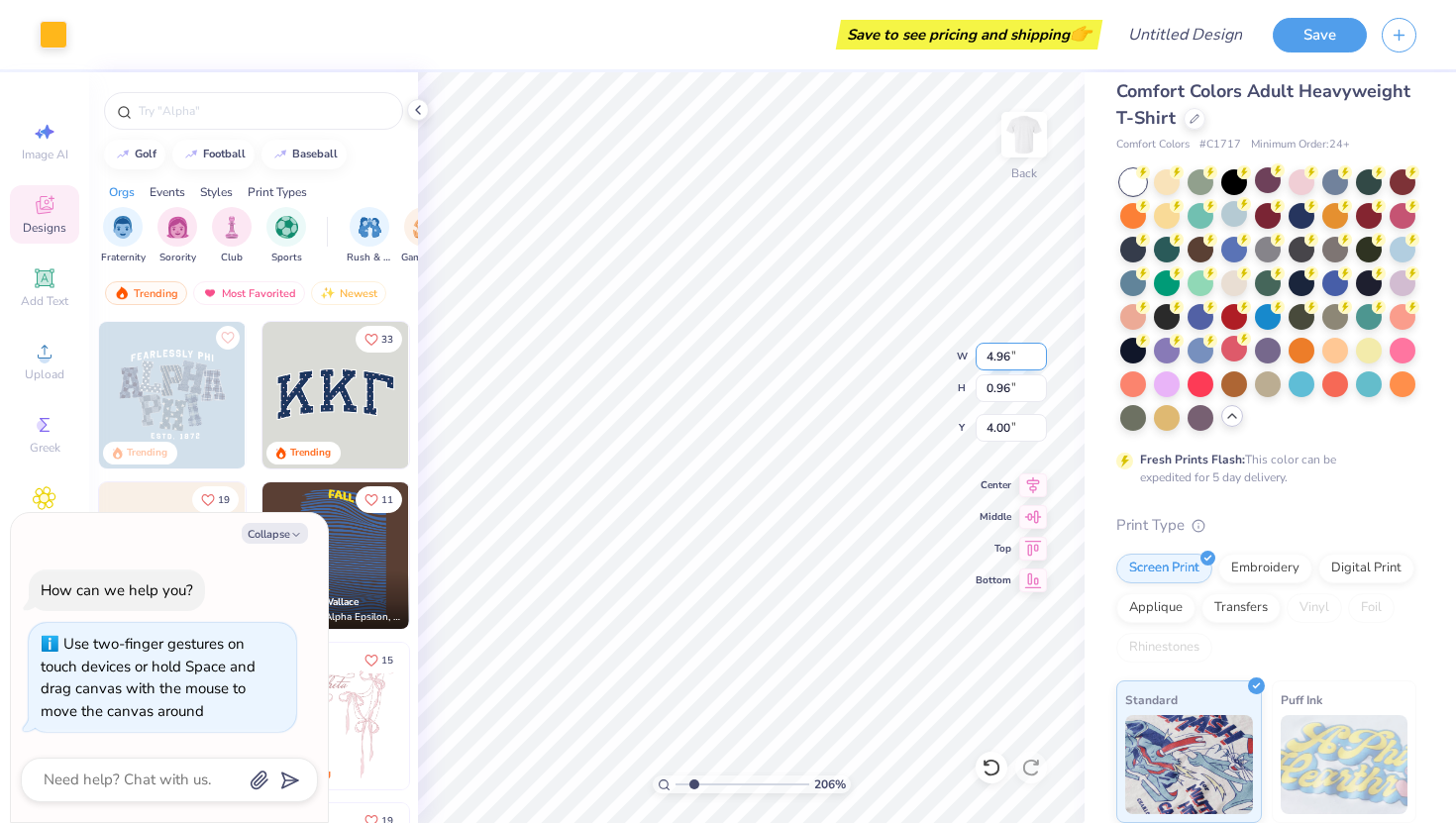 click on "4.96" at bounding box center [1011, 357] 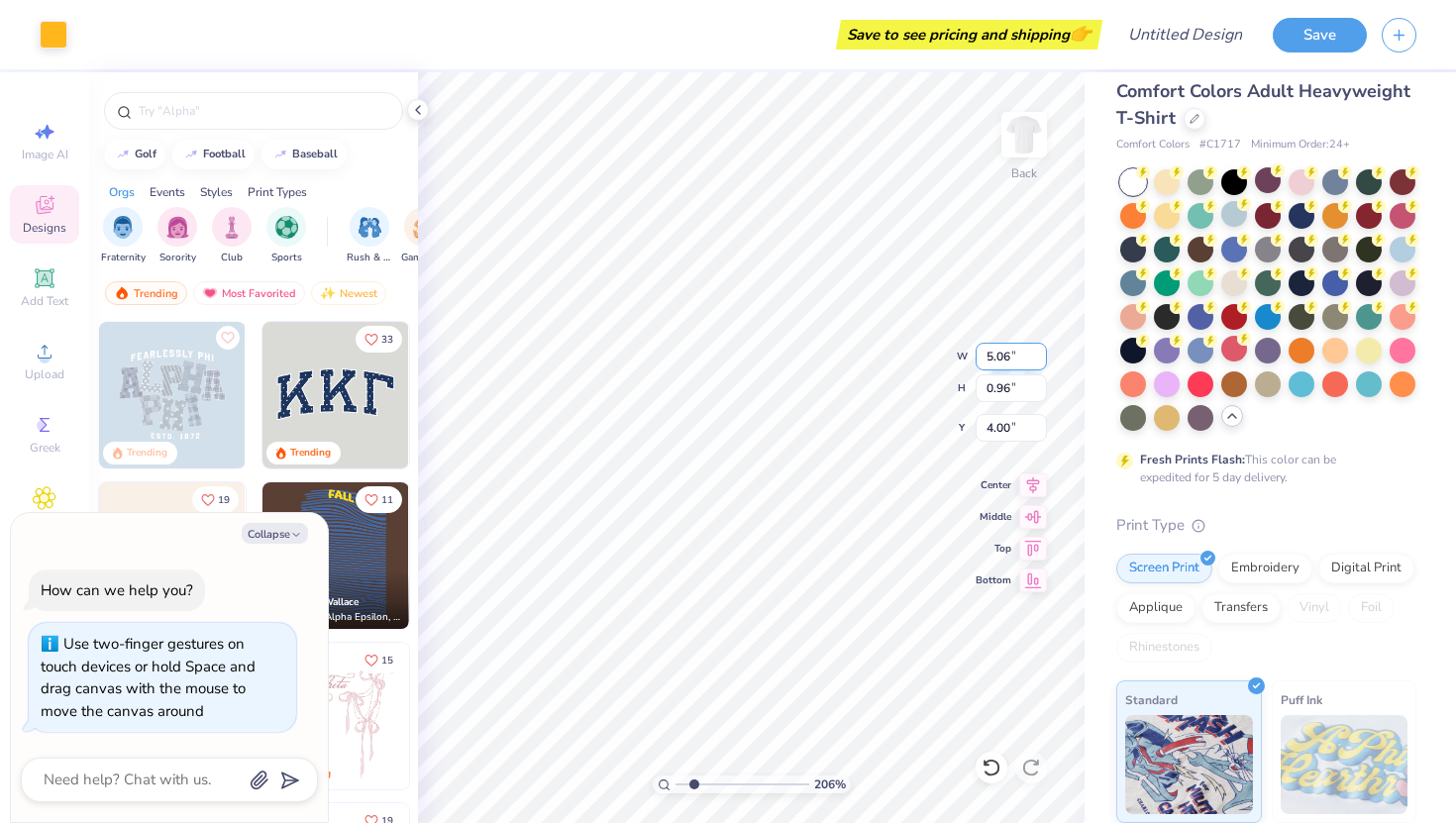 click on "5.06" at bounding box center [1011, 357] 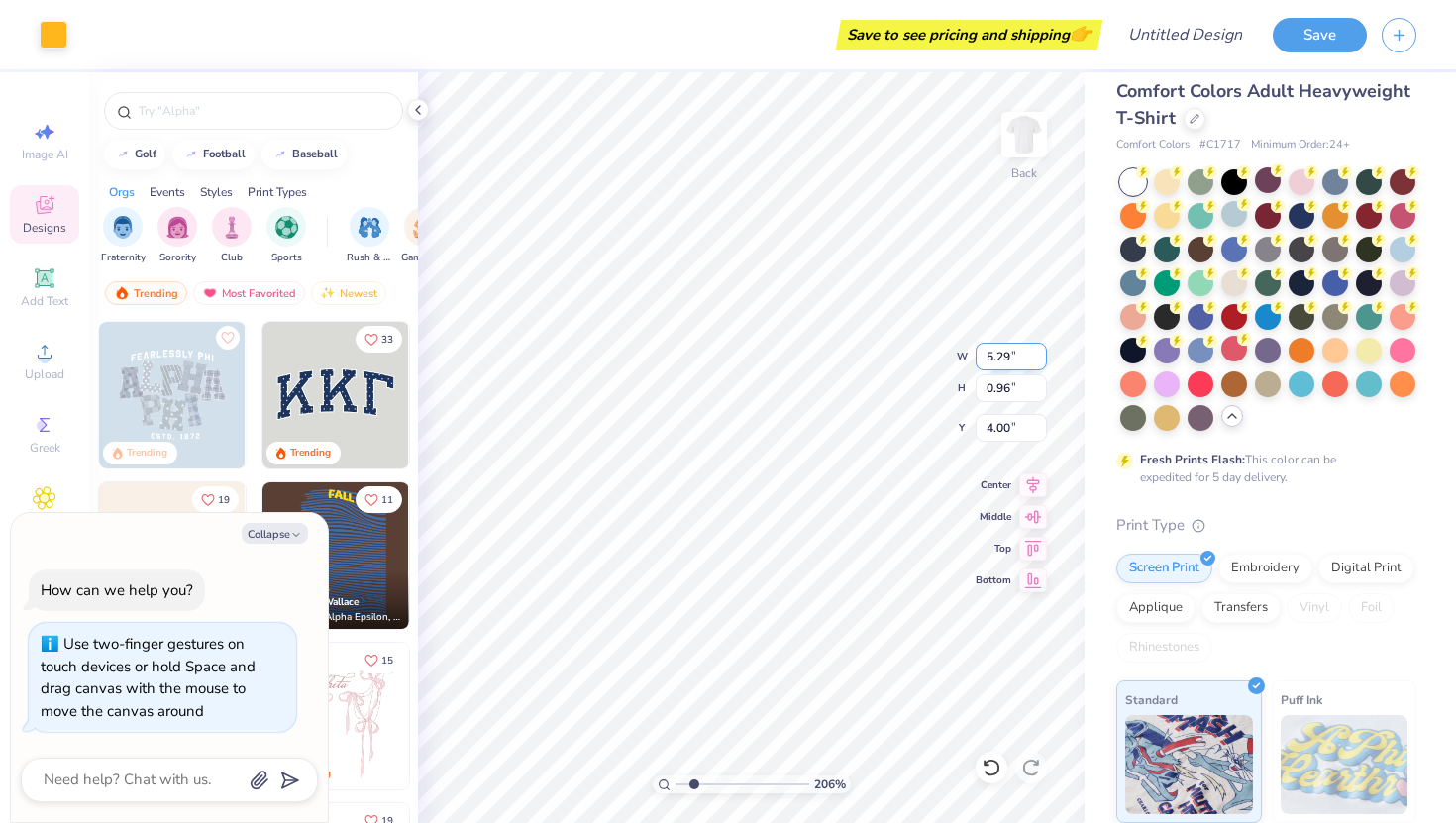 click on "5.29" at bounding box center [1011, 357] 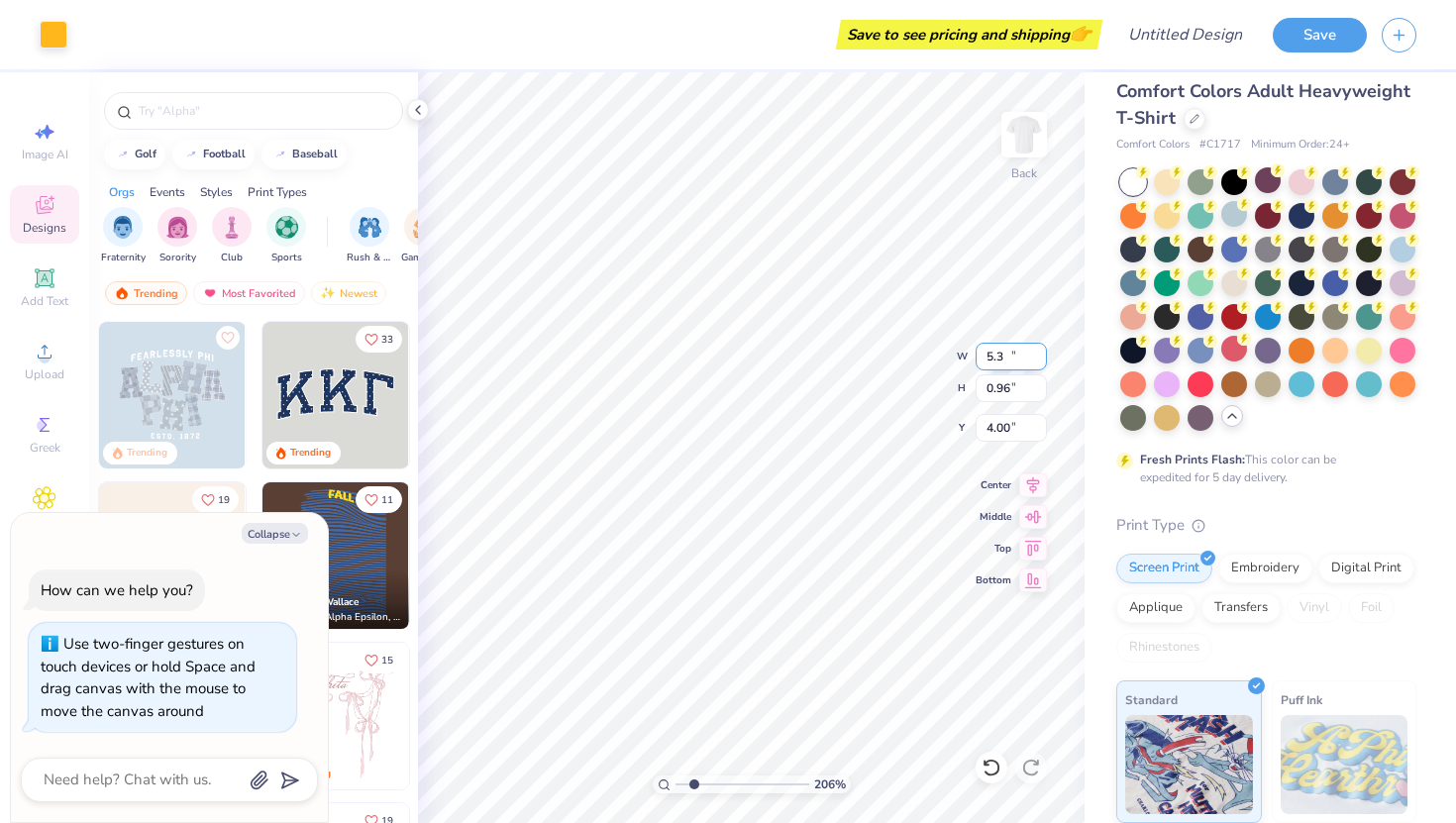 click on "5.3" at bounding box center (1011, 357) 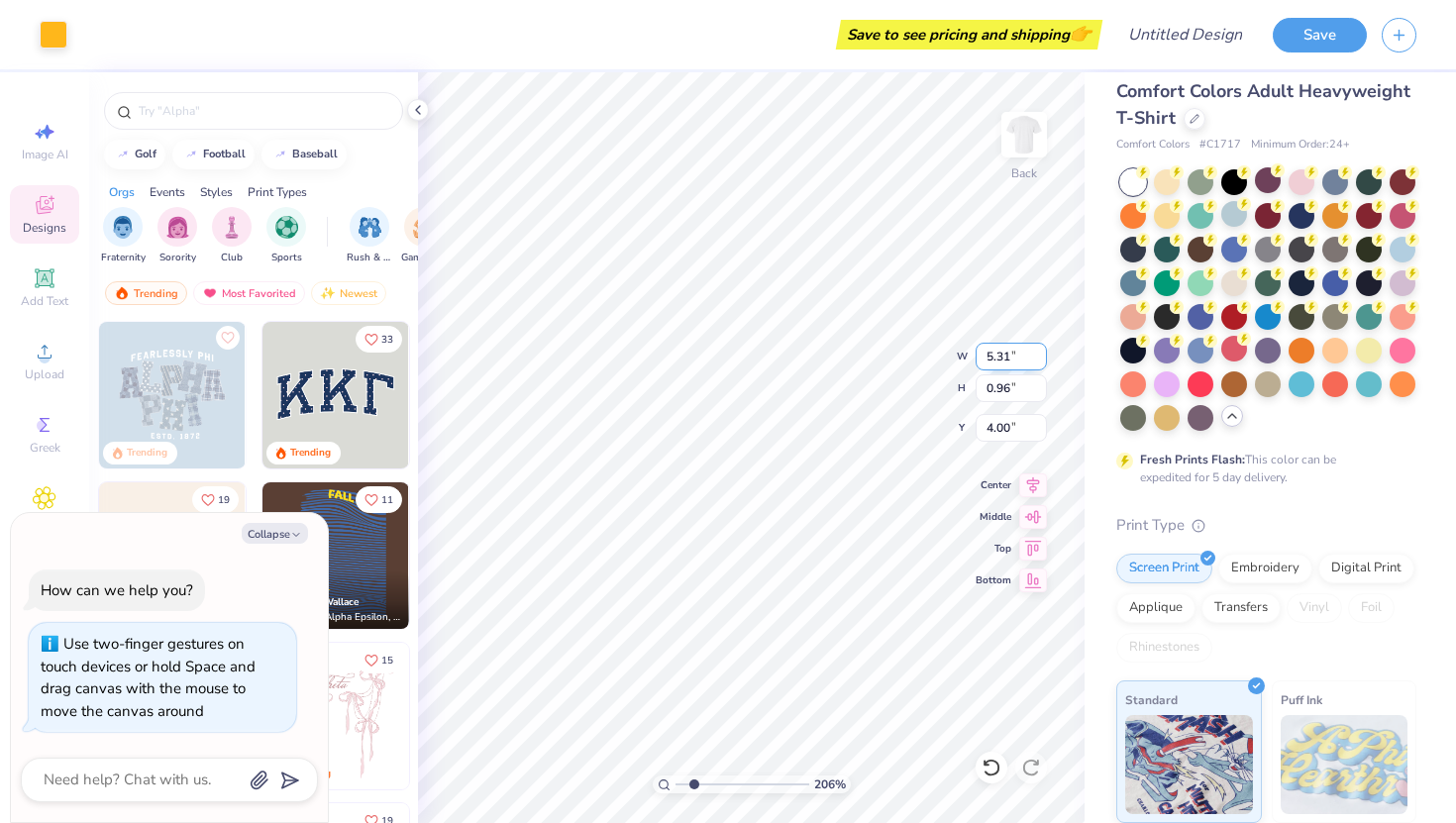 click on "5.31" at bounding box center (1011, 357) 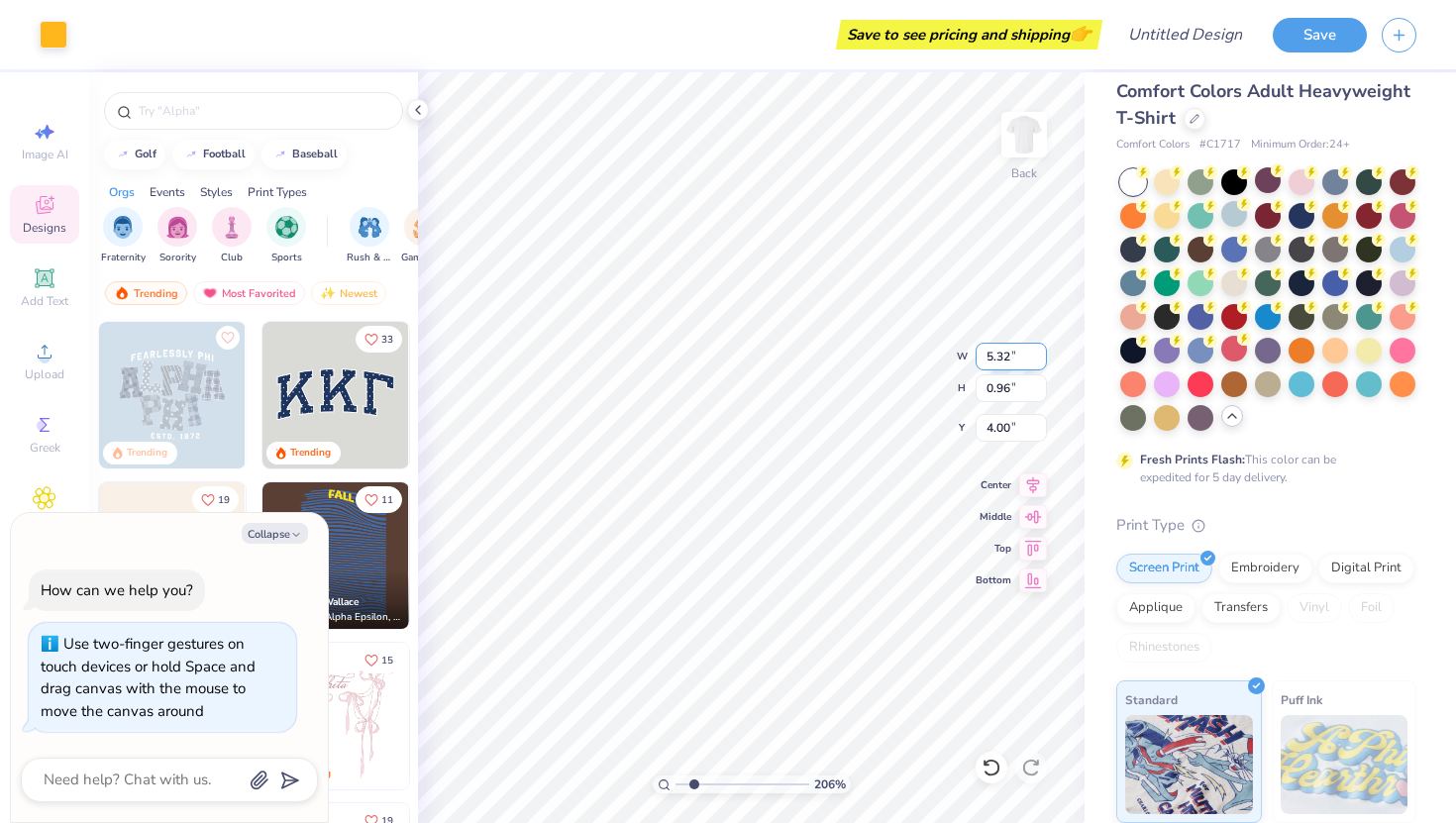 click on "5.32" at bounding box center (1011, 357) 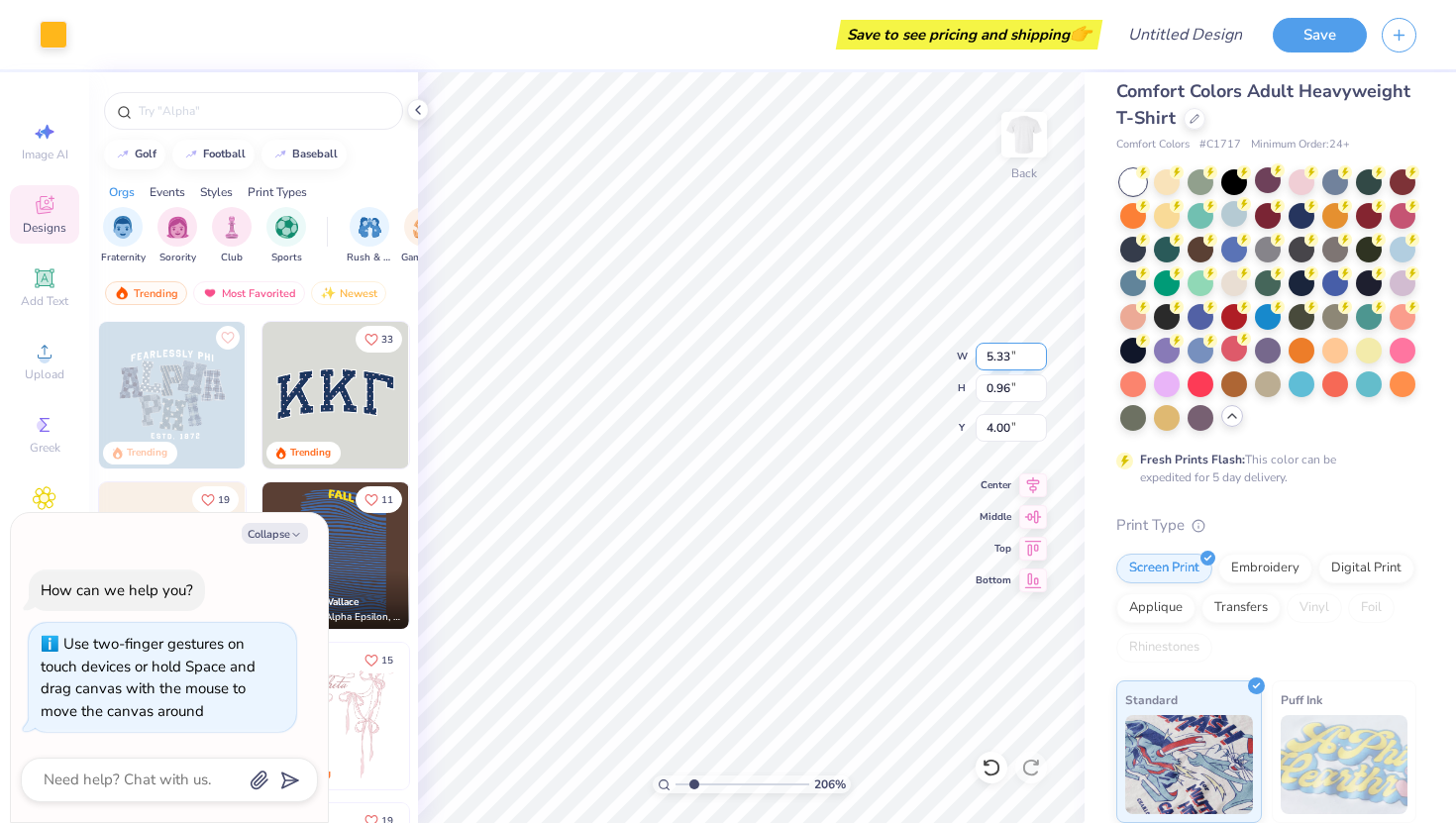 type on "5.33" 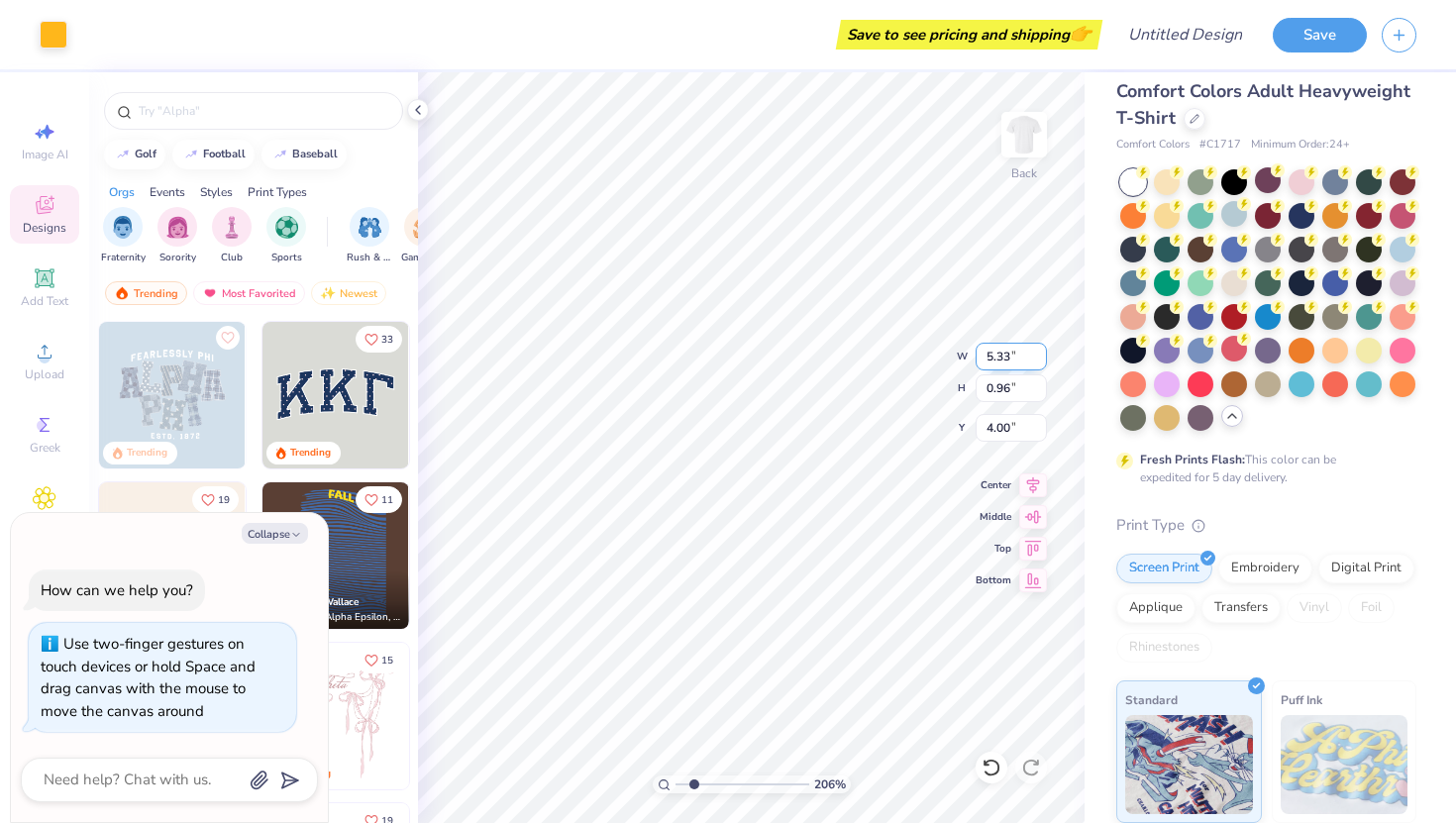 click on "5.33" at bounding box center (1011, 357) 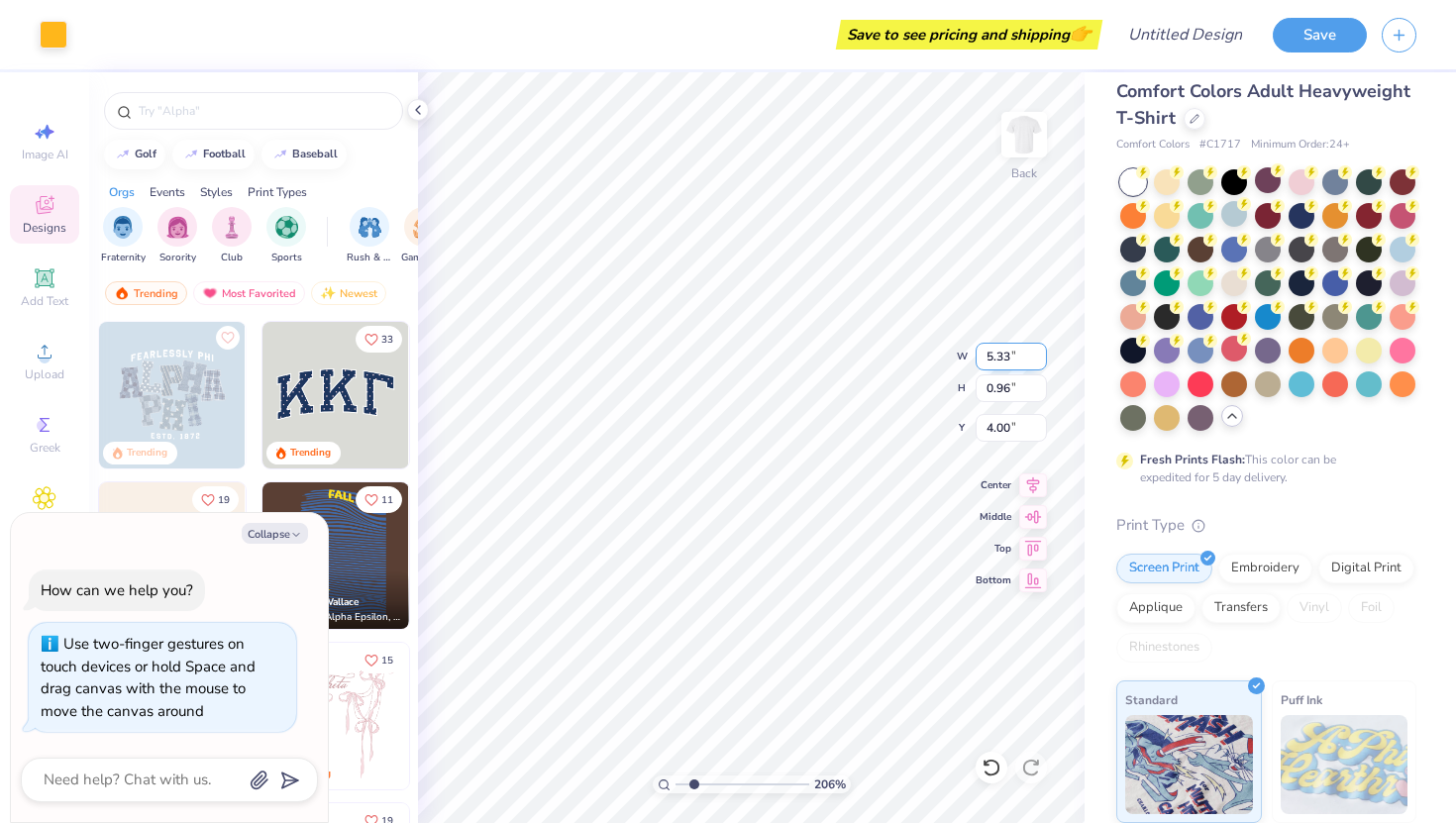 type on "x" 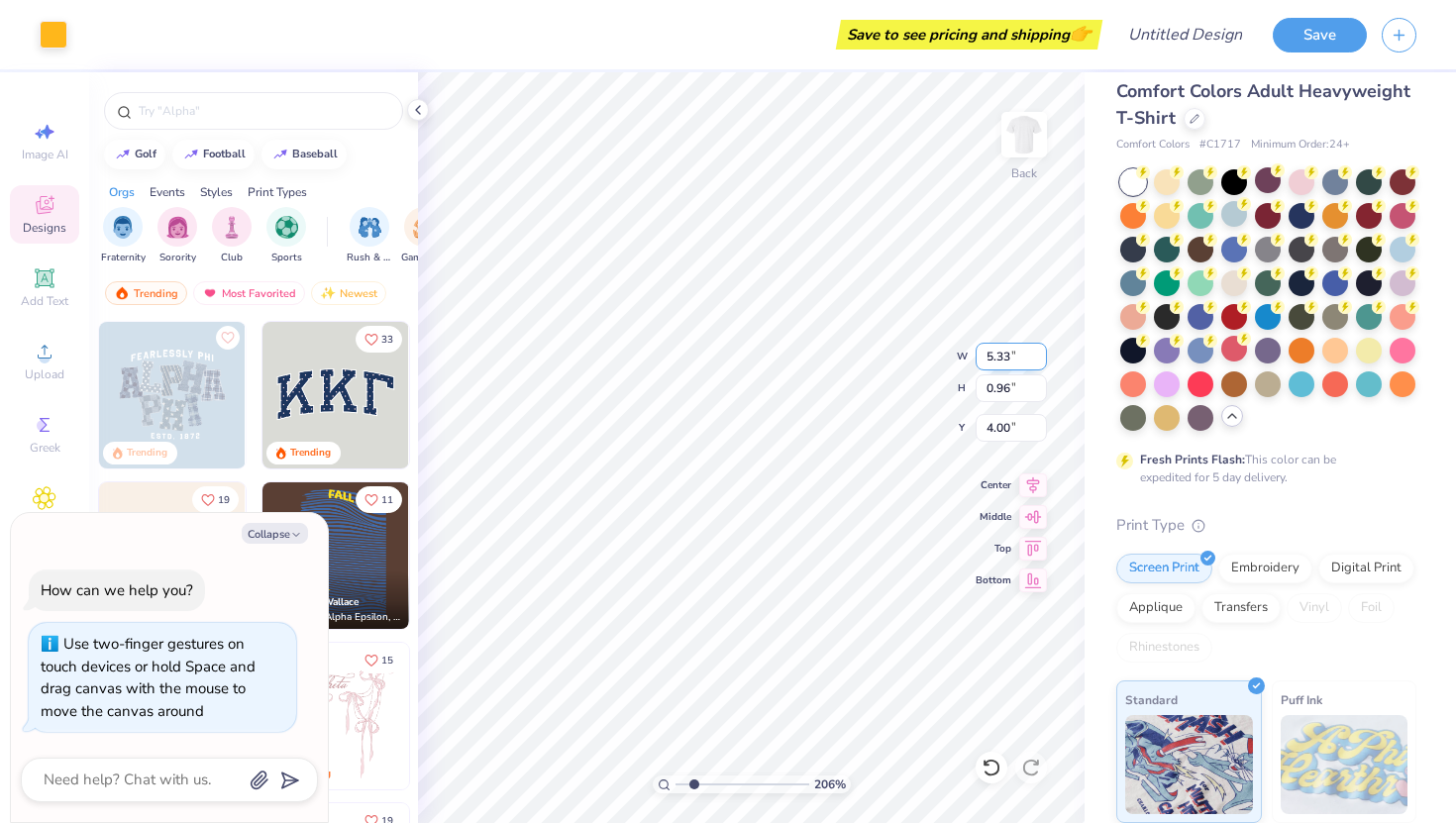 type on "1.04" 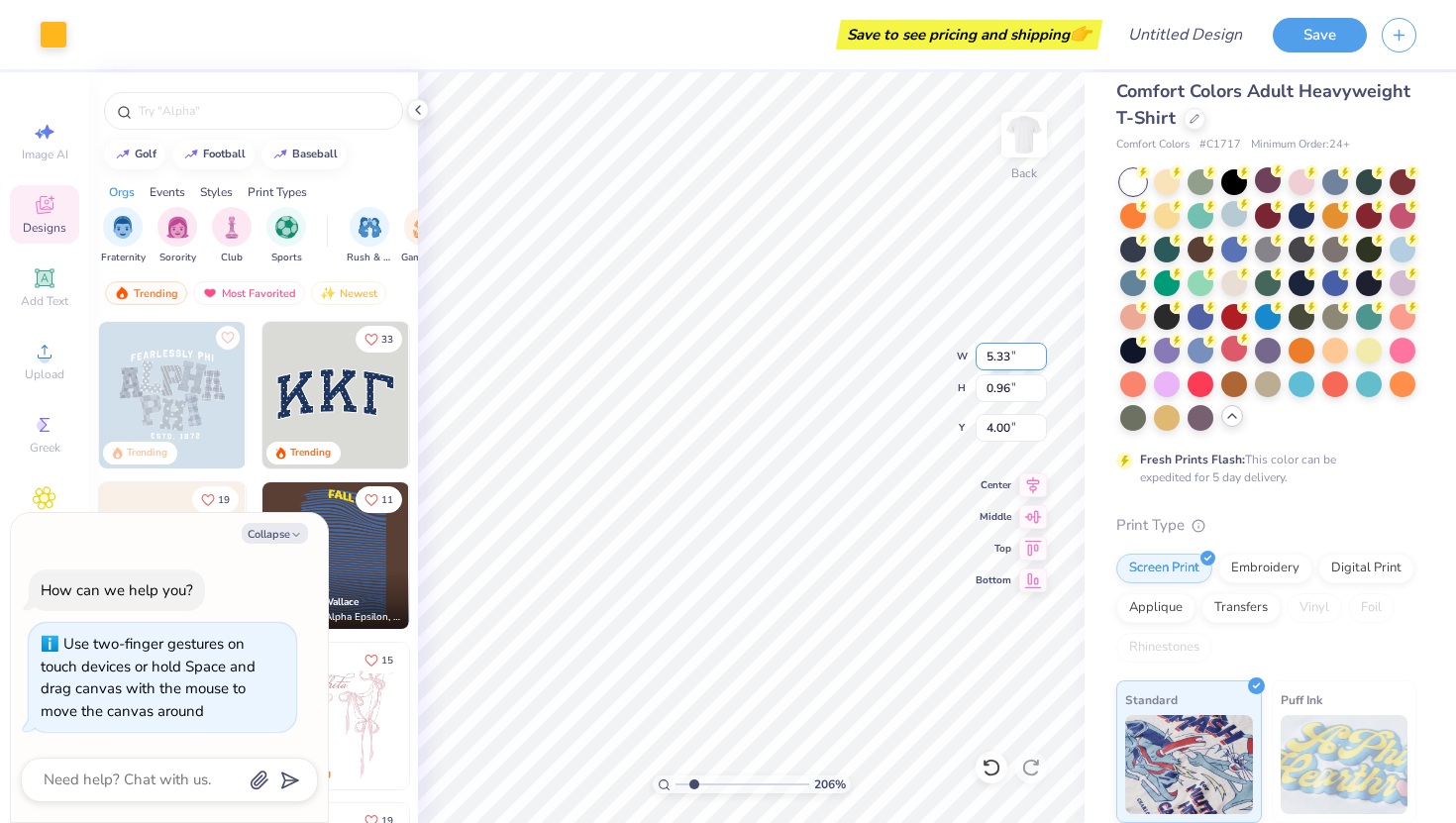 type on "3.96" 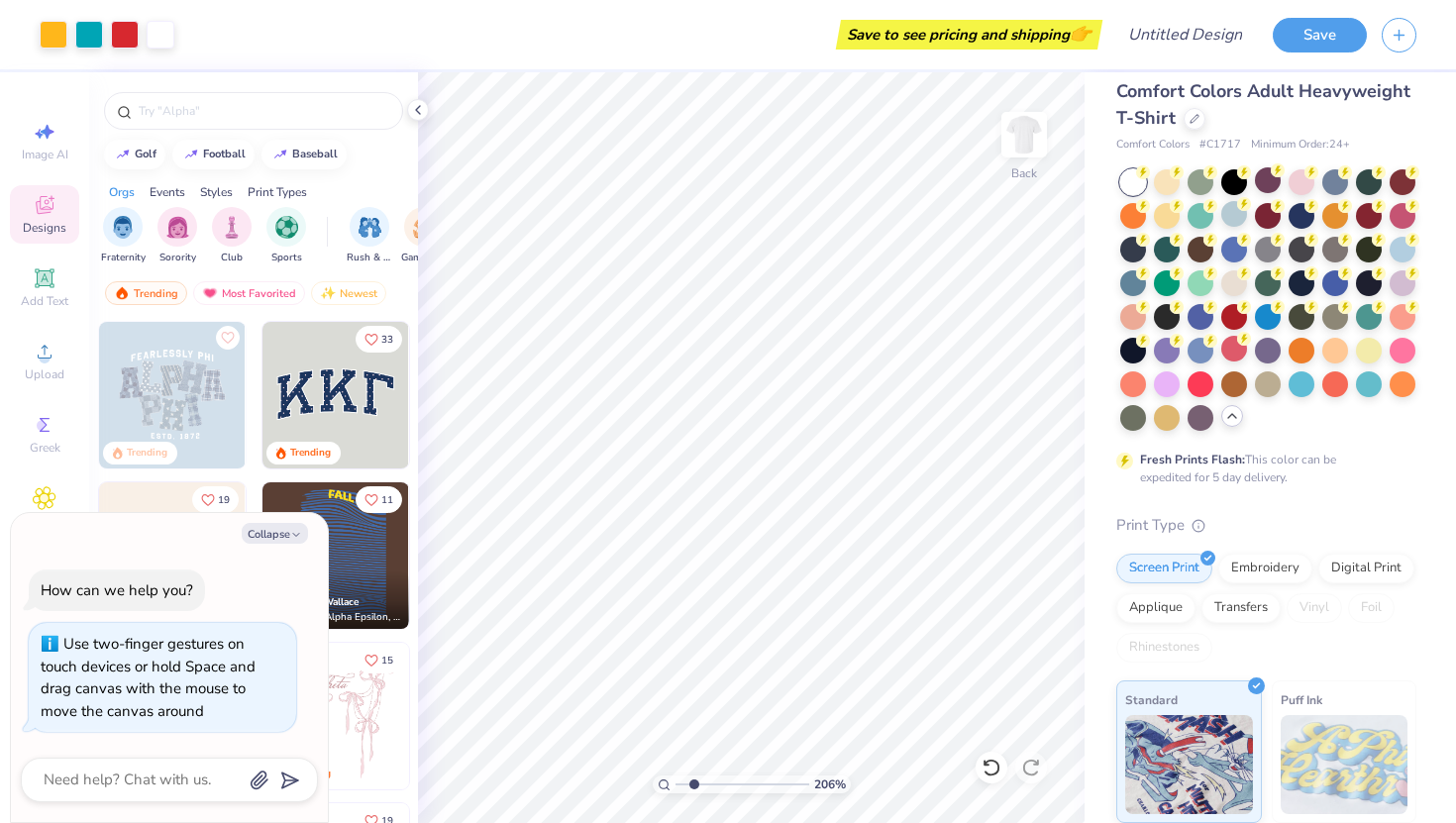 type on "x" 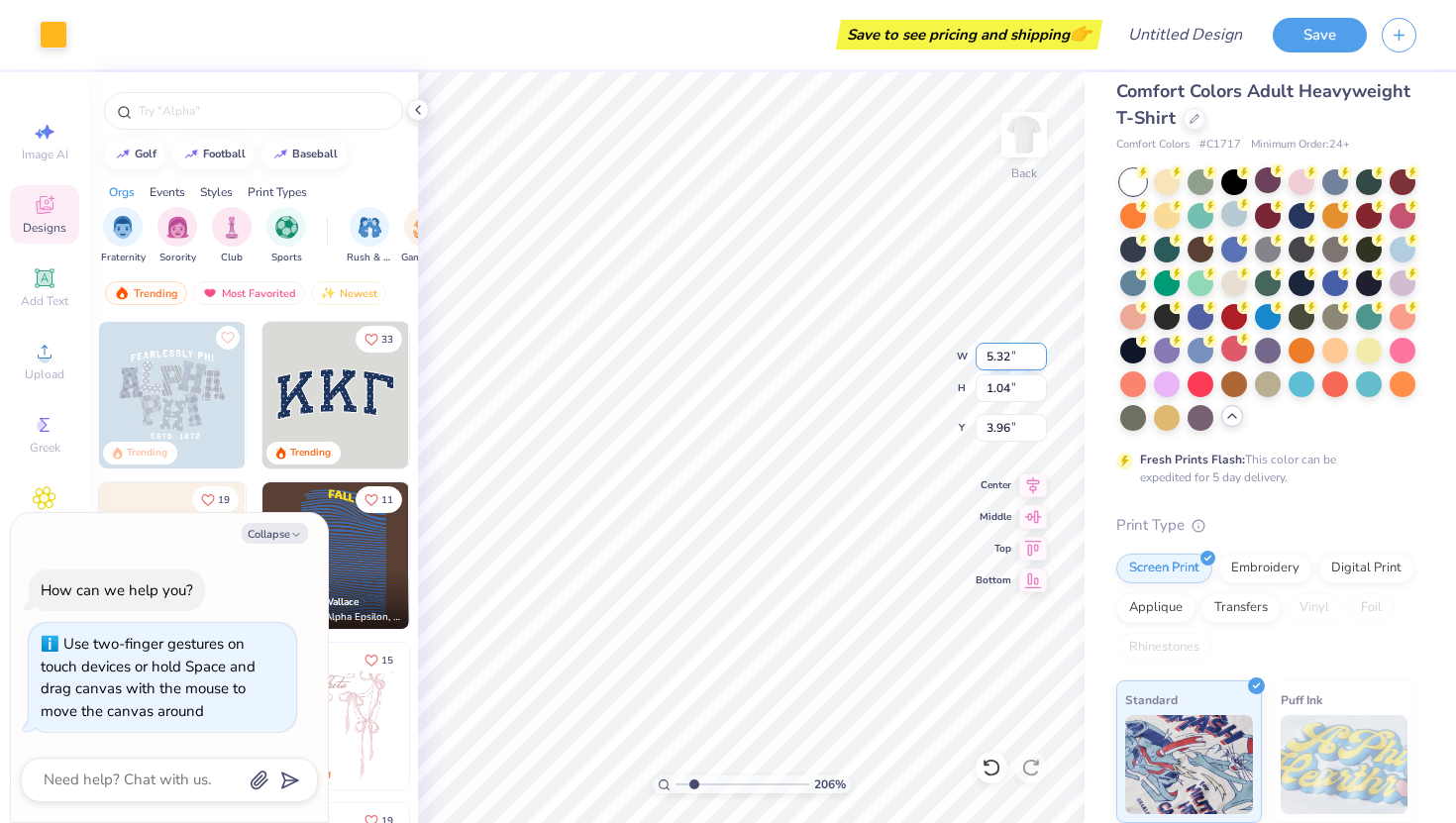click on "5.32" at bounding box center [1011, 357] 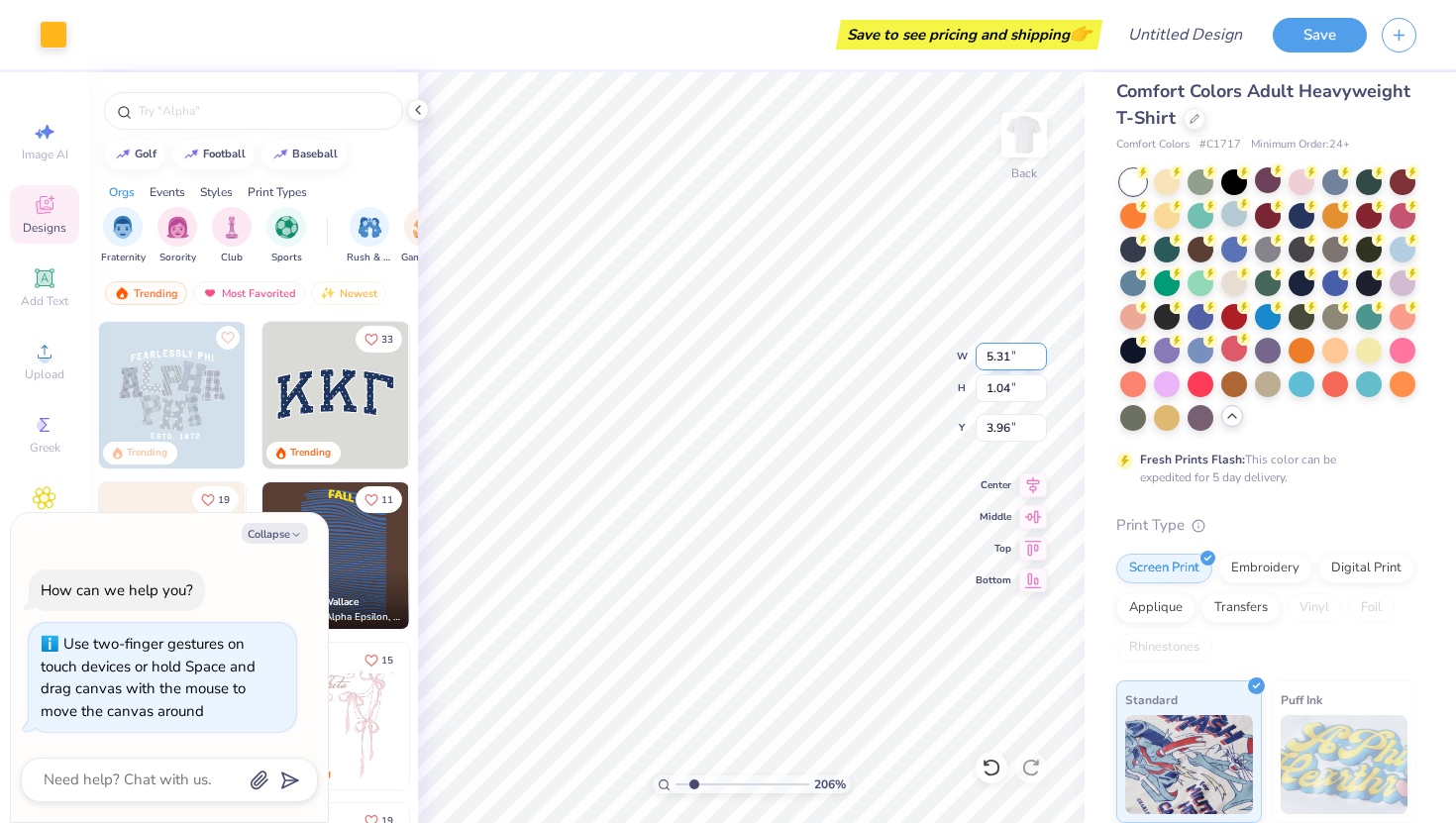click on "5.31" at bounding box center [1011, 357] 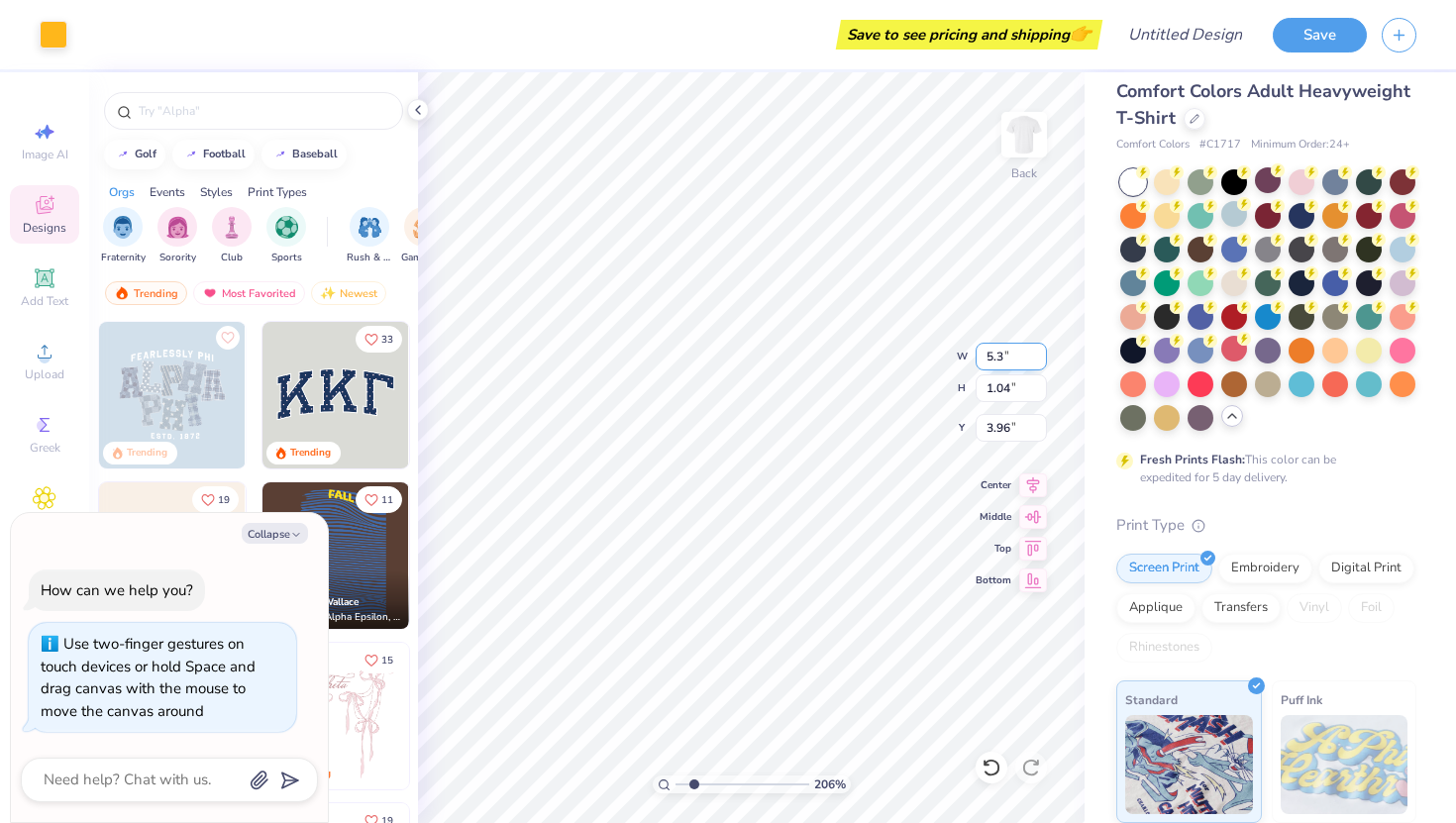 click on "5.3" at bounding box center [1011, 357] 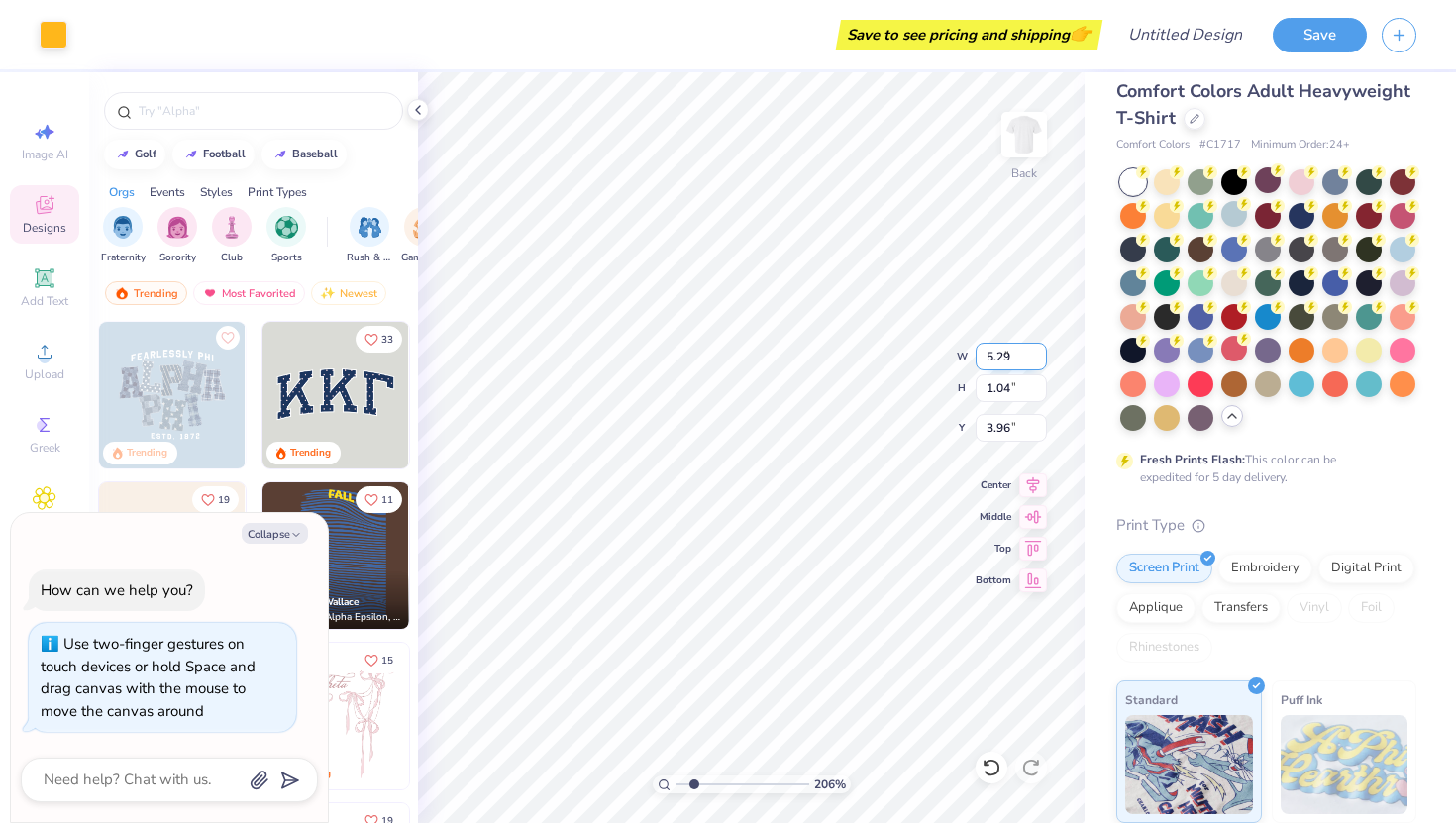 click on "5.29" at bounding box center [1011, 357] 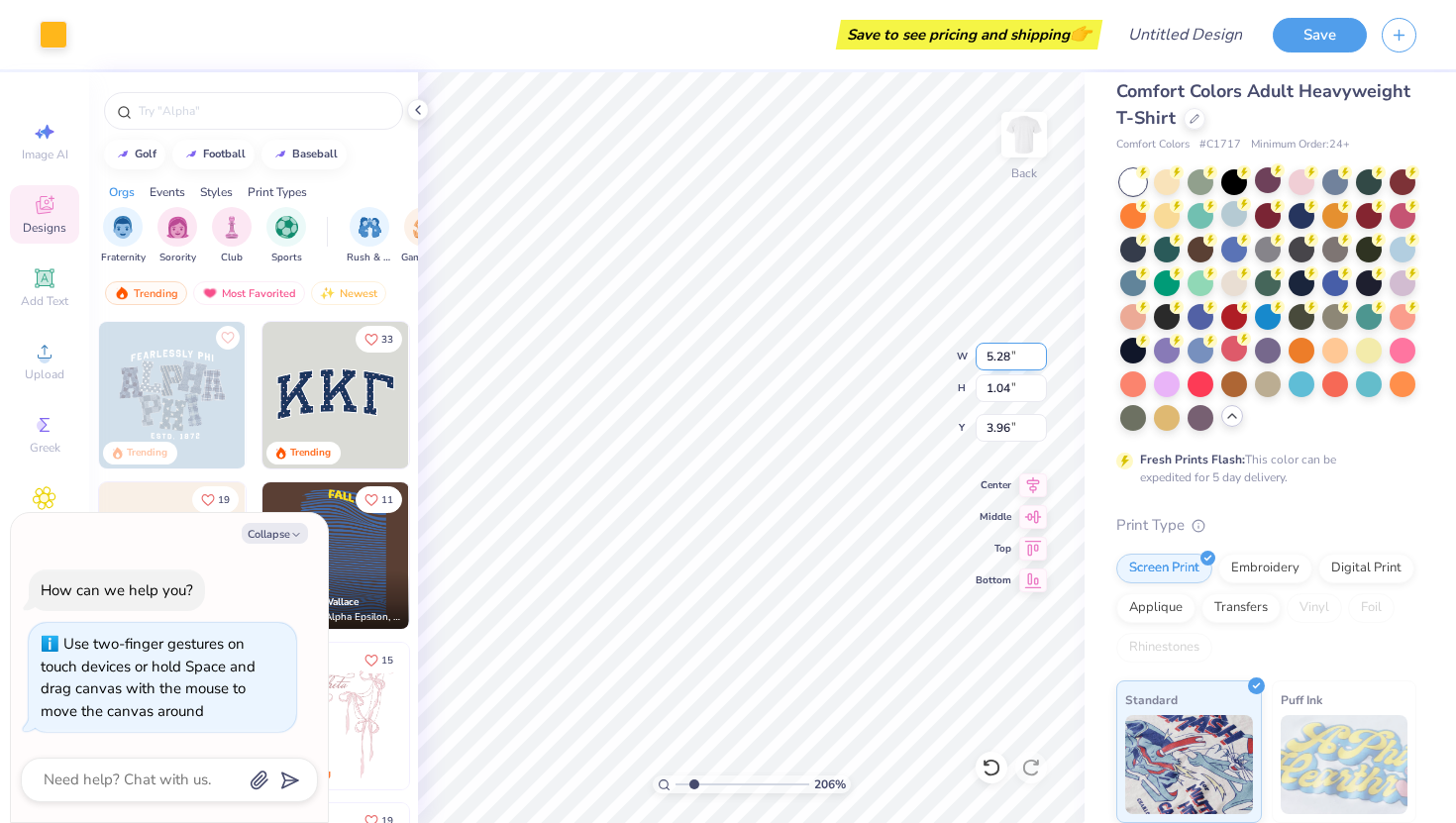 click on "5.28" at bounding box center (1011, 357) 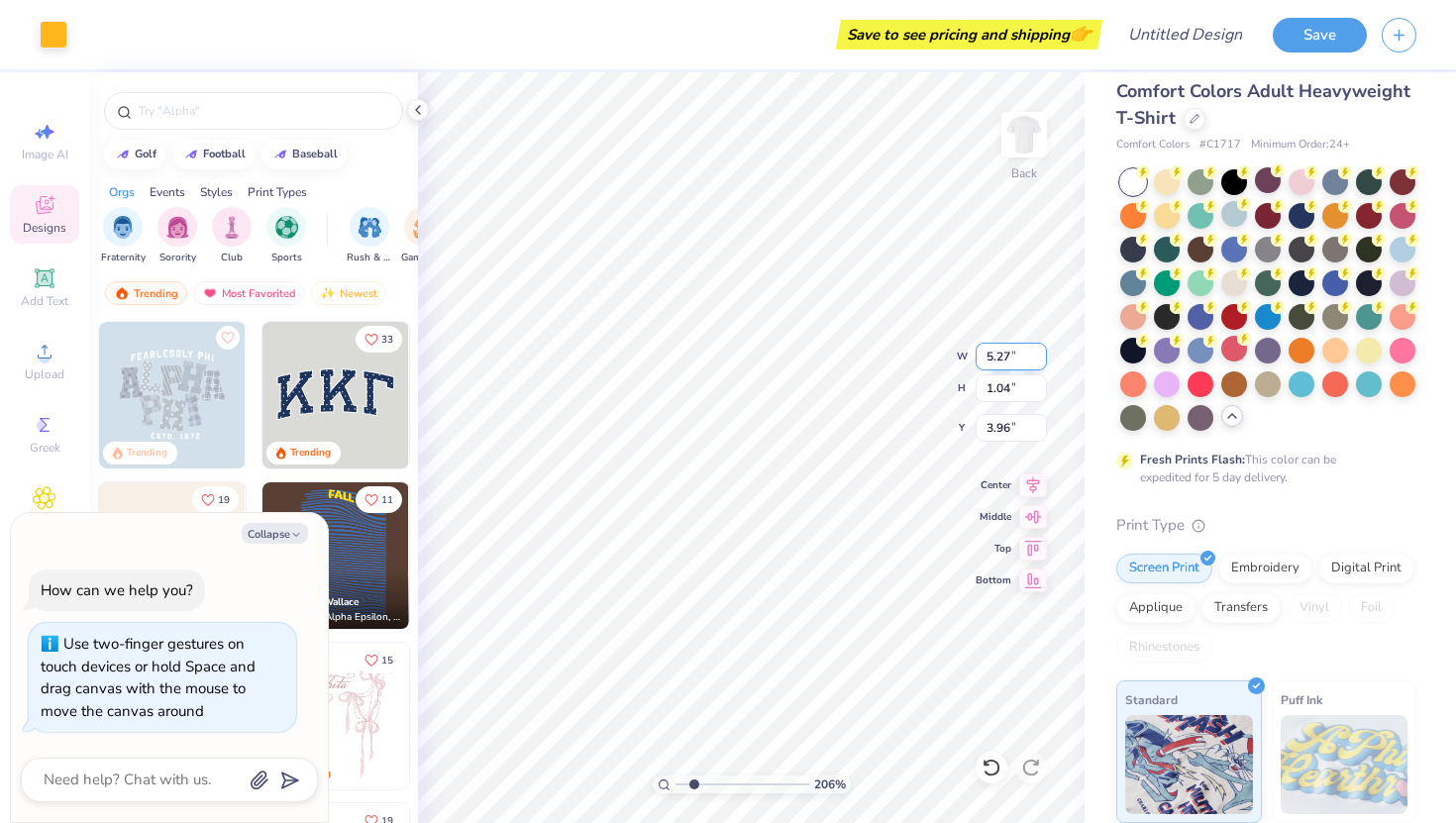 click on "5.27" at bounding box center (1011, 357) 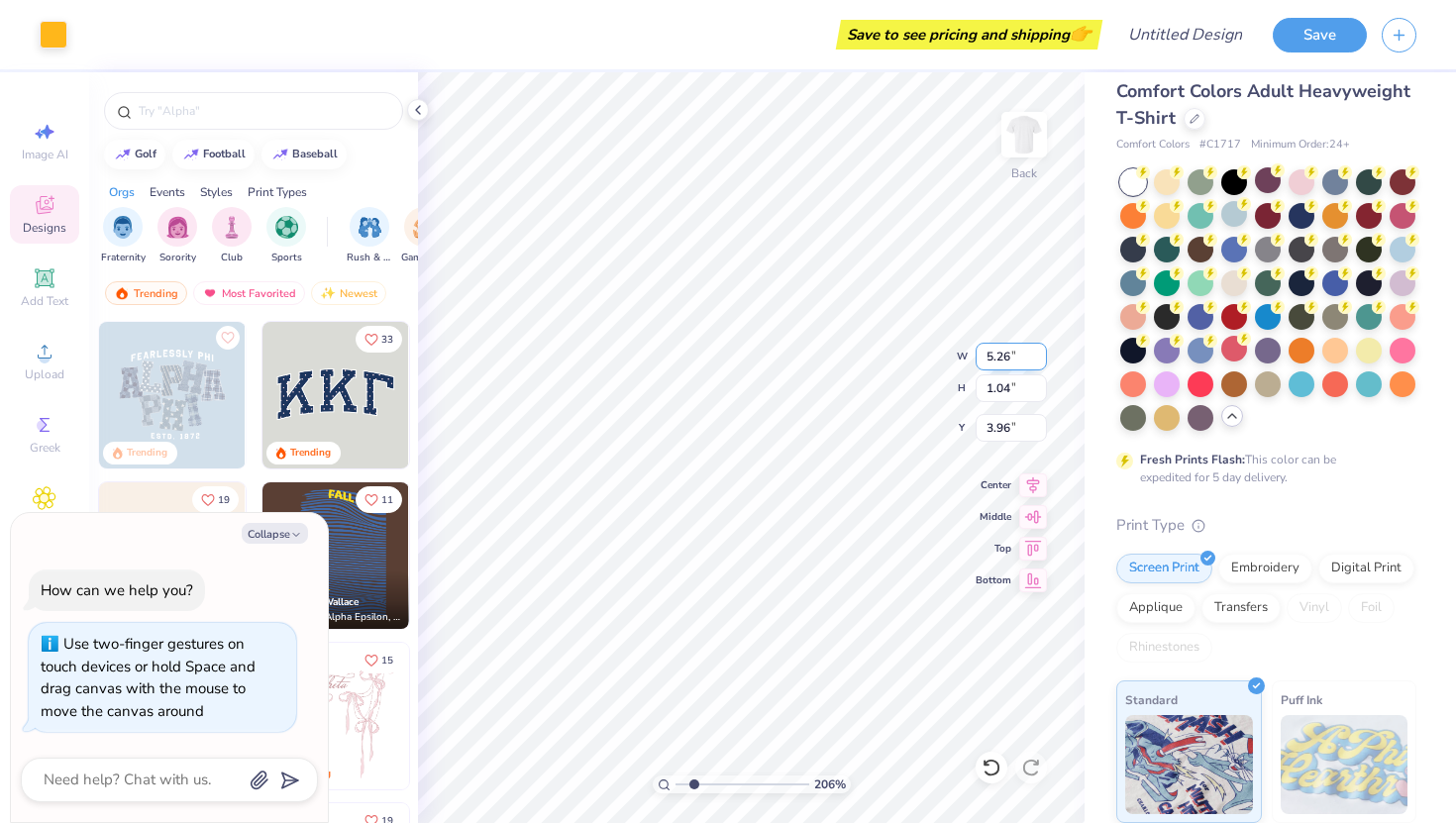 click on "5.26" at bounding box center [1011, 357] 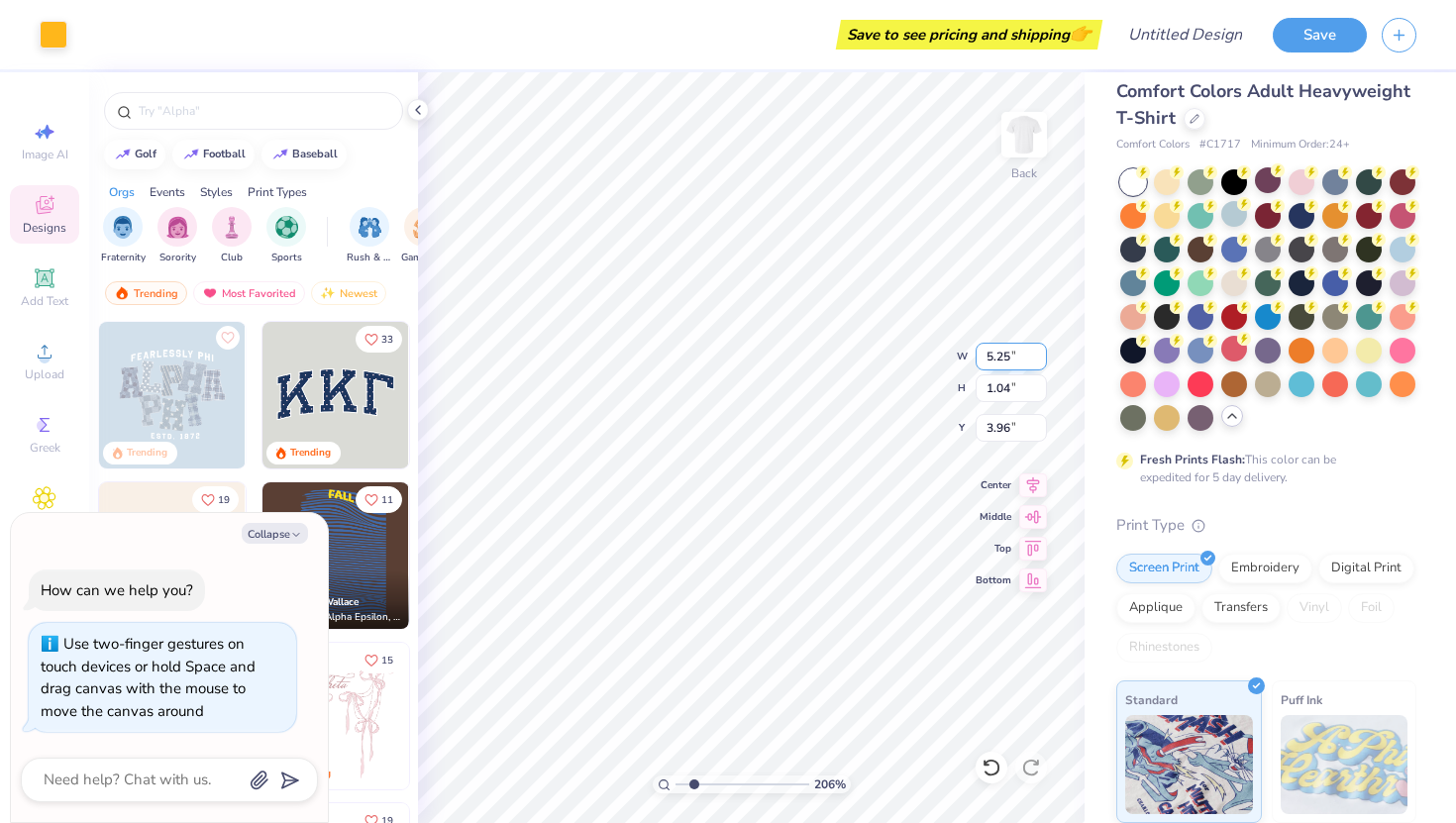 type on "5.25" 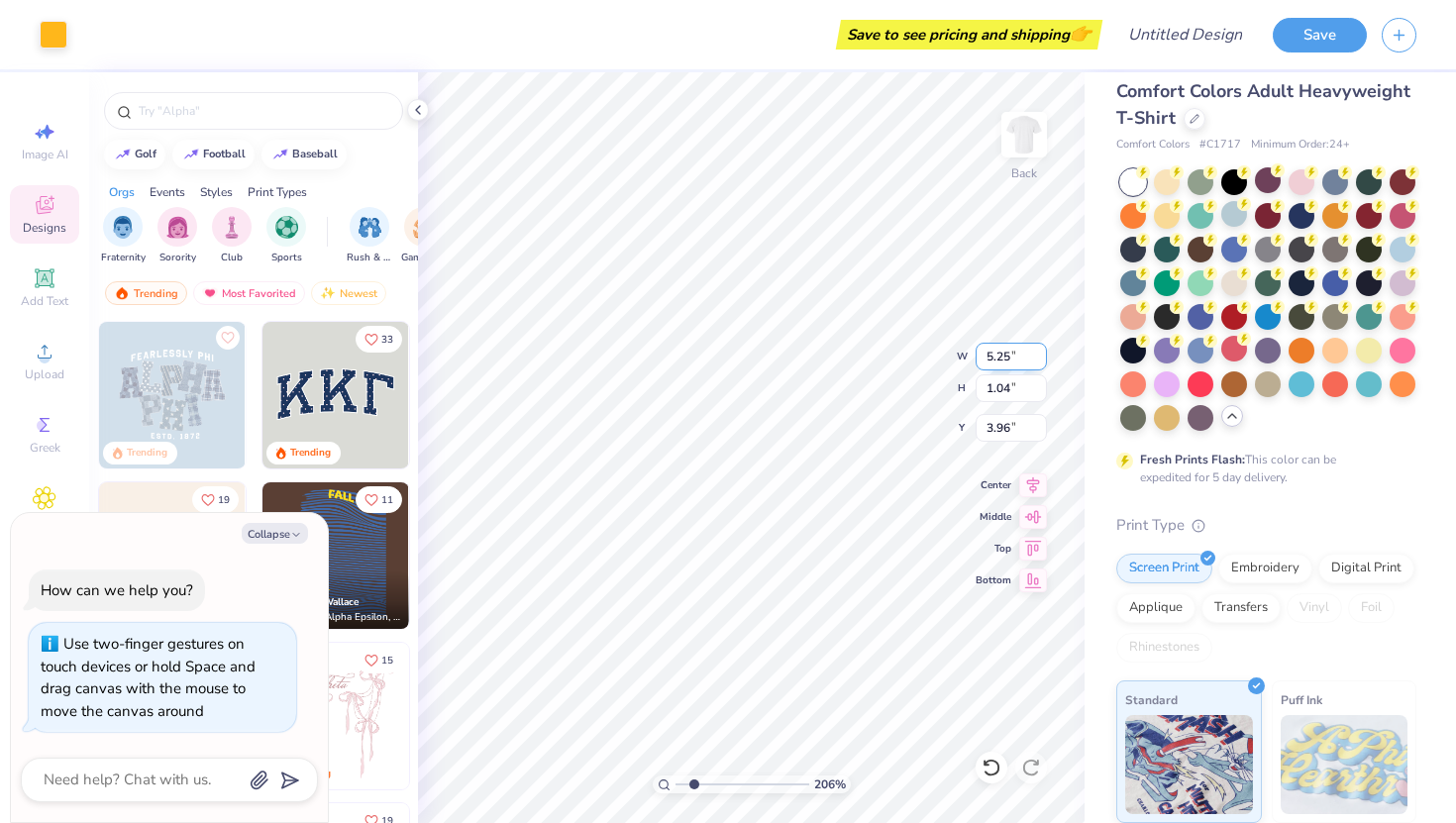 click on "5.25" at bounding box center (1011, 357) 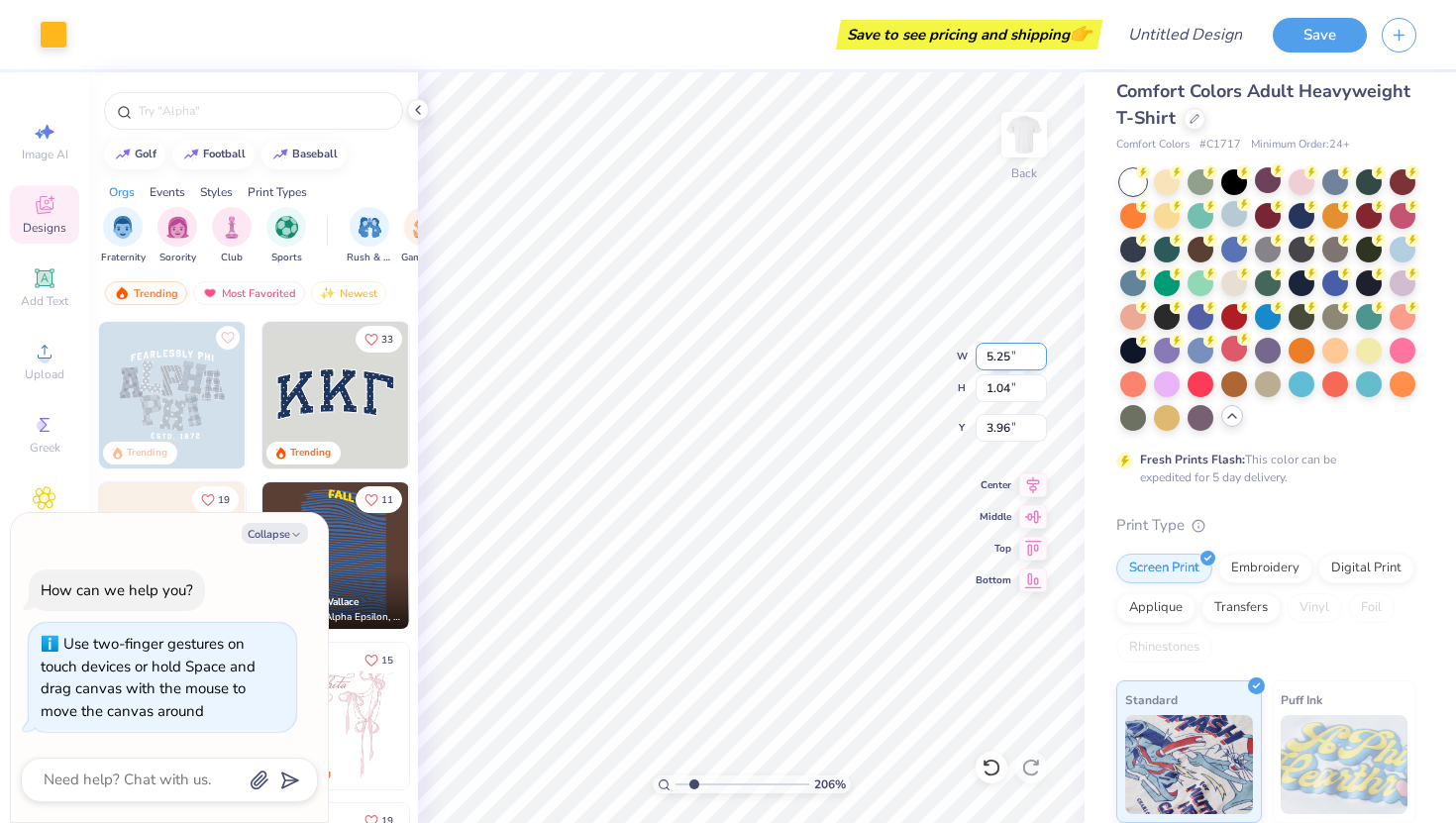 type on "x" 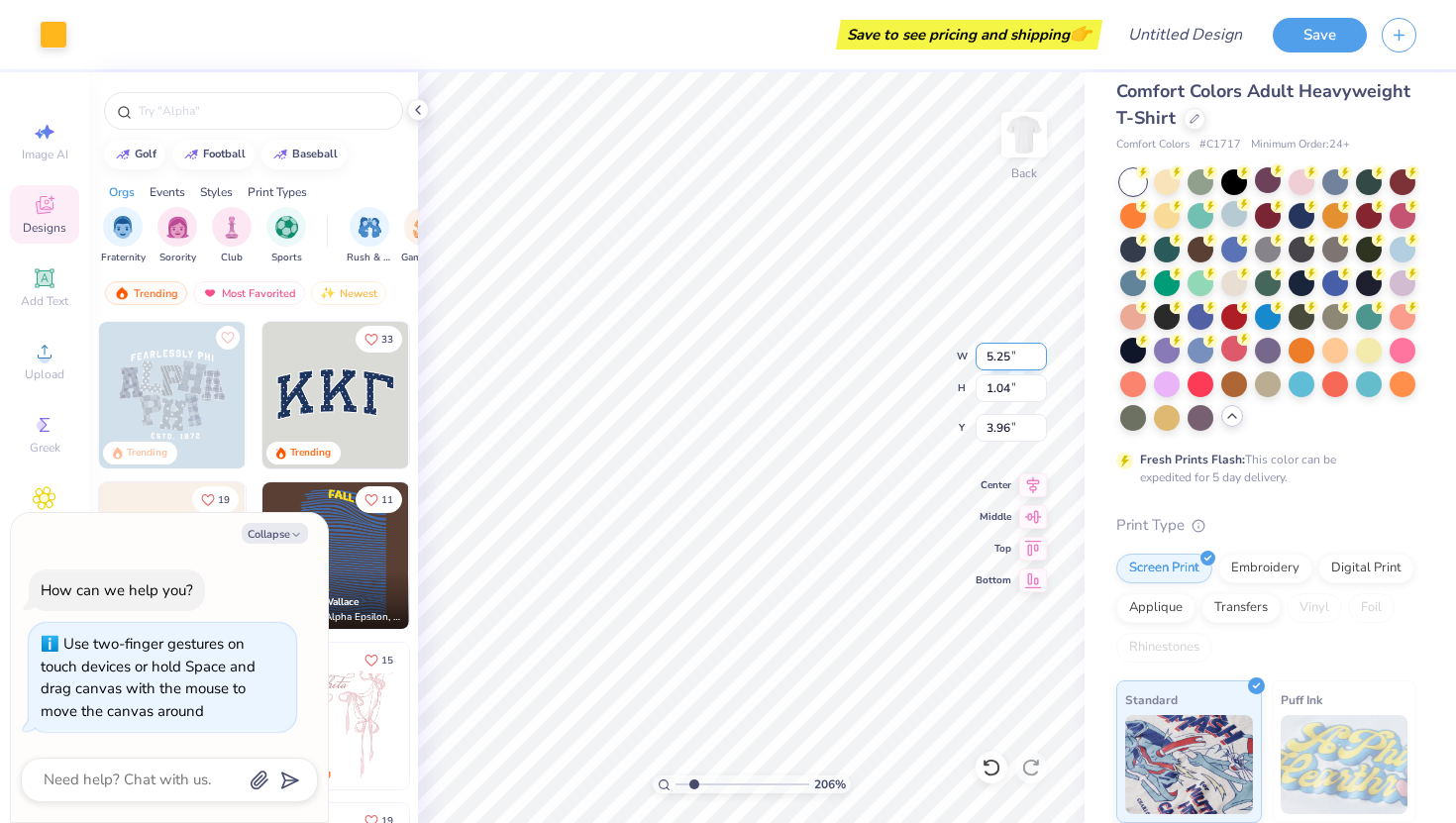type on "1.03" 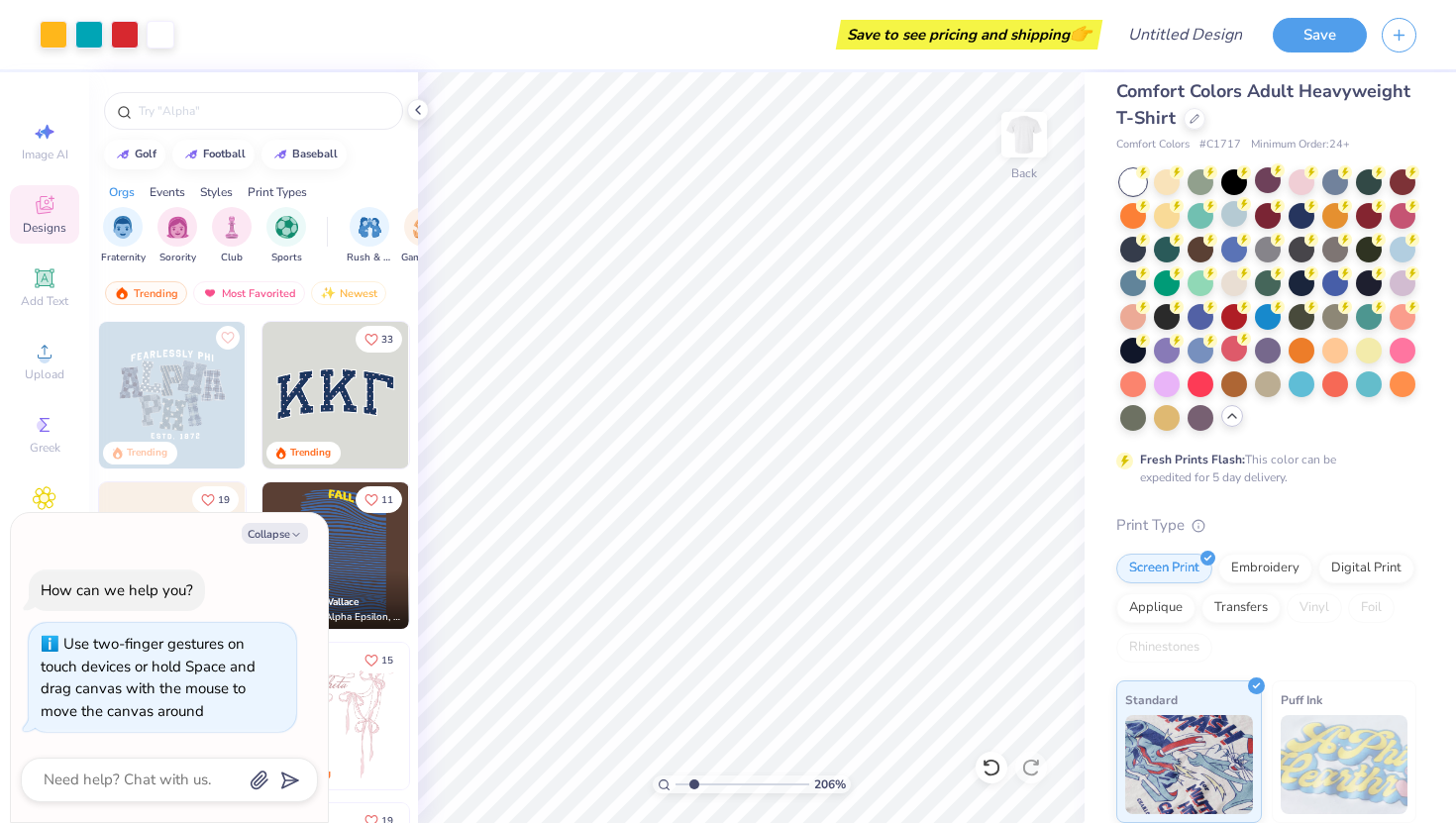 type on "x" 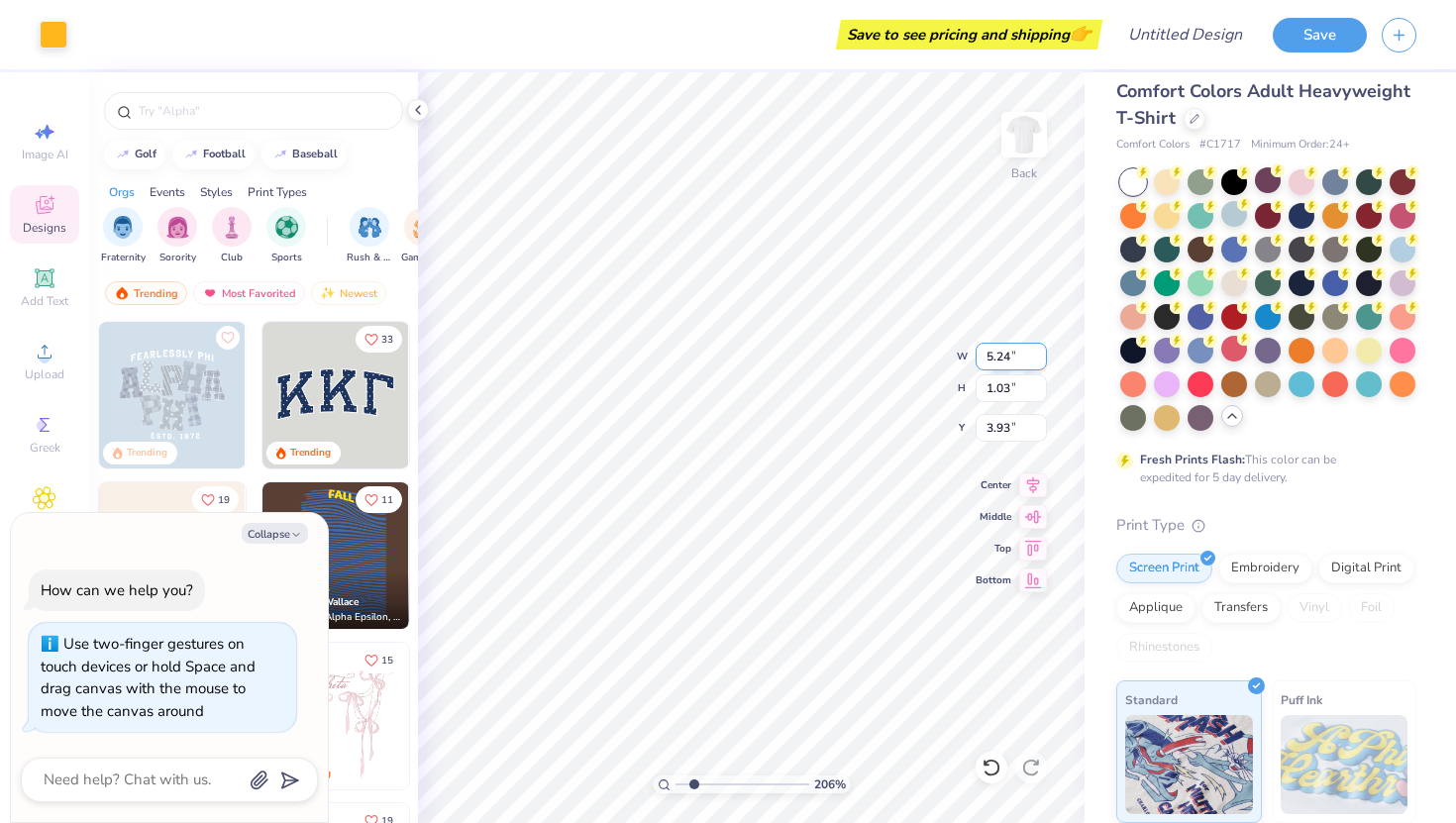 click on "5.24" at bounding box center [1011, 357] 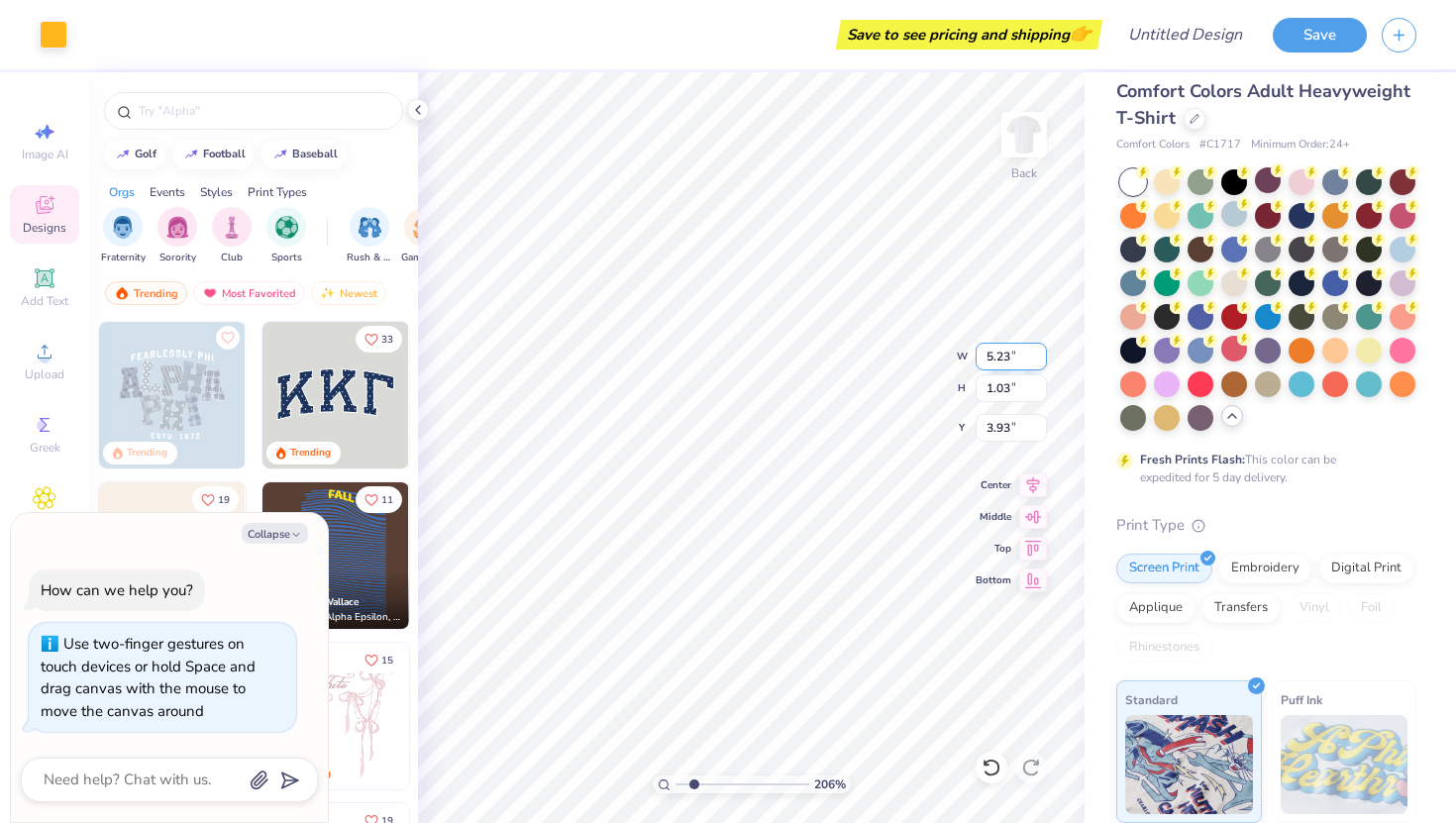 click on "5.23" at bounding box center [1011, 357] 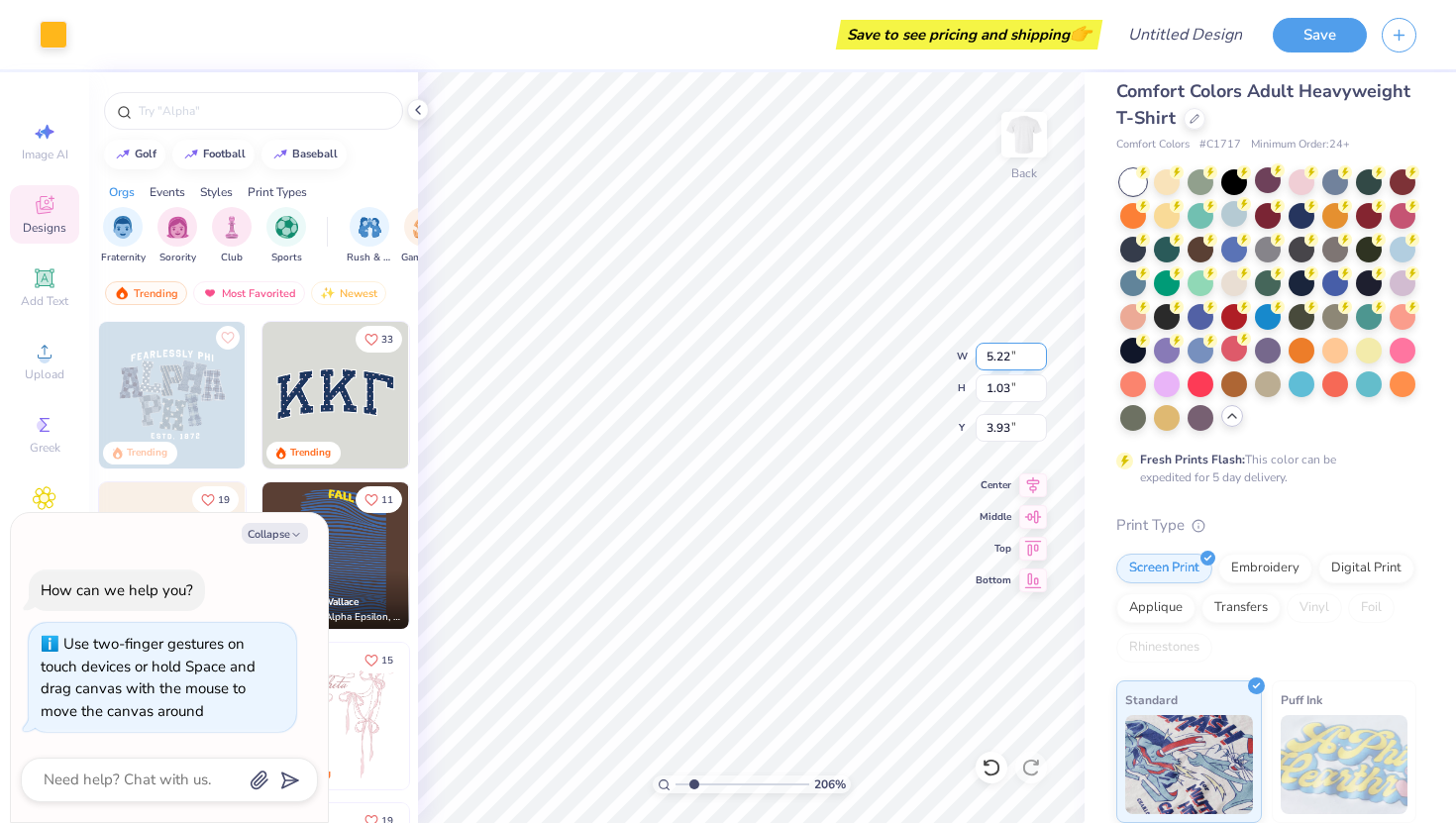 click on "5.22" at bounding box center [1011, 357] 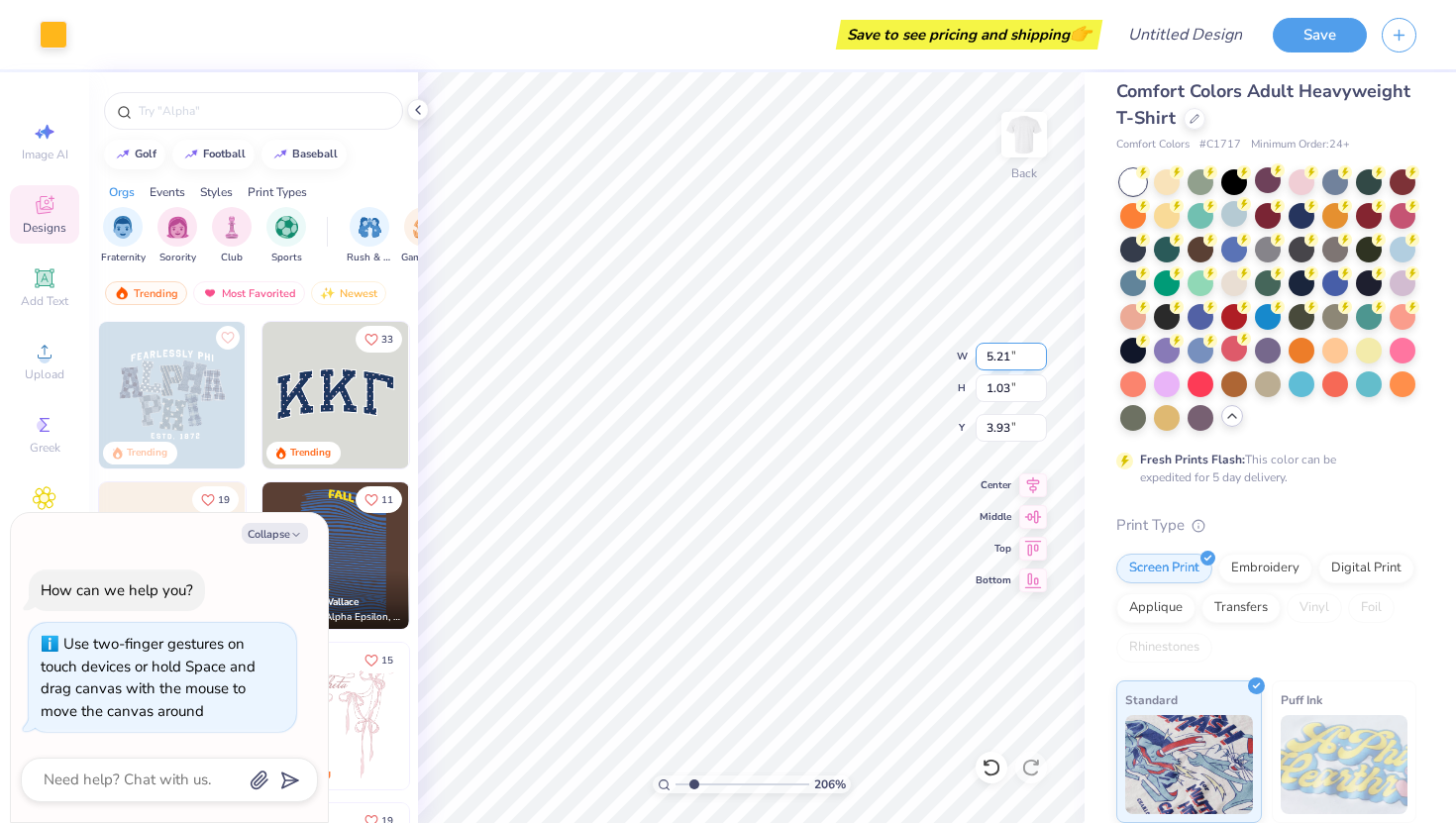 click on "5.21" at bounding box center [1011, 357] 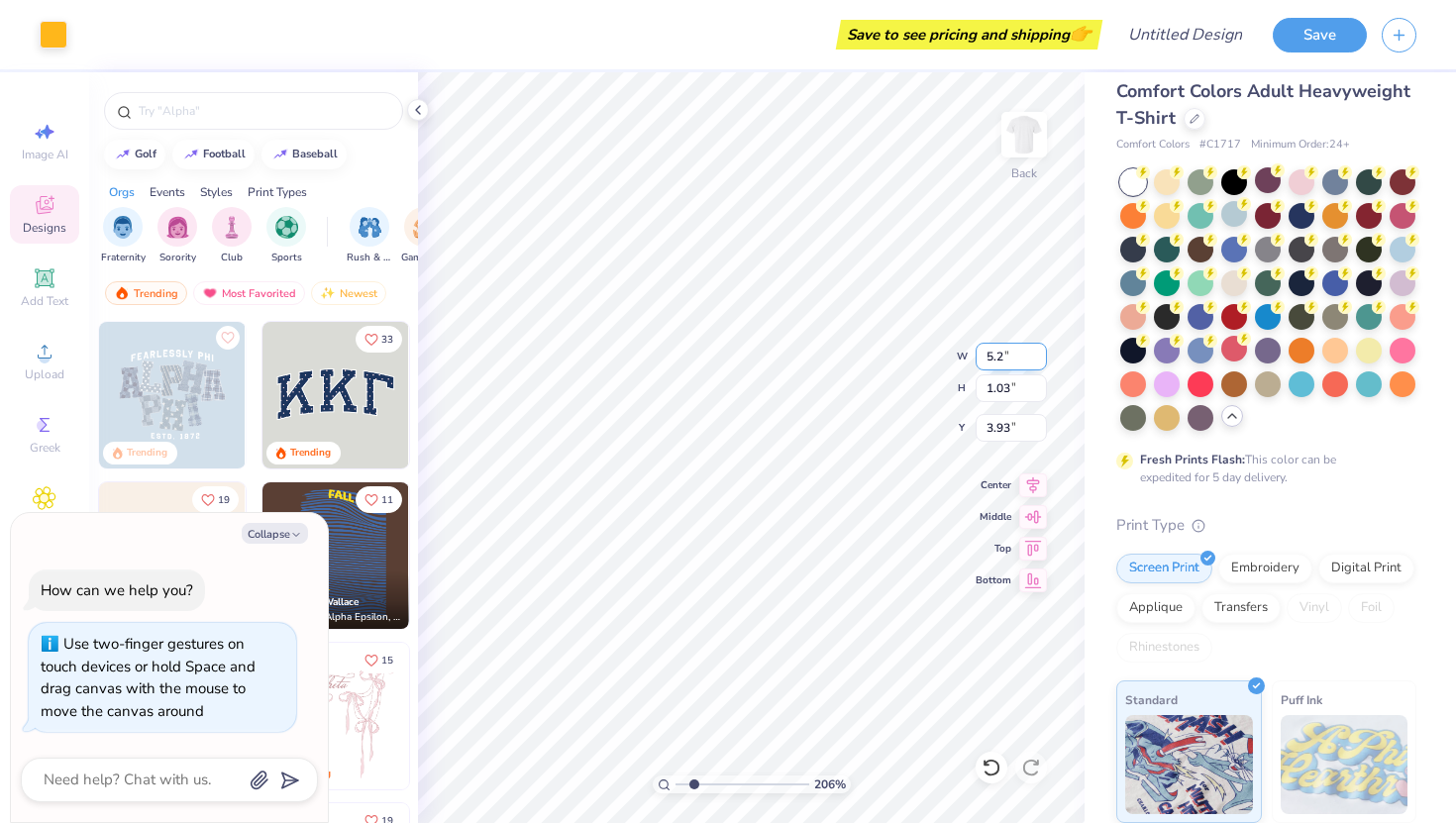 click on "5.2" at bounding box center [1011, 357] 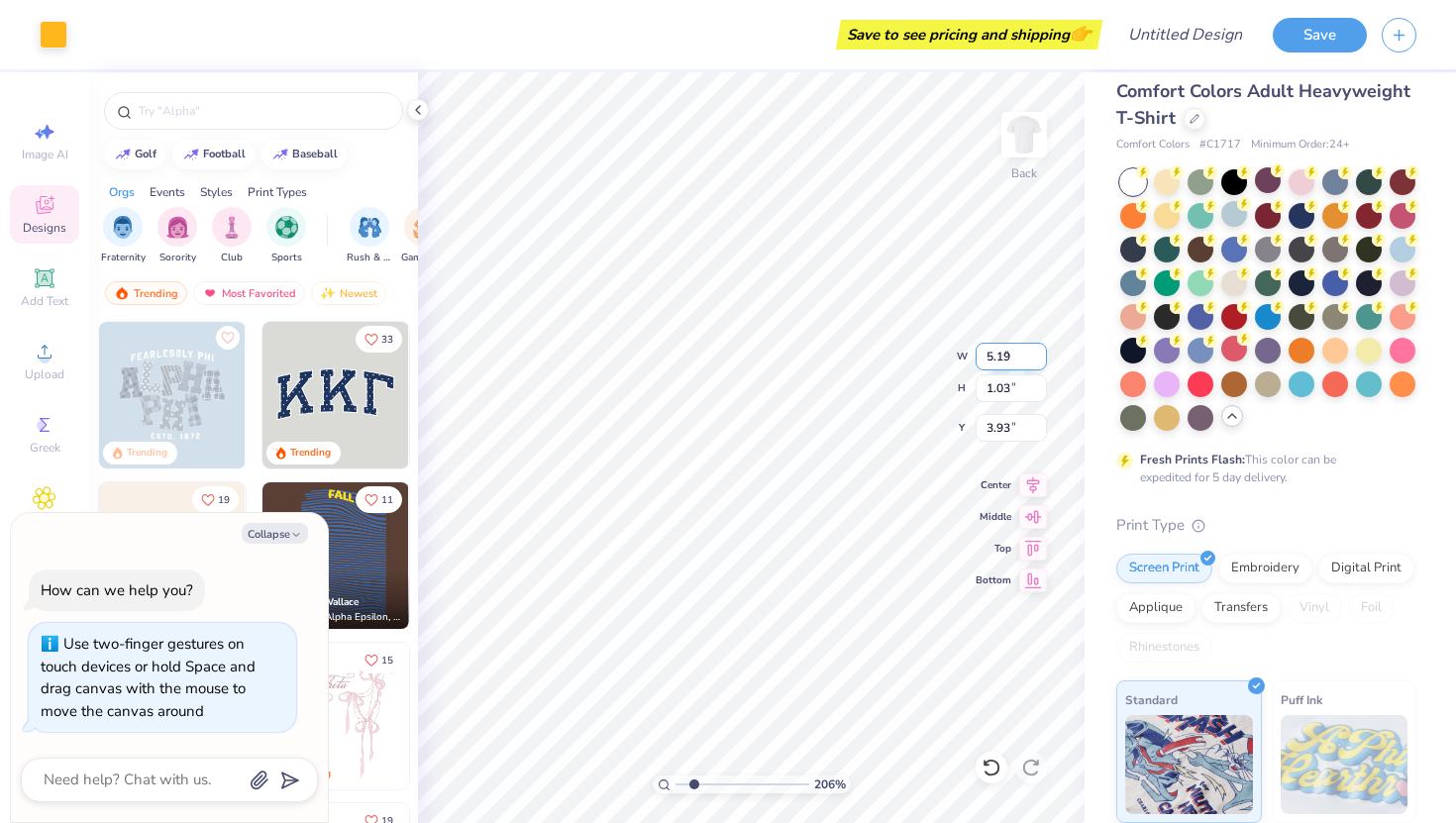 click on "5.19" at bounding box center [1011, 357] 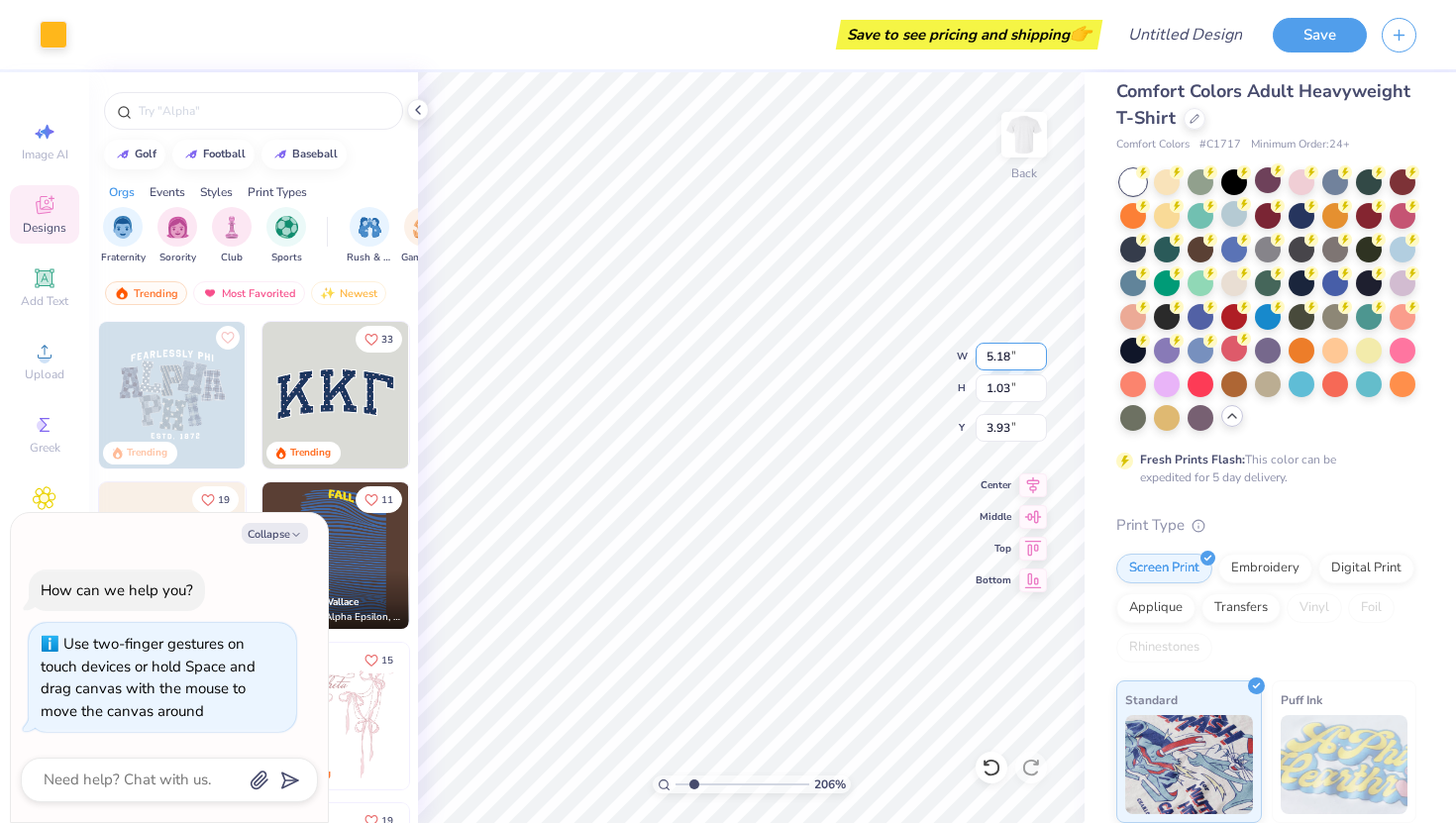 click on "5.18" at bounding box center (1011, 357) 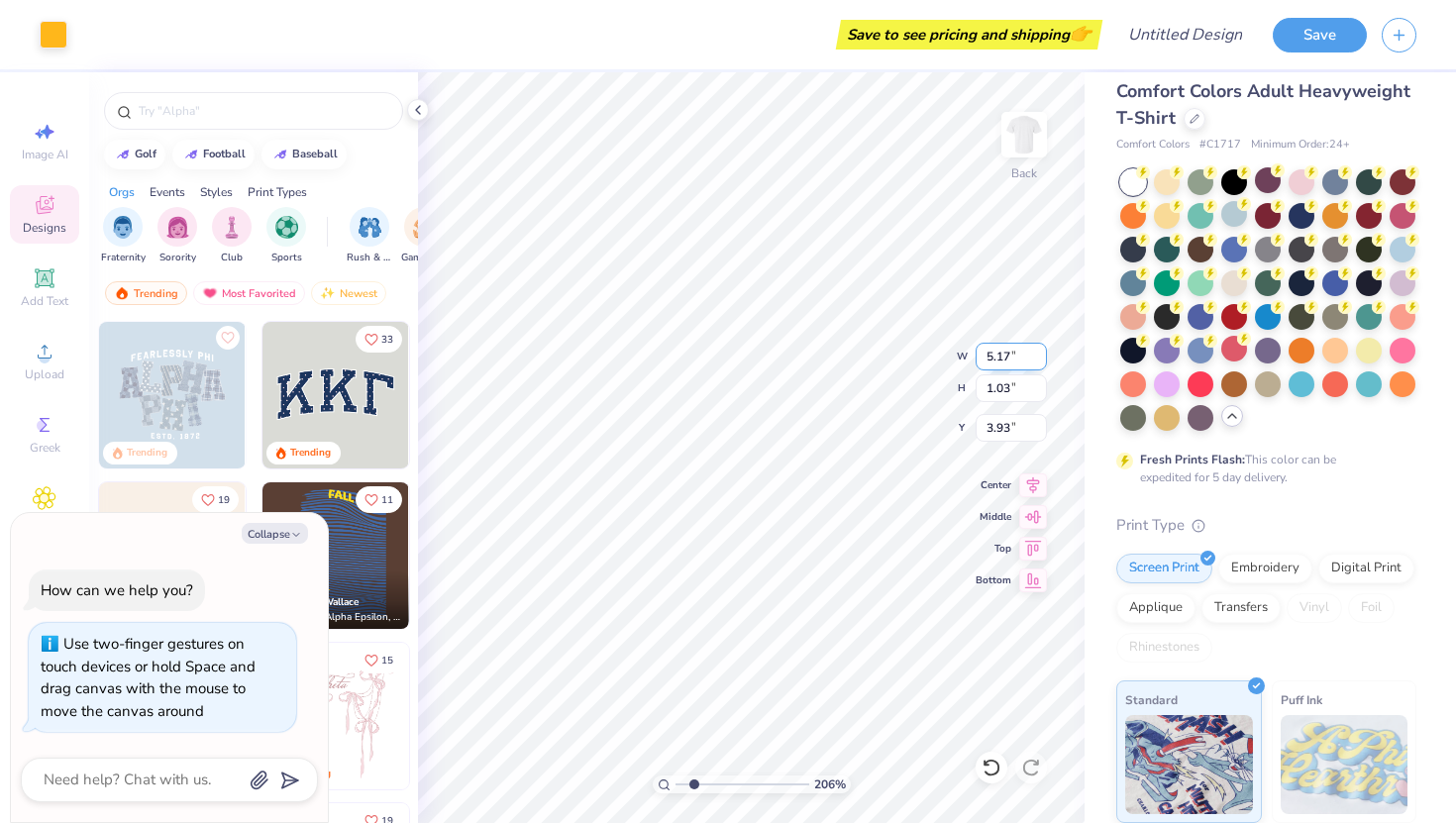 click on "5.17" at bounding box center (1011, 357) 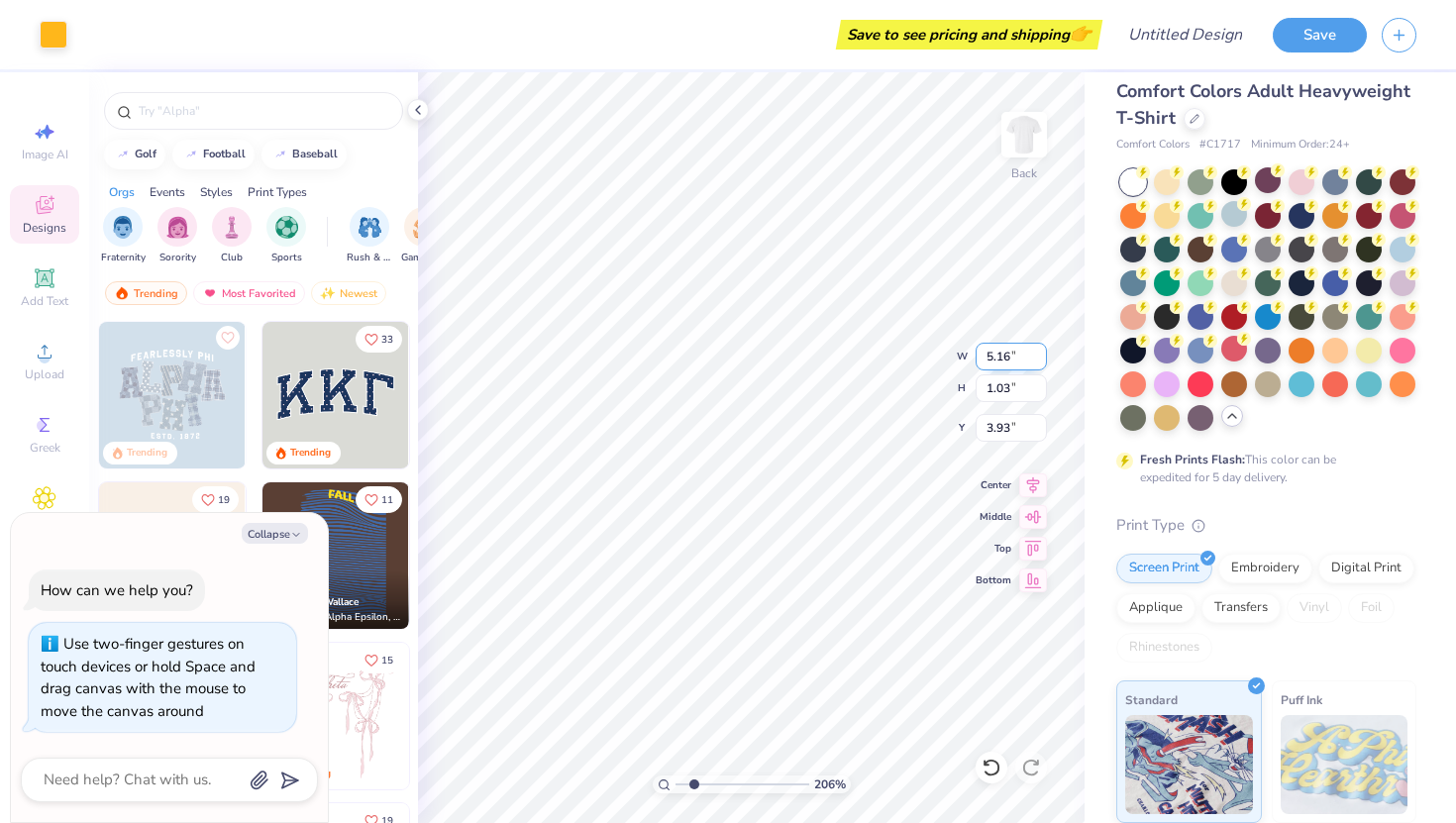 click on "5.16" at bounding box center (1011, 357) 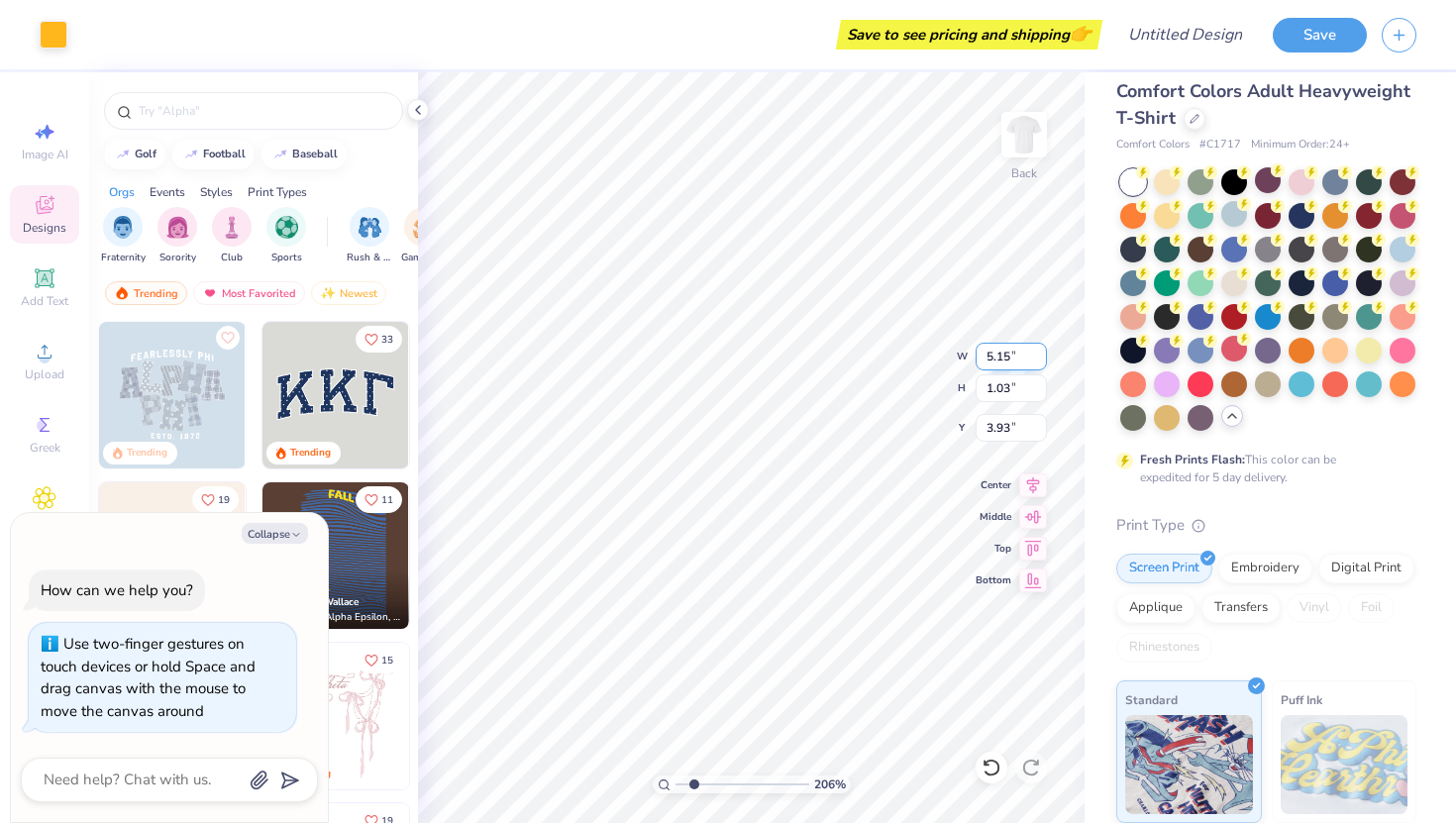 click on "5.15" at bounding box center [1011, 357] 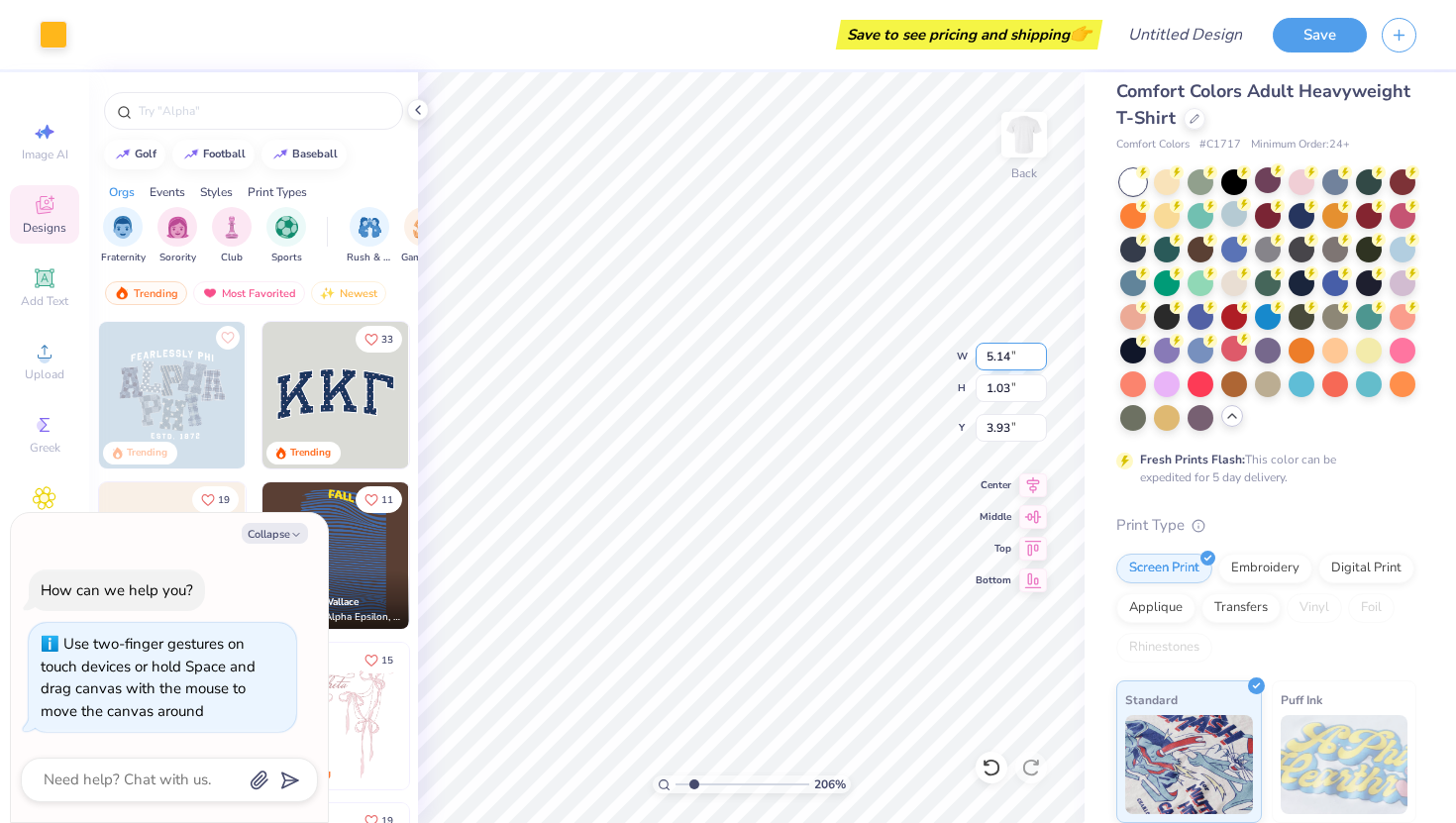 click on "5.14" at bounding box center (1011, 357) 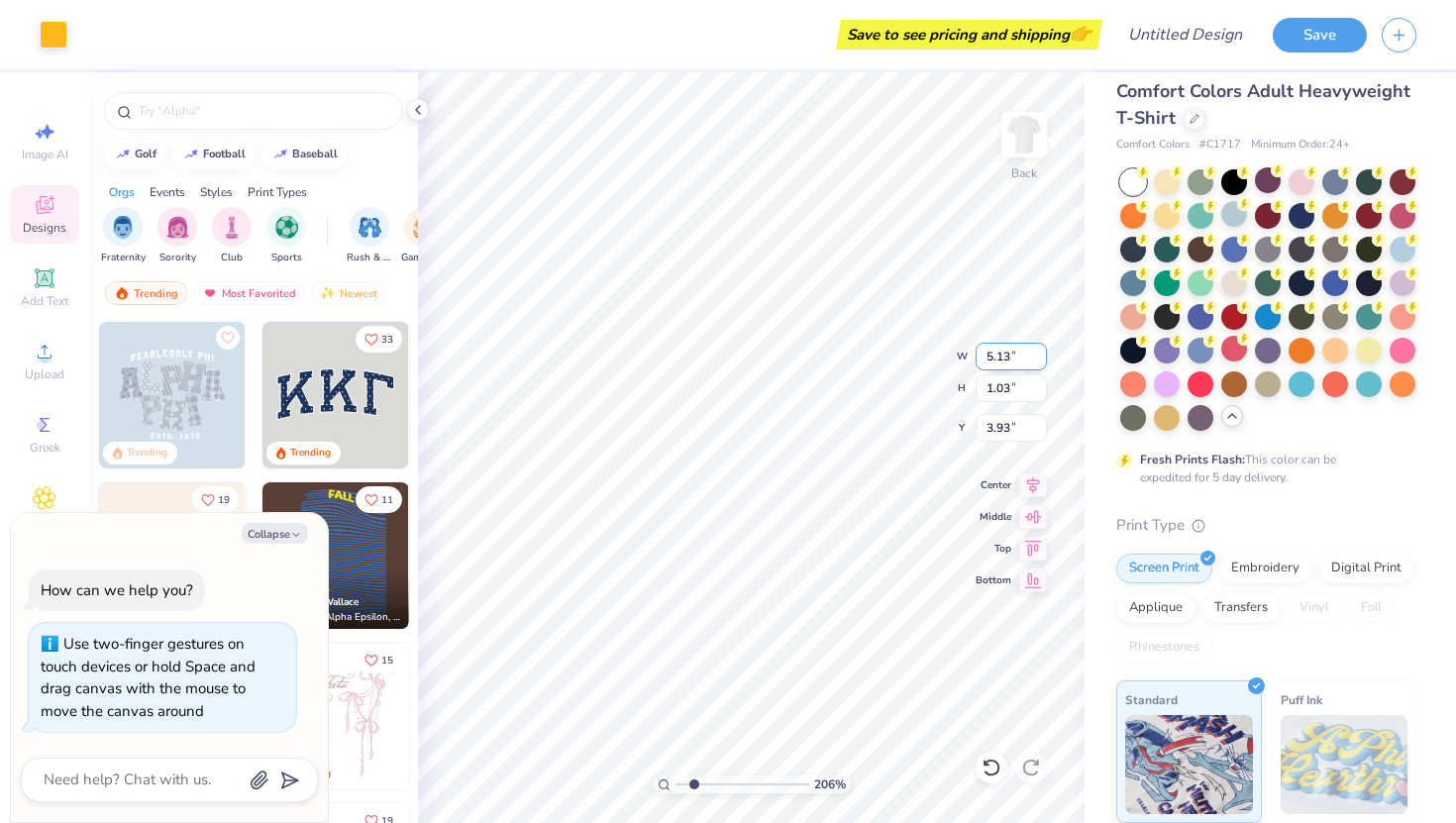 click on "5.13" at bounding box center (1011, 357) 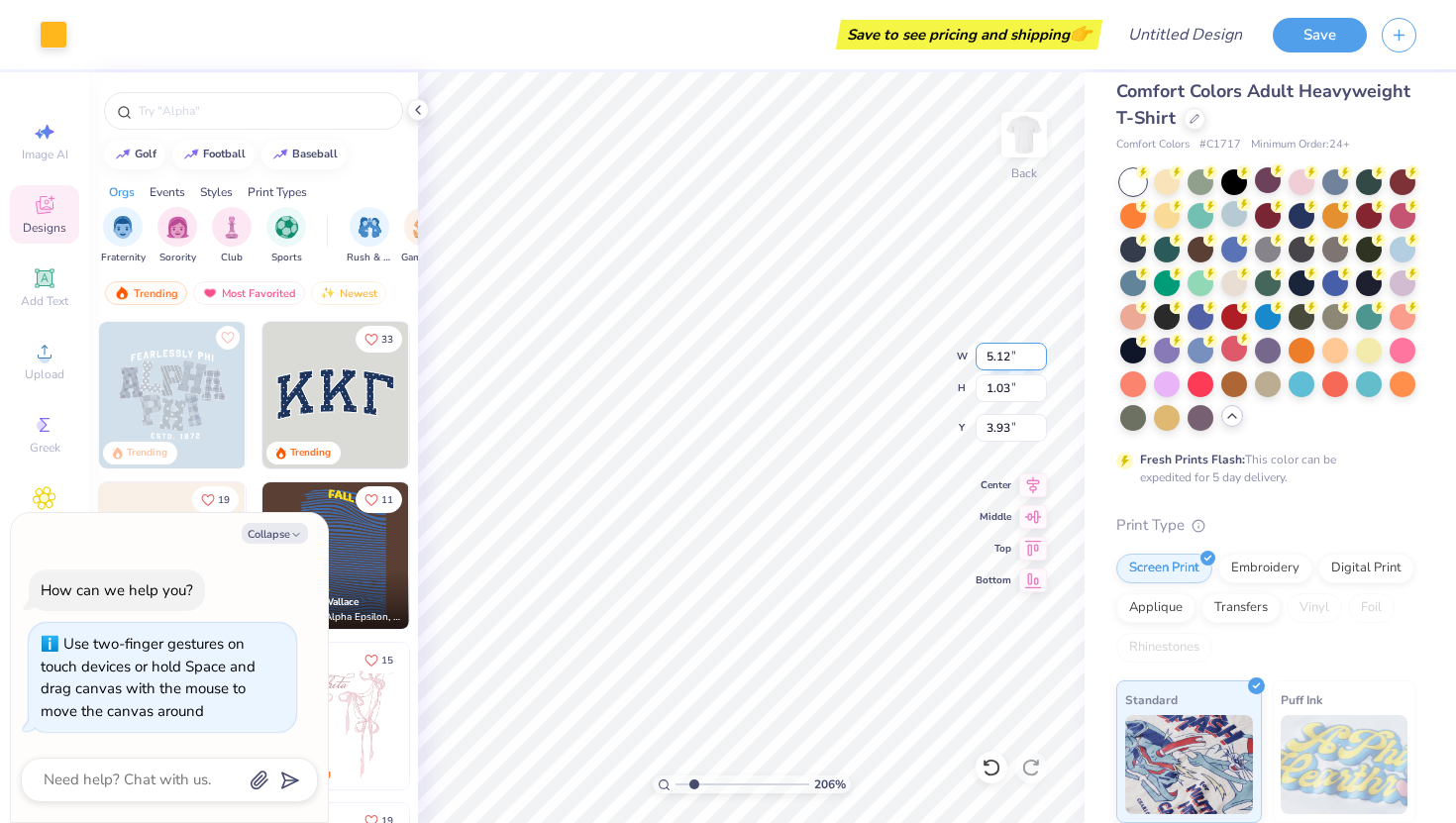 click on "5.12" at bounding box center (1011, 357) 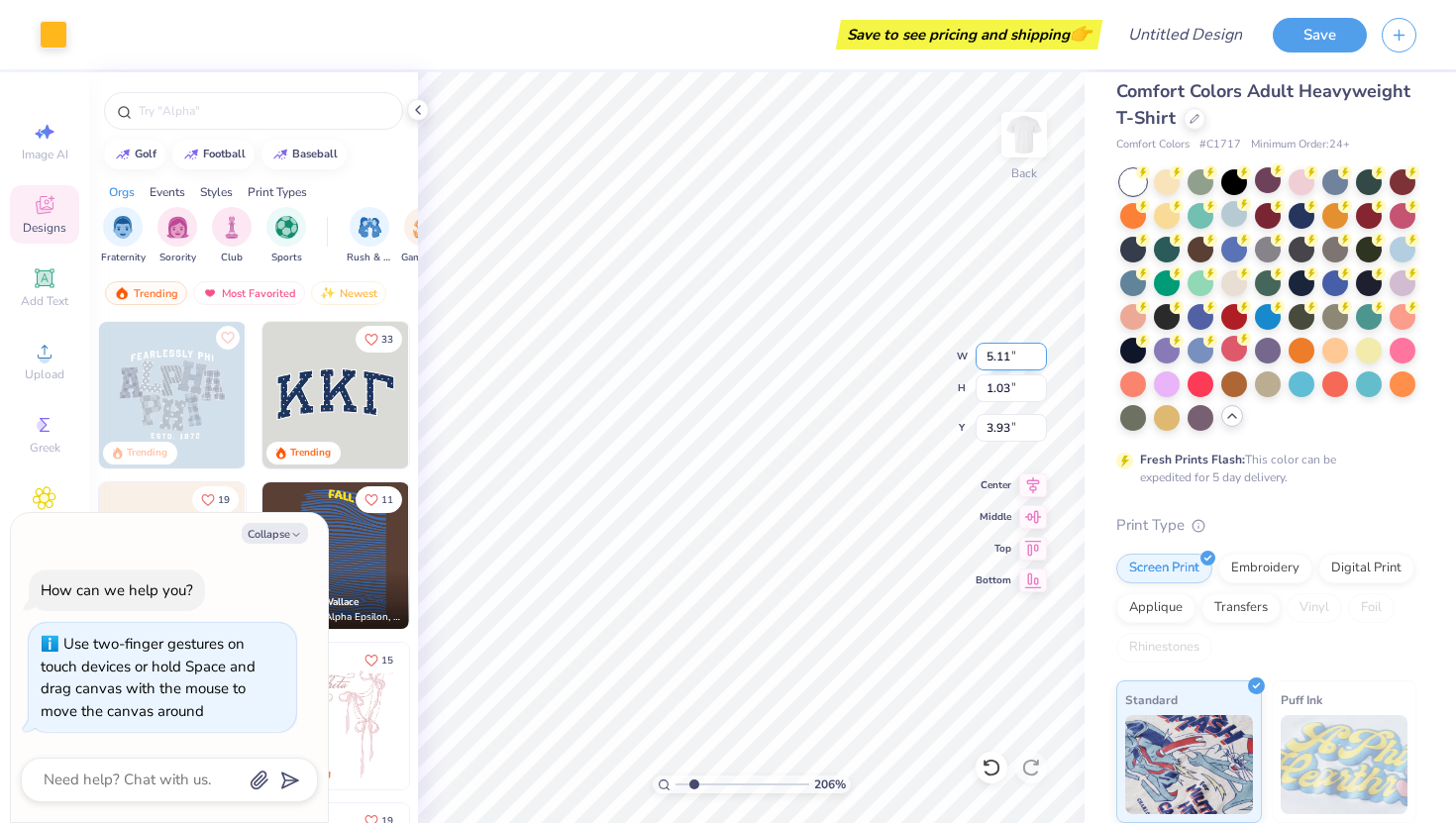 click on "5.11" at bounding box center [1011, 357] 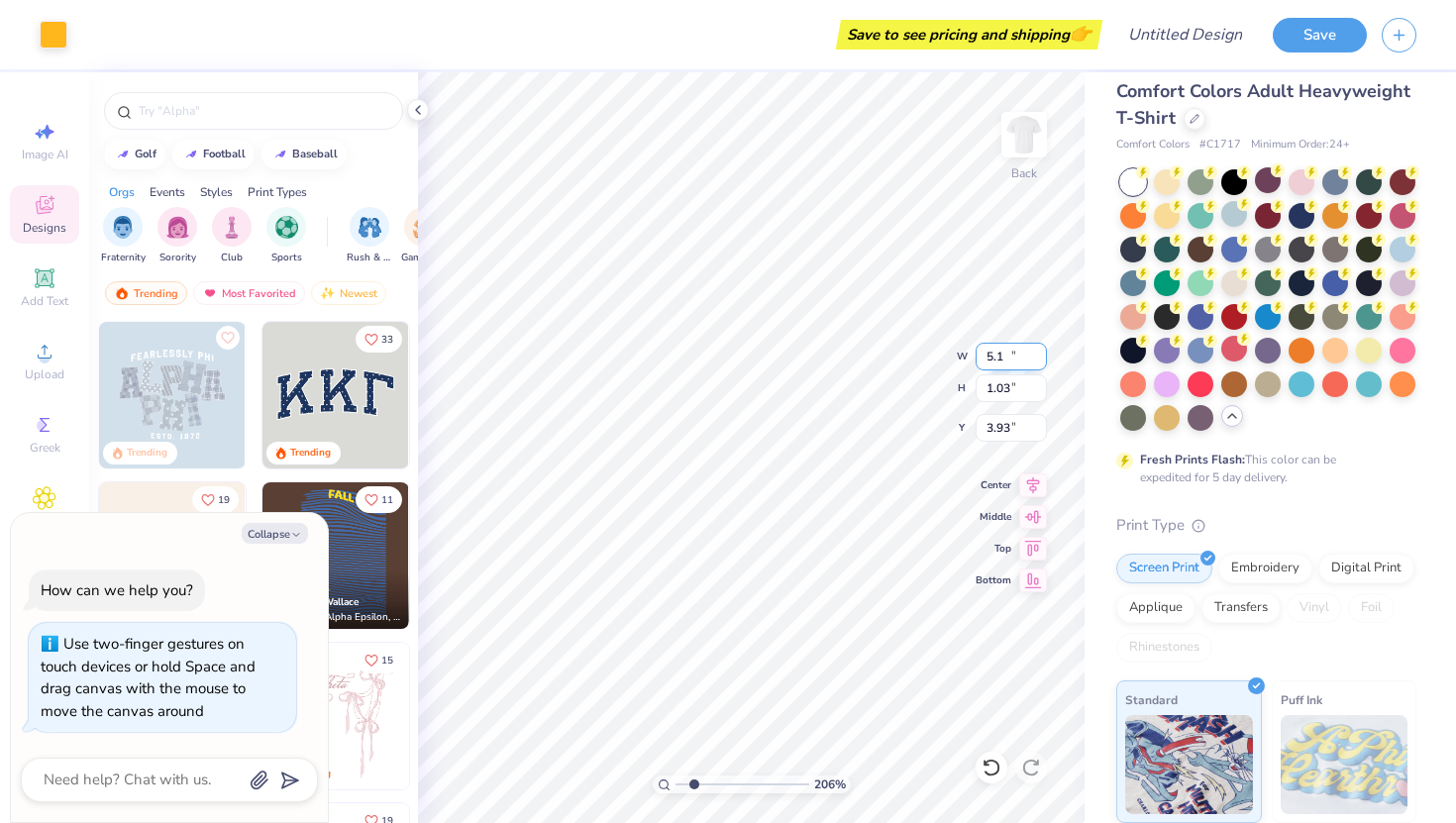 click on "5.1" at bounding box center (1011, 357) 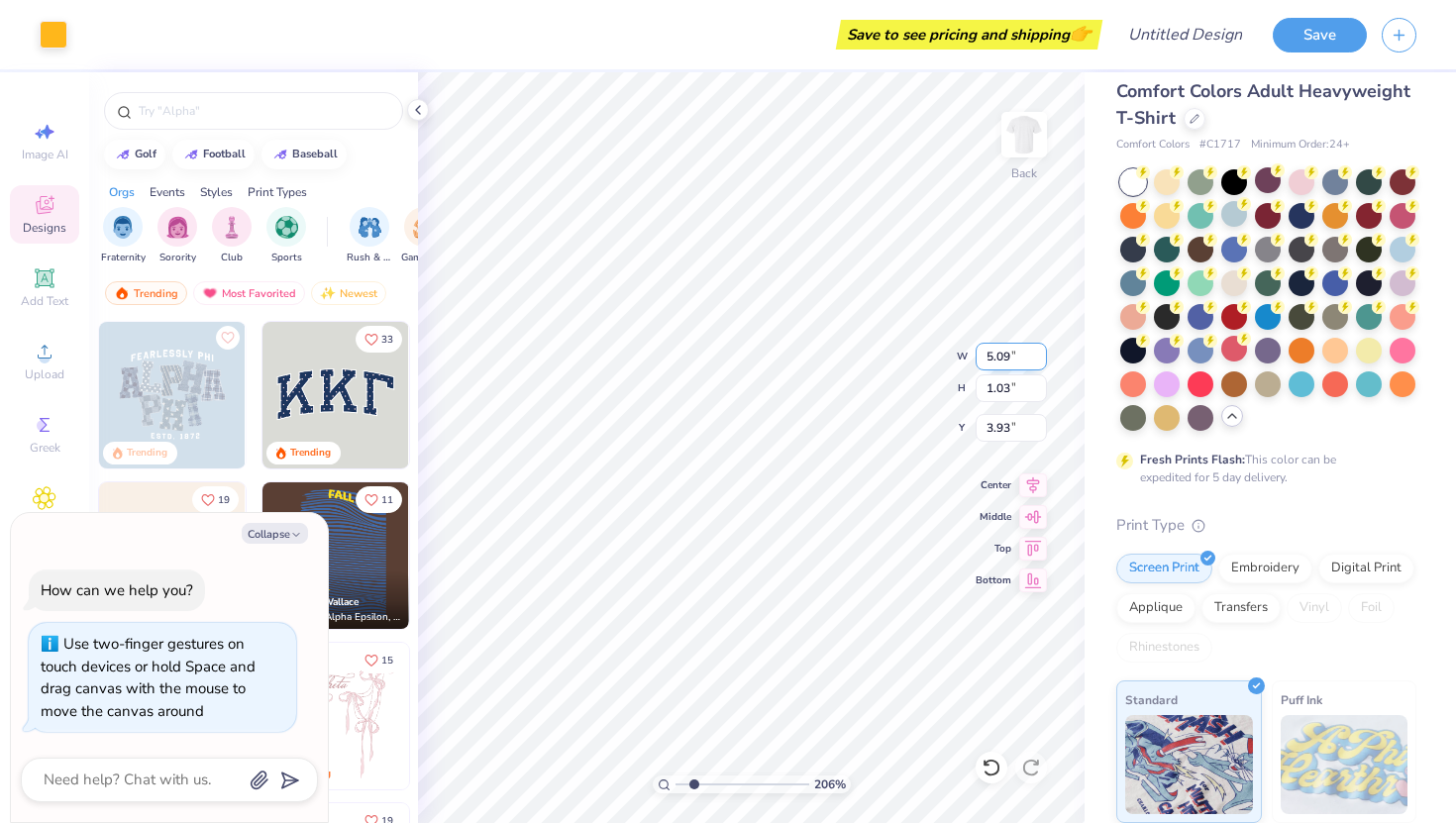 click on "5.09" at bounding box center [1011, 357] 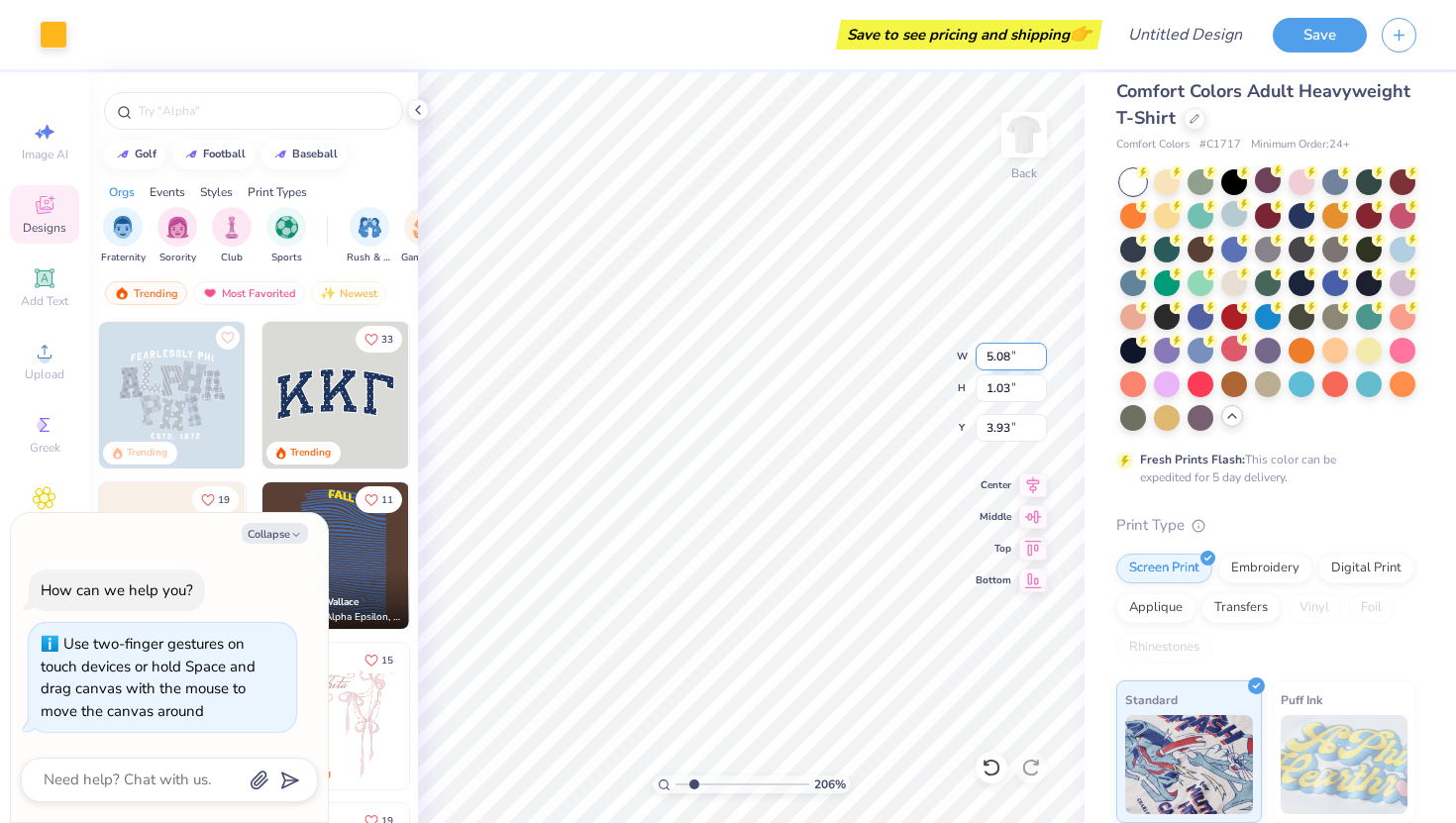 type on "5.08" 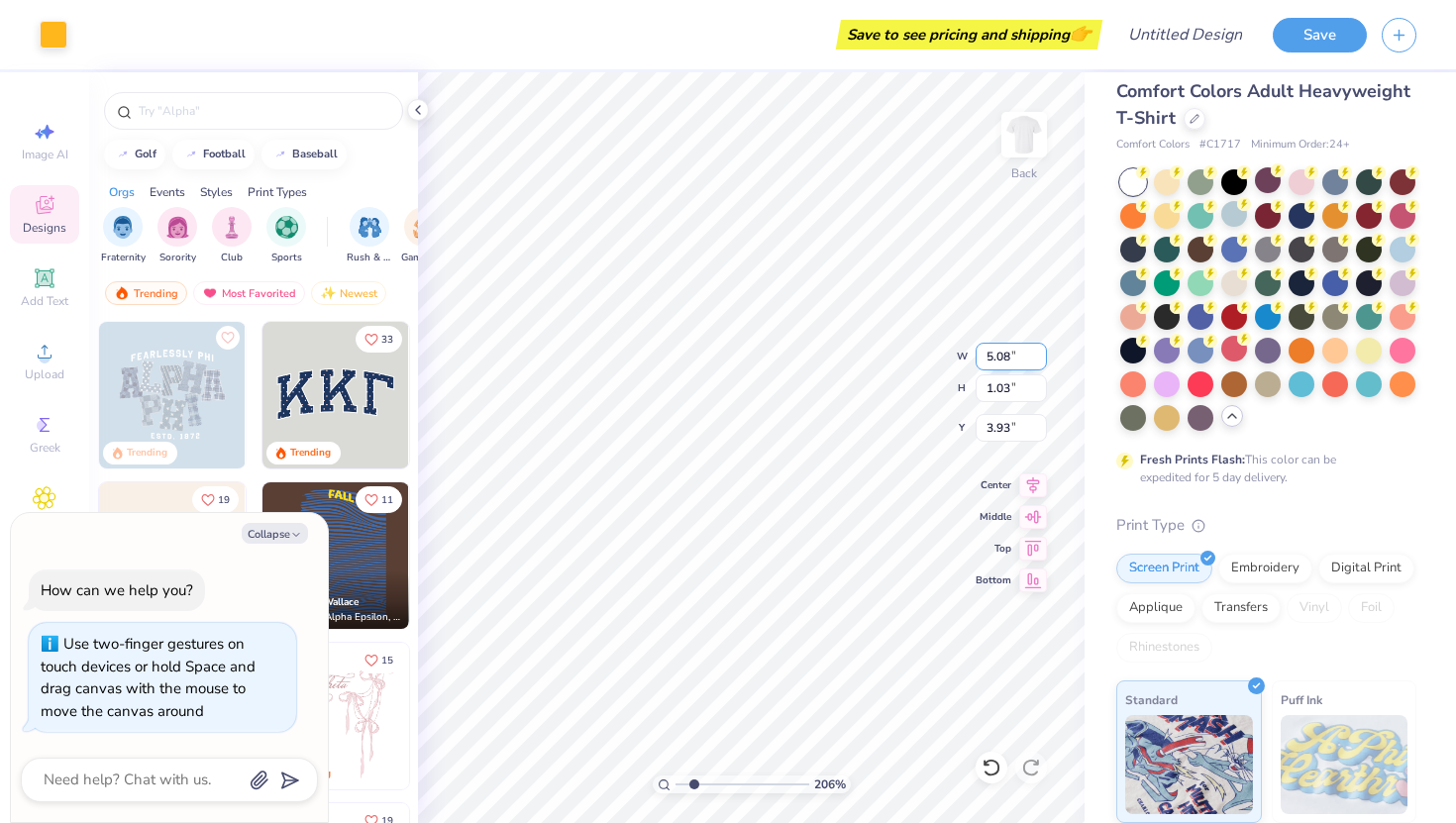 click on "5.08" at bounding box center [1011, 357] 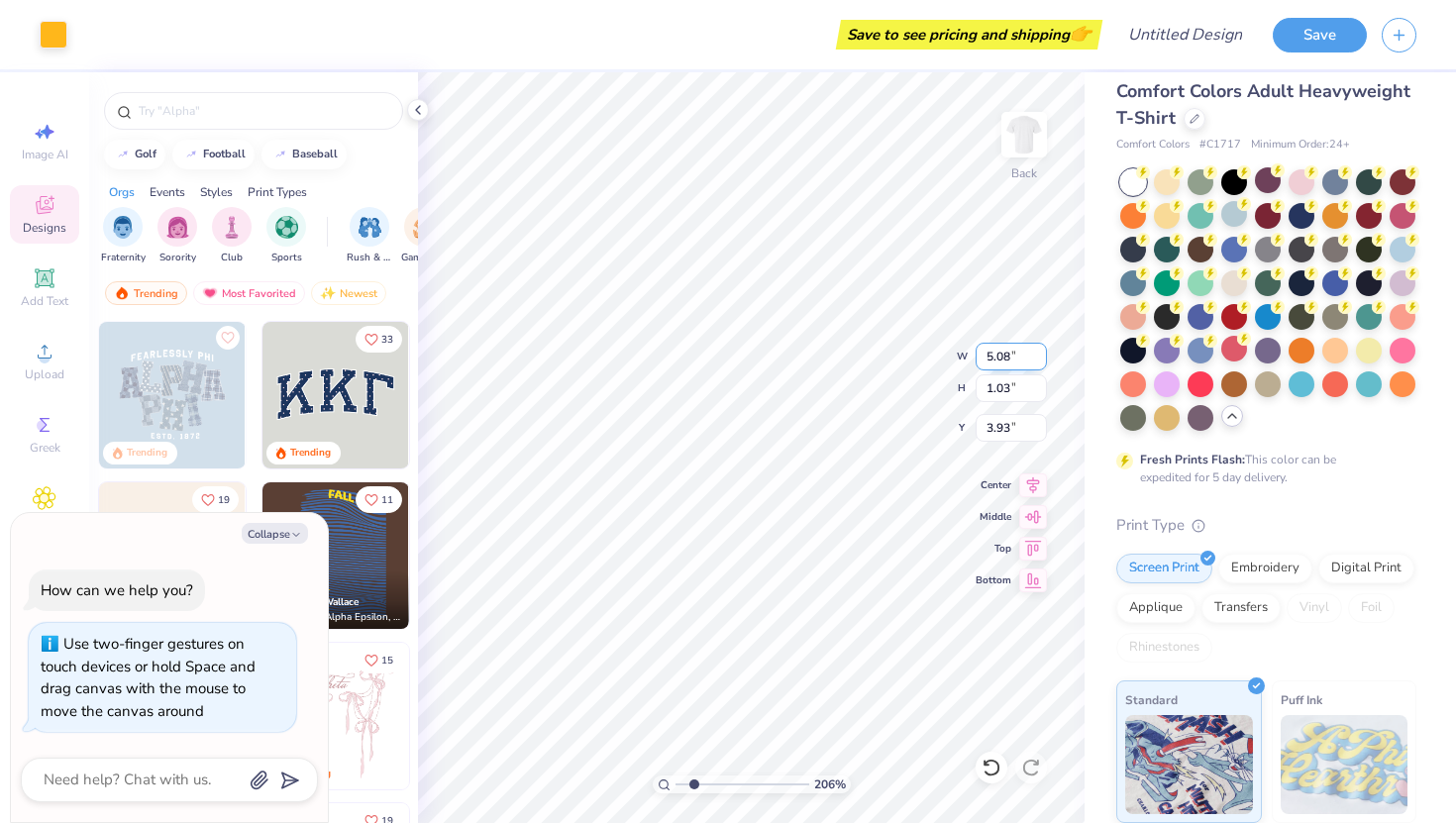 type on "x" 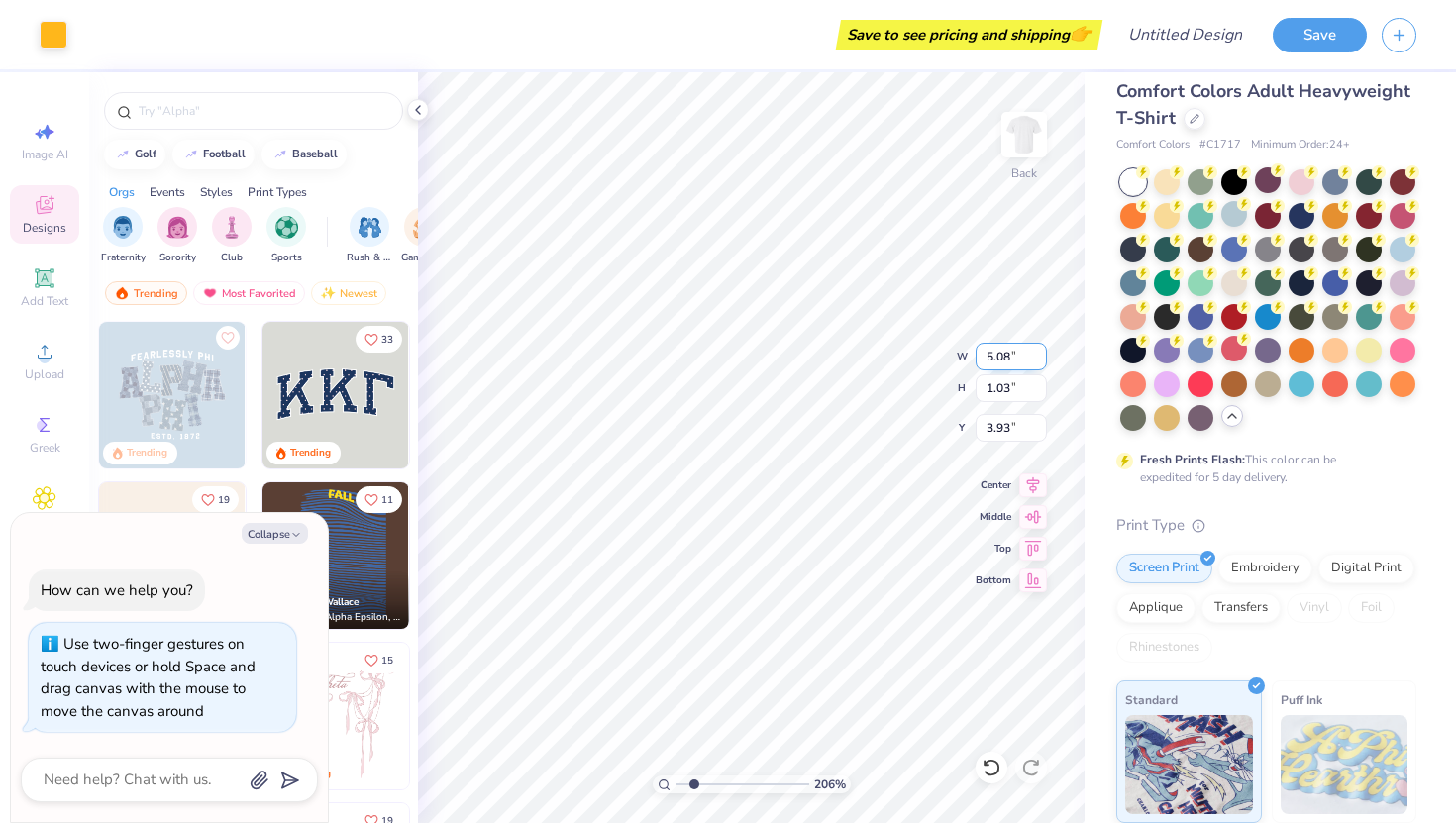 type on "0.99" 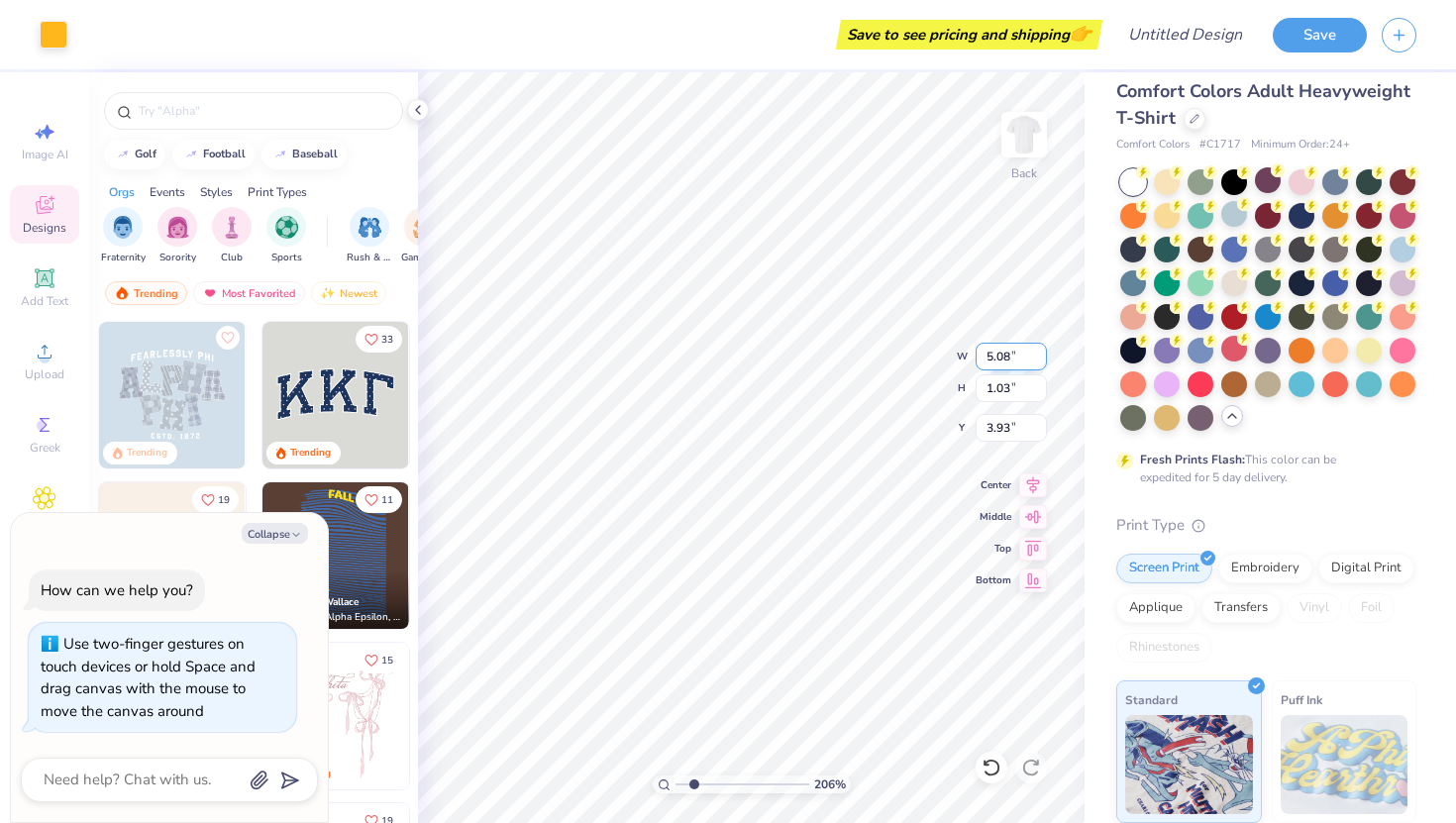type on "3.95" 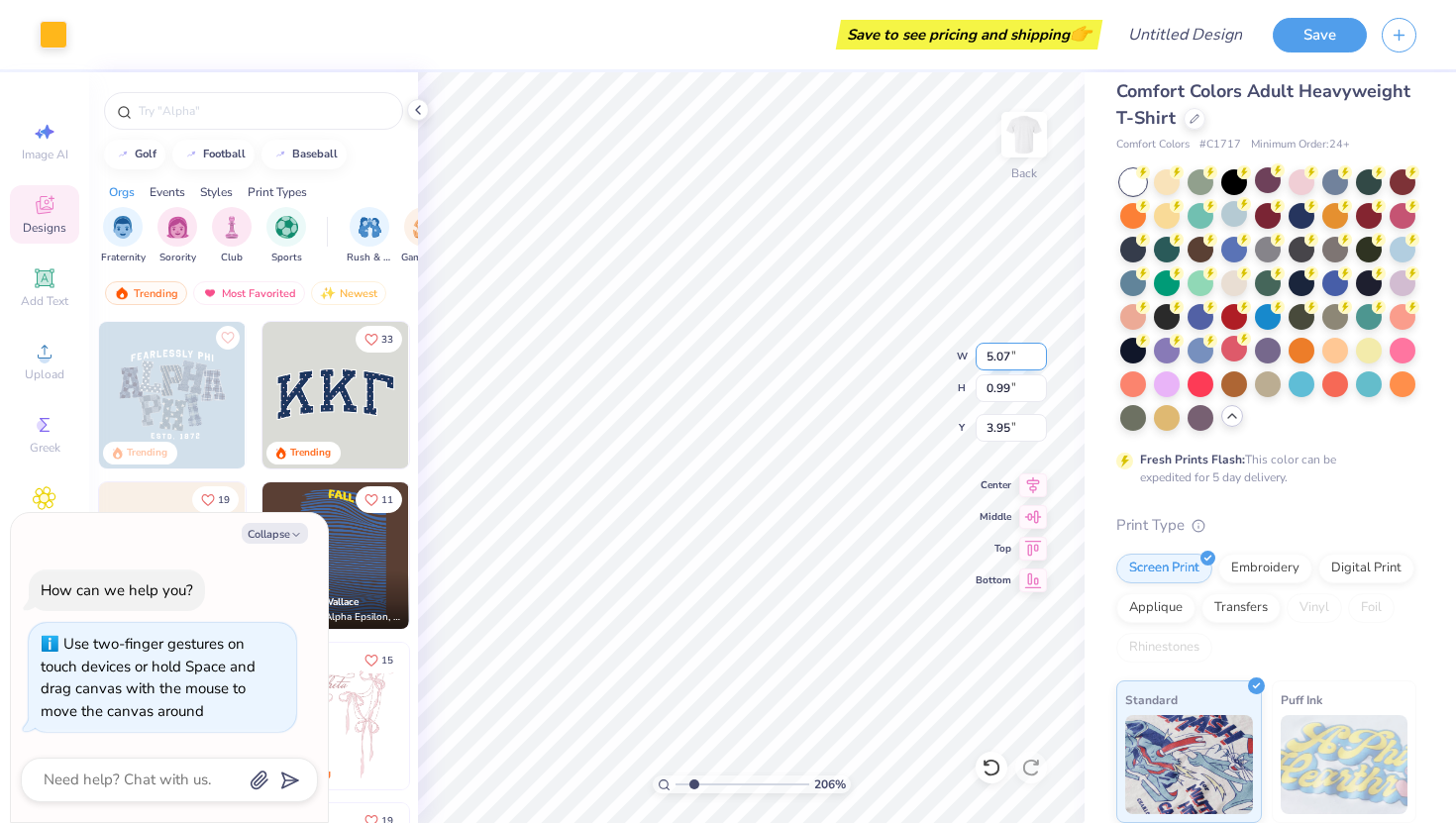 click on "5.07" at bounding box center [1011, 357] 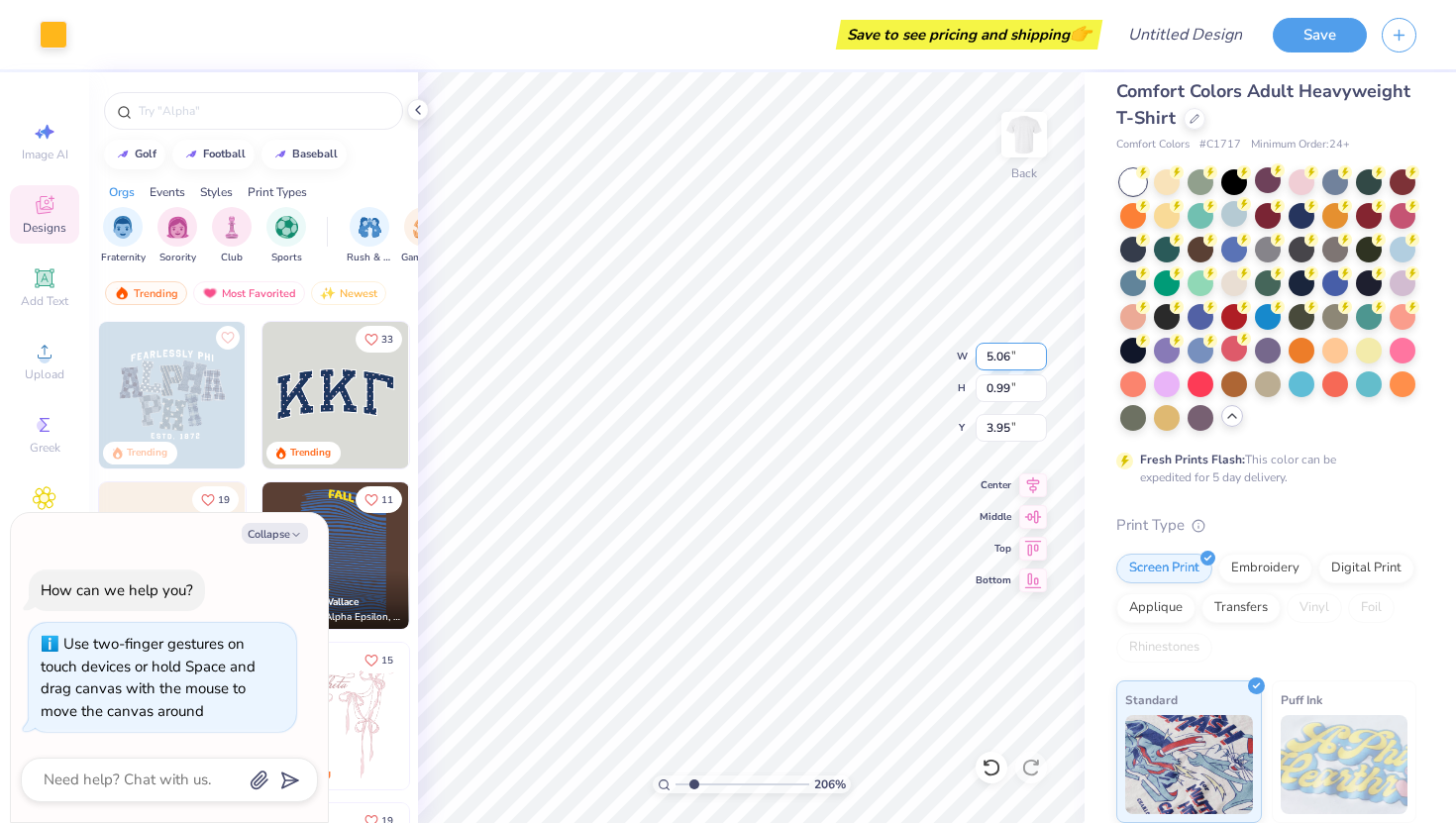 click on "5.06" at bounding box center (1011, 357) 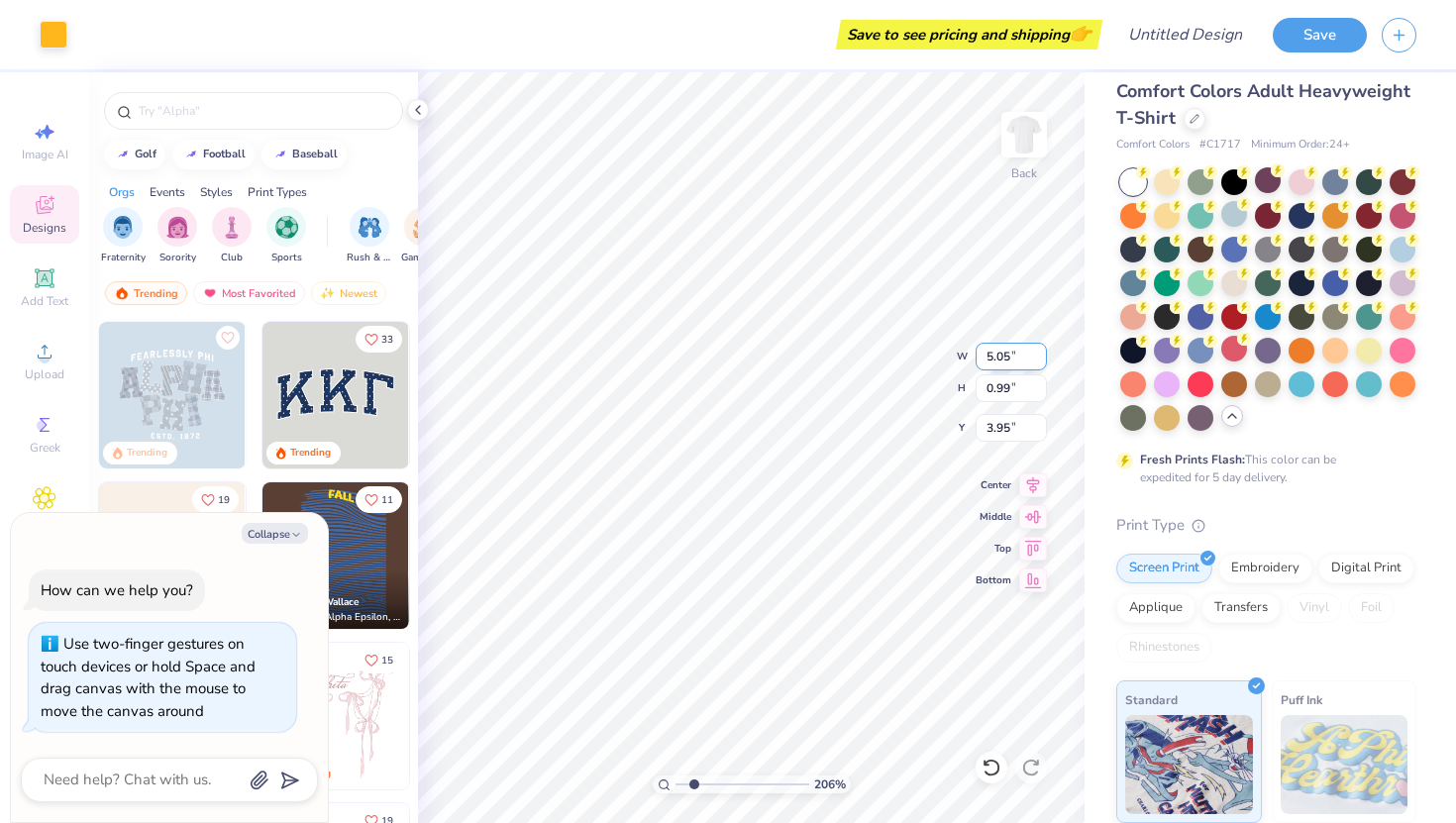 click on "5.05" at bounding box center (1011, 357) 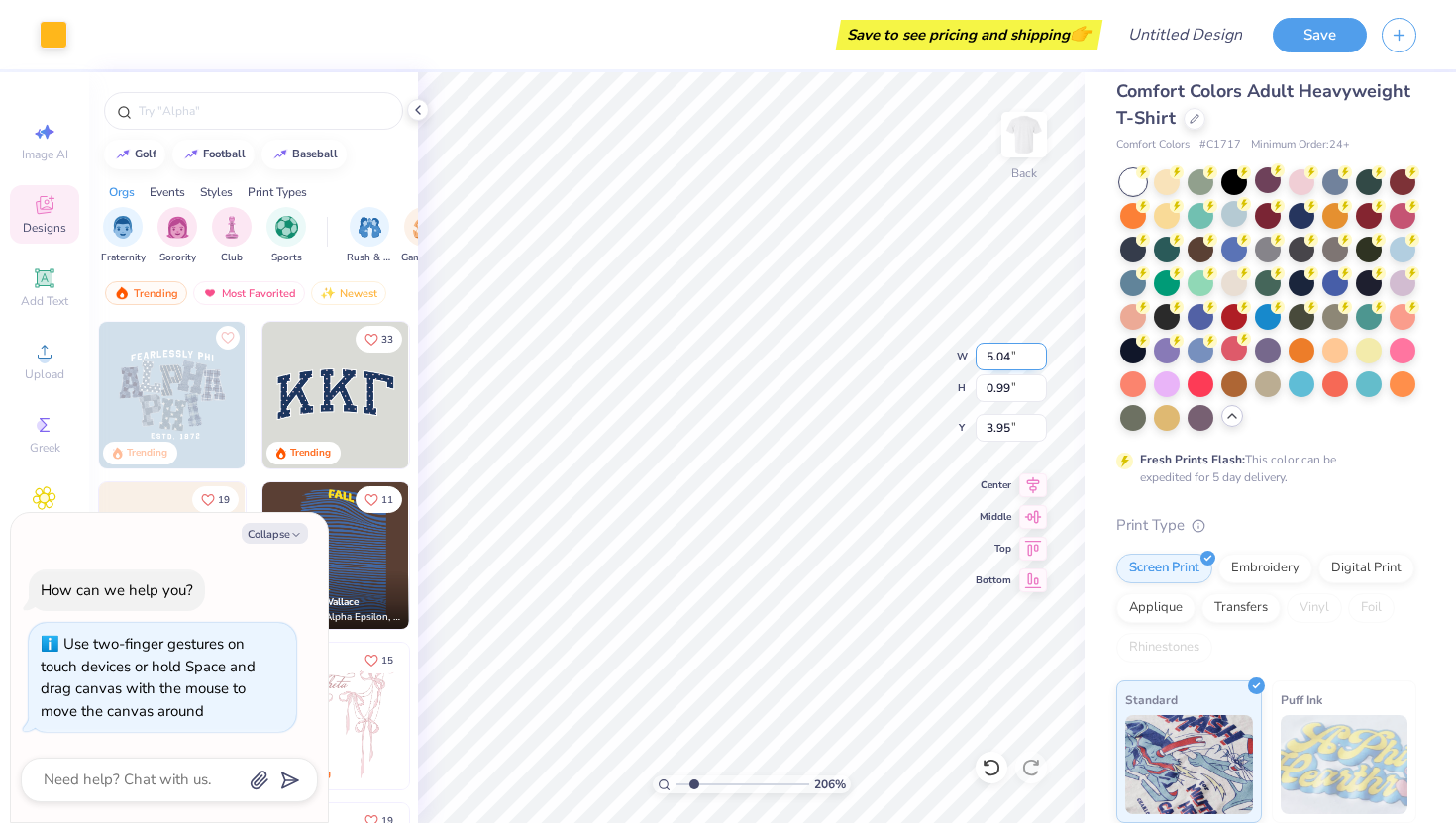 type on "5.04" 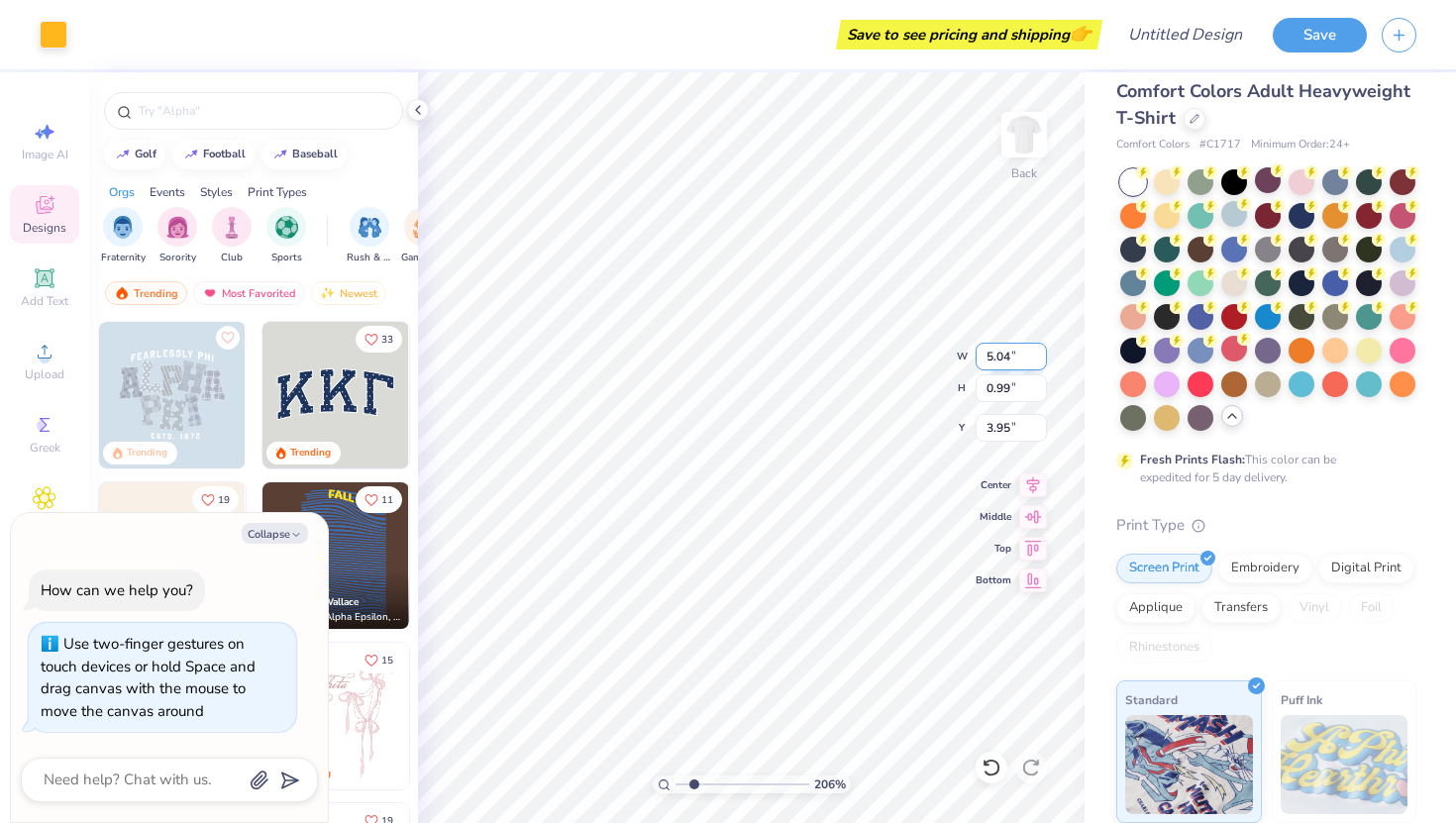 click on "5.04" at bounding box center (1011, 357) 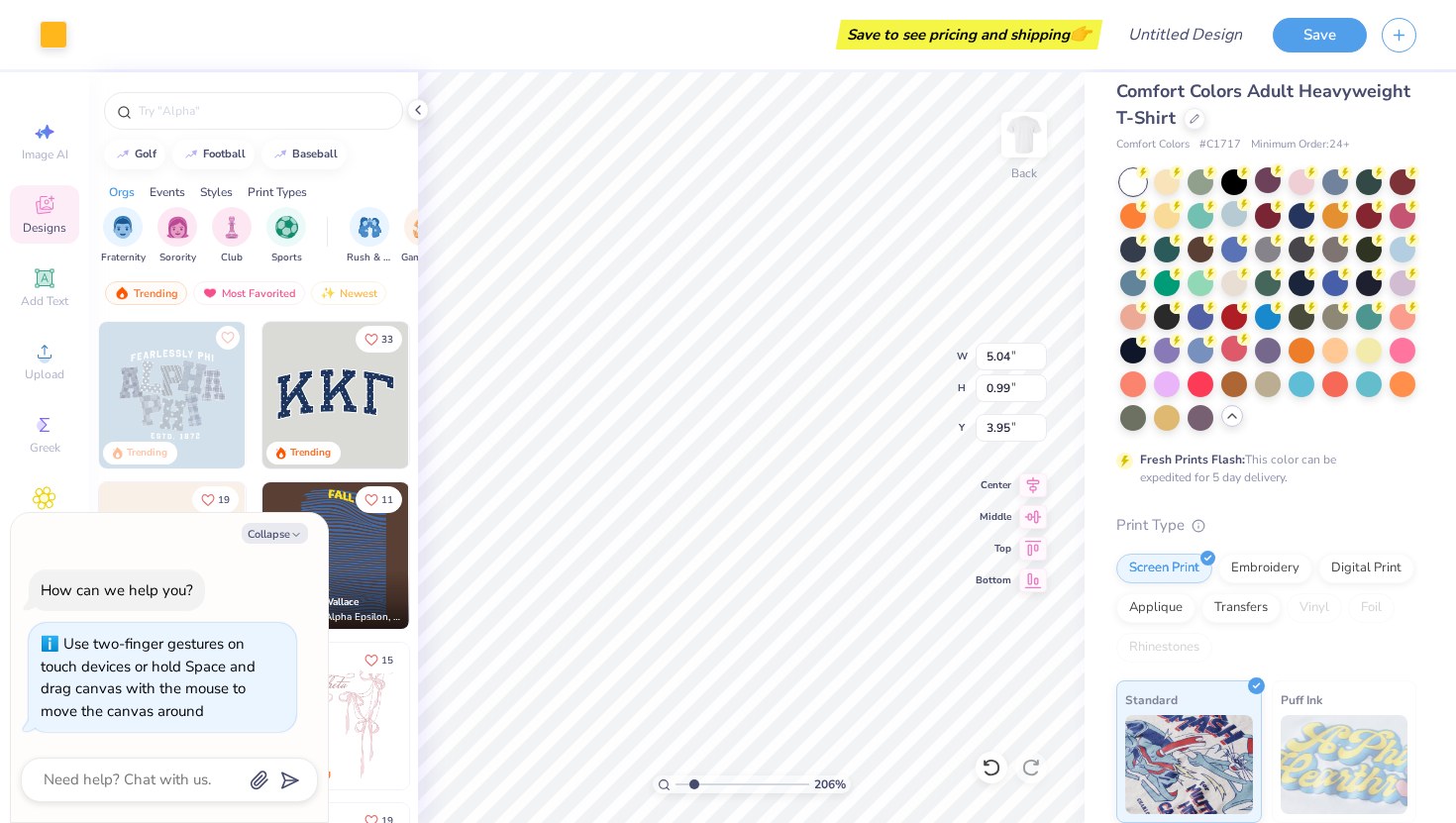 type on "x" 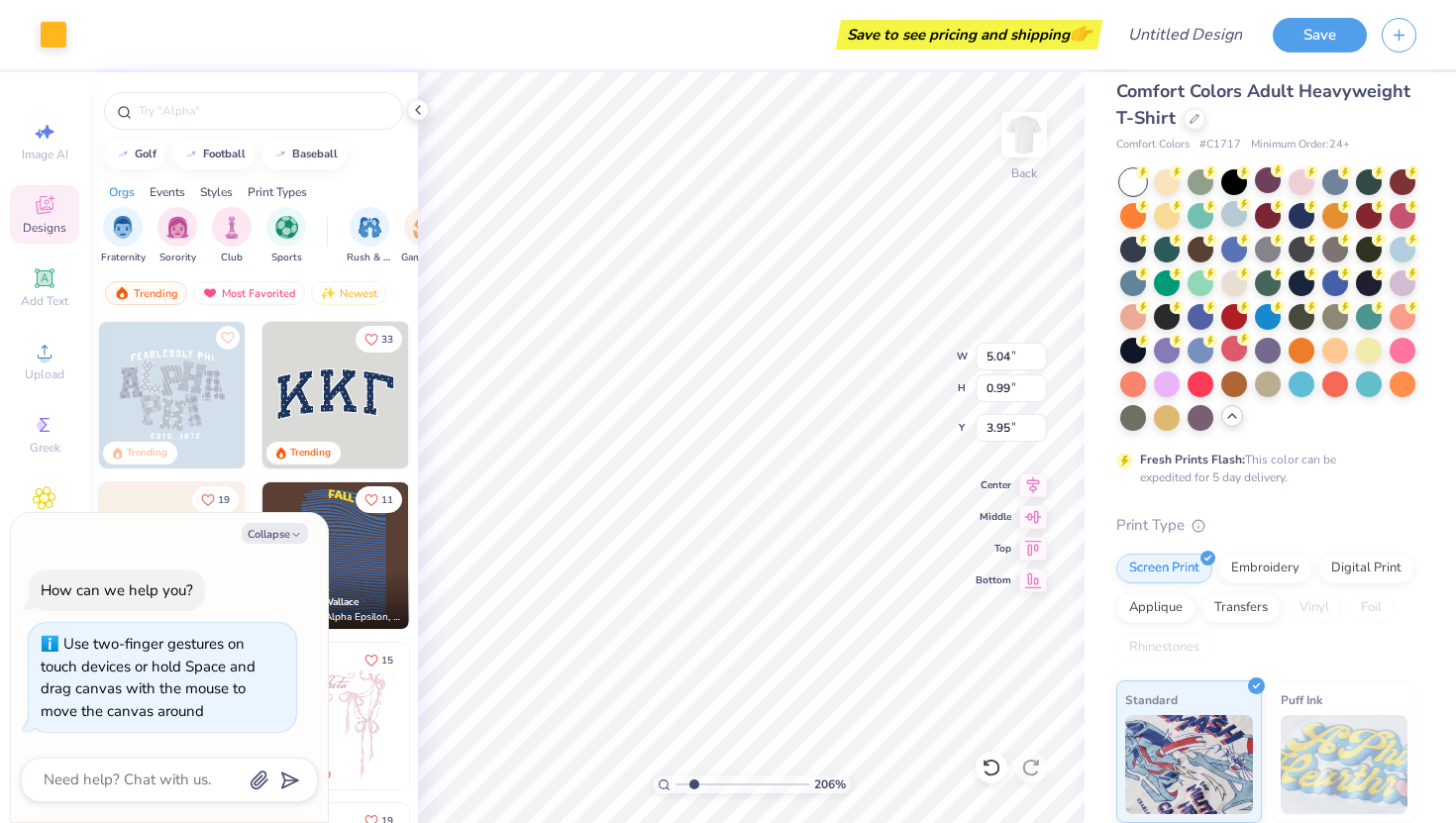 type on "3.97" 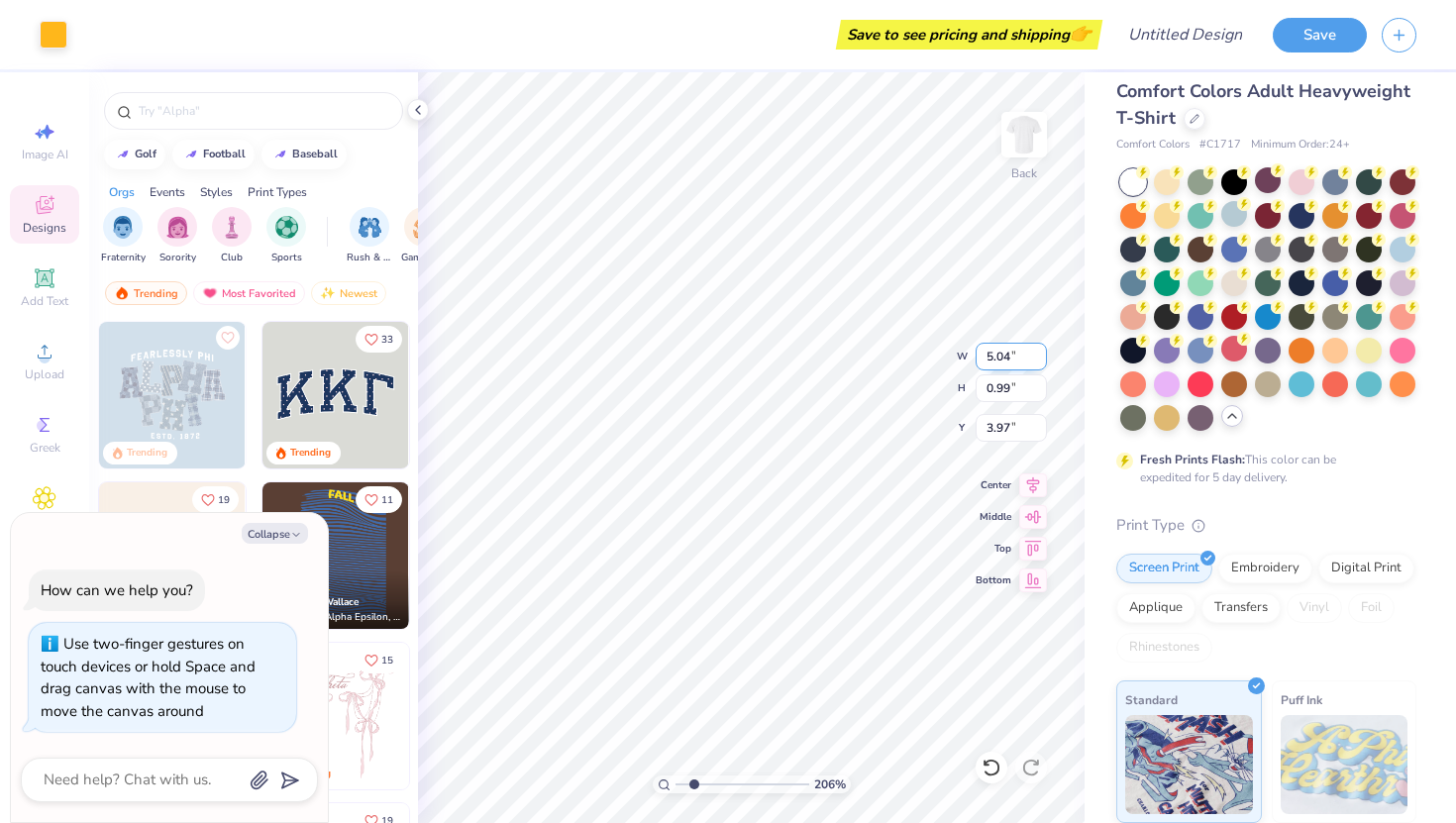click on "5.04" at bounding box center (1011, 357) 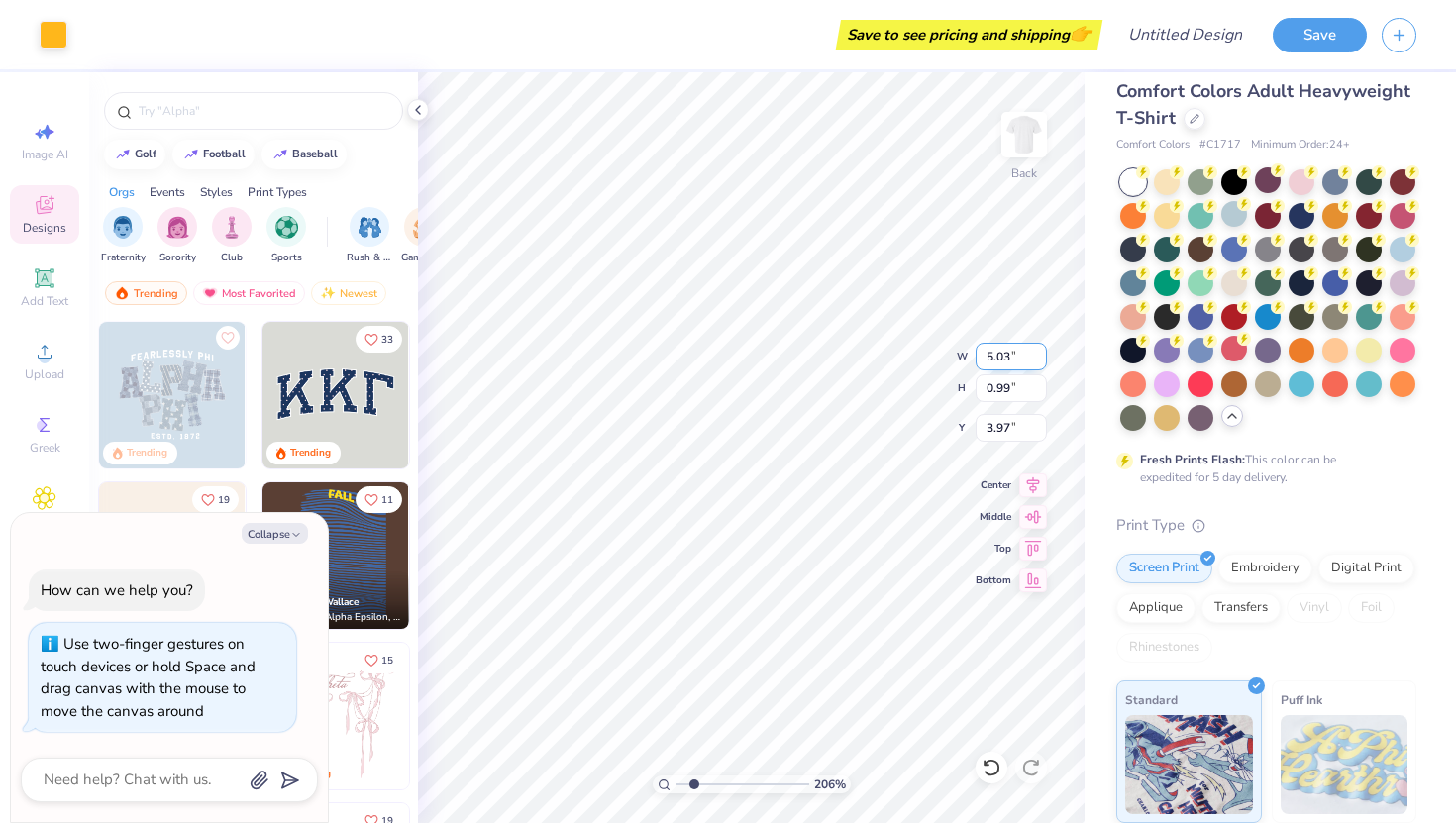 click on "5.03" at bounding box center [1011, 357] 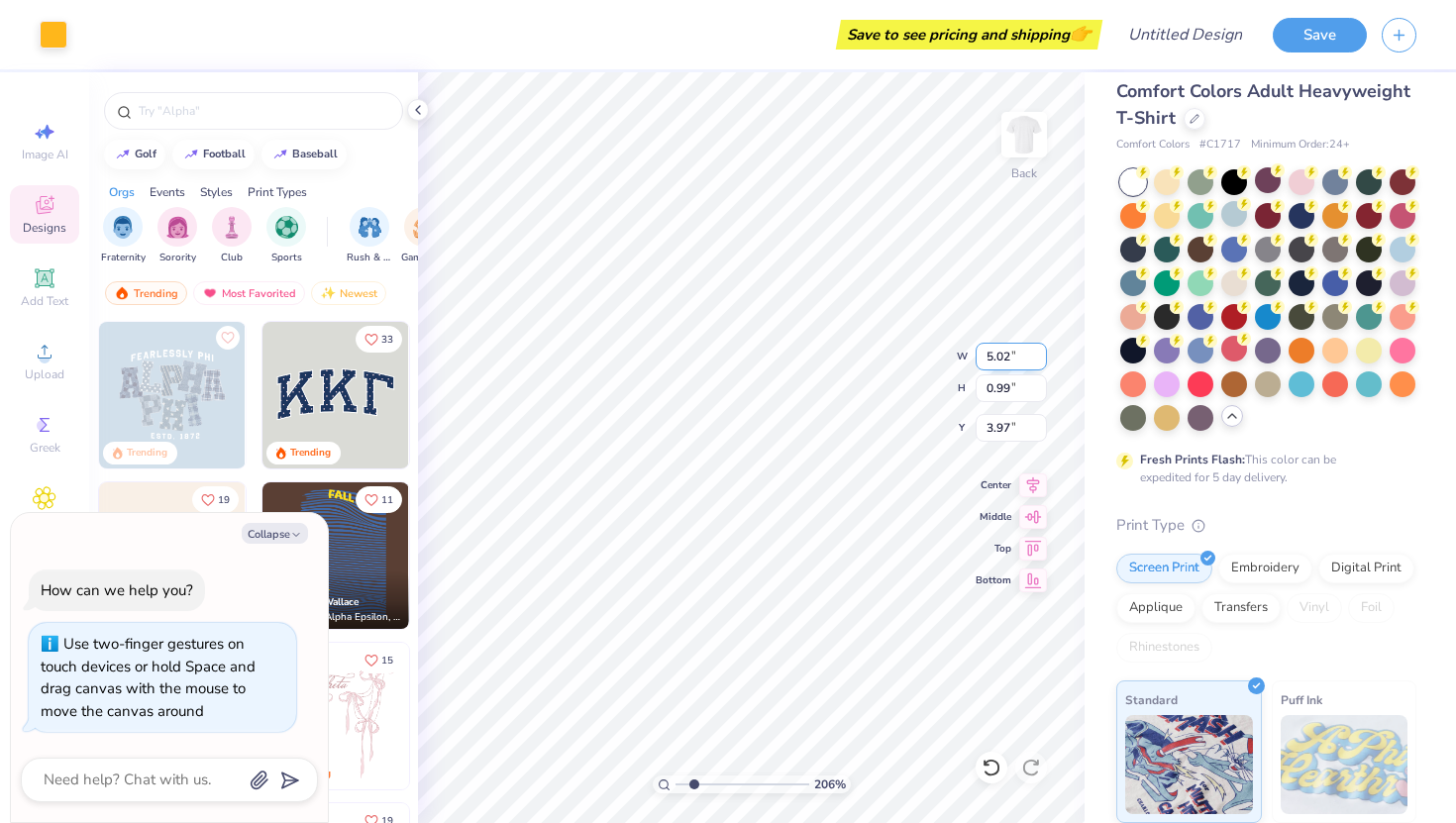 click on "5.02" at bounding box center [1011, 357] 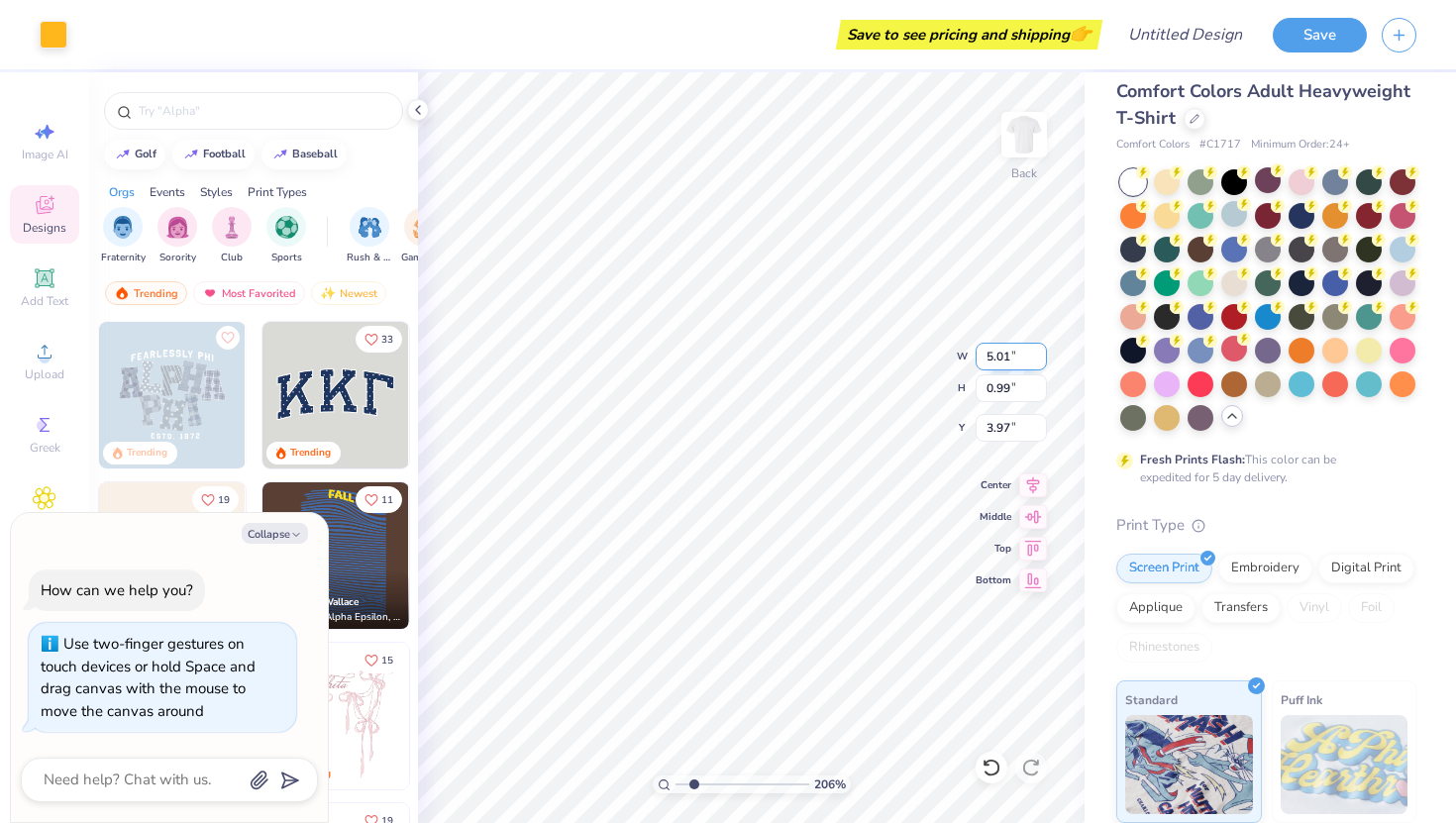 click on "5.01" at bounding box center [1011, 357] 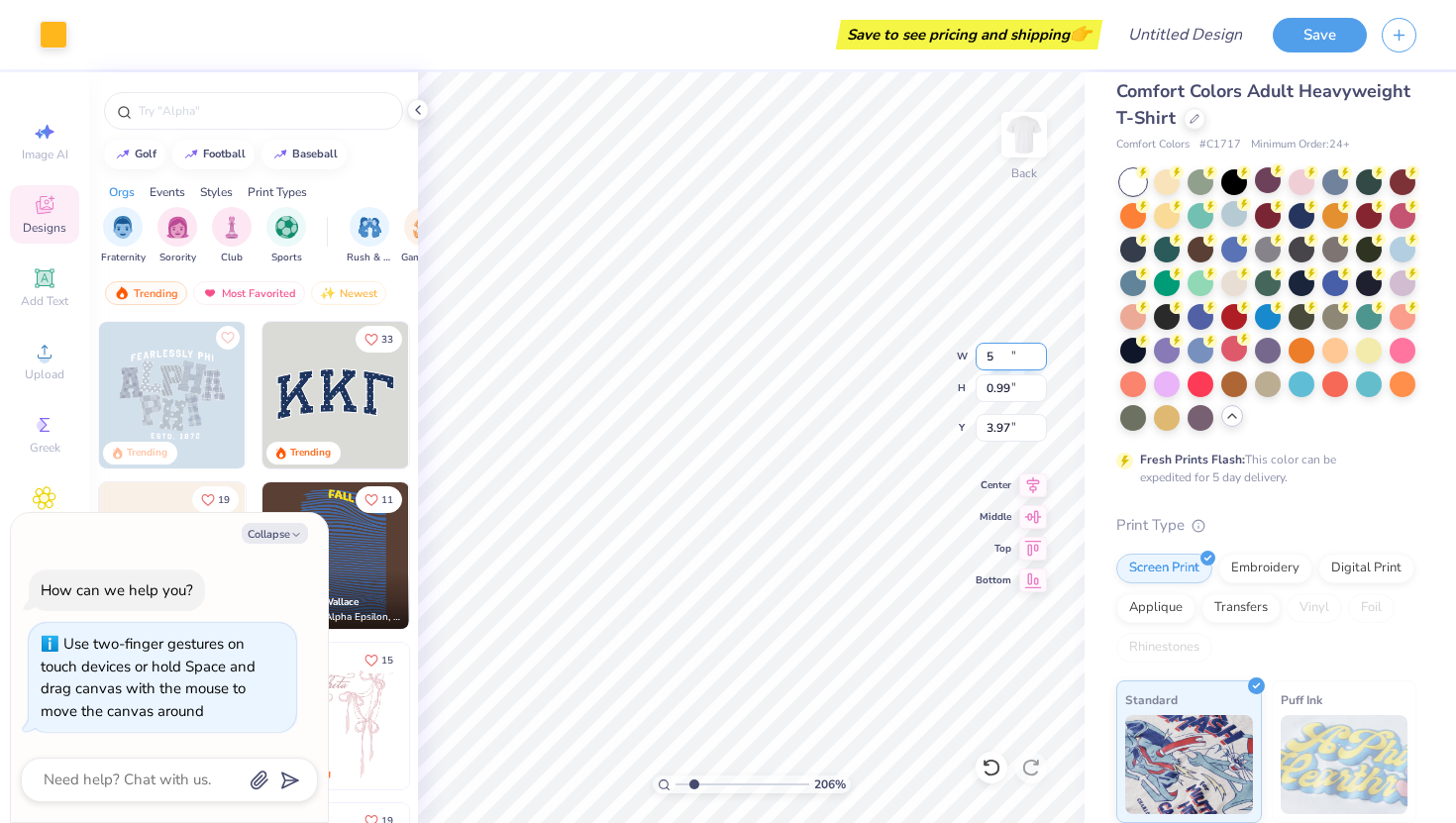 click on "5" at bounding box center [1011, 357] 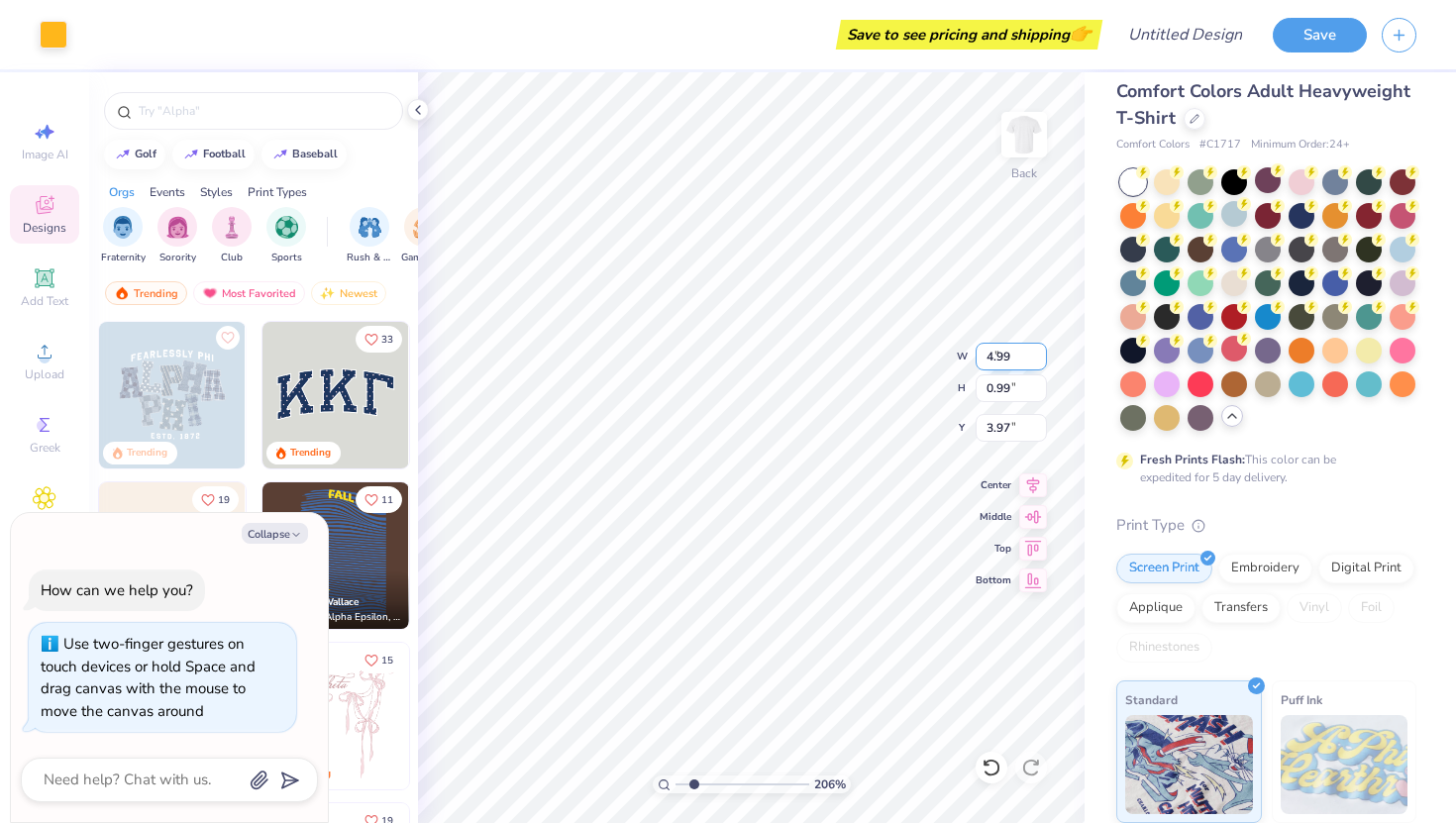 click on "4.99" at bounding box center (1011, 357) 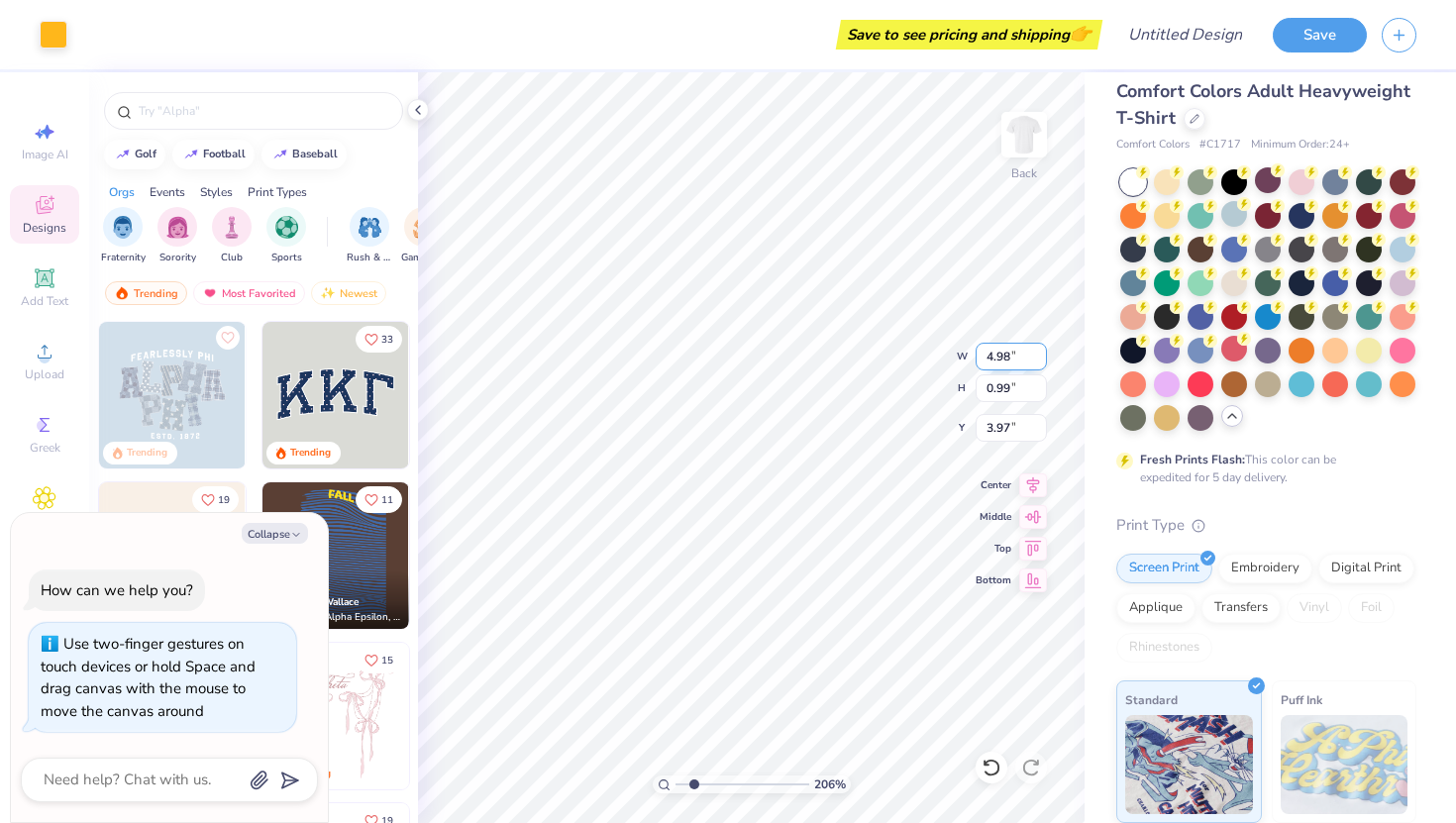click on "4.98" at bounding box center [1011, 357] 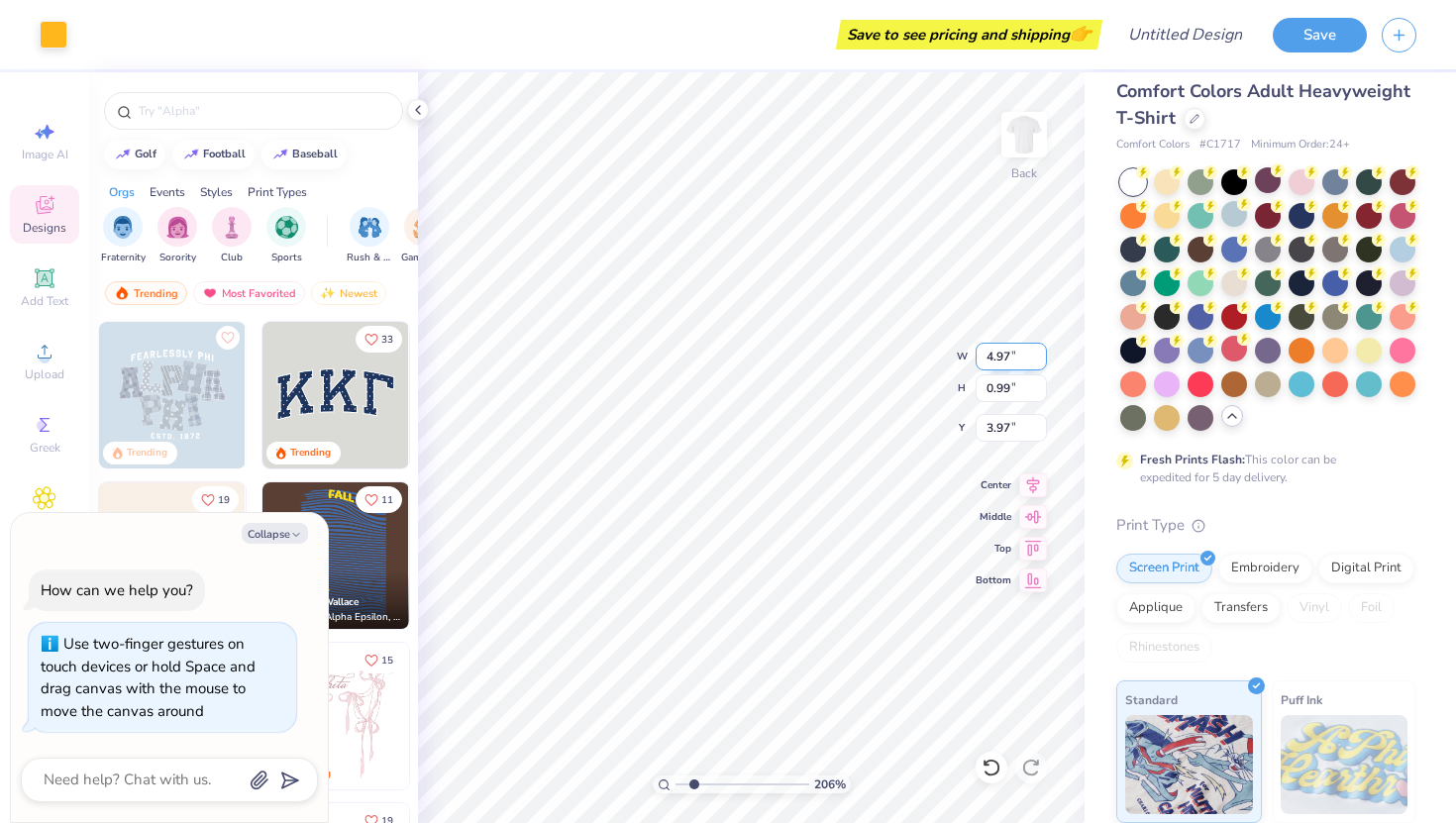 click on "4.97" at bounding box center (1011, 357) 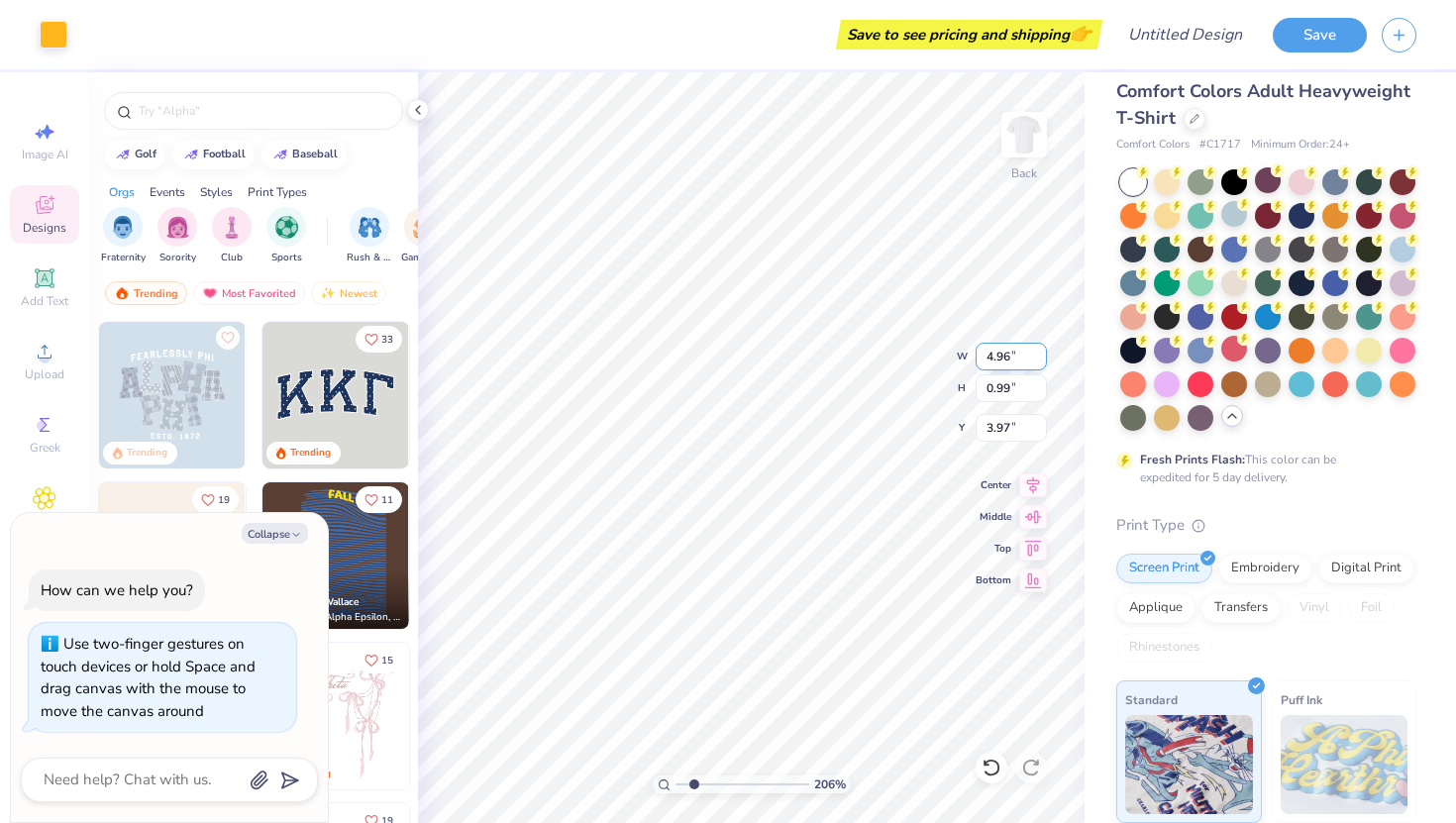 type on "4.96" 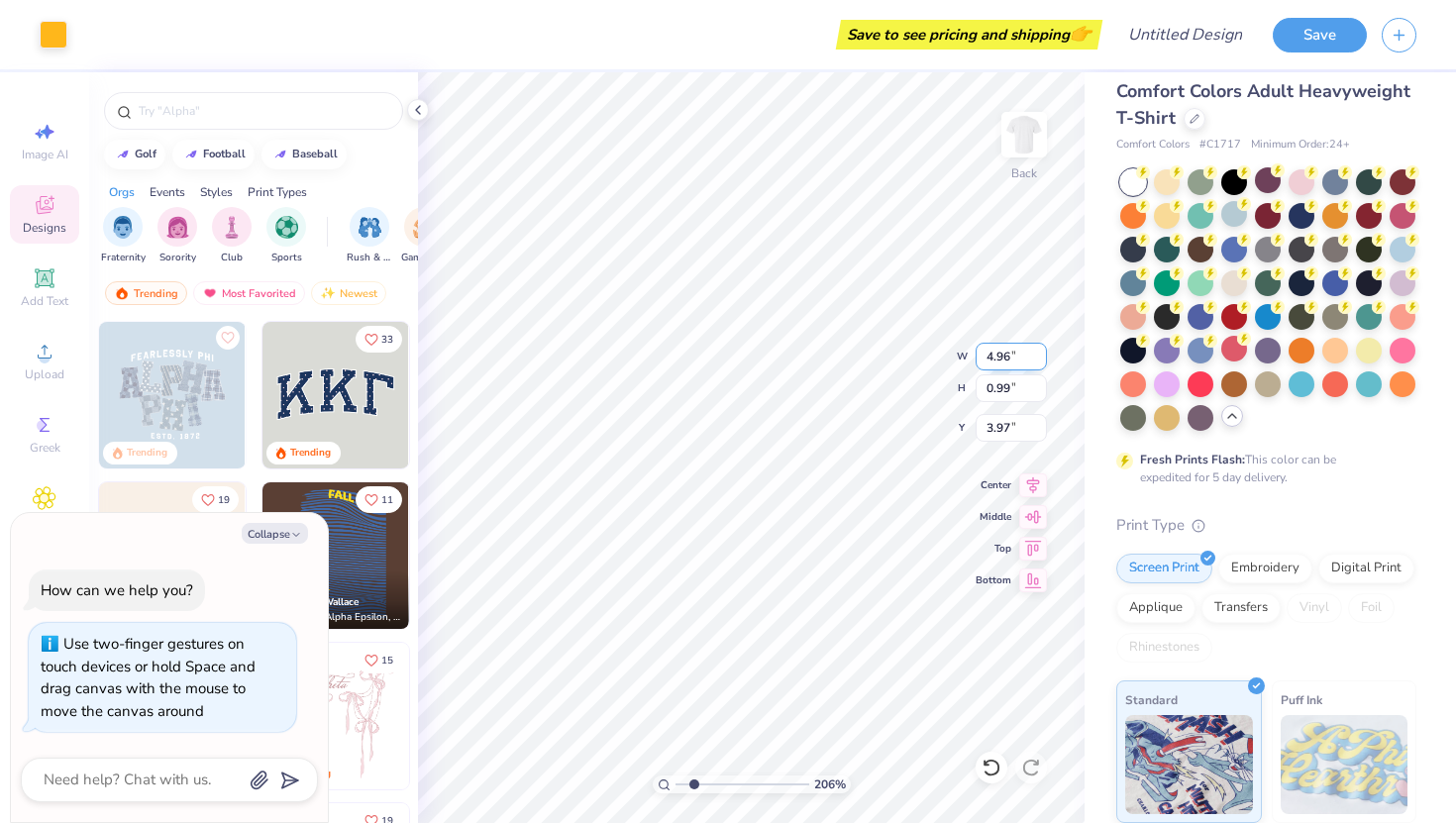 click on "4.96" at bounding box center [1011, 357] 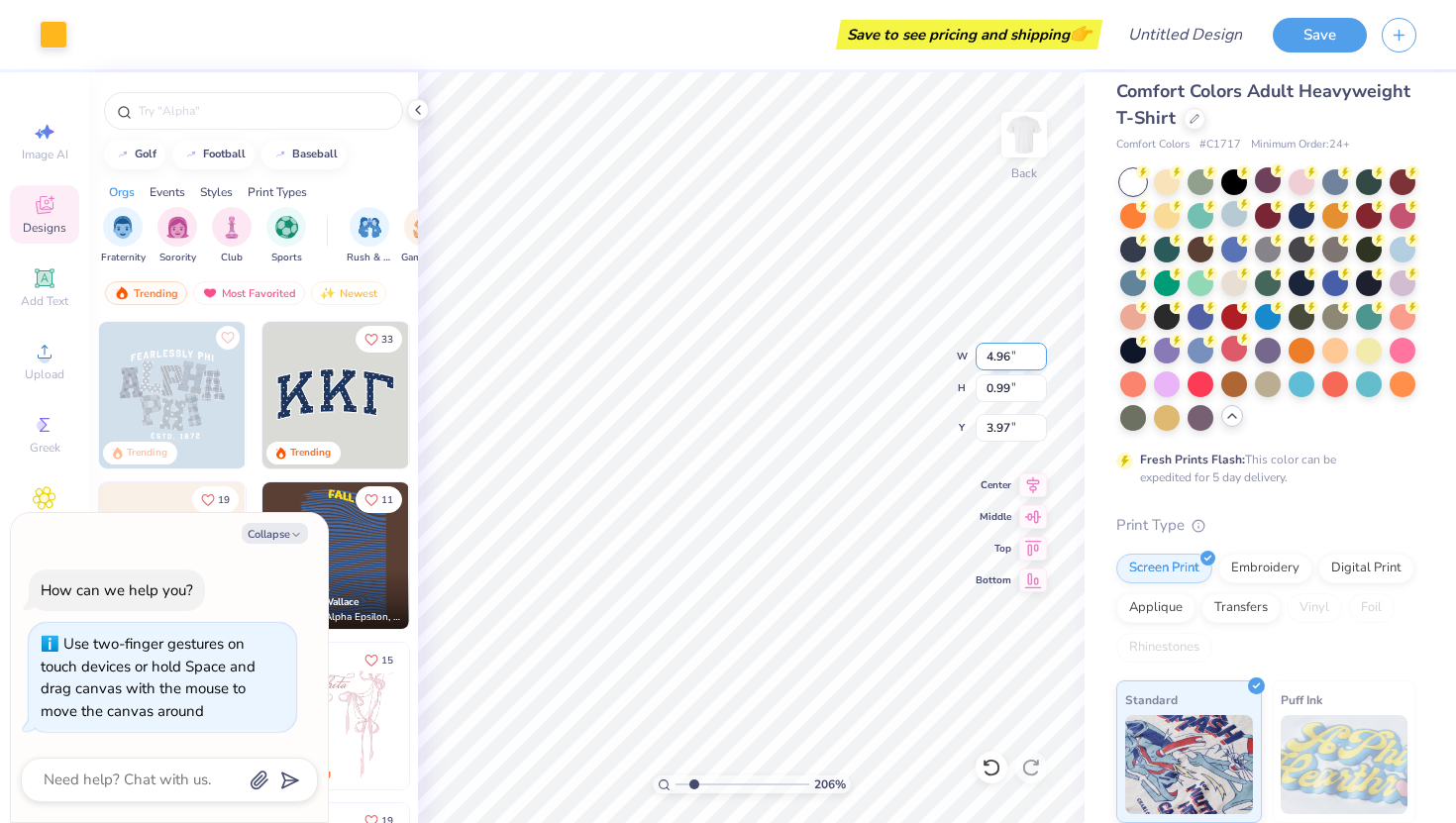 type on "x" 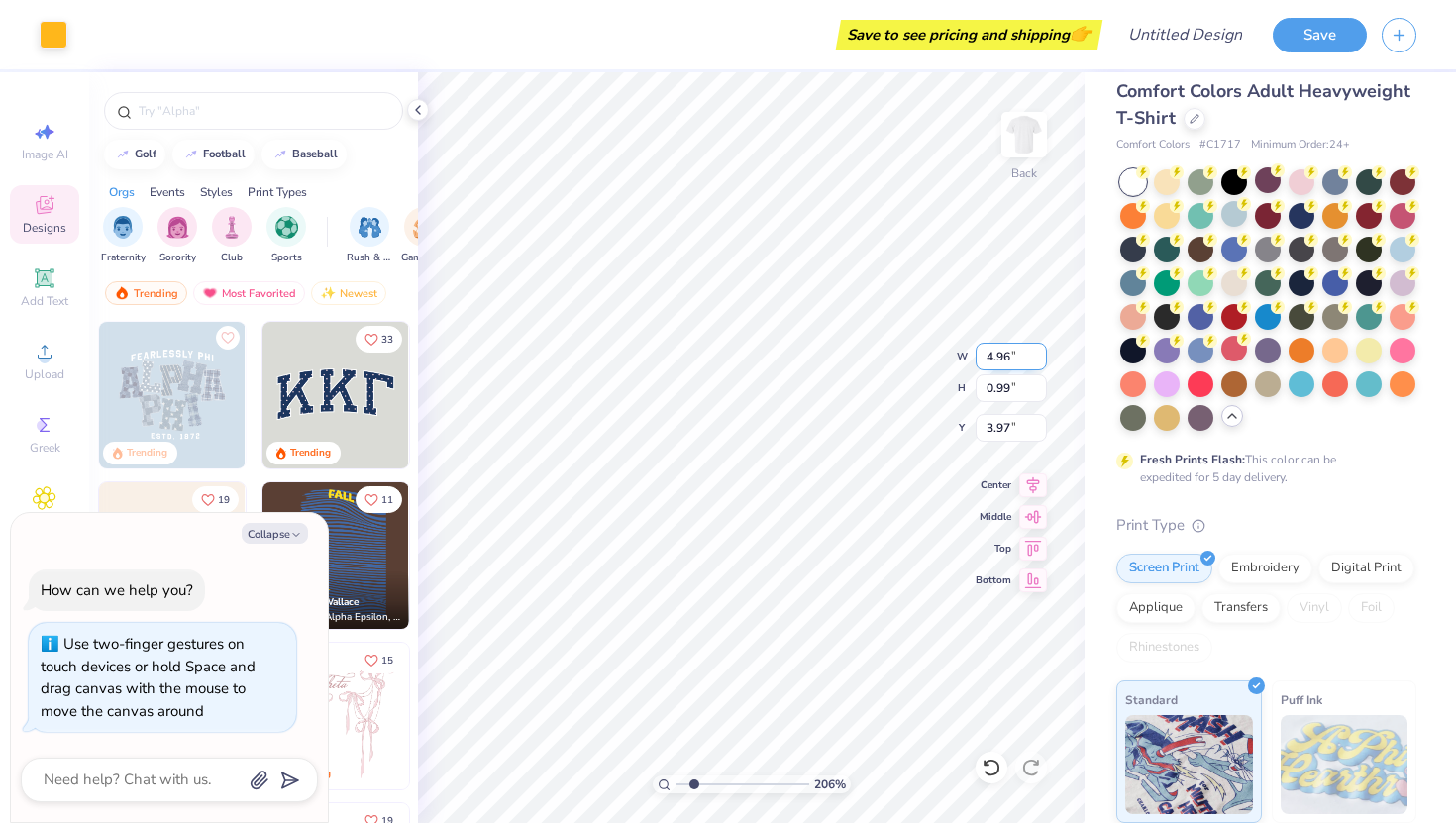 type on "0.97" 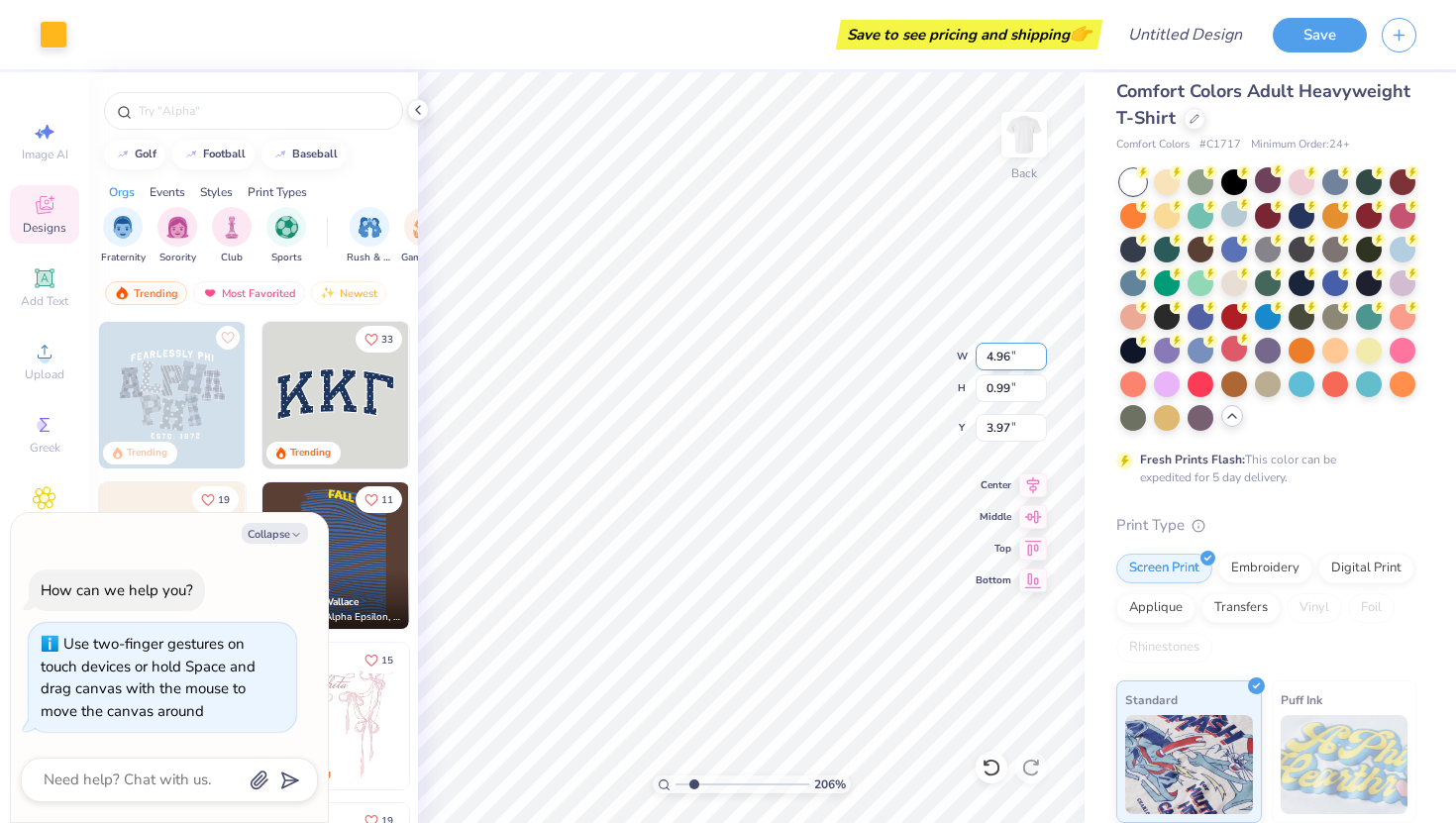 type on "3.98" 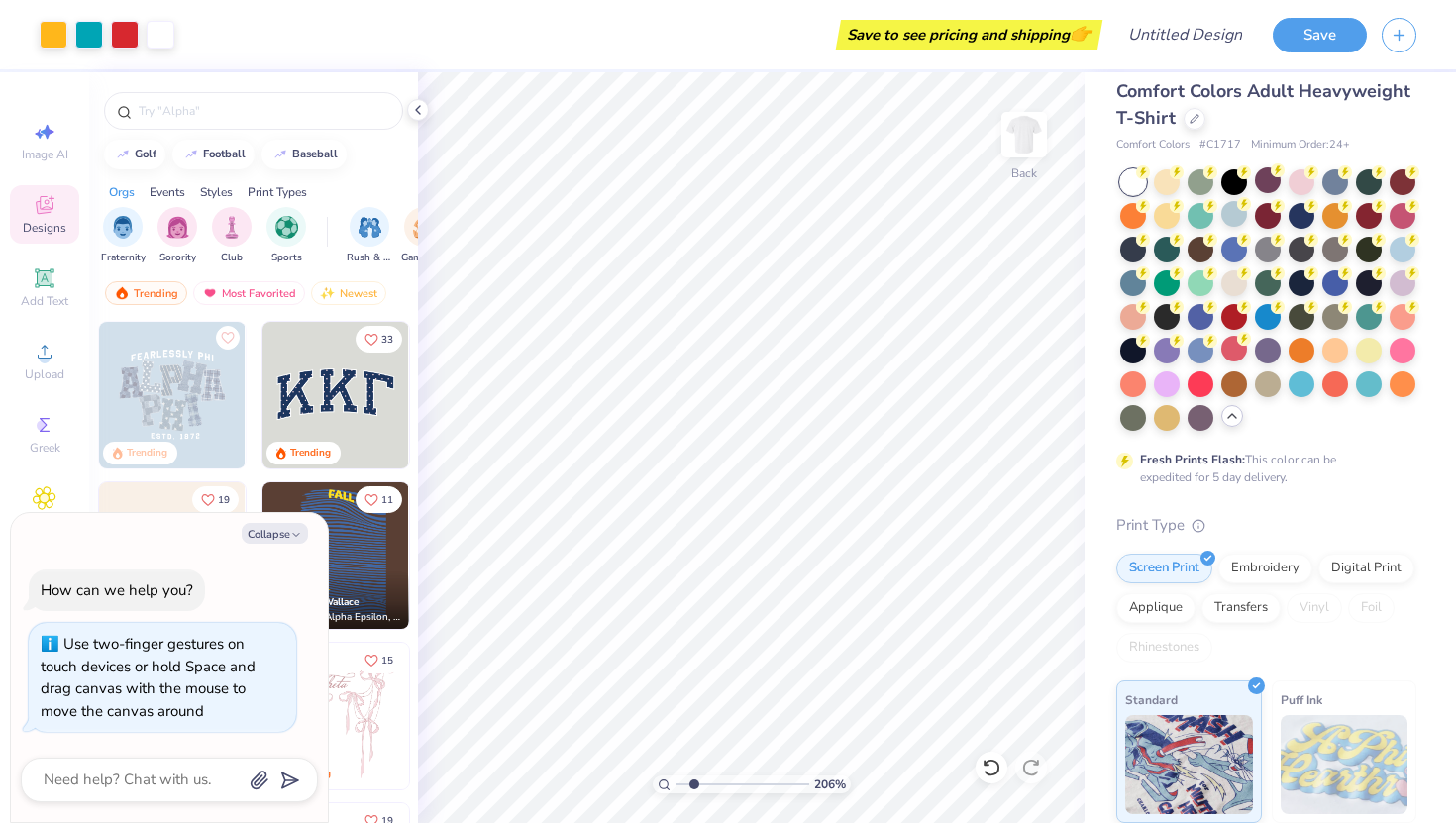 type on "x" 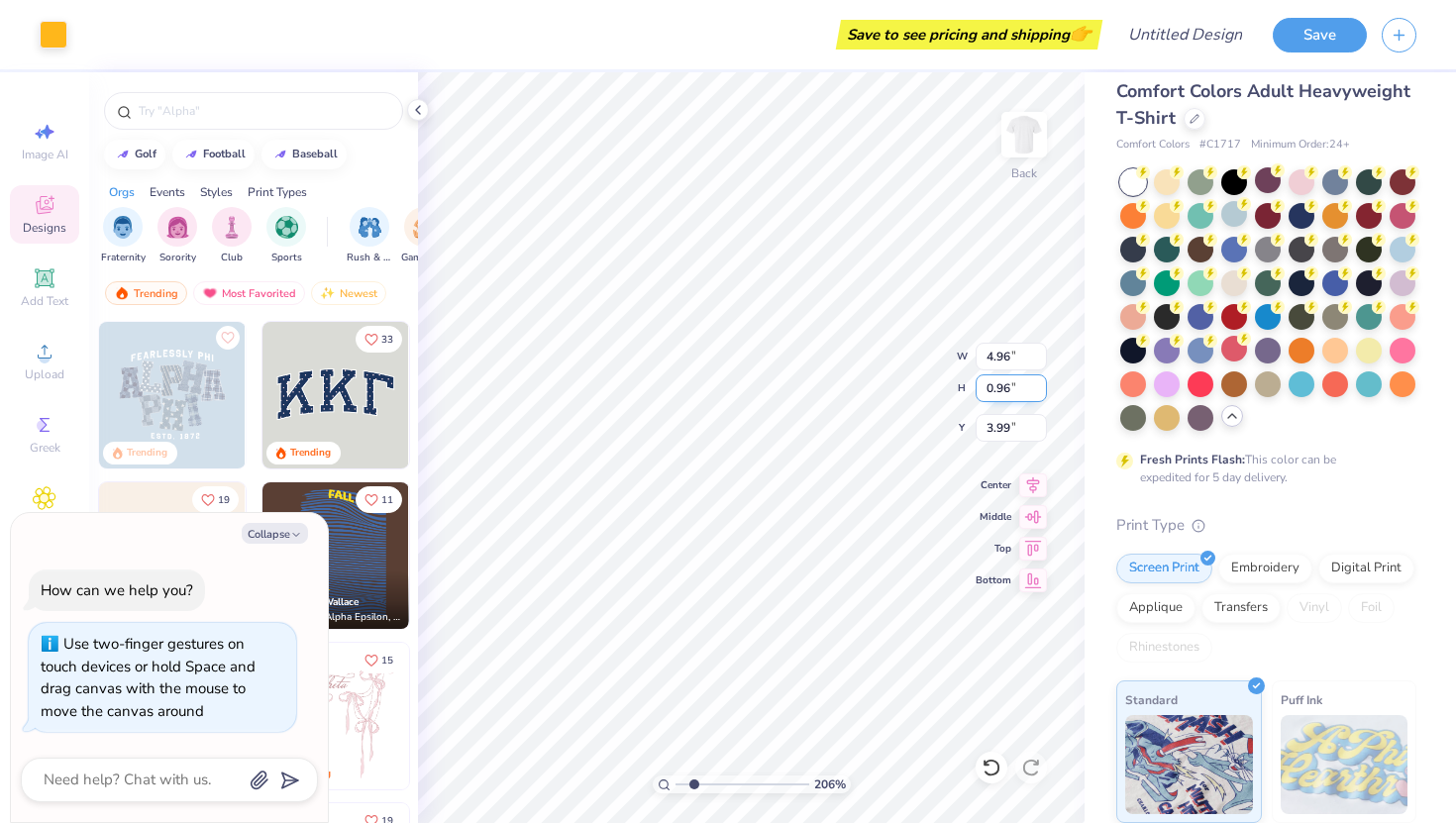 click on "0.96" at bounding box center (1011, 388) 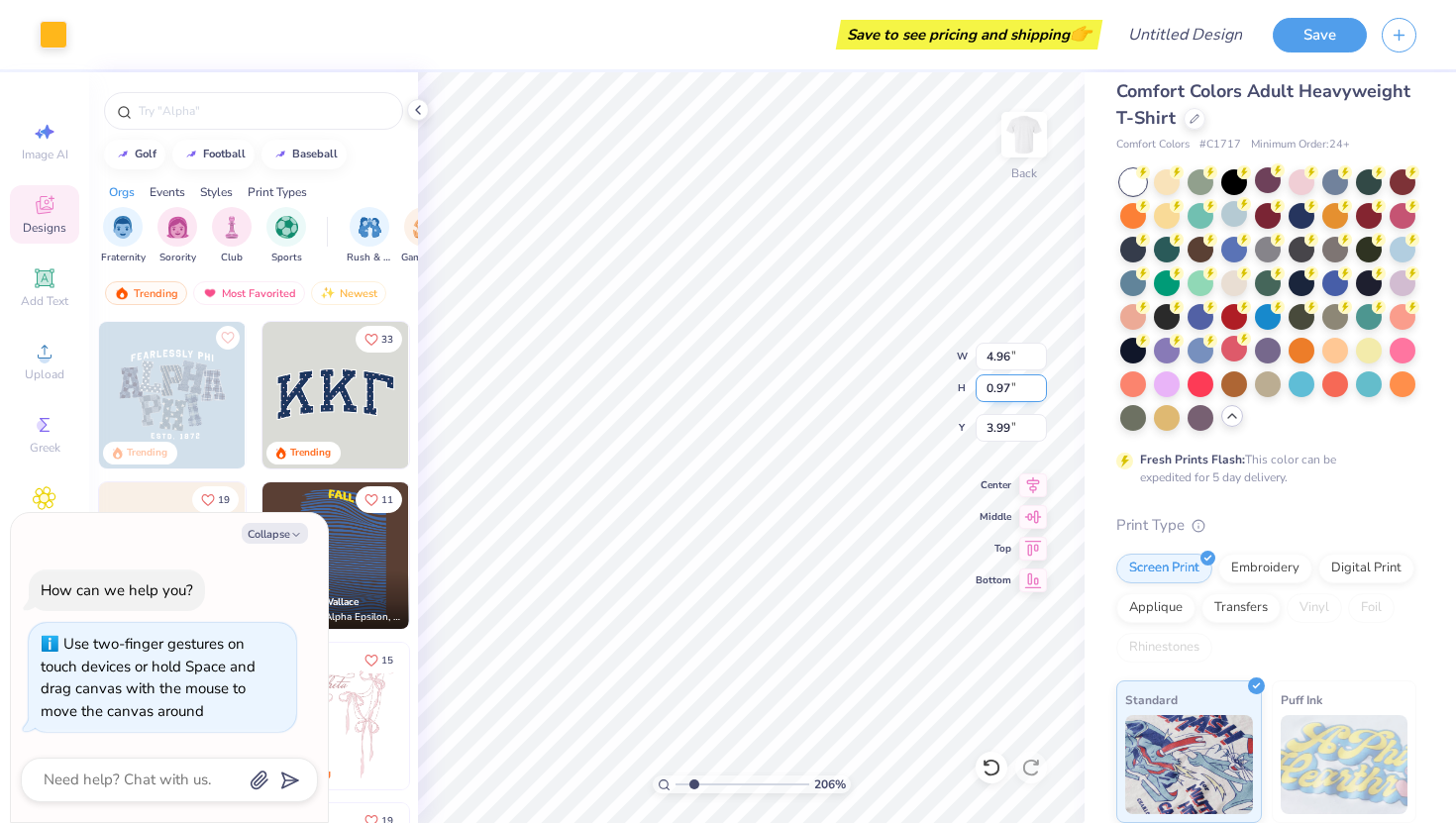 type on "0.97" 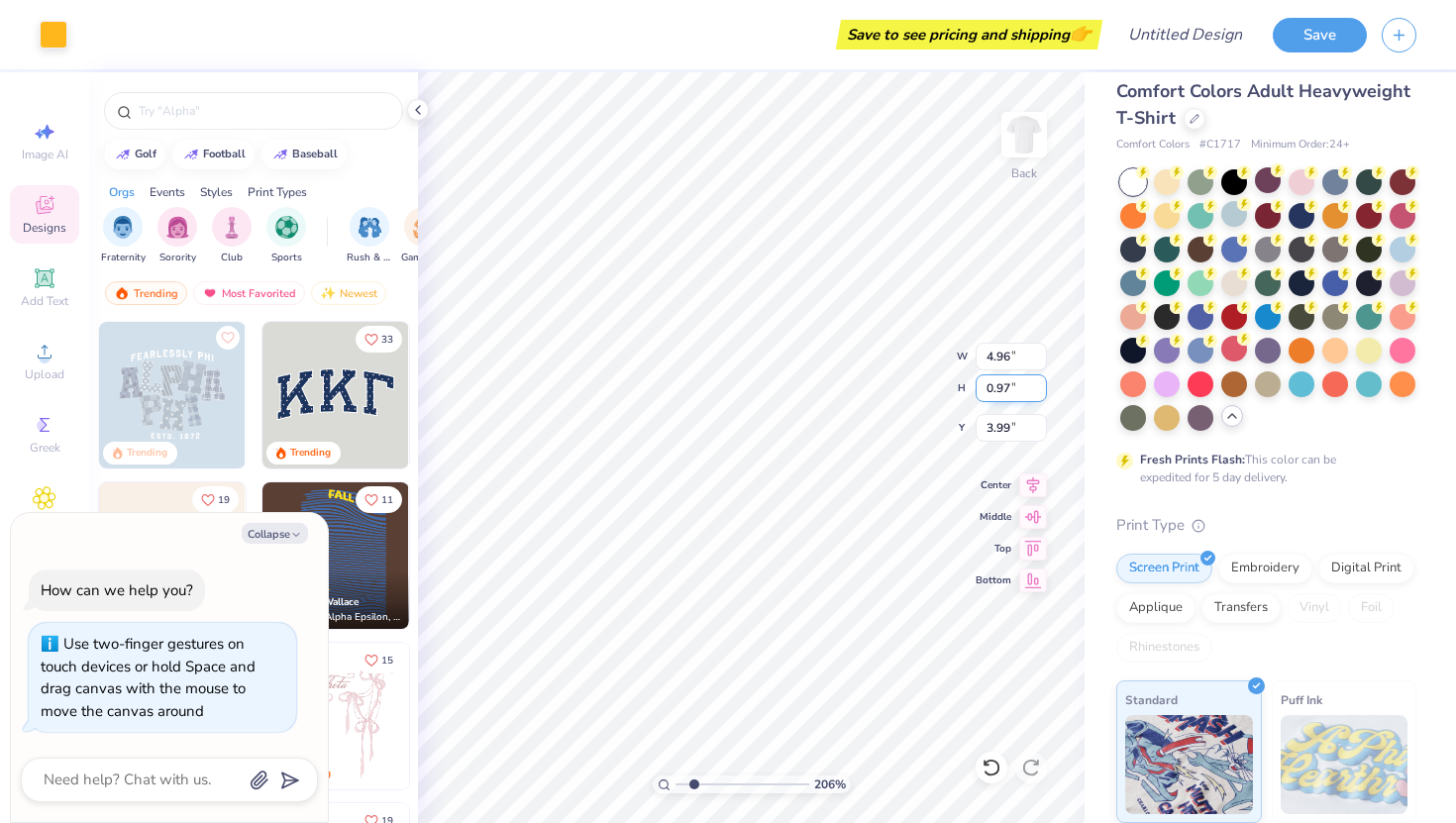 click on "0.97" at bounding box center (1011, 388) 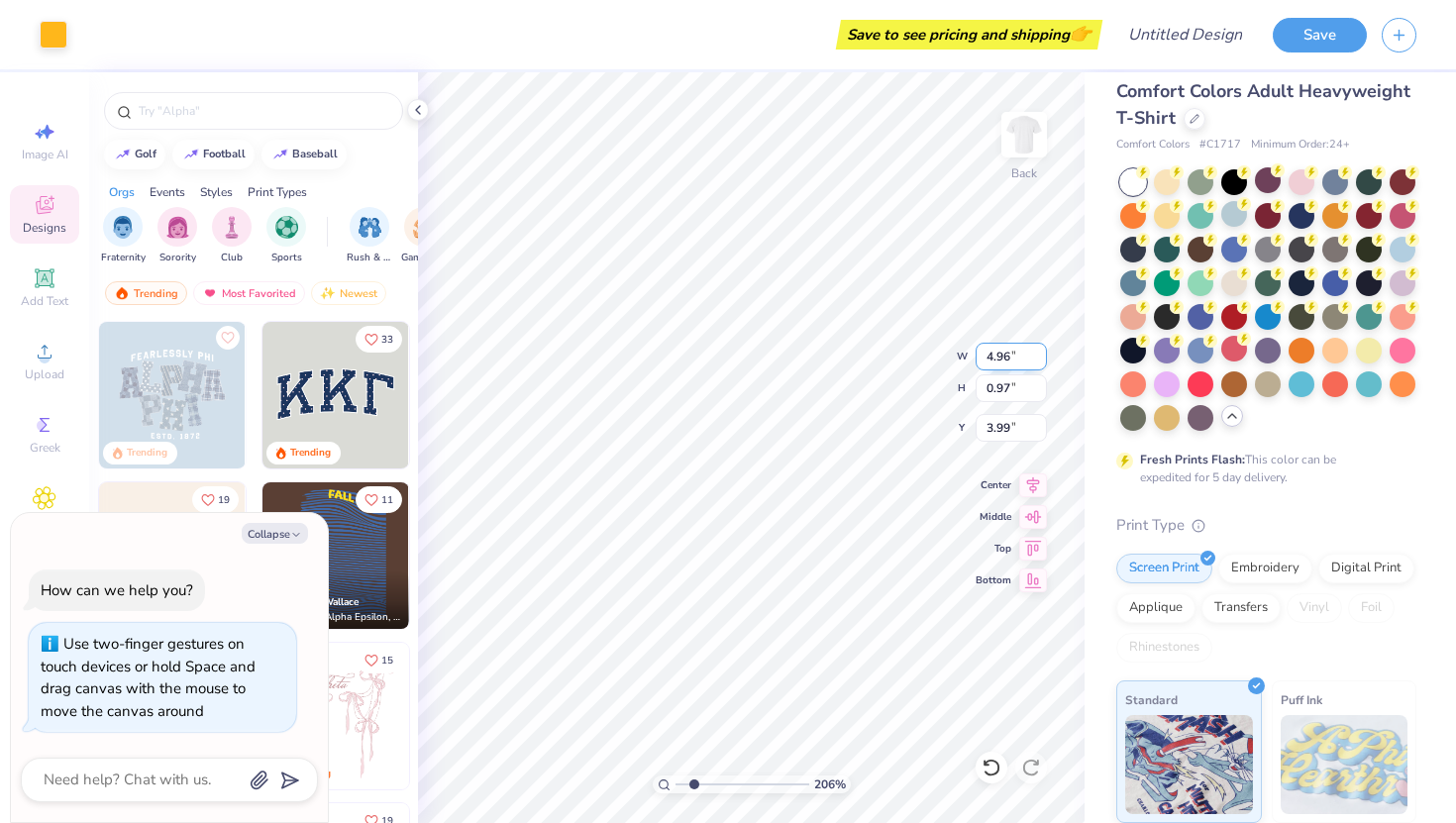 type on "4.97" 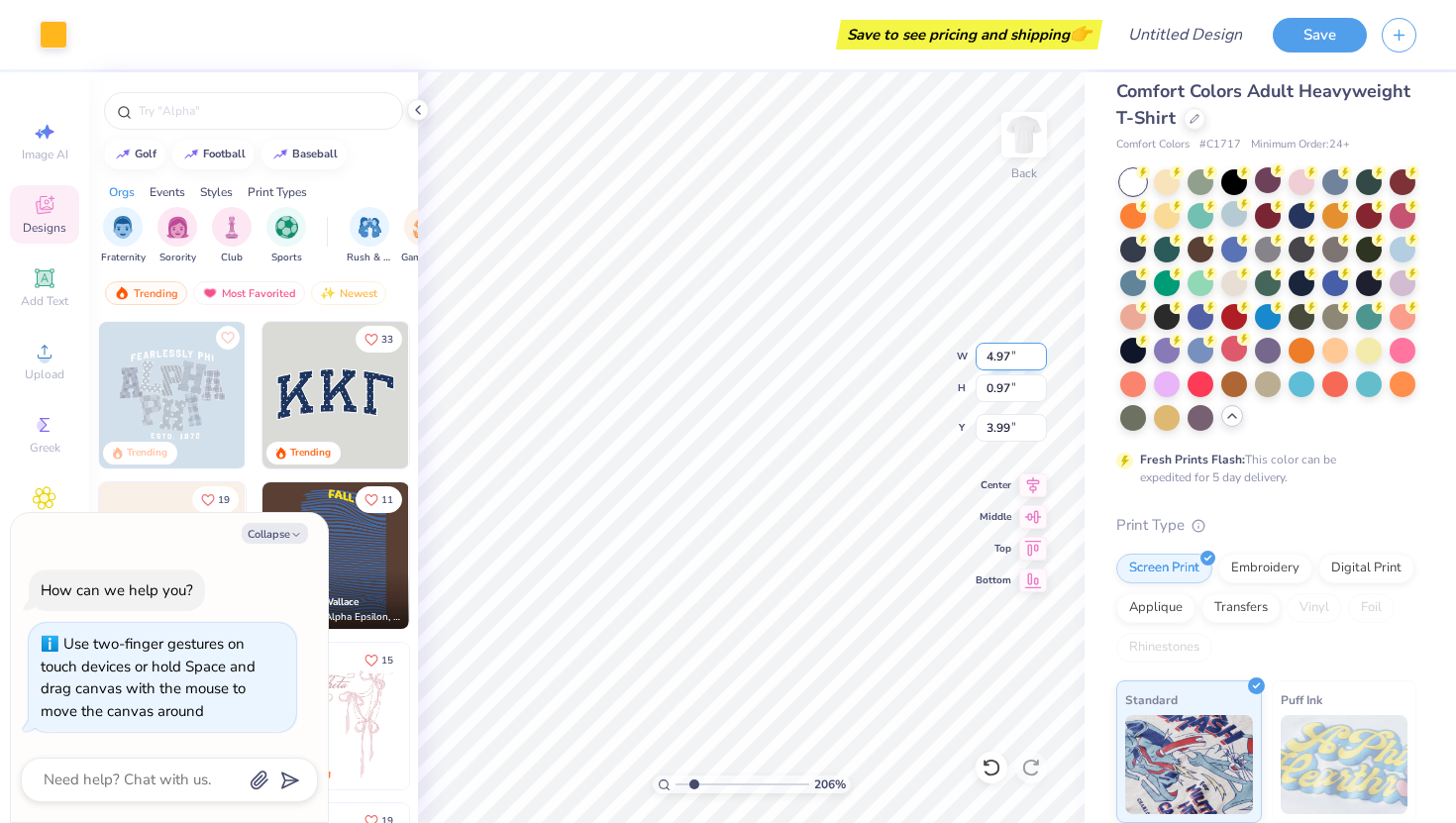 click on "4.97" at bounding box center (1011, 357) 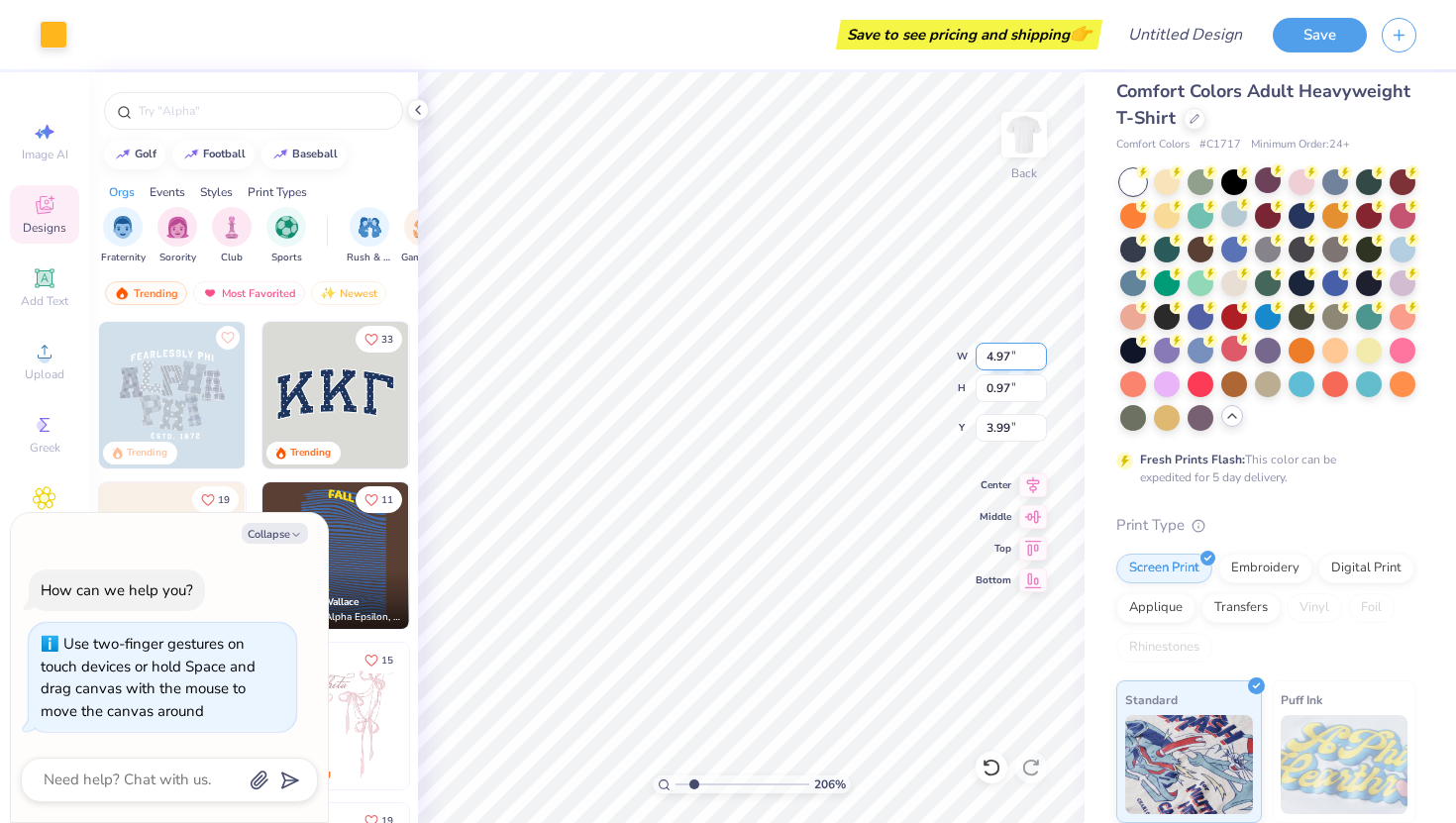type on "x" 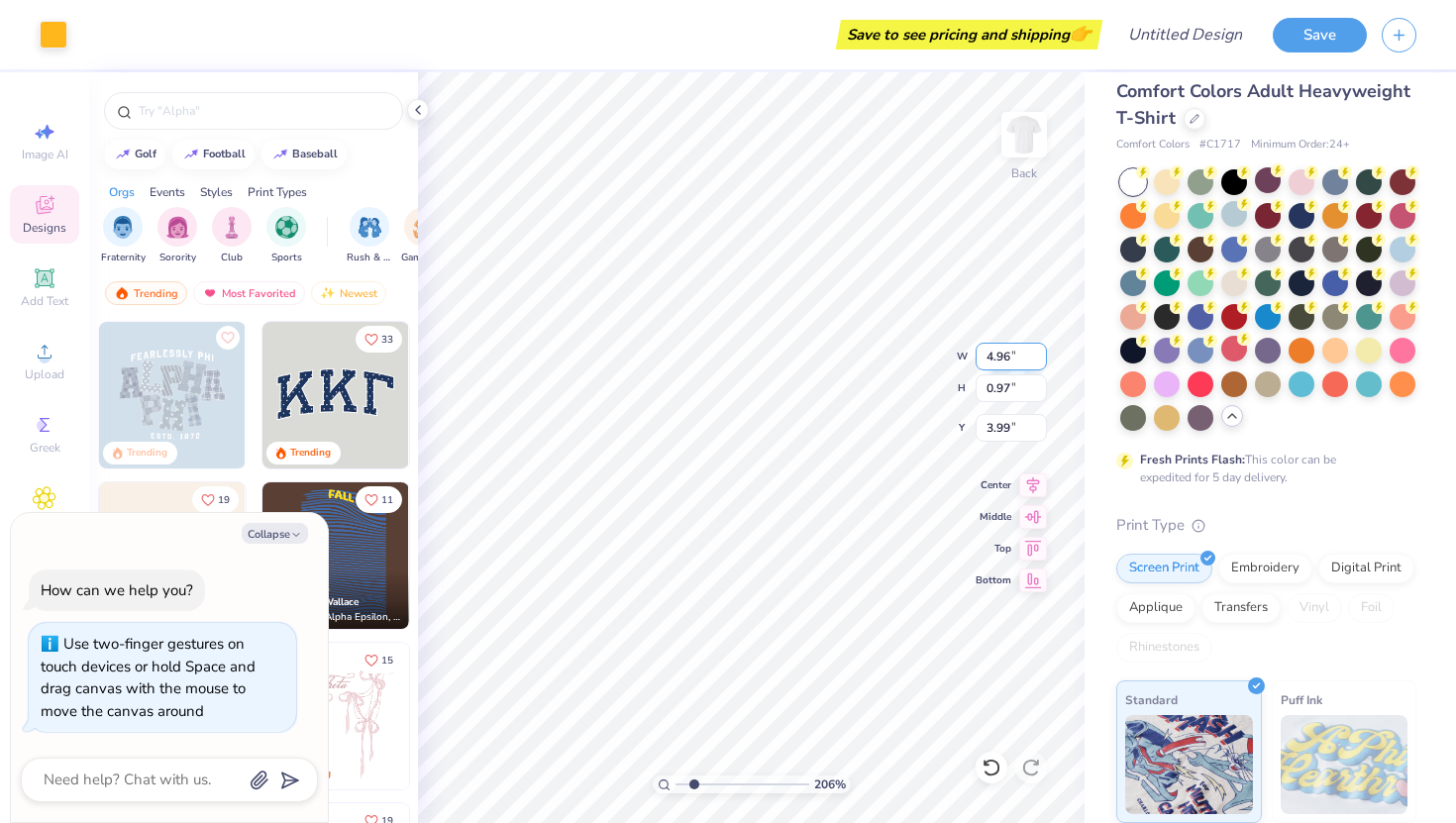 click on "4.96" at bounding box center (1011, 357) 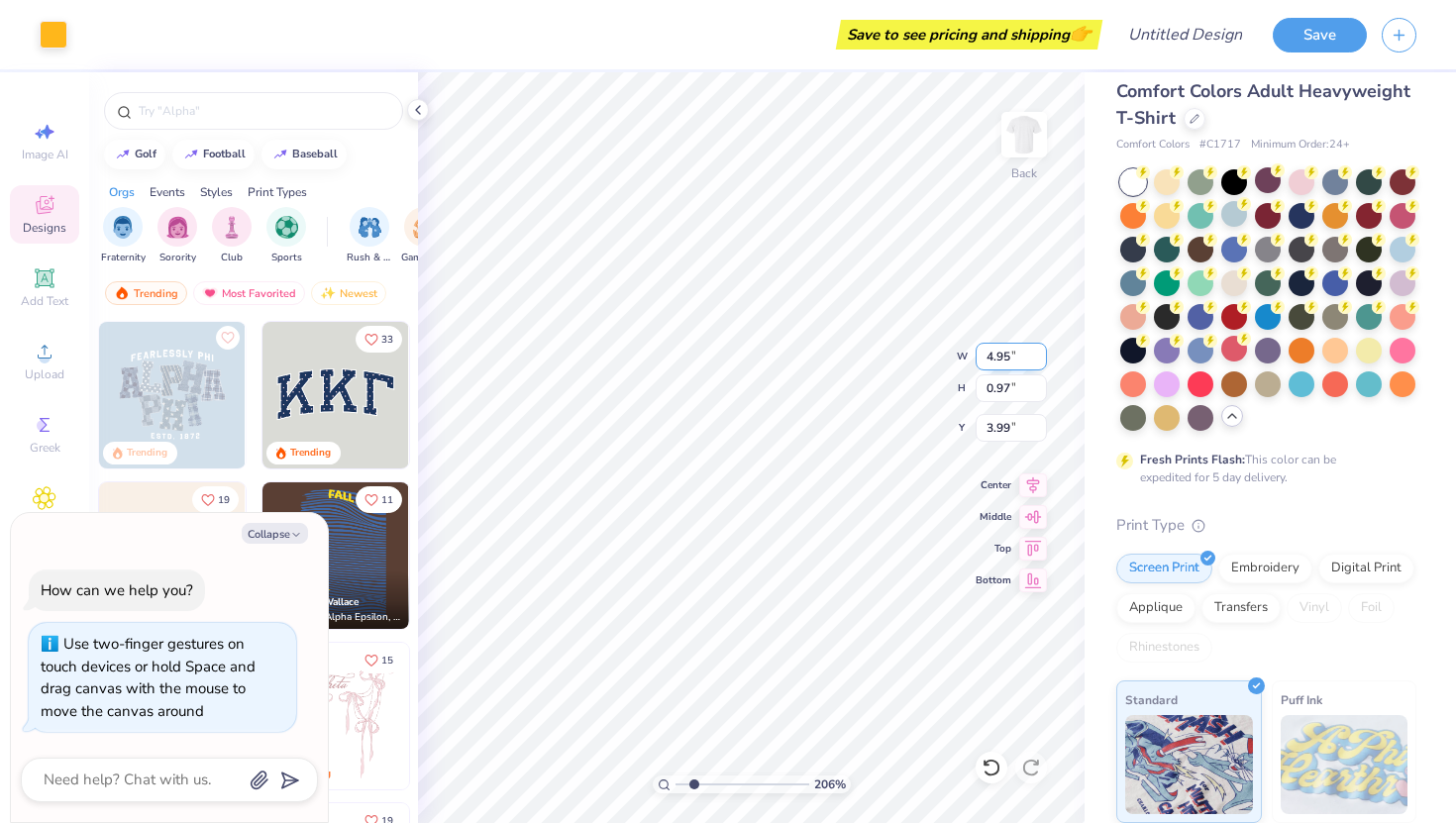 click on "4.95" at bounding box center [1011, 357] 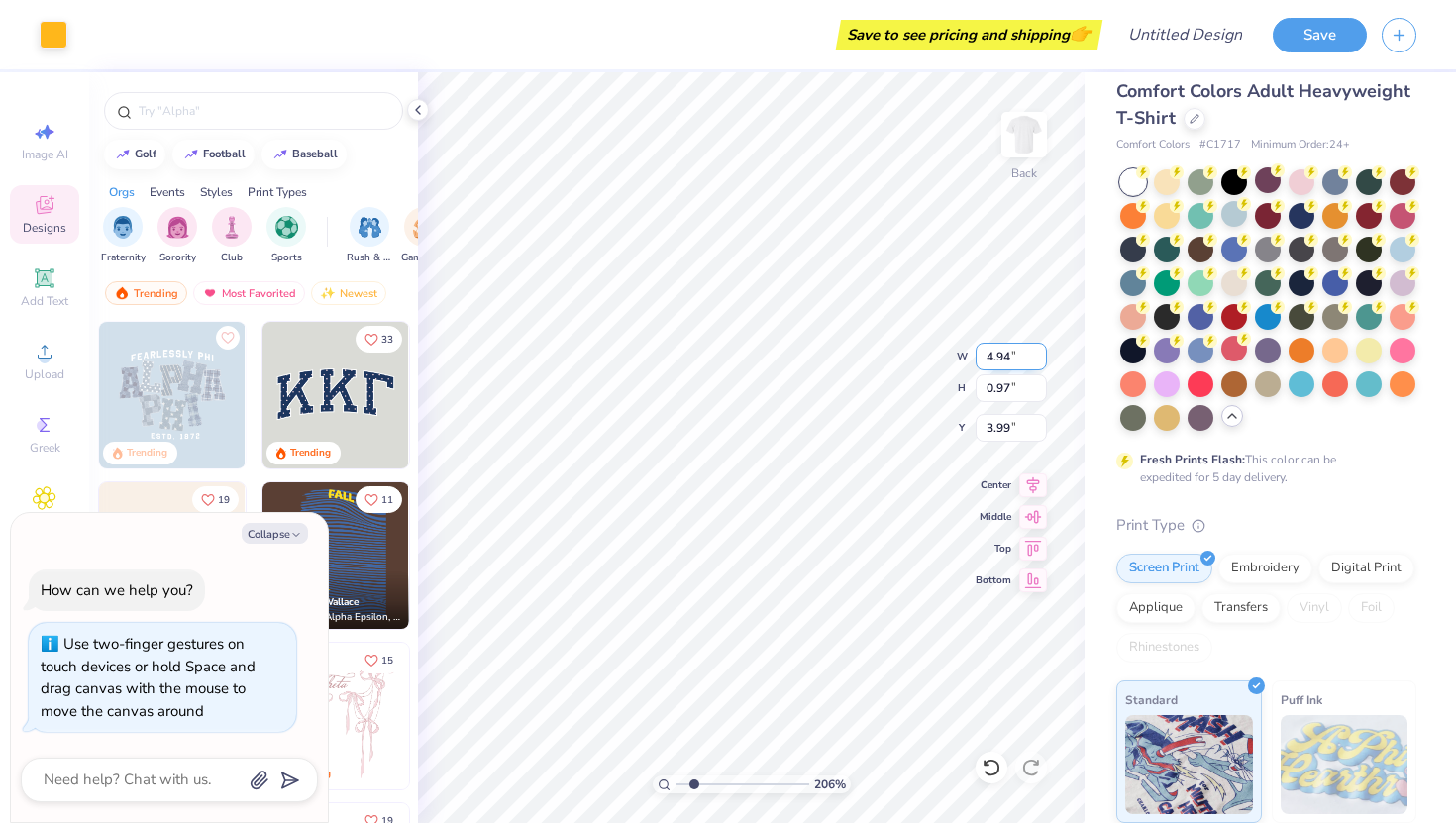 type on "4.94" 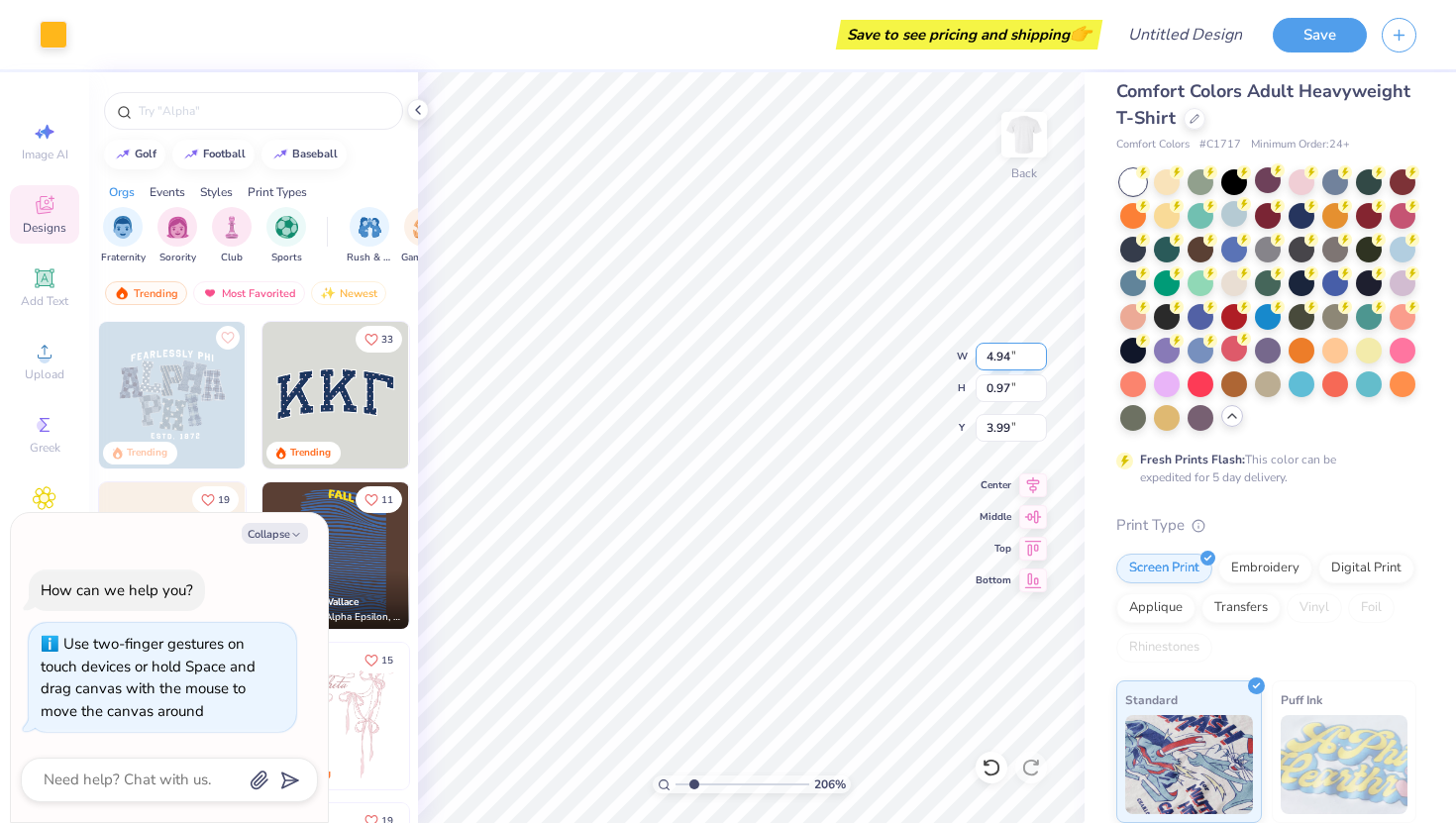 click on "4.94" at bounding box center (1011, 357) 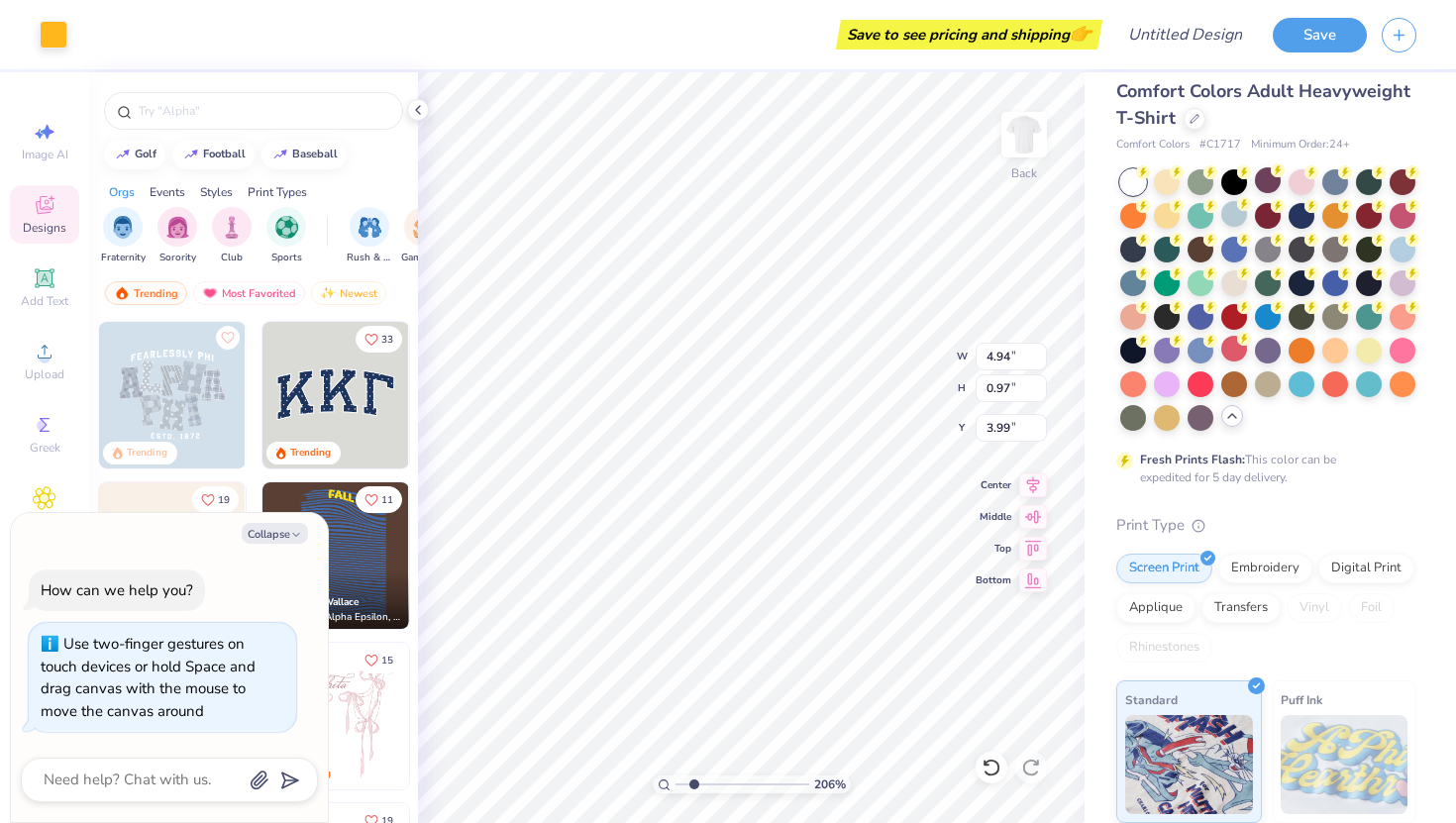 type on "x" 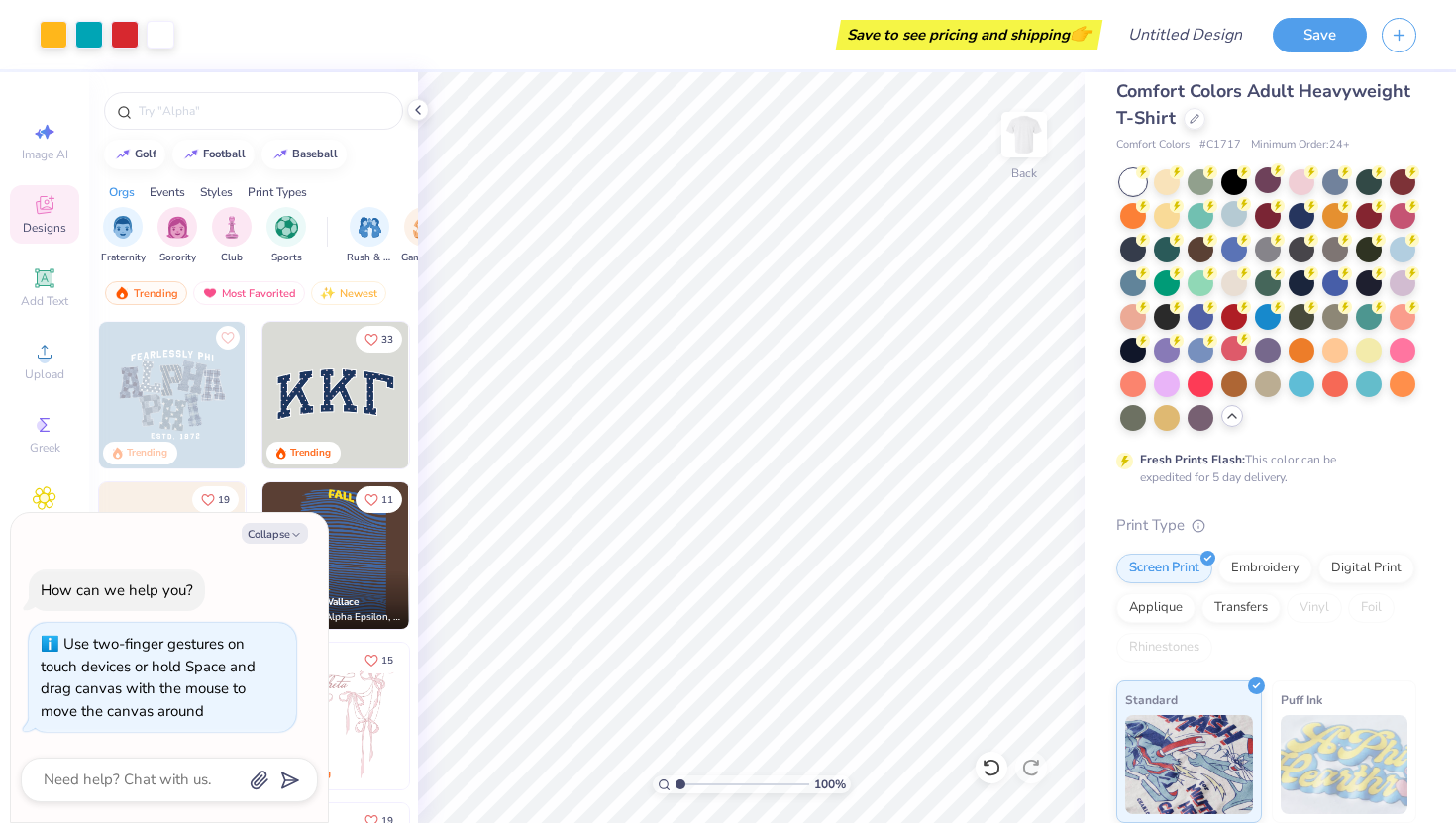drag, startPoint x: 693, startPoint y: 786, endPoint x: 643, endPoint y: 780, distance: 50.358713 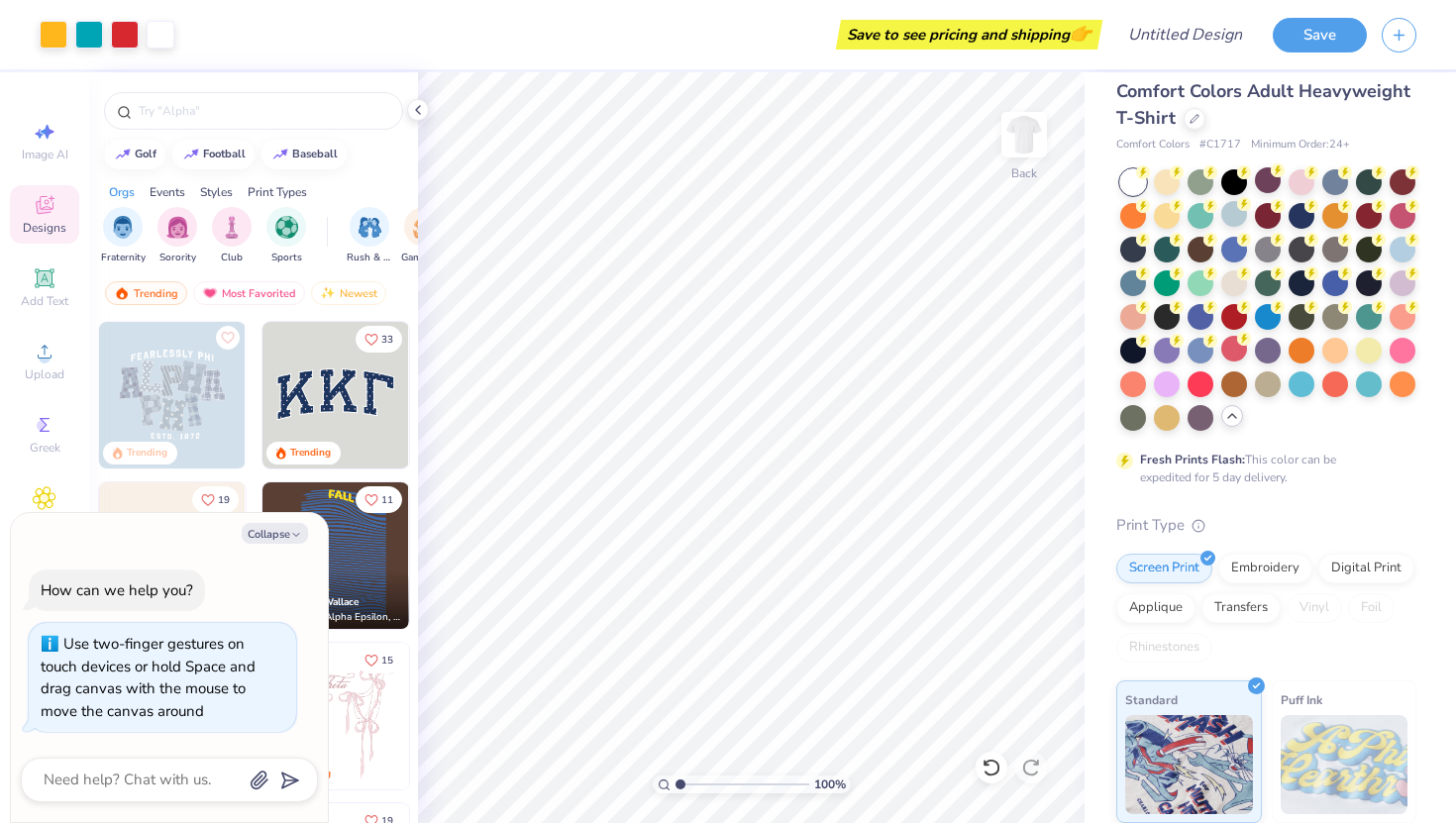 type on "1" 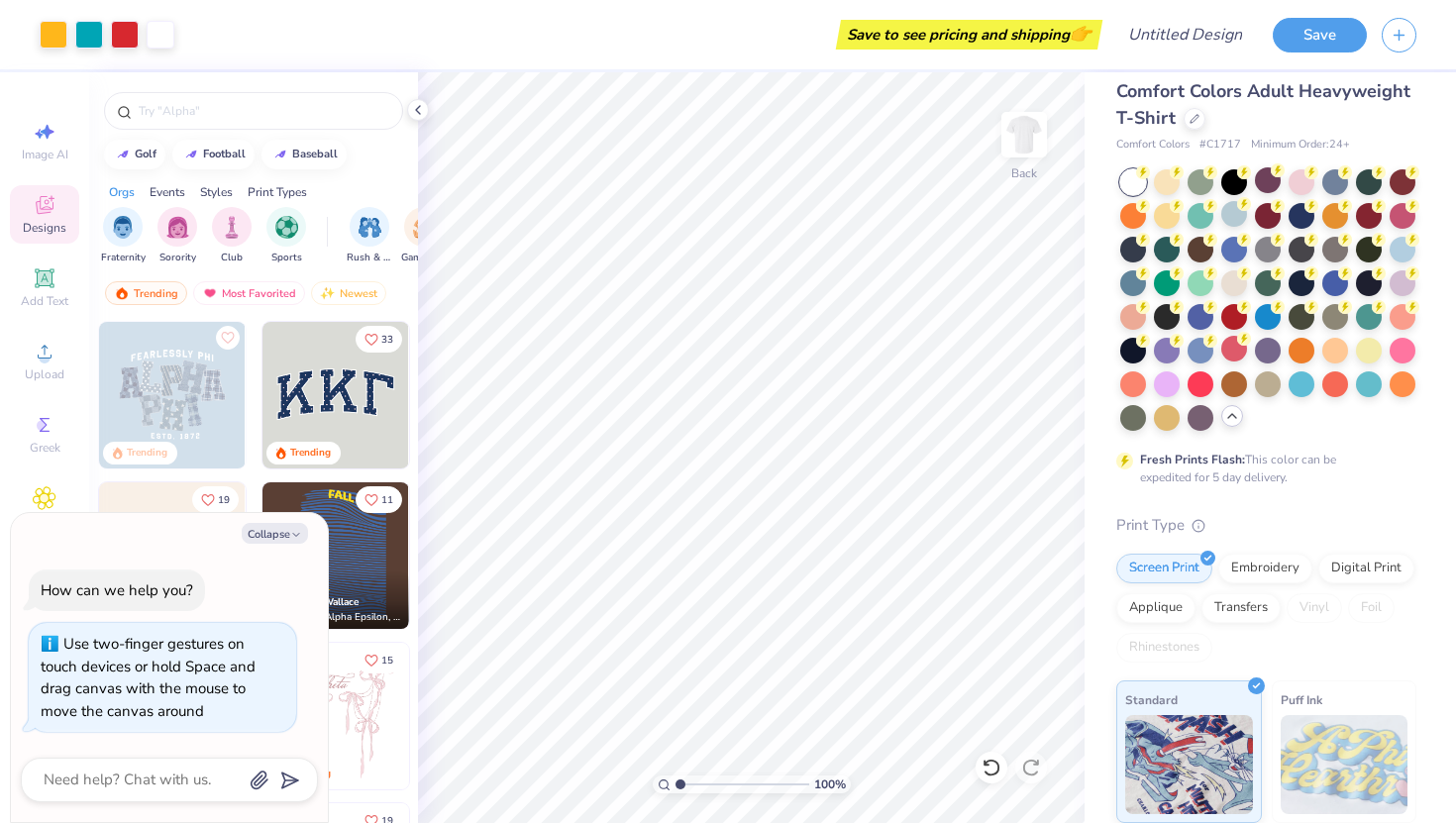 click at bounding box center (742, 784) 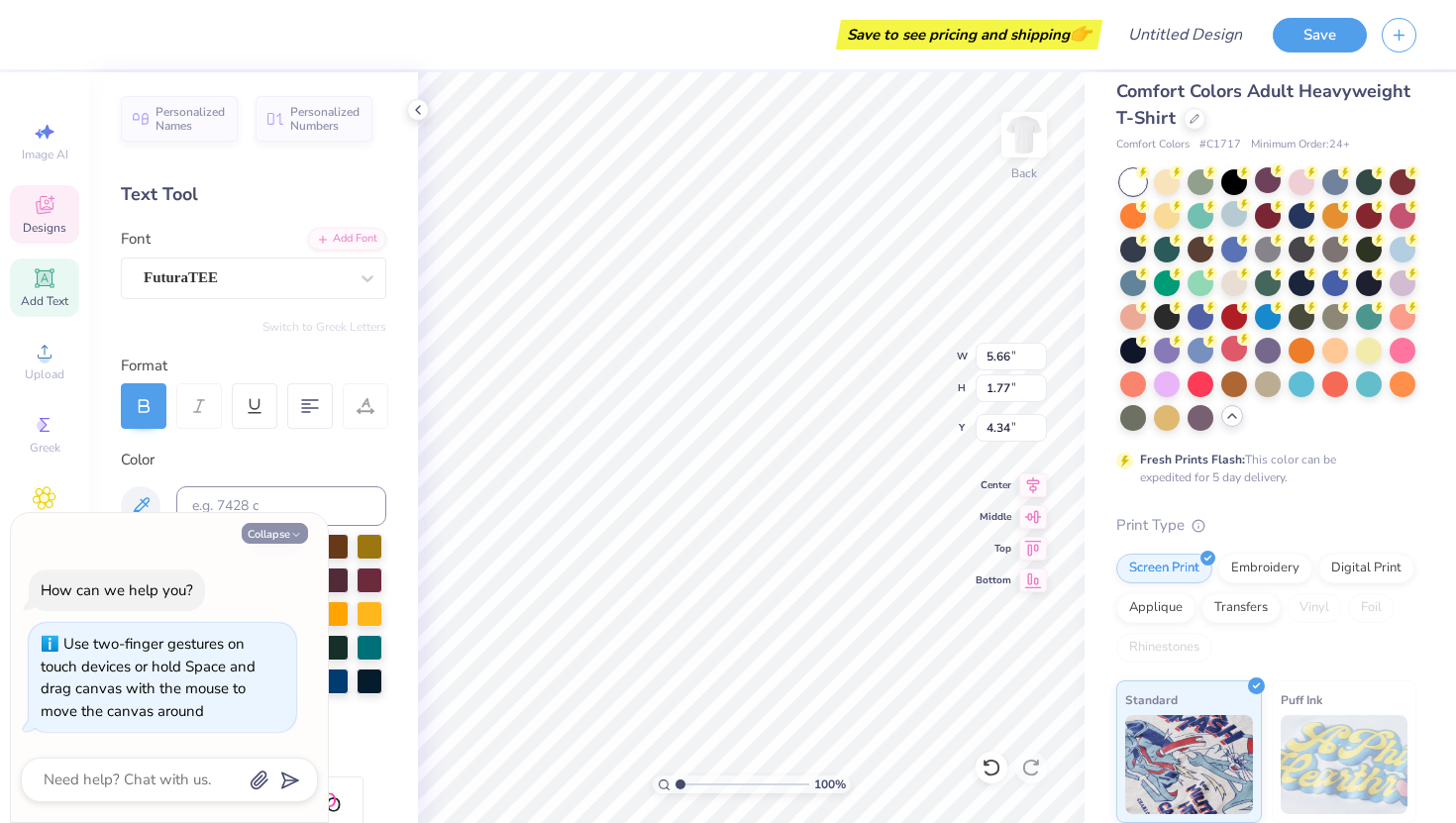 click on "Collapse" at bounding box center (274, 533) 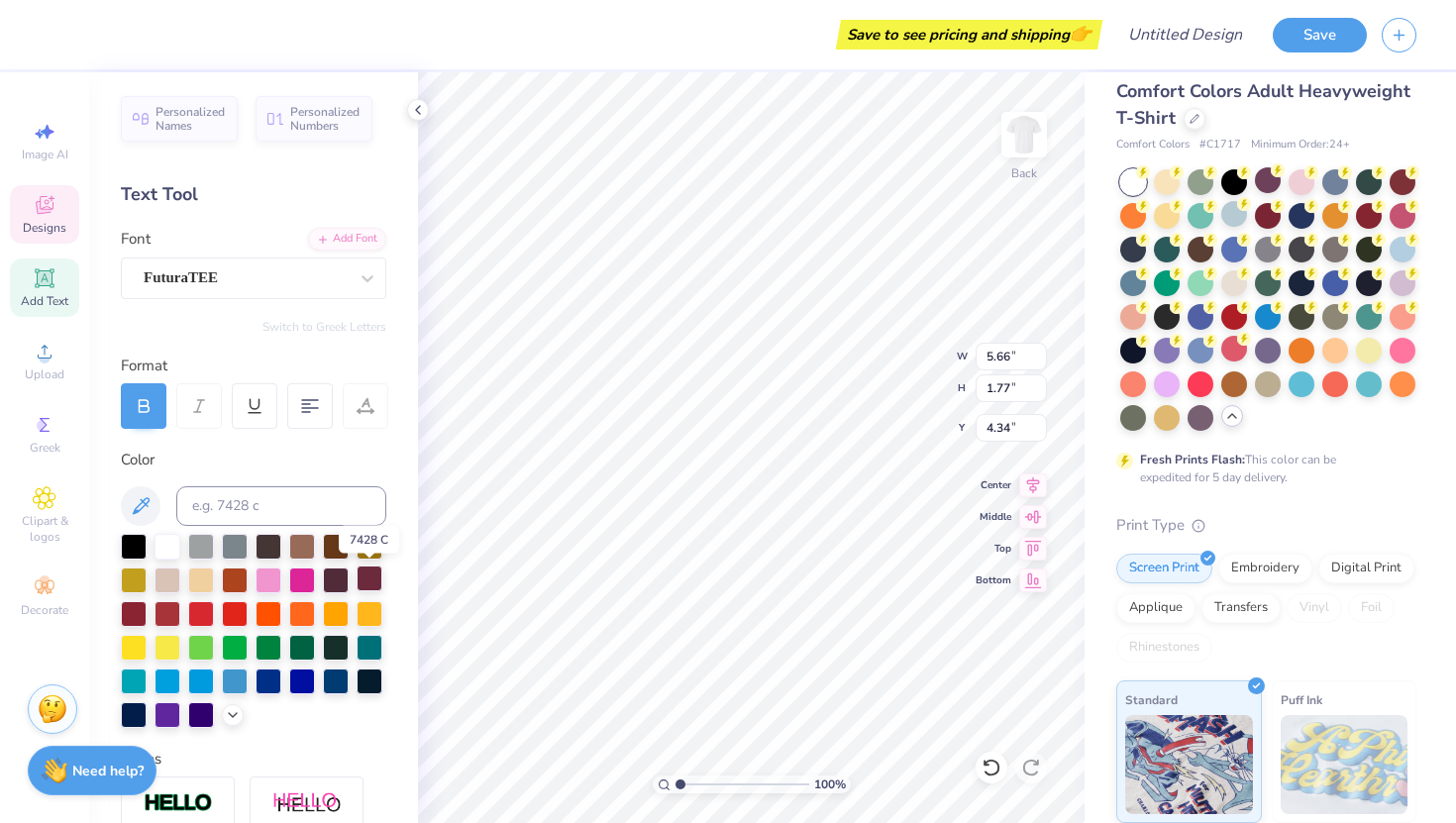 click at bounding box center [369, 578] 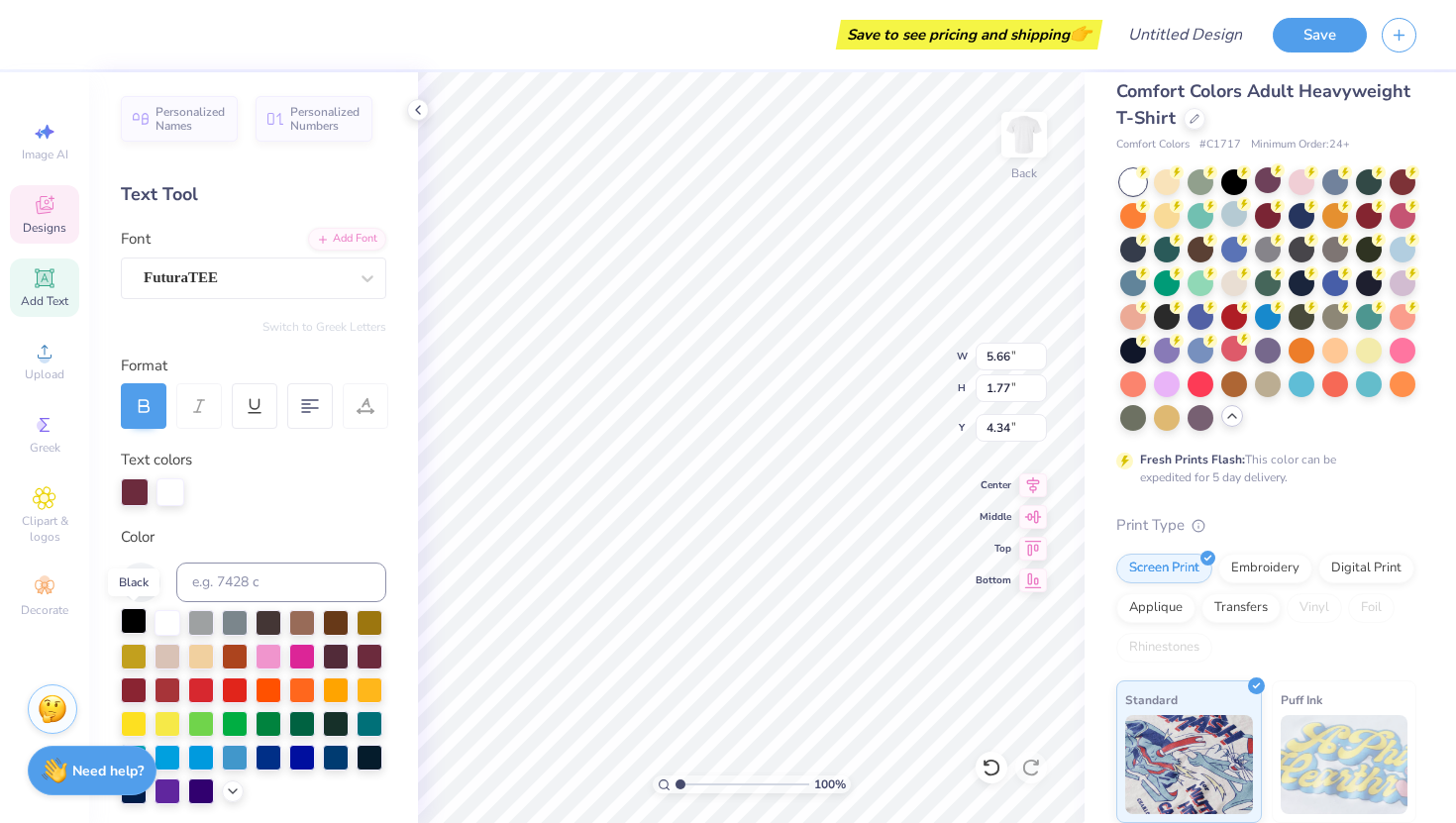 click at bounding box center [134, 621] 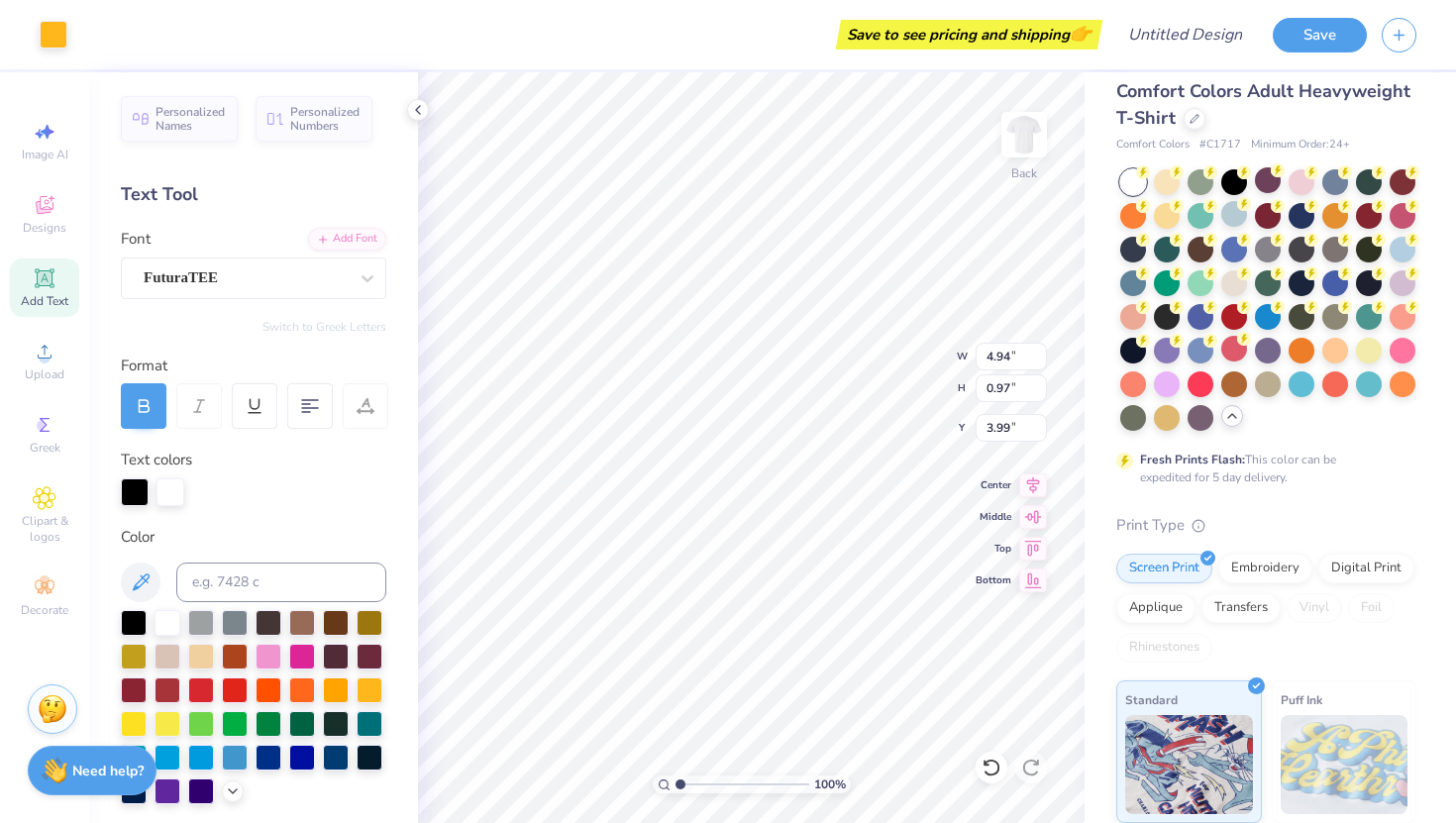 type on "3.85" 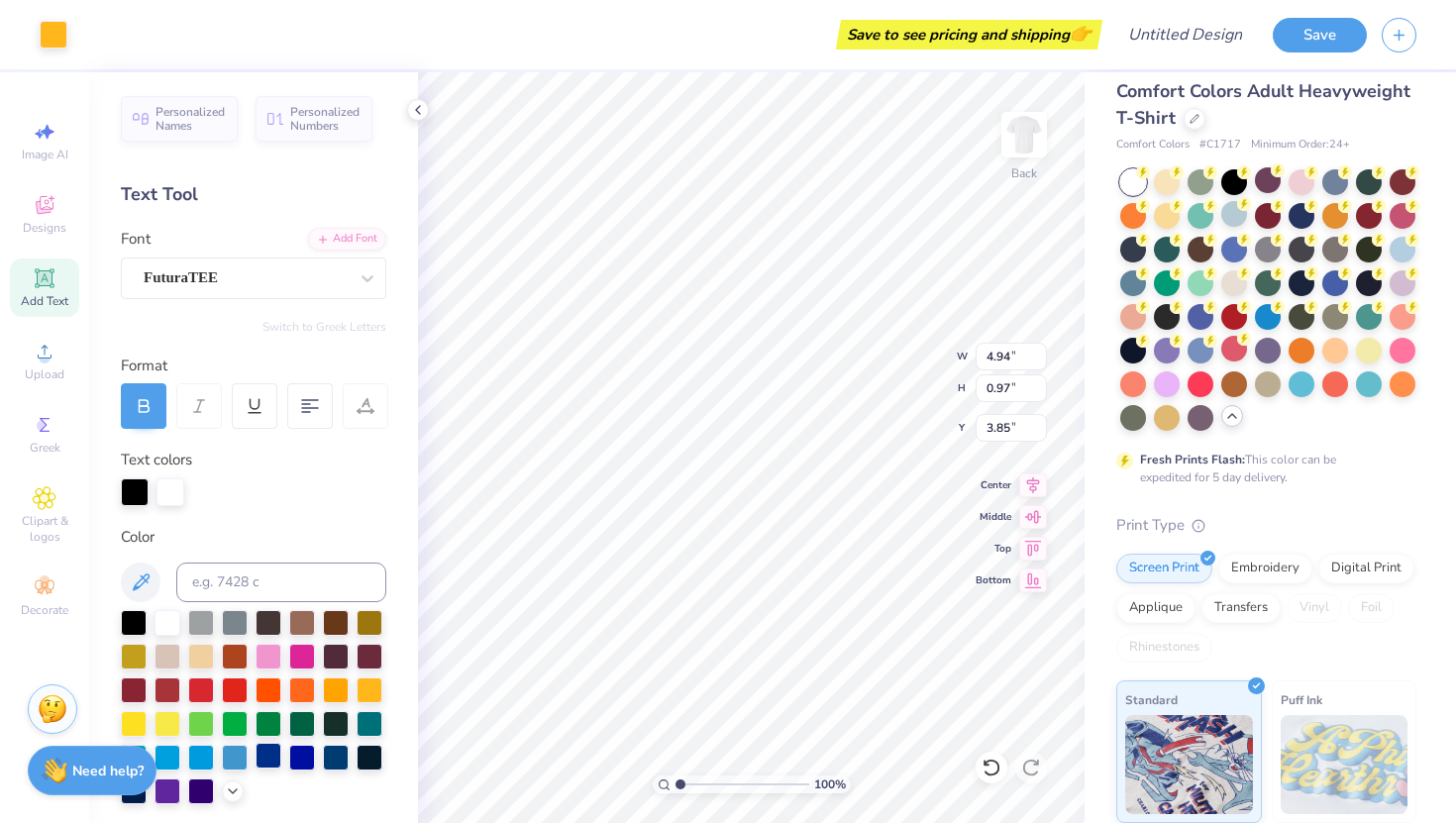 click at bounding box center [268, 756] 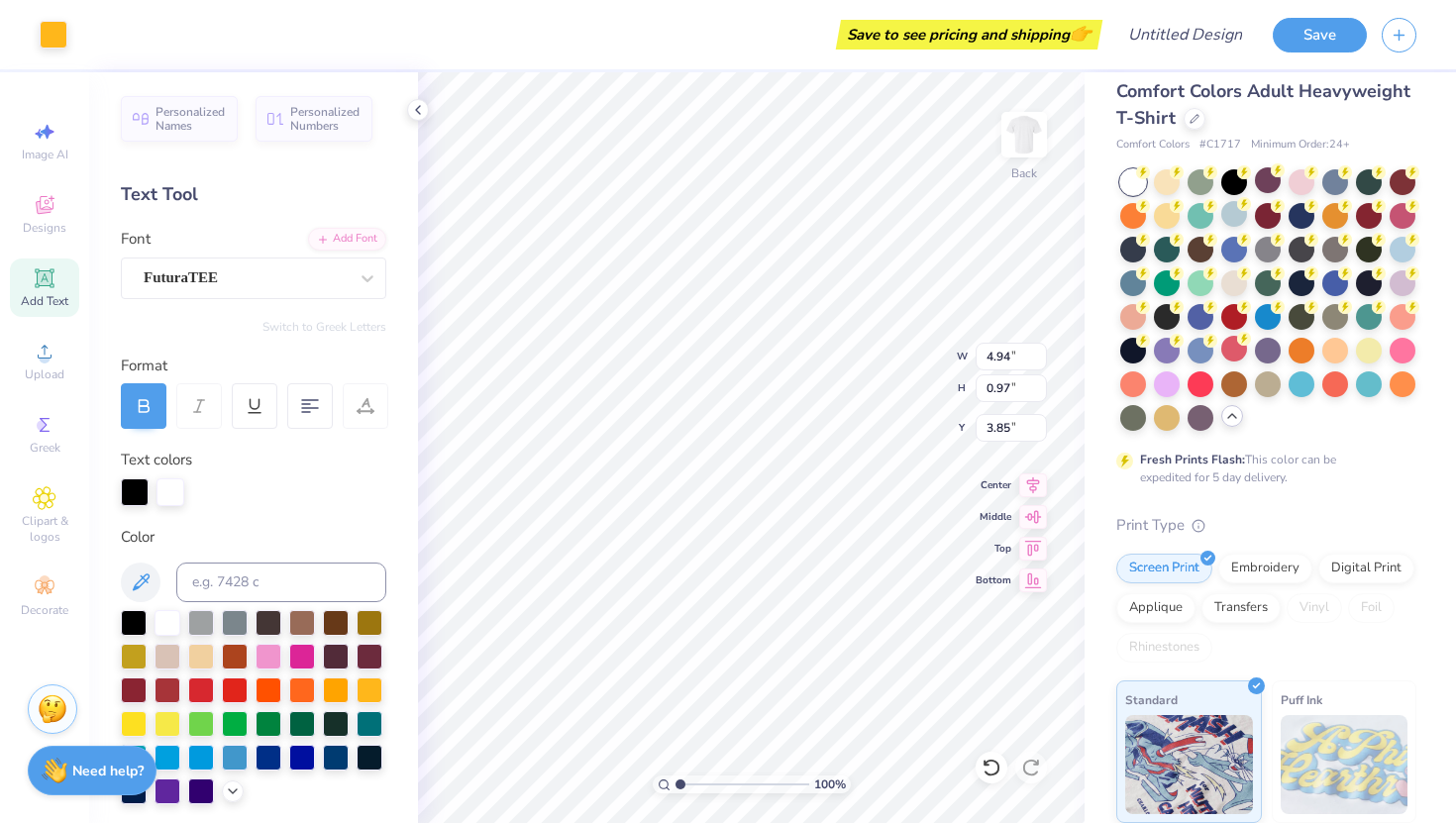 click at bounding box center (134, 623) 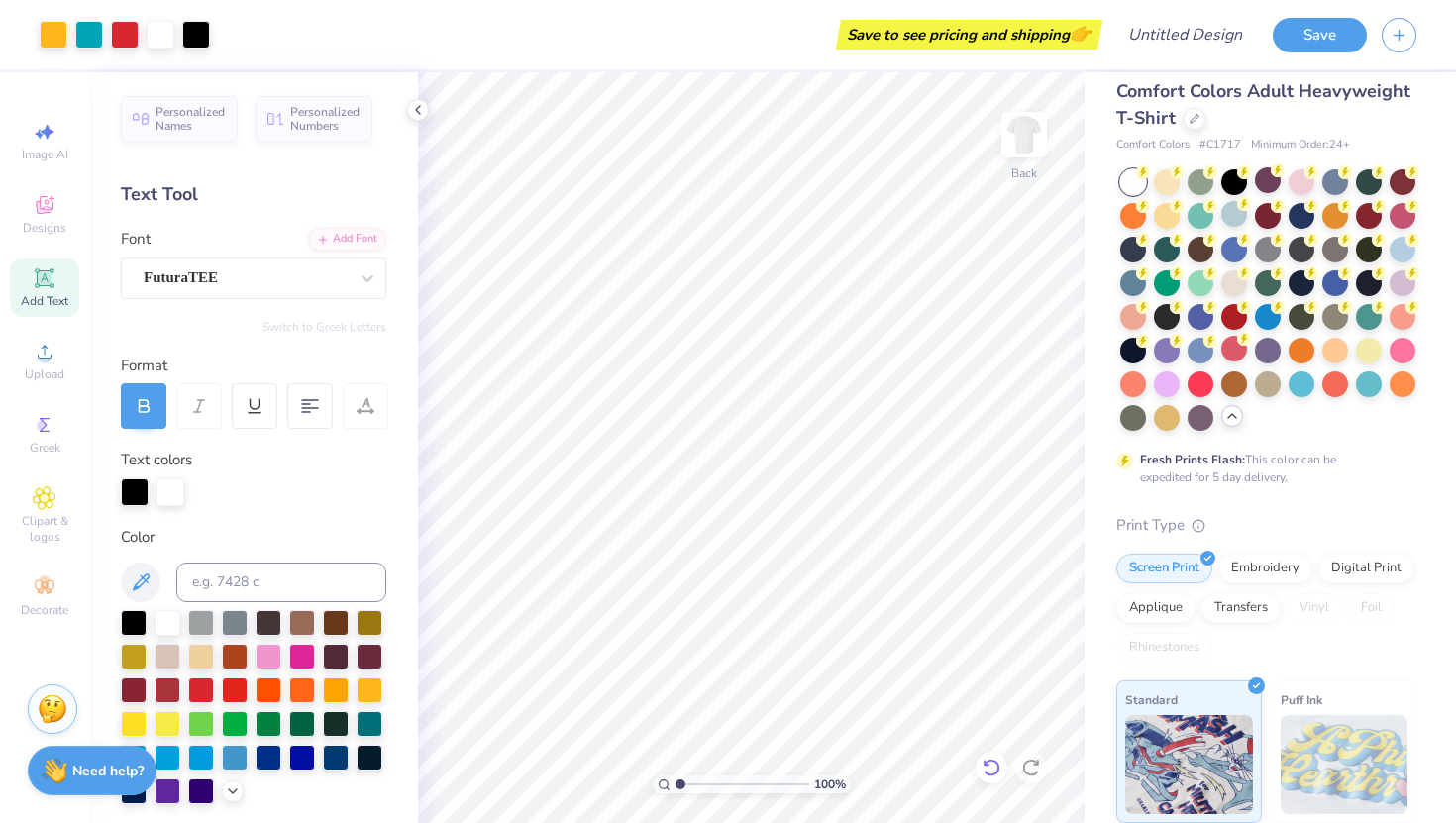 click 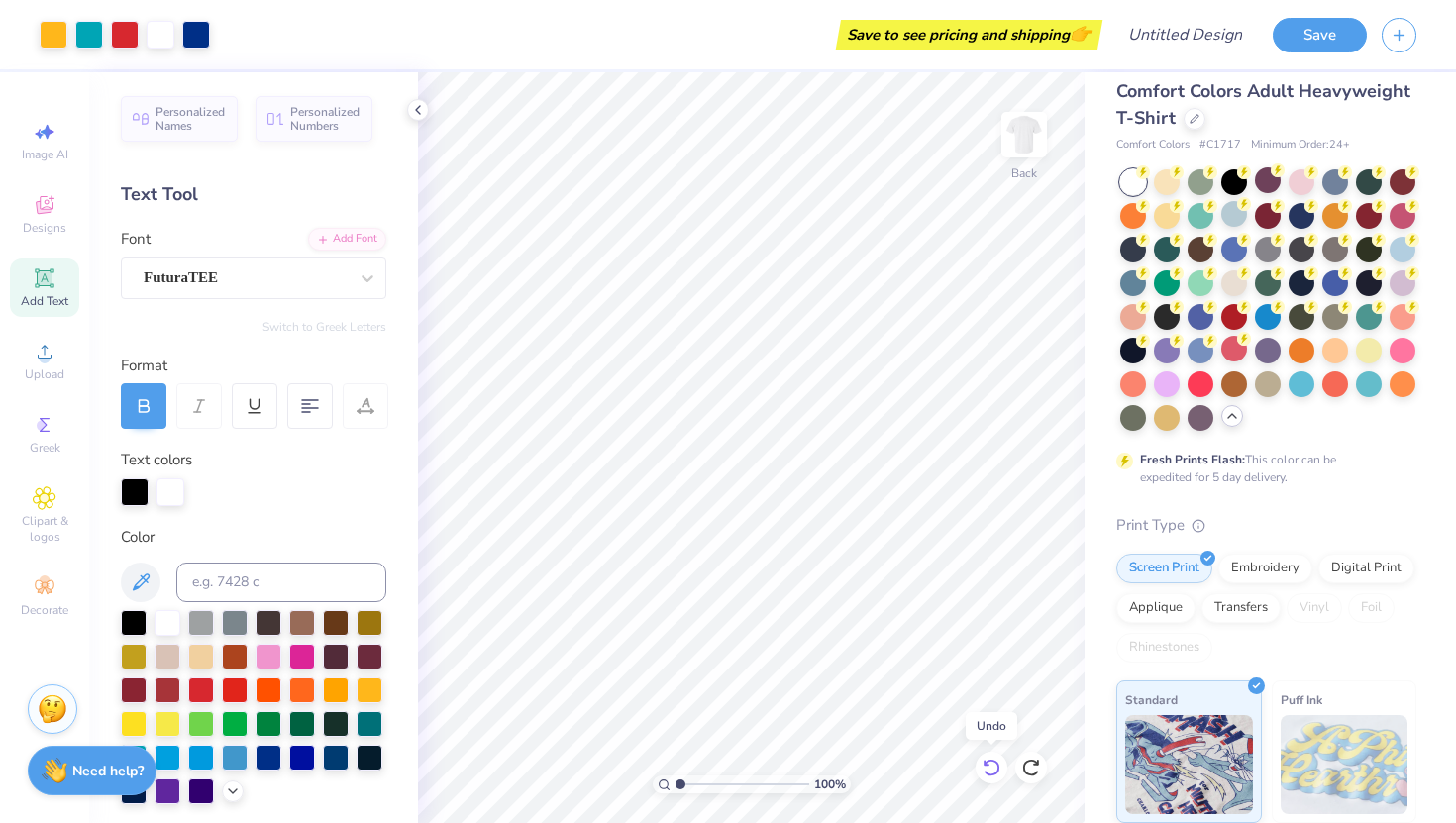 click 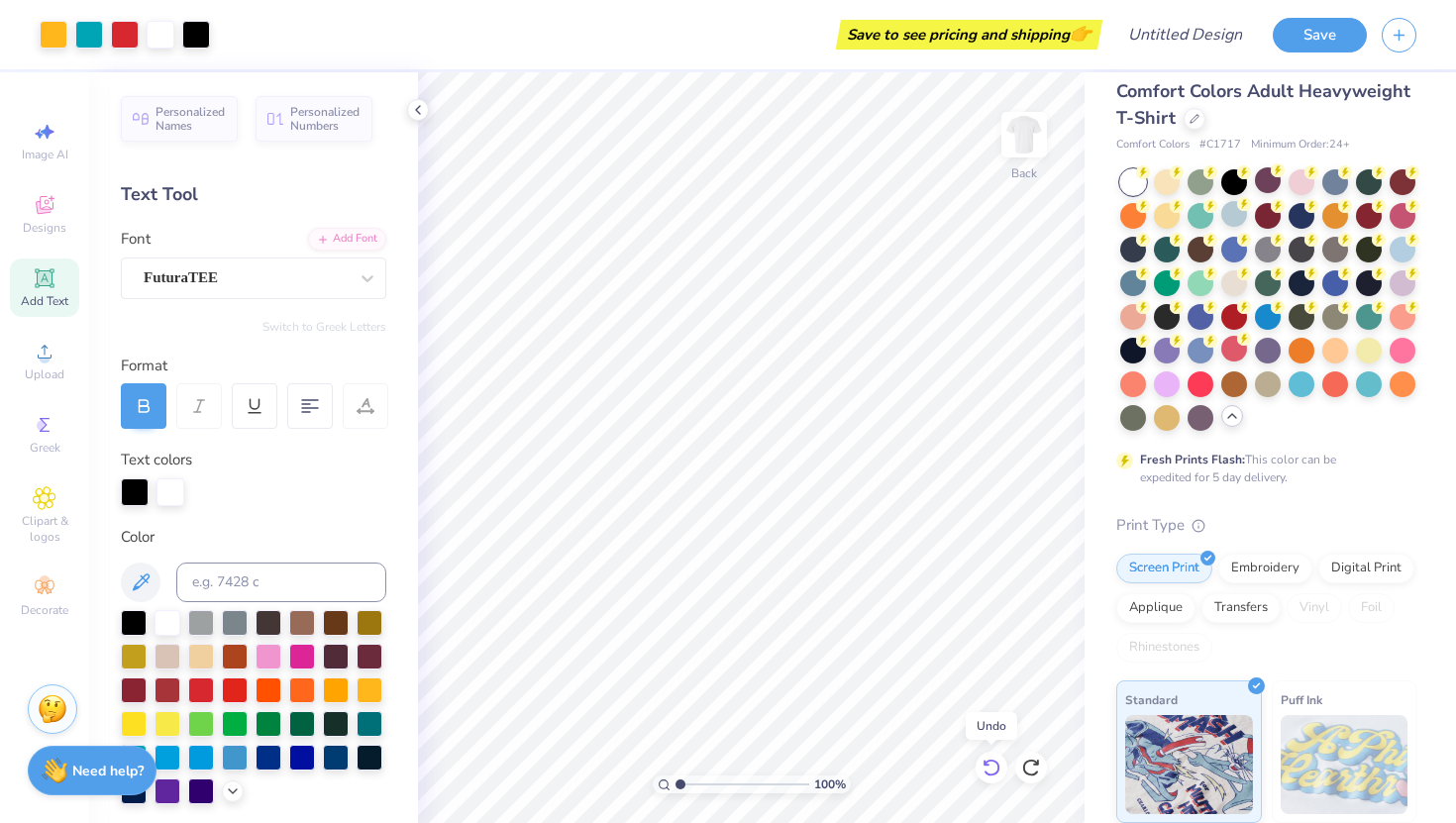 click 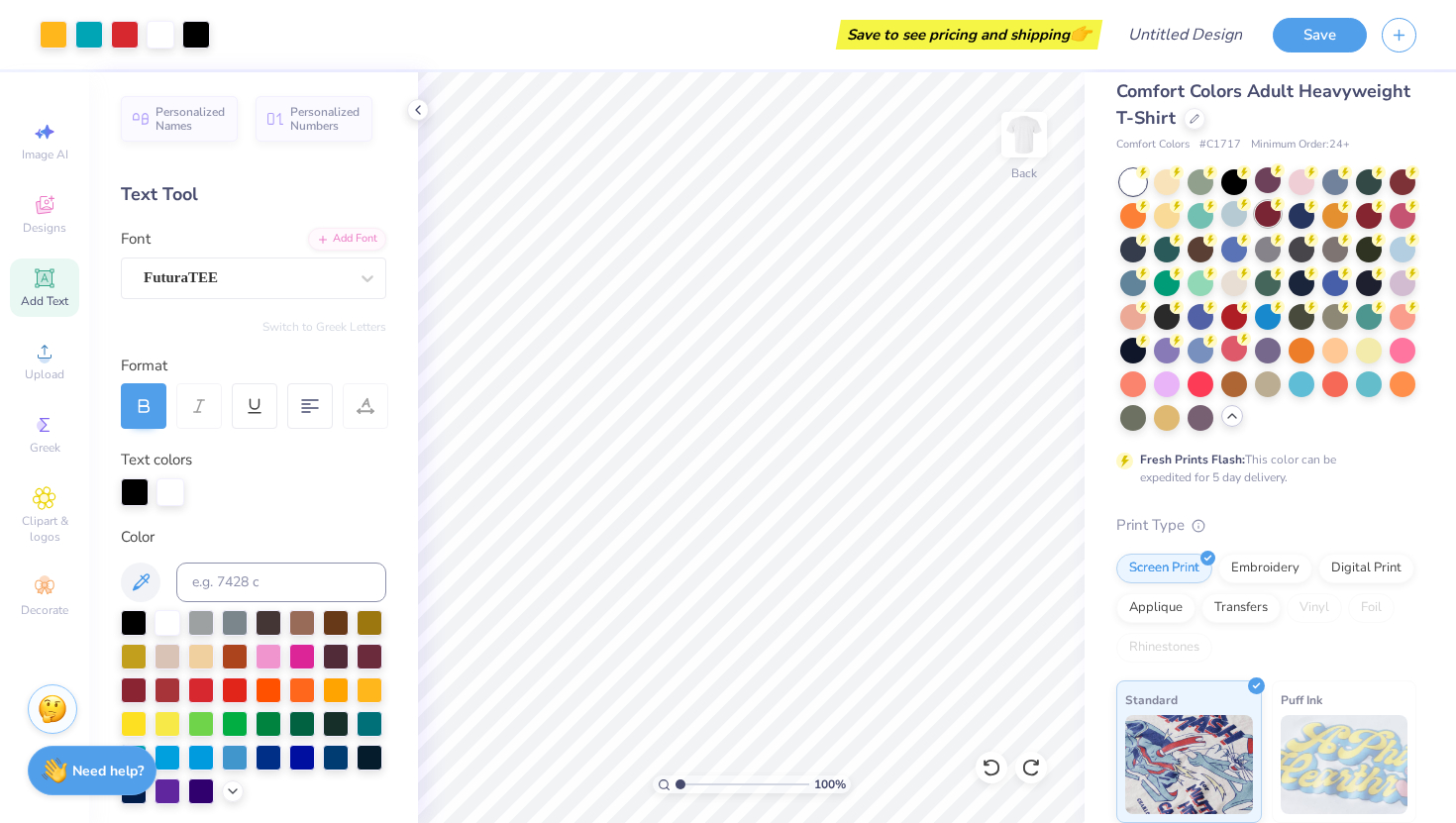 click 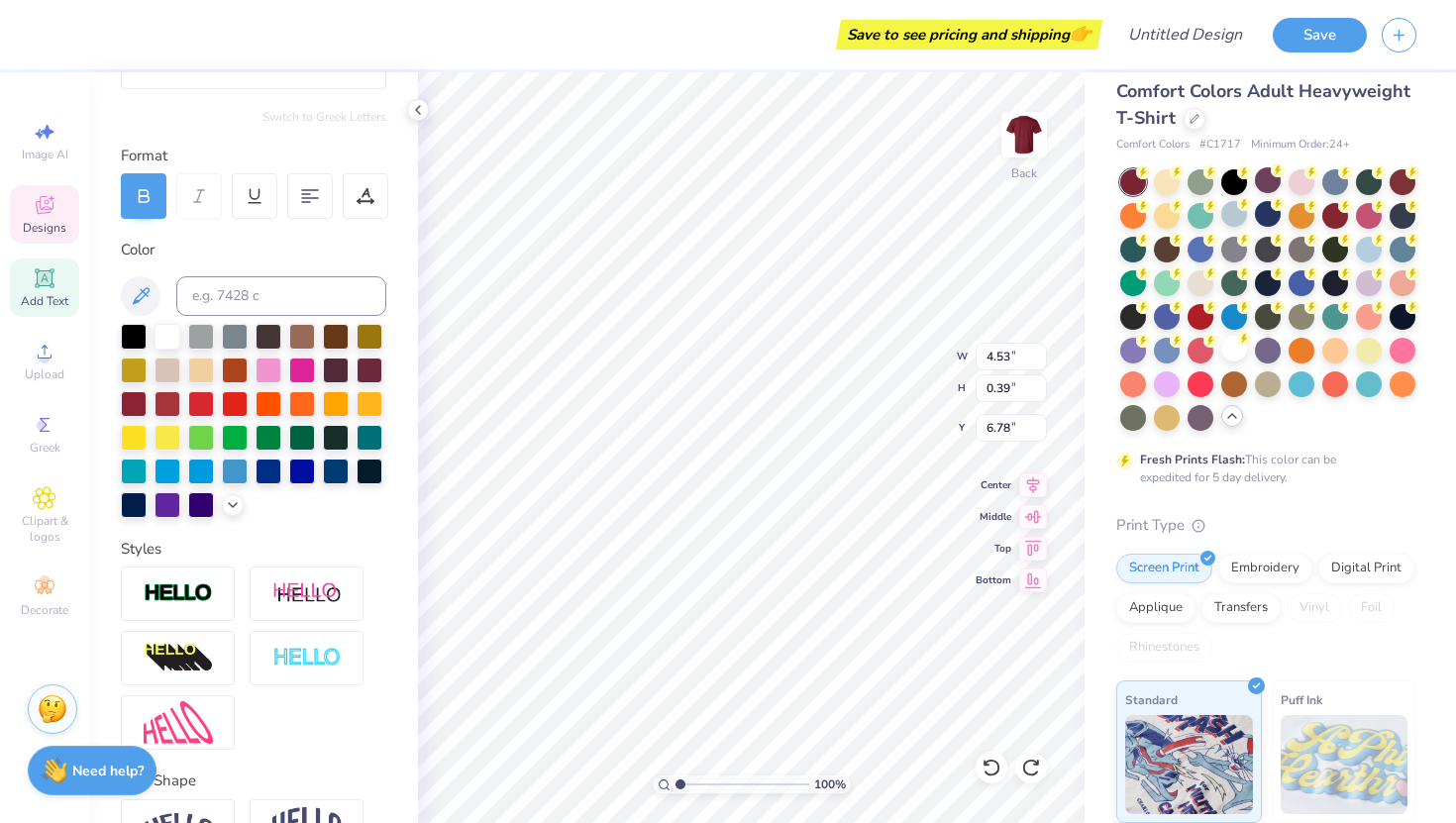 scroll, scrollTop: 0, scrollLeft: 0, axis: both 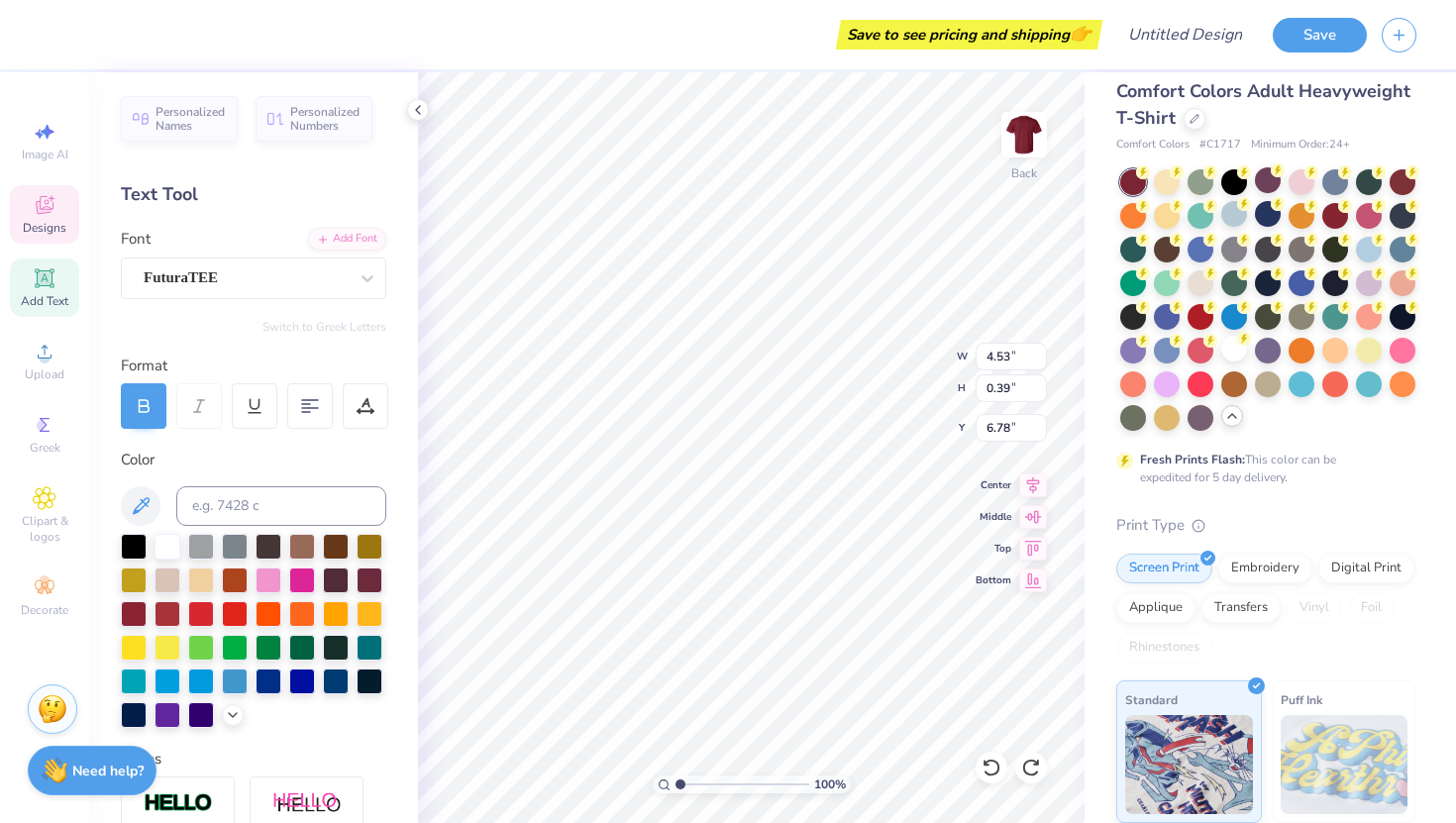 click on "Add Text" at bounding box center (45, 301) 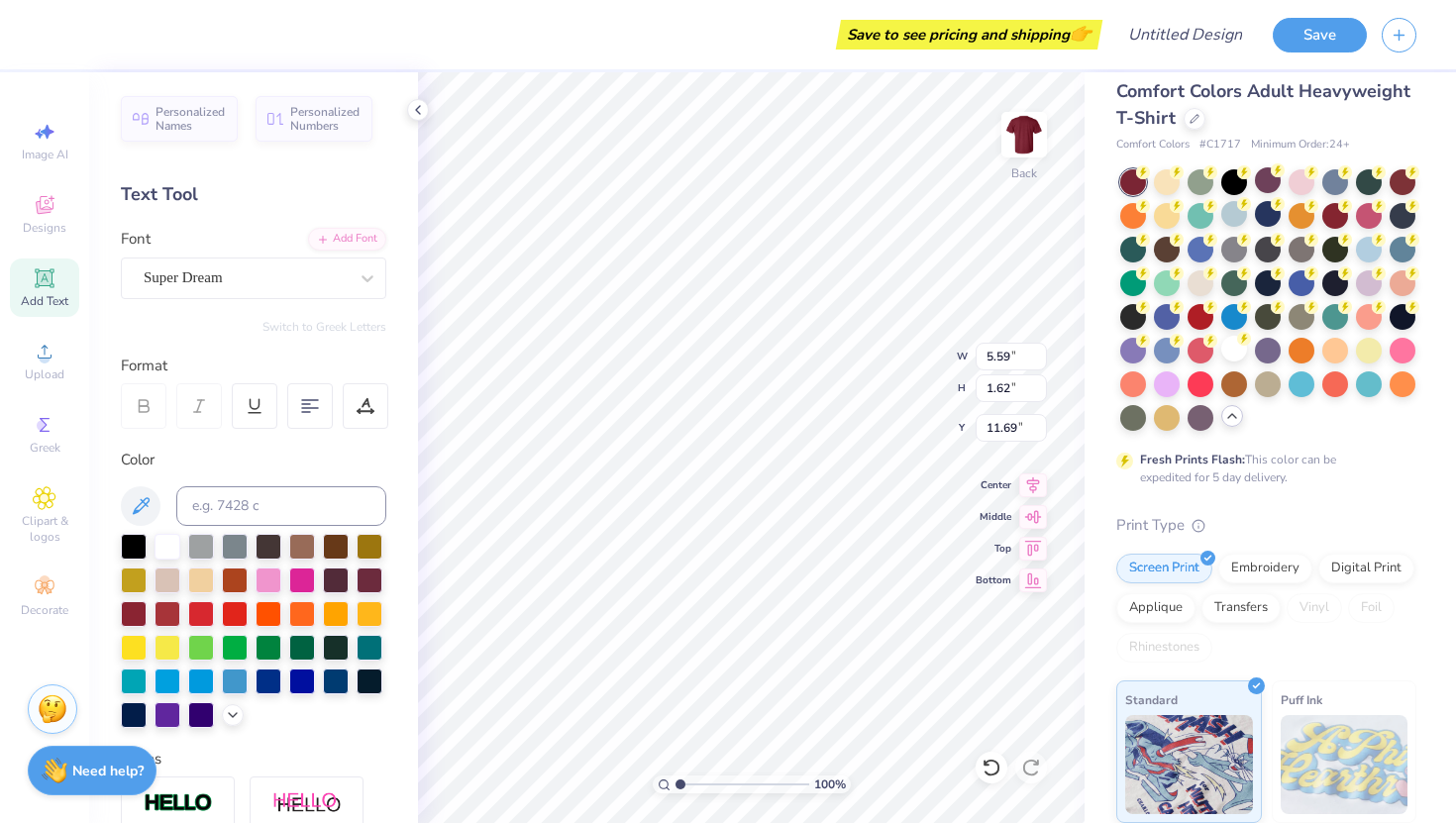 type on "5.59" 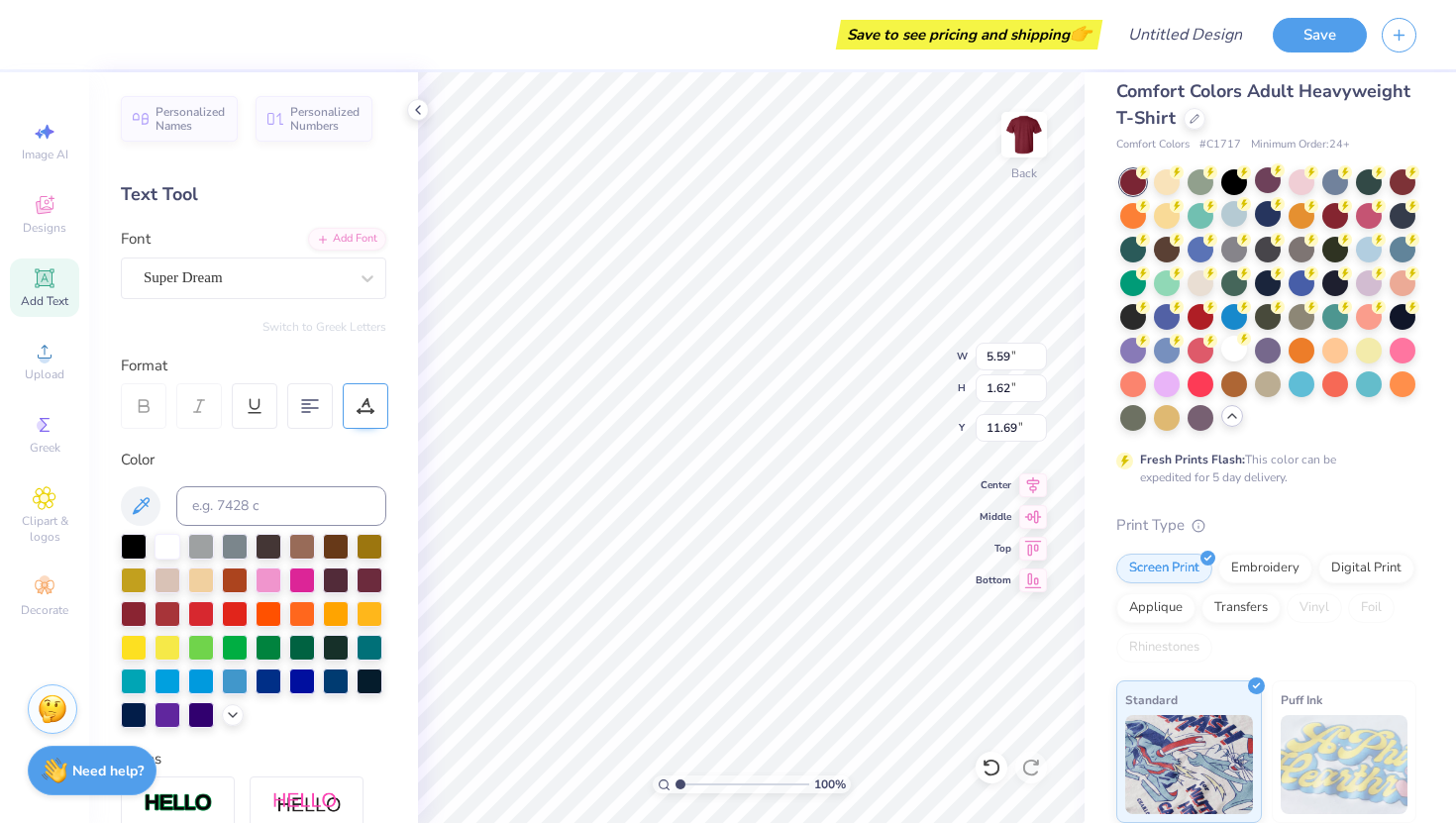 type on "4.53" 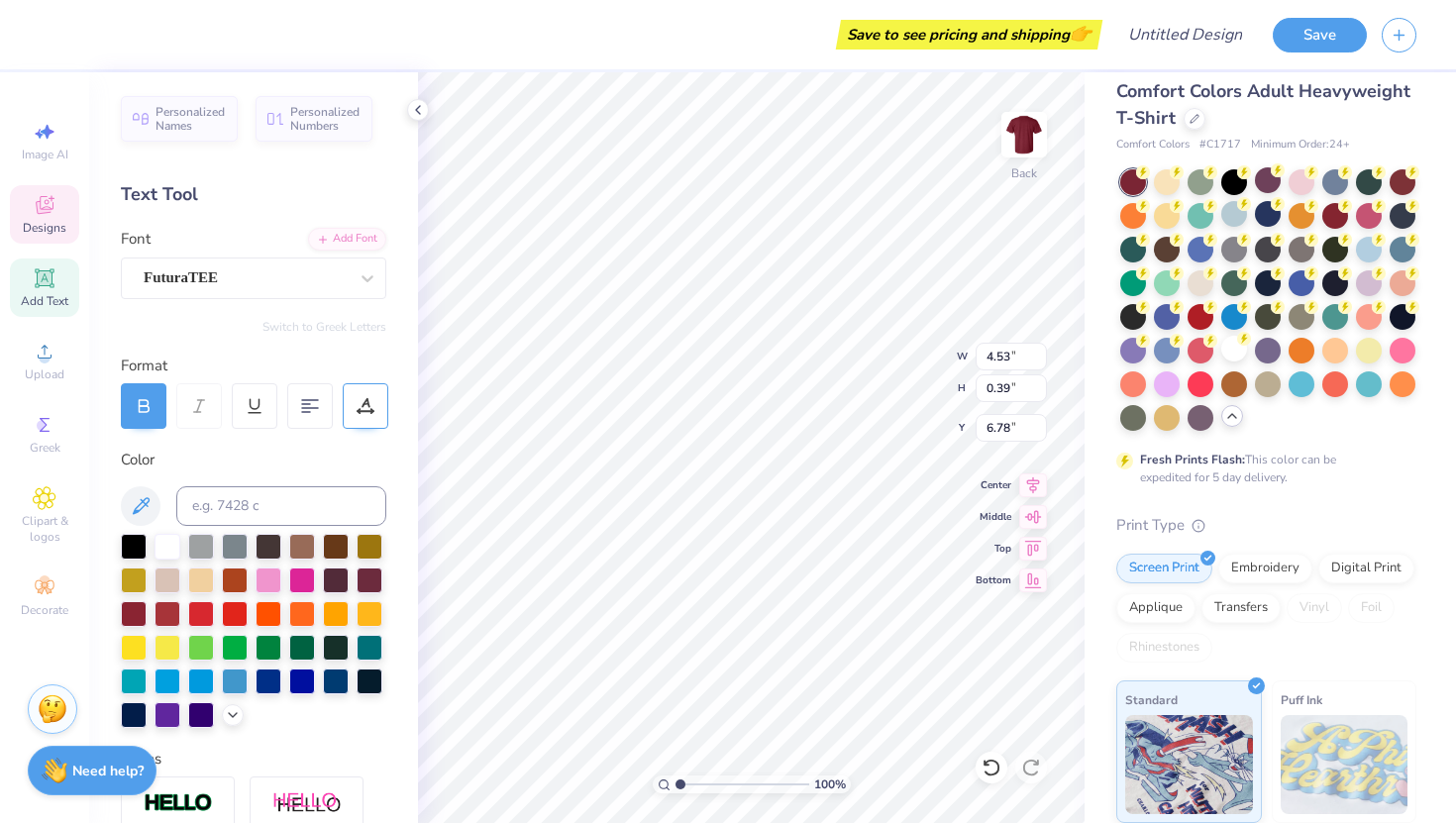 type on "5.59" 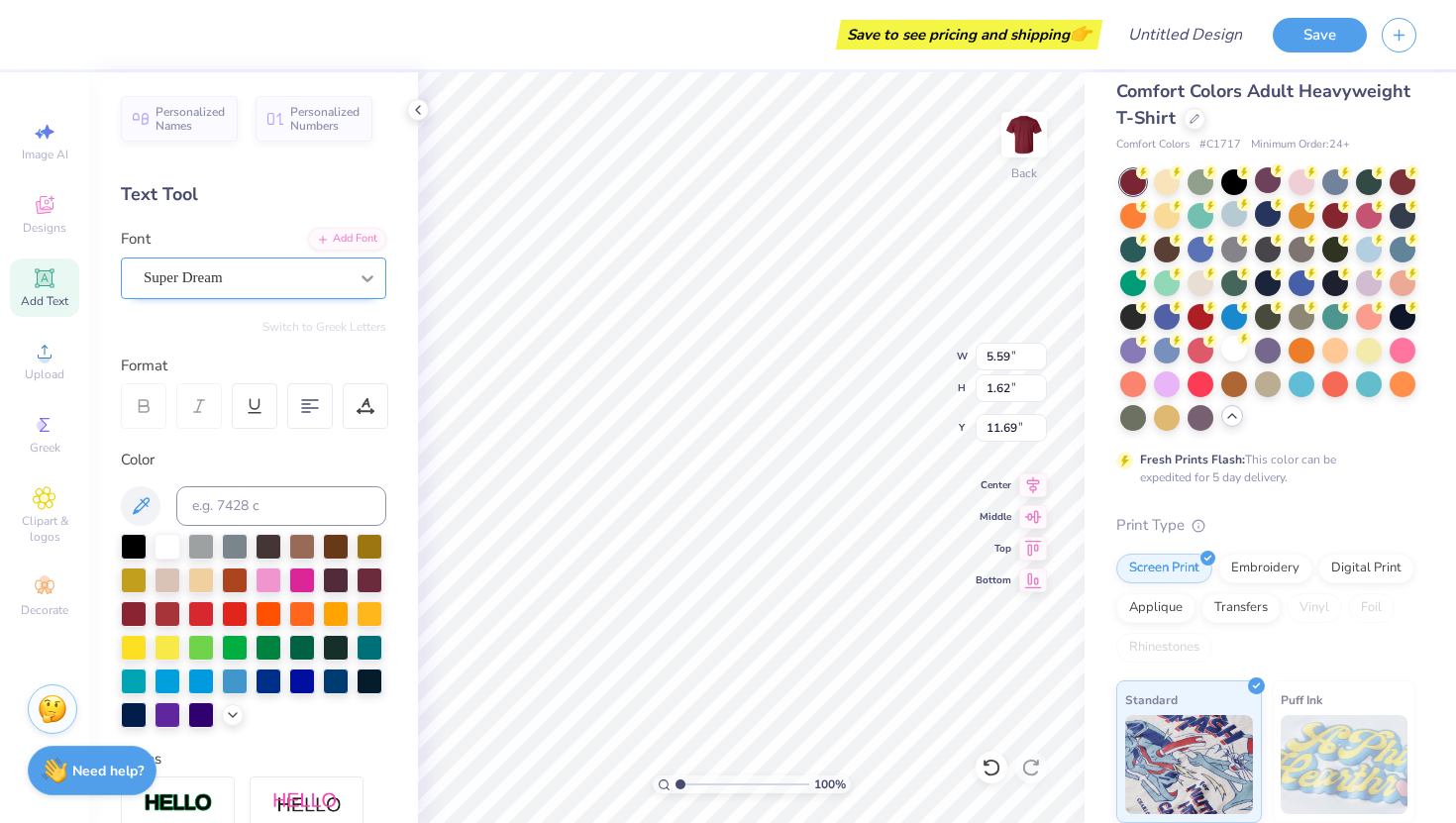 click 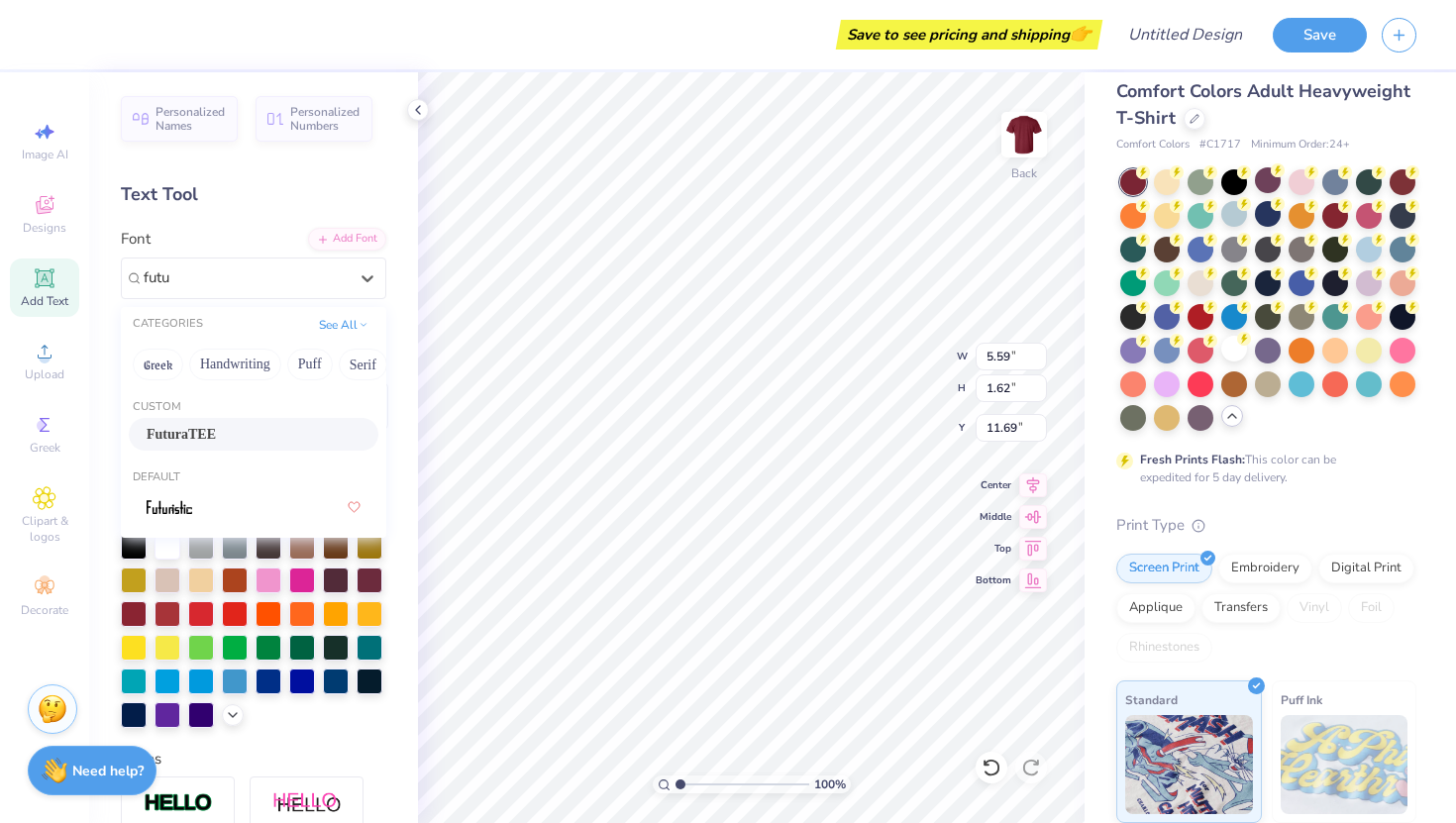 click on "FuturaTEE" at bounding box center (254, 434) 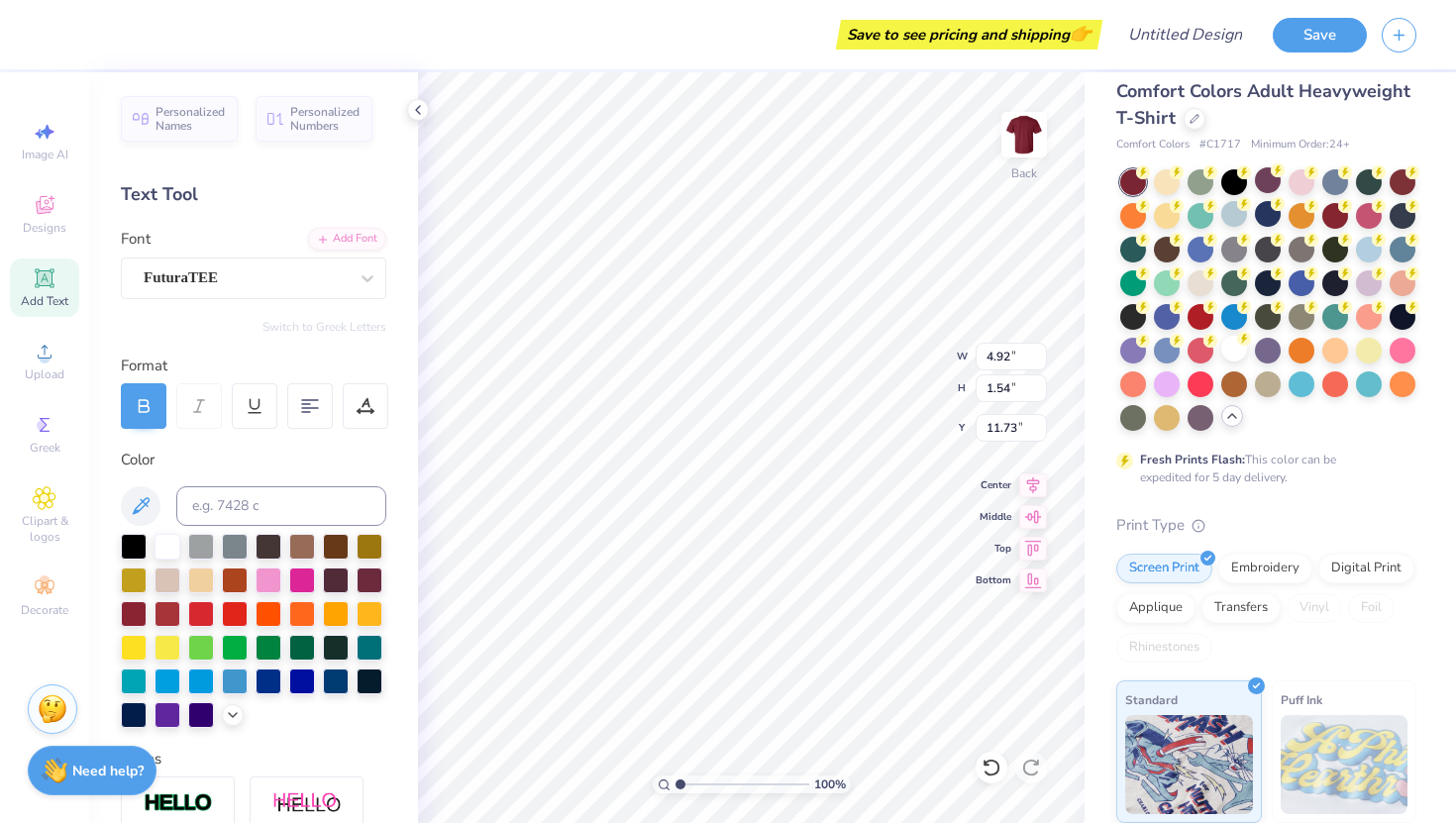 type on "4.53" 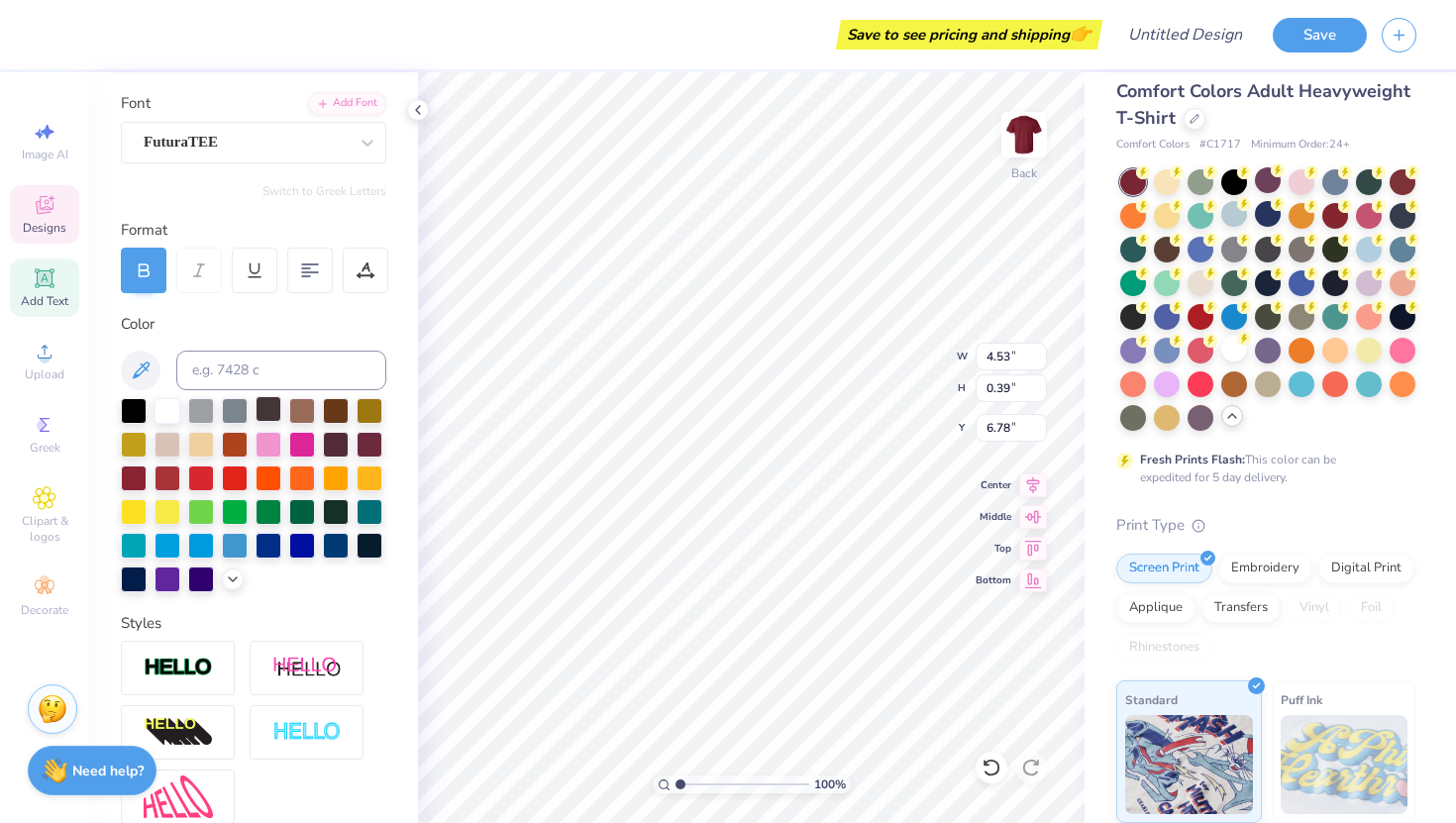scroll, scrollTop: 0, scrollLeft: 0, axis: both 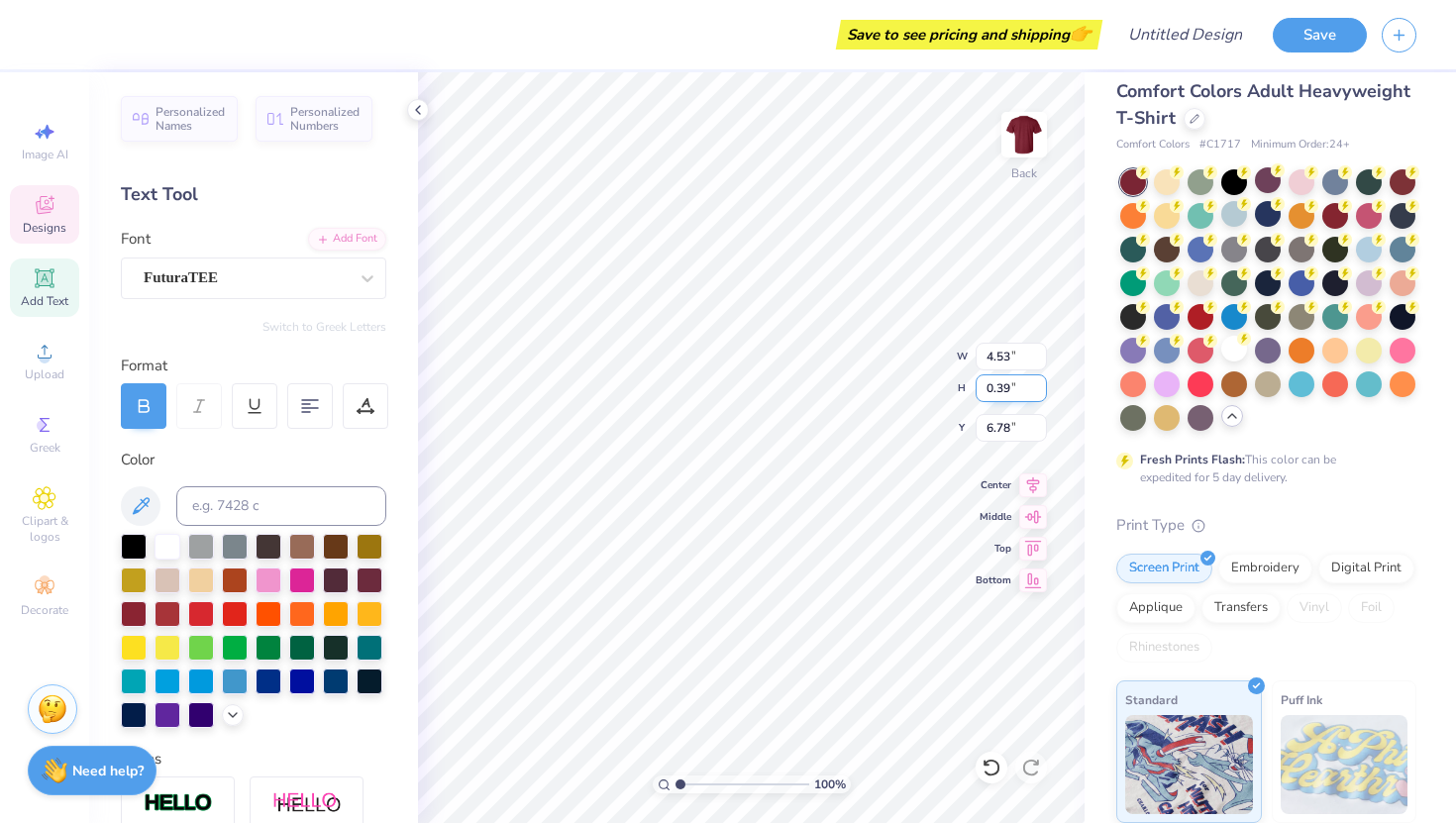 type on "4.92" 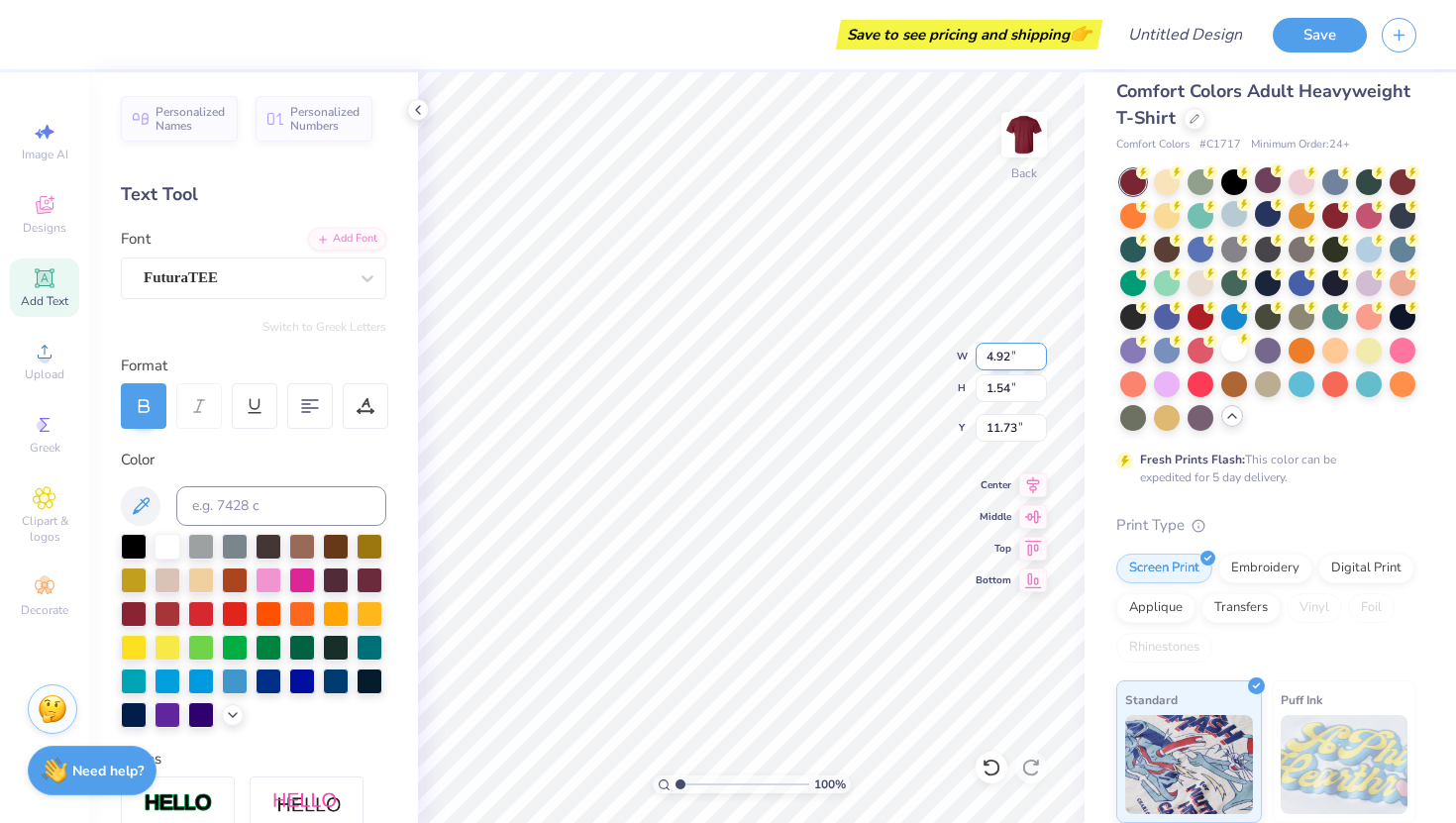 click on "4.92" at bounding box center [1011, 357] 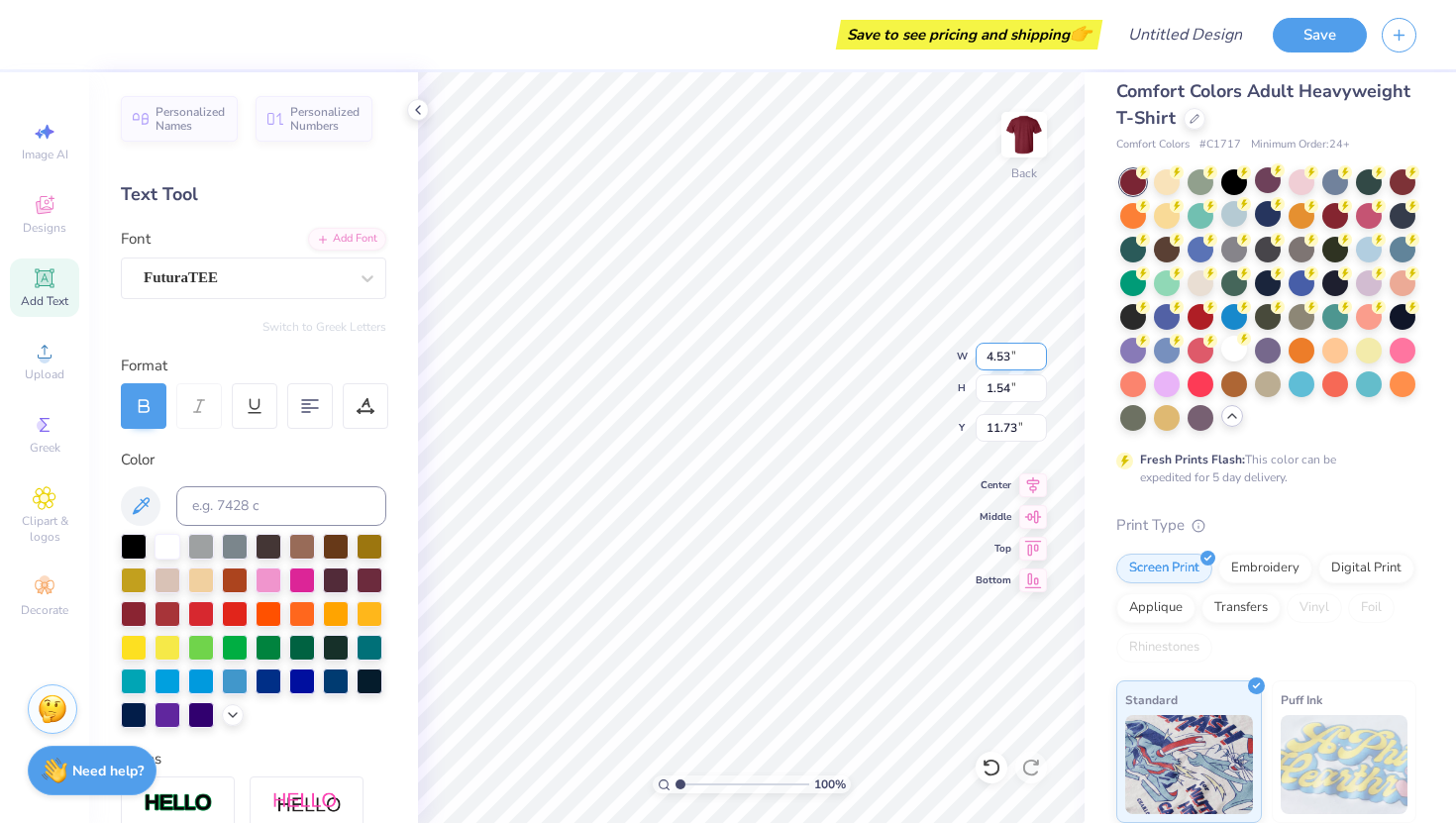 type on "4.53" 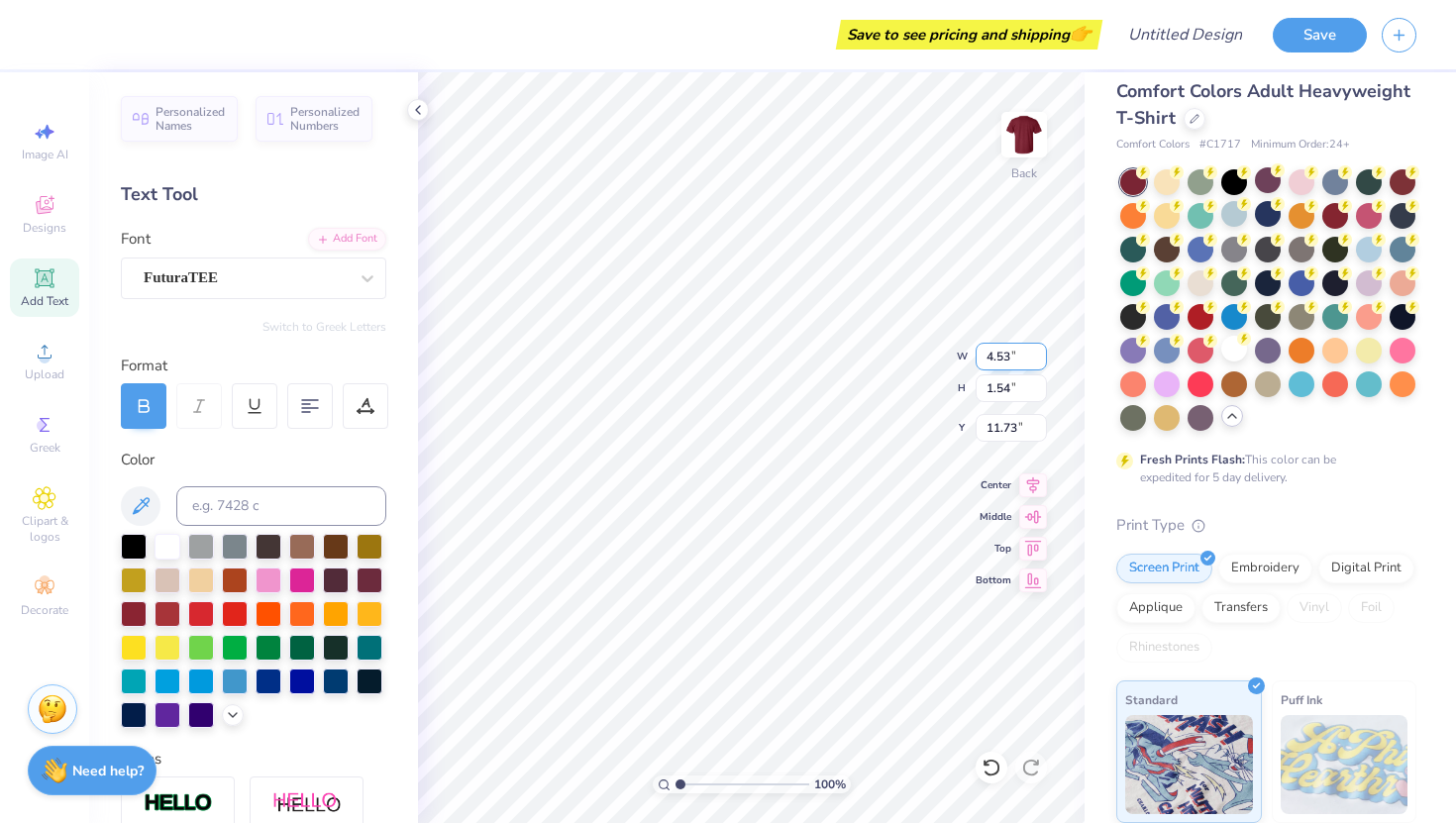 type on "1.42" 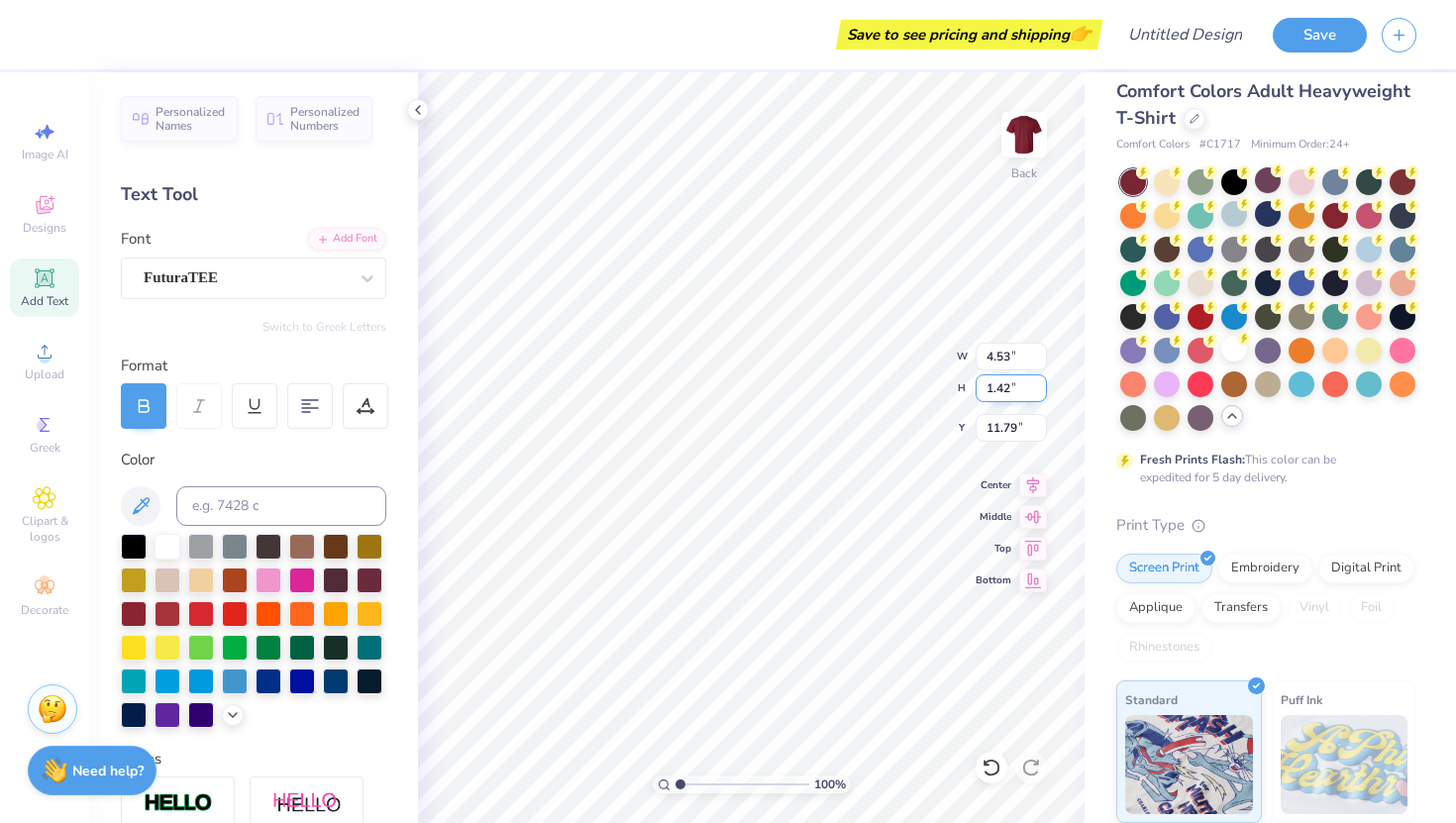 type on "0.39" 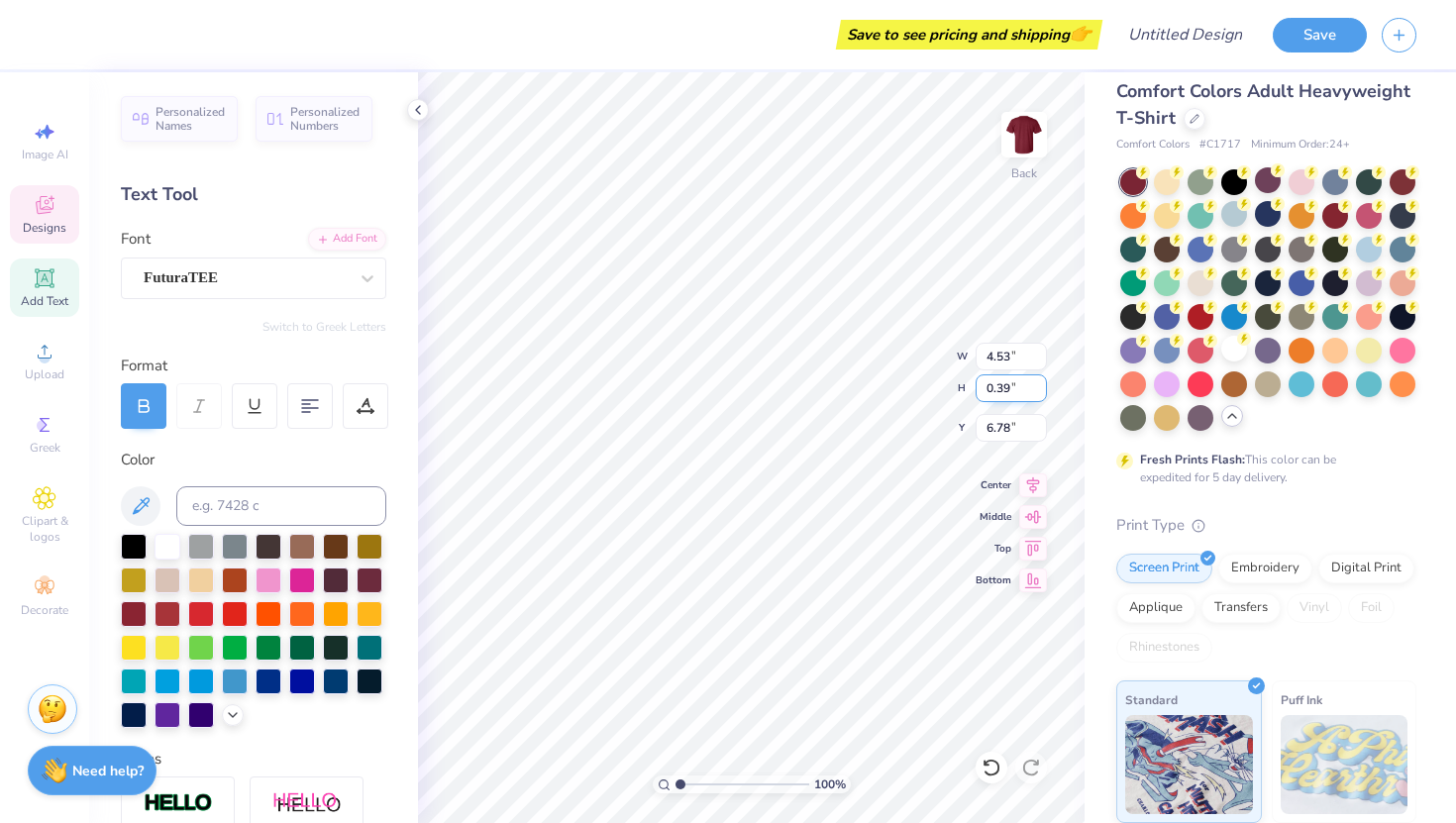 type on "1.42" 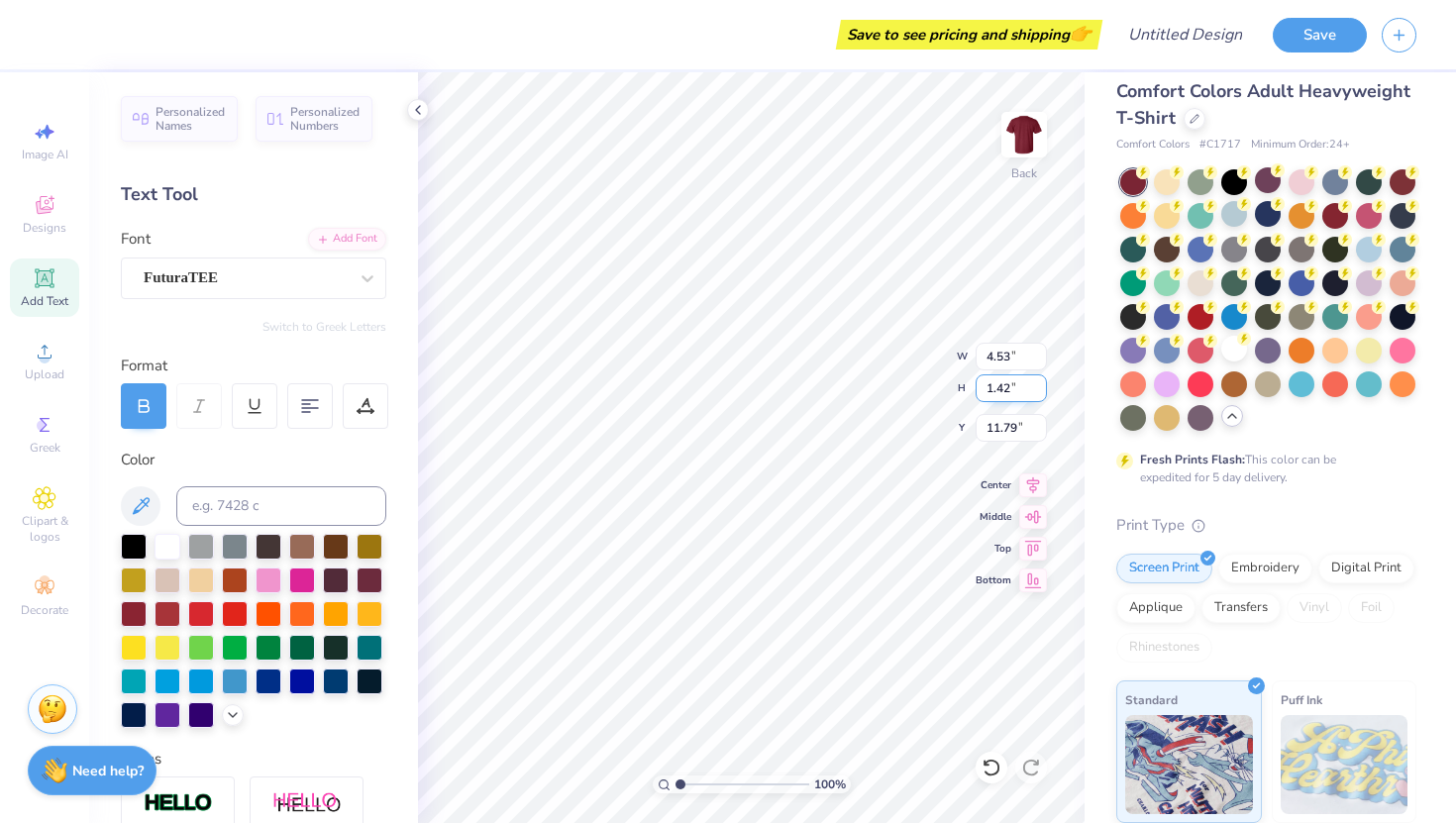 drag, startPoint x: 1008, startPoint y: 389, endPoint x: 976, endPoint y: 389, distance: 32 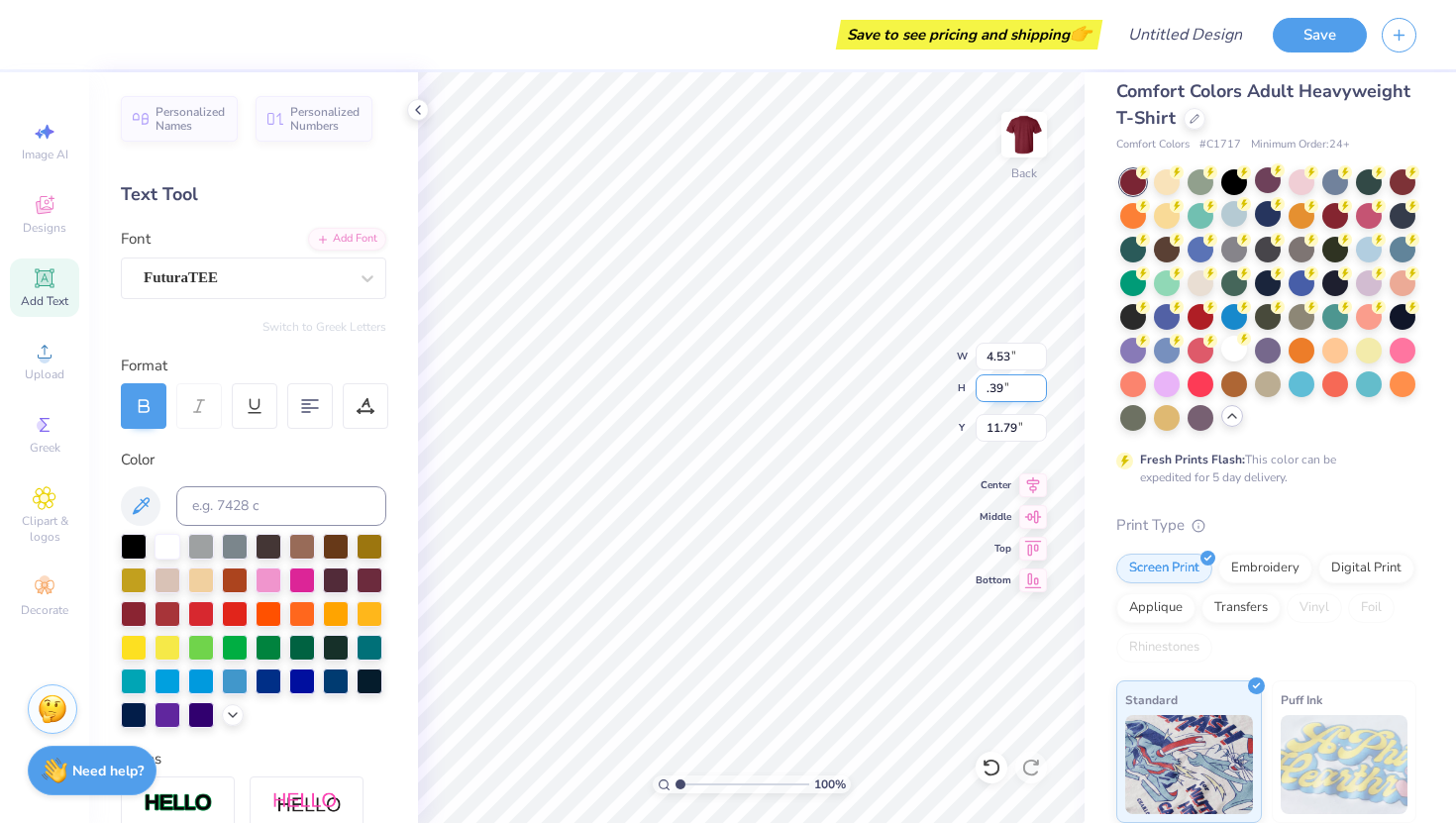 type on ".39" 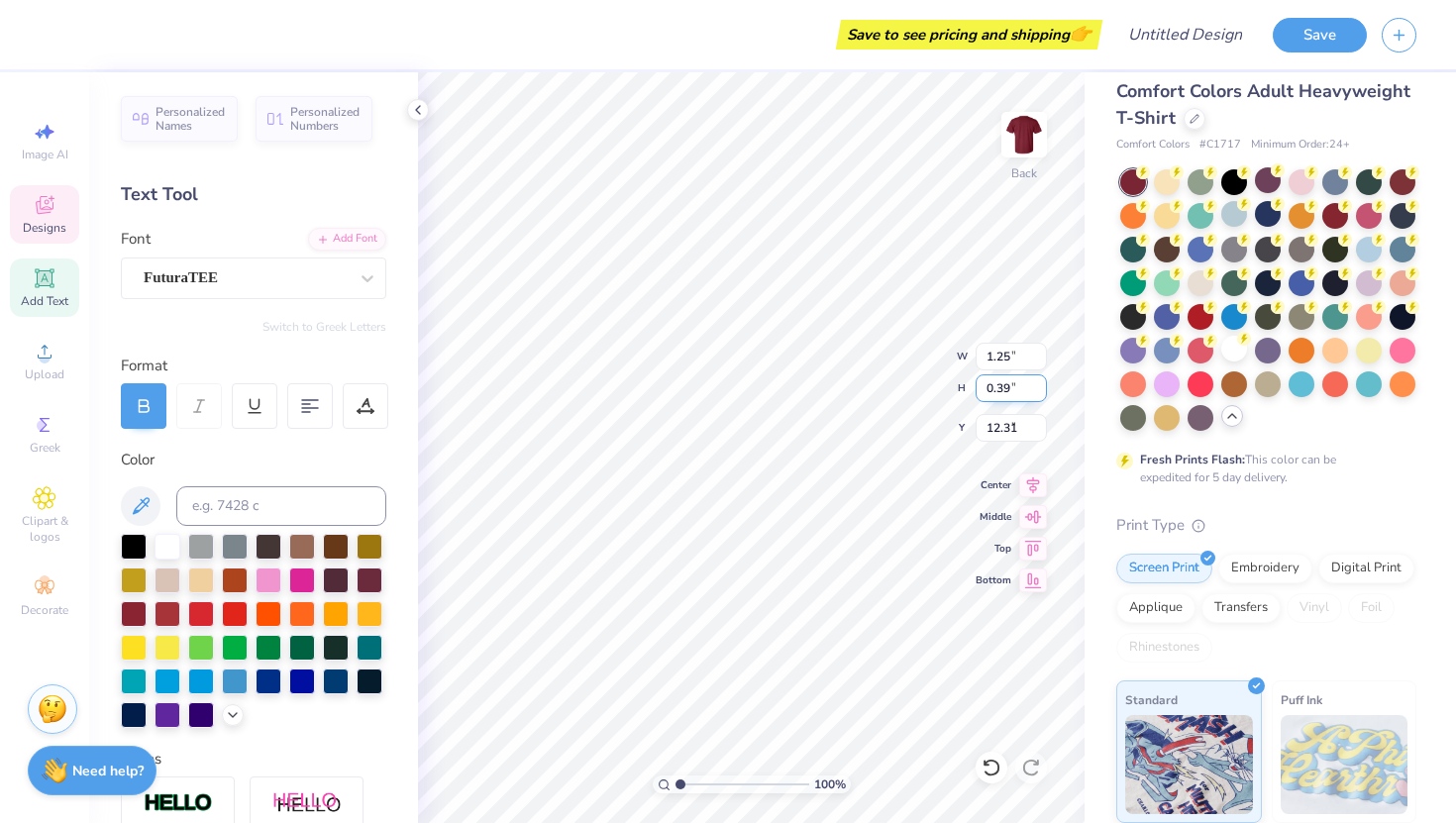 type on "4.53" 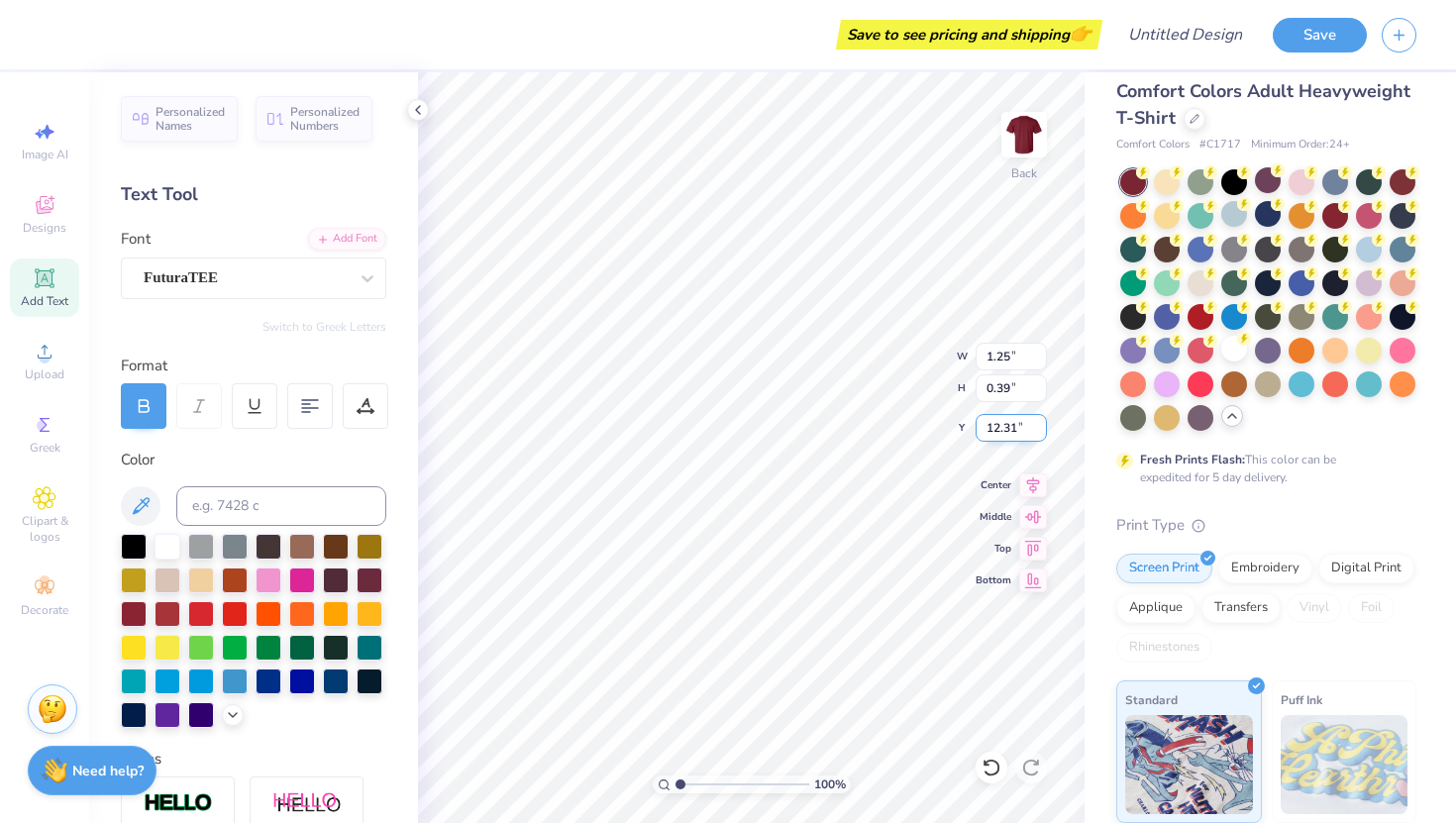 click on "100  % Back W 1.25 1.25 " H 0.39 0.39 " Y 12.31 12.31 " Center Middle Top Bottom" at bounding box center [751, 448] 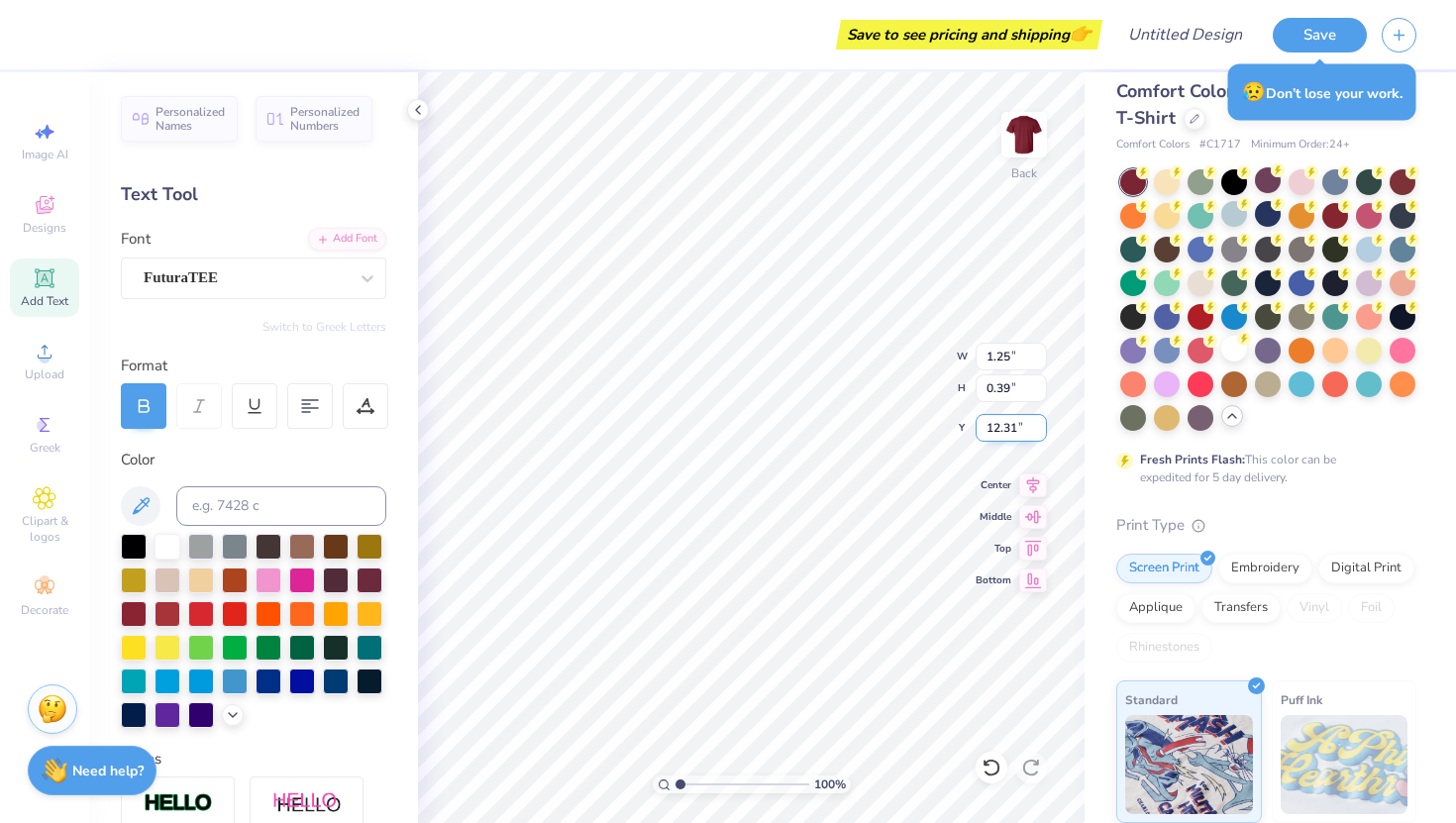 click on "12.31" at bounding box center [1011, 428] 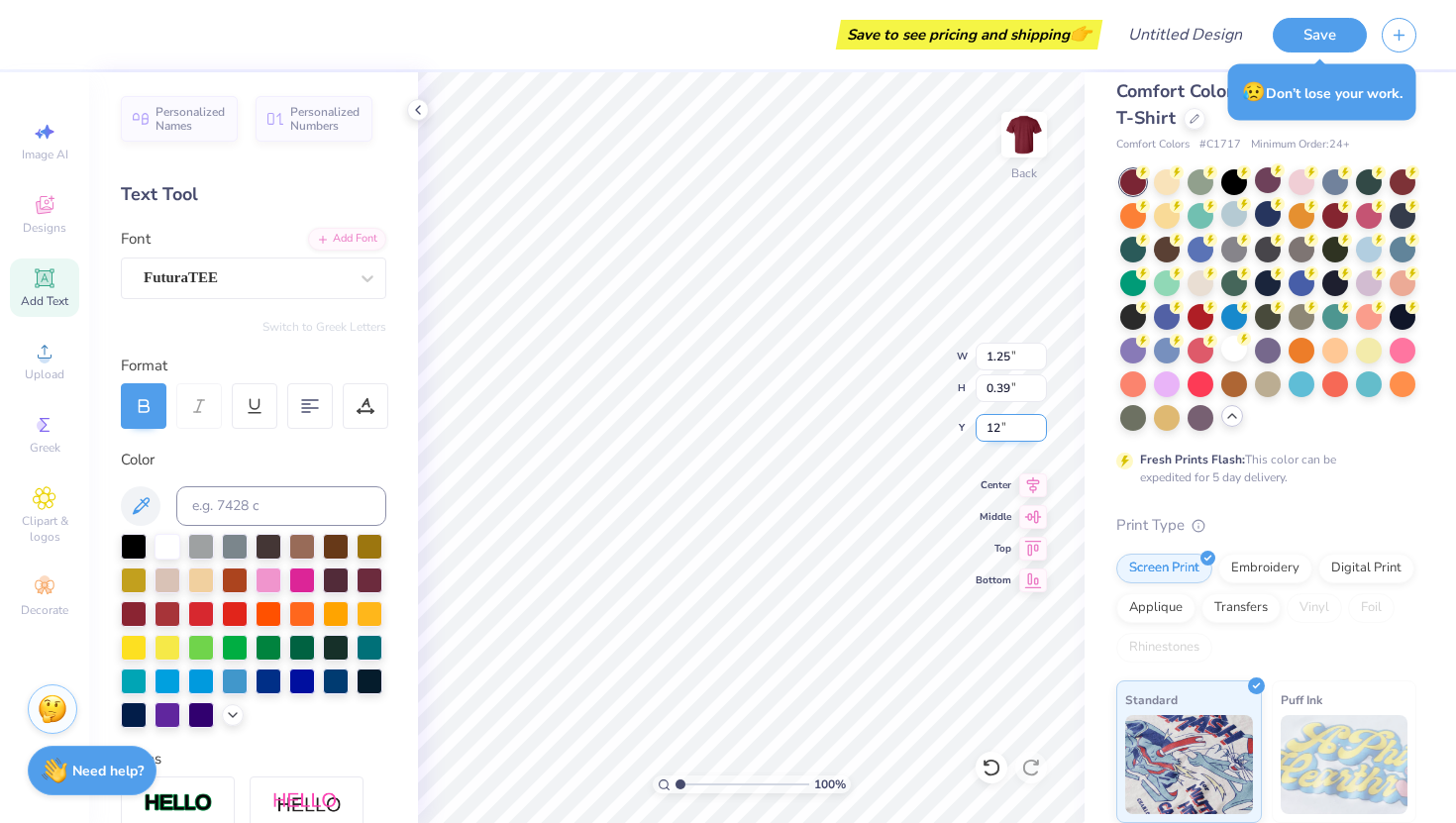 type on "1" 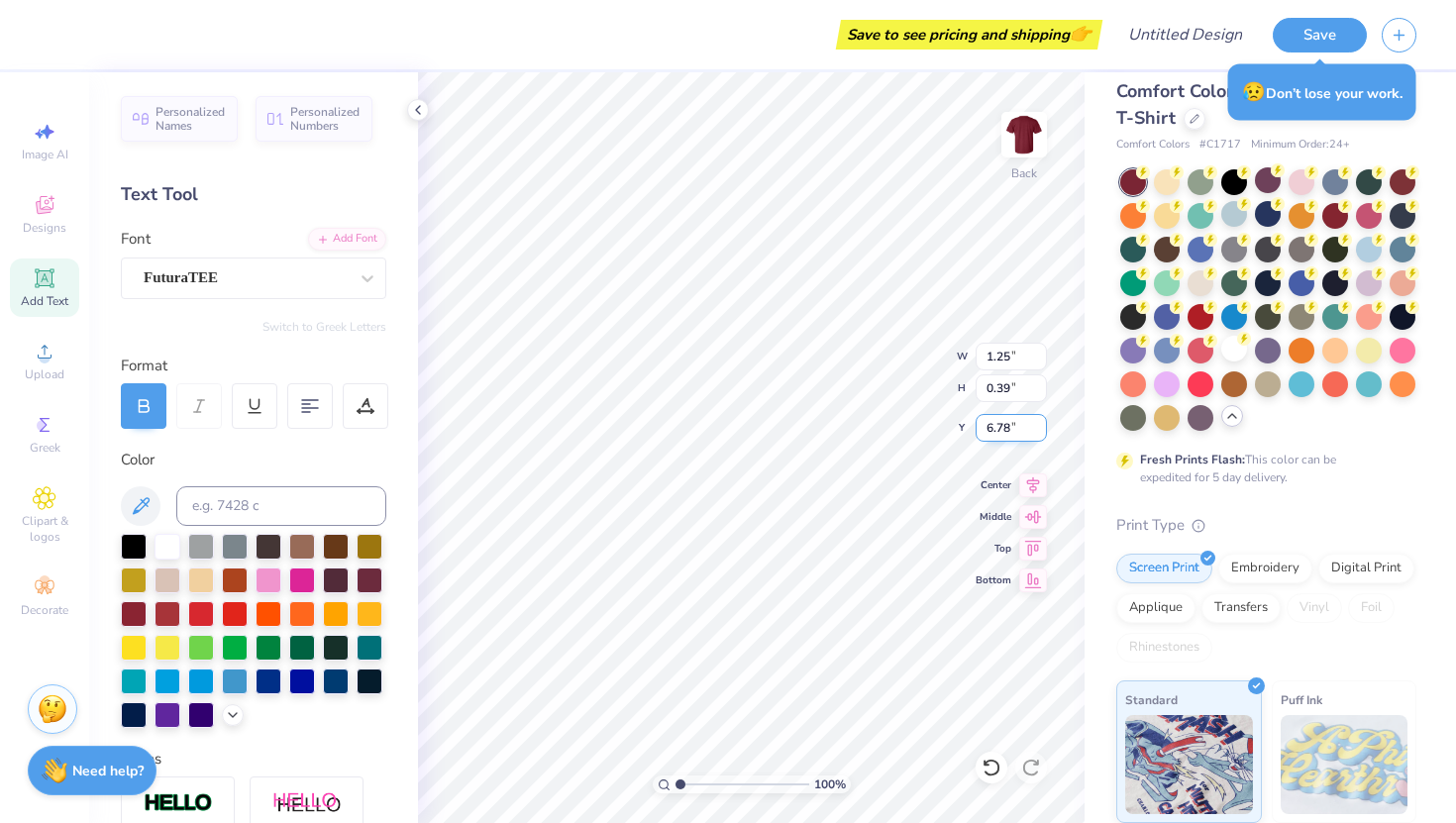 type on "6.78" 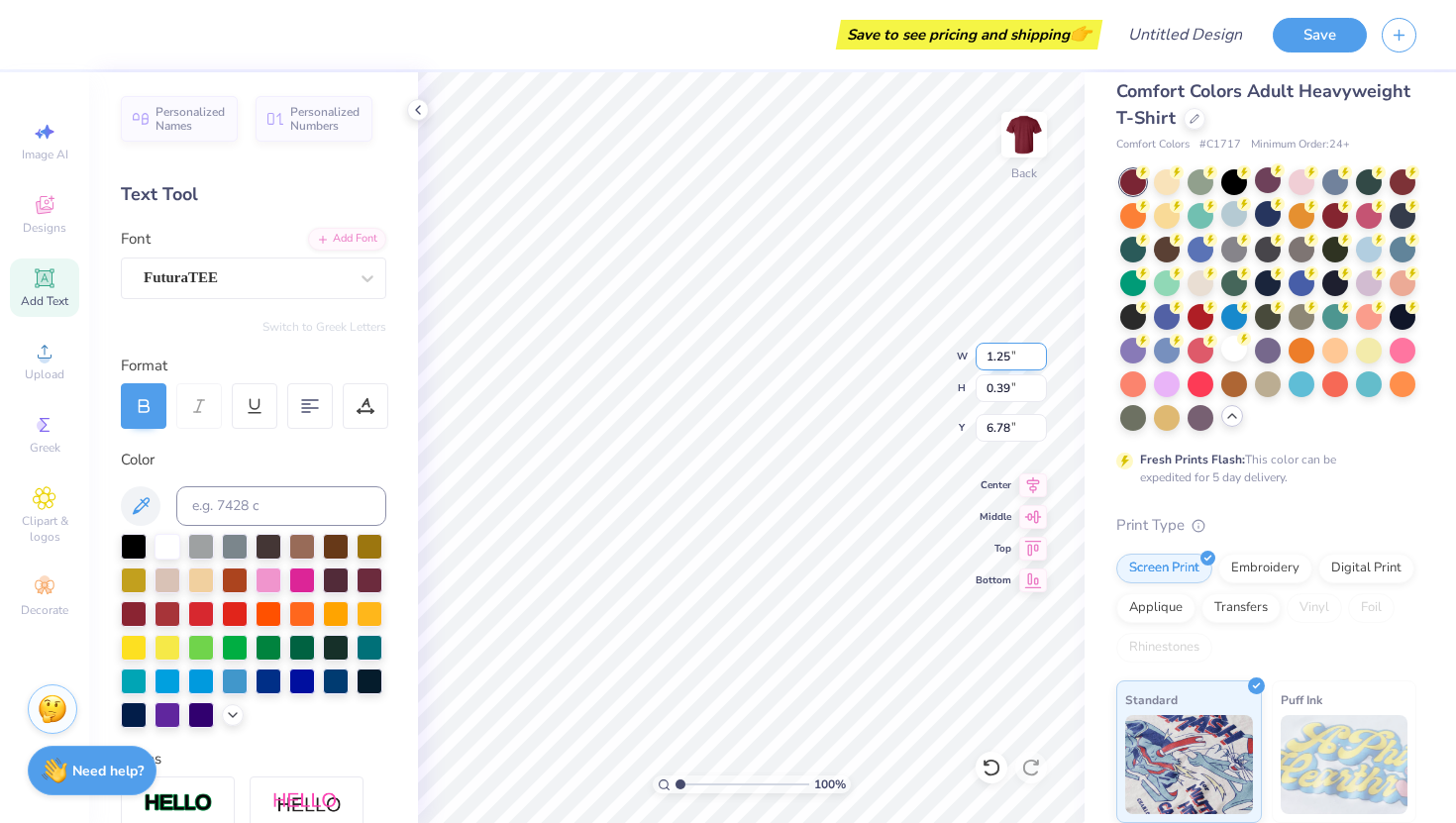 scroll, scrollTop: 0, scrollLeft: 0, axis: both 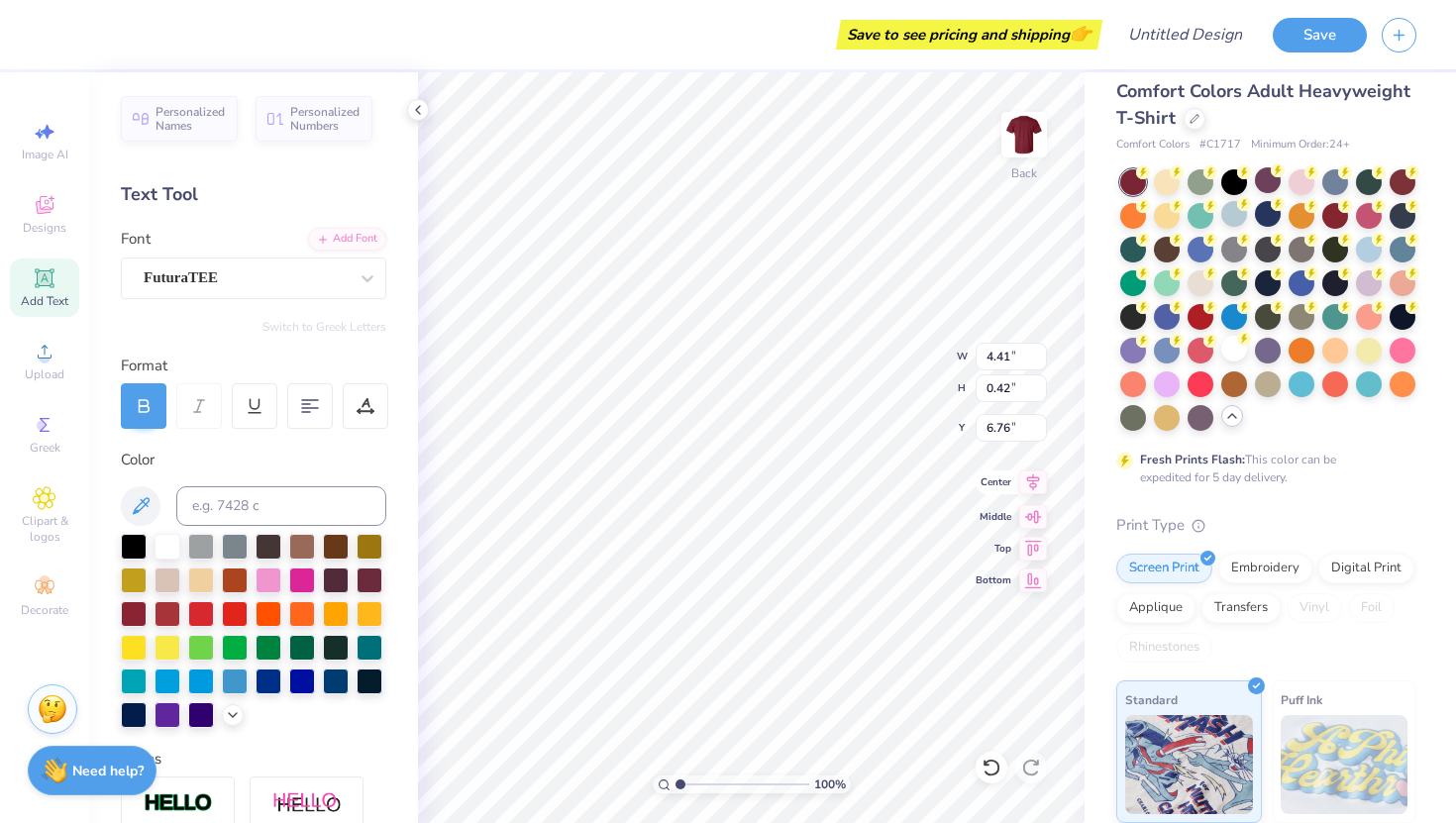 click on "Center" at bounding box center [993, 482] 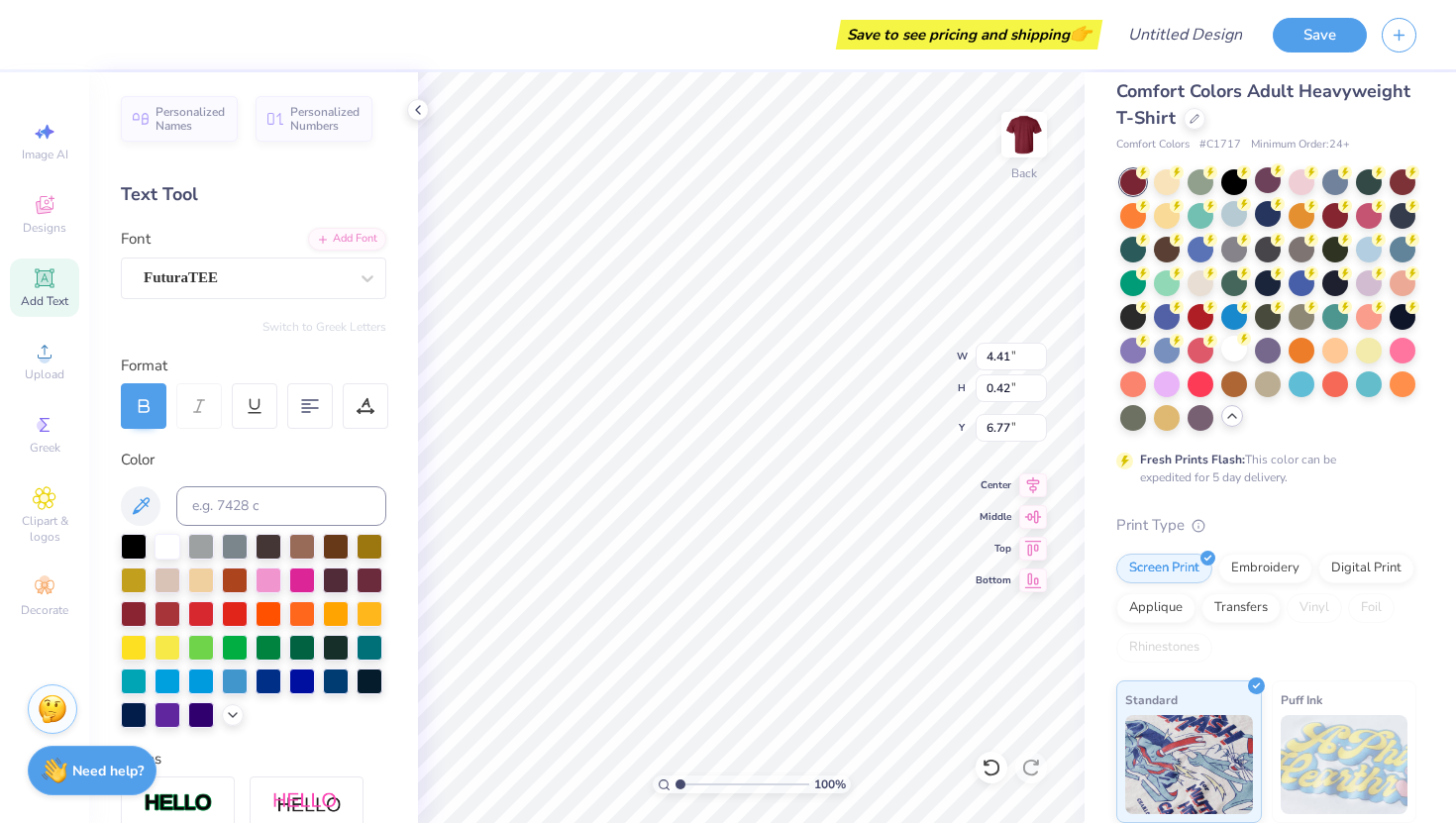type on "4.10" 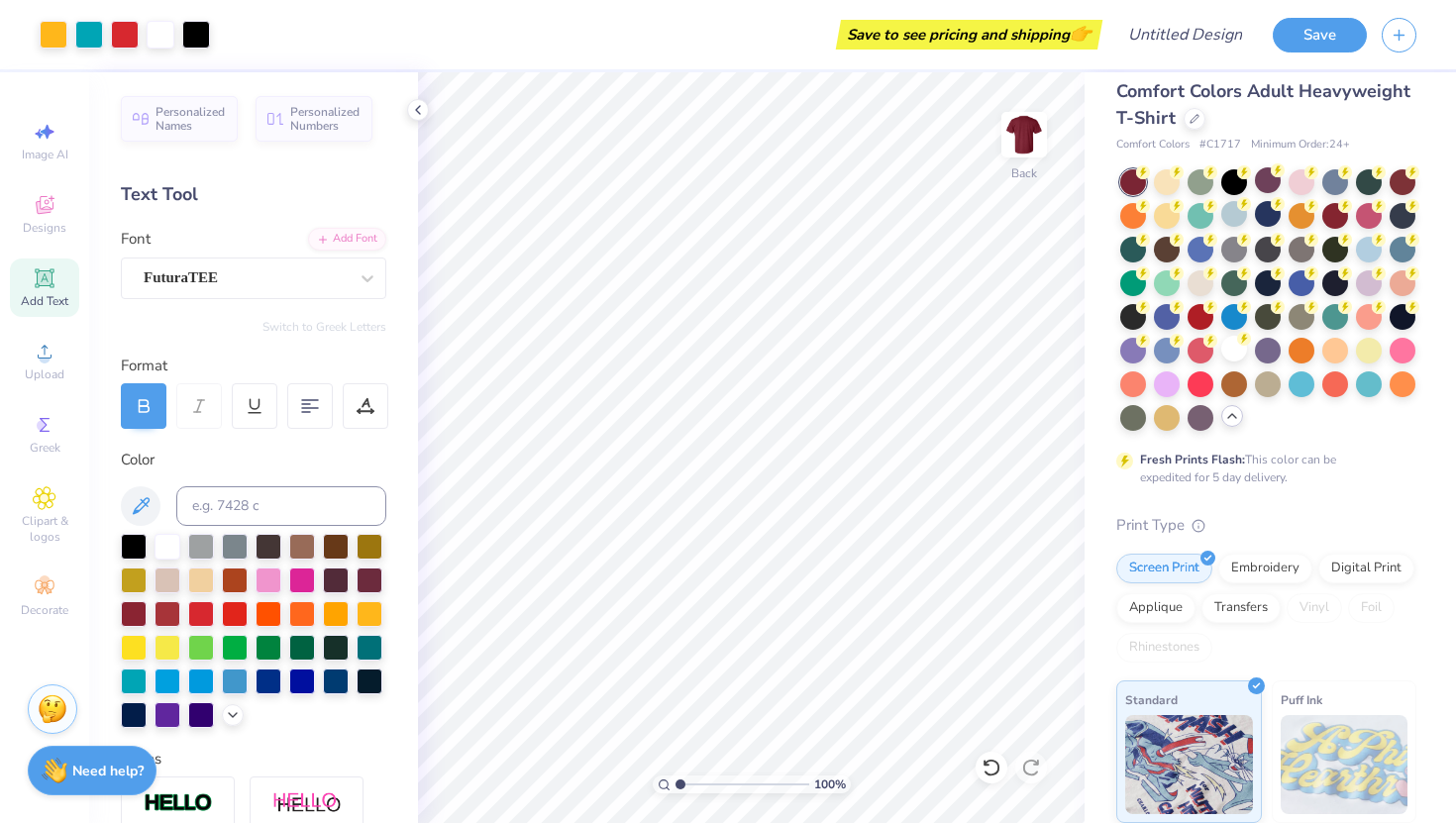 click 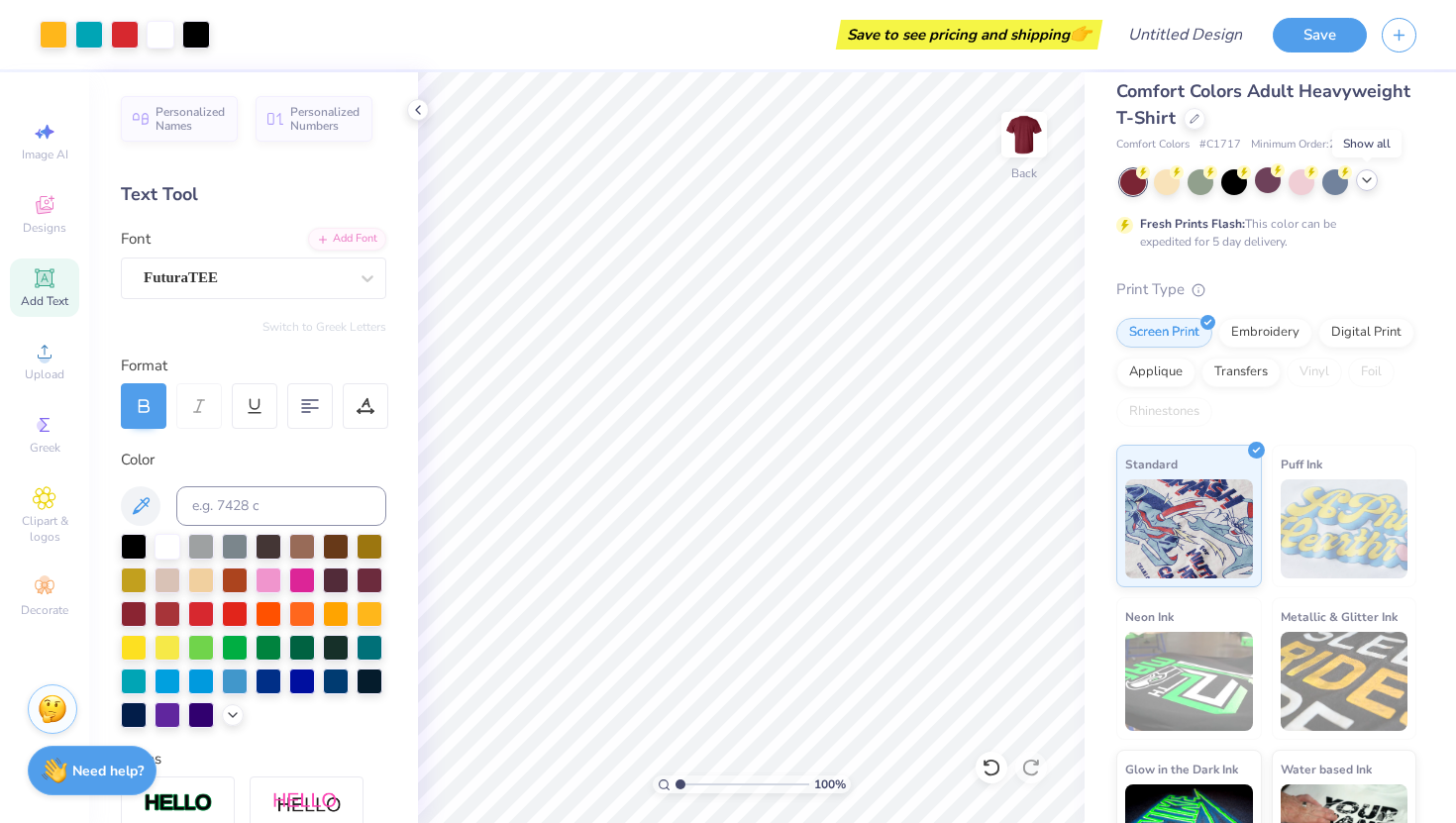 click 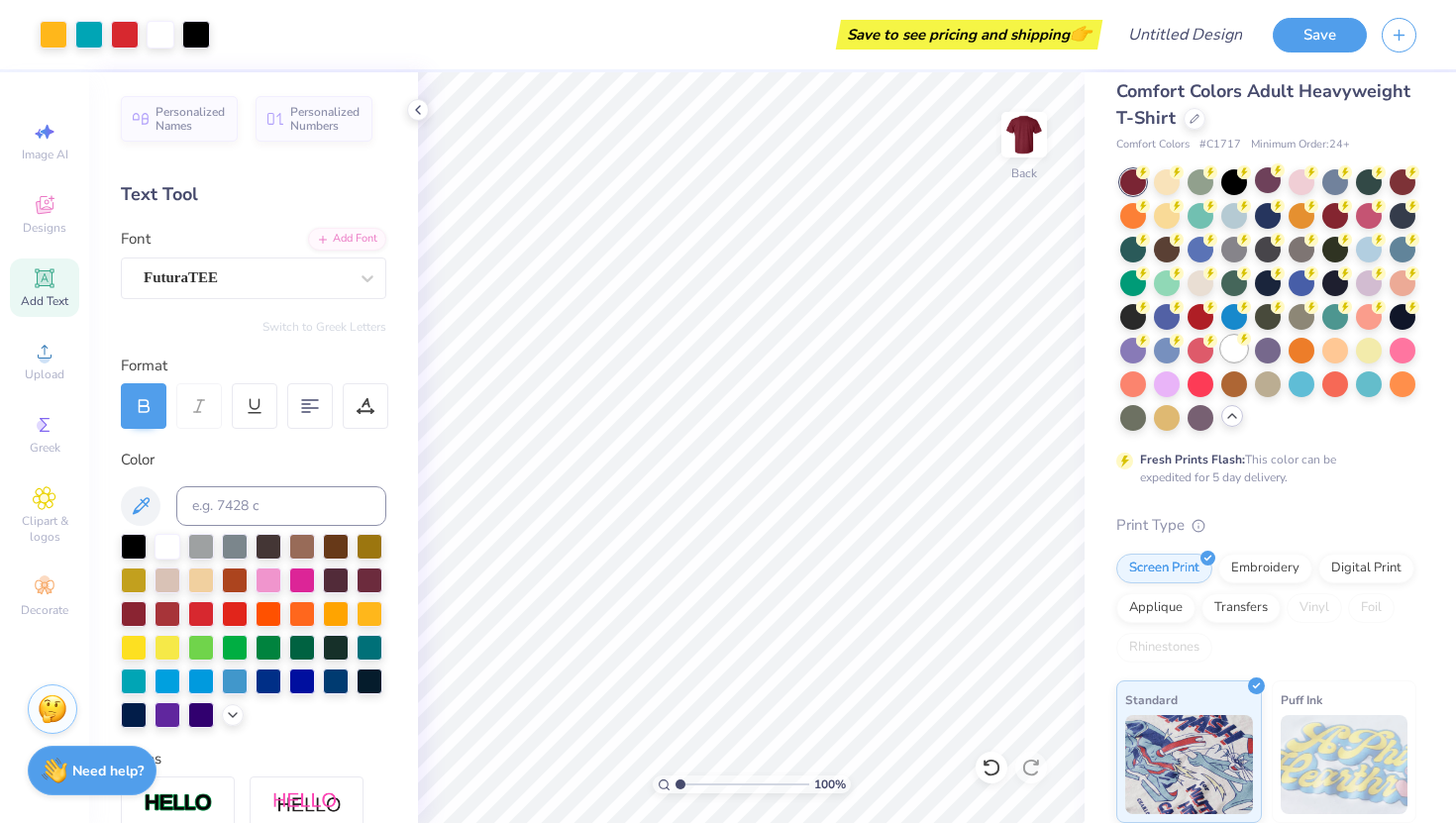 click at bounding box center [1234, 349] 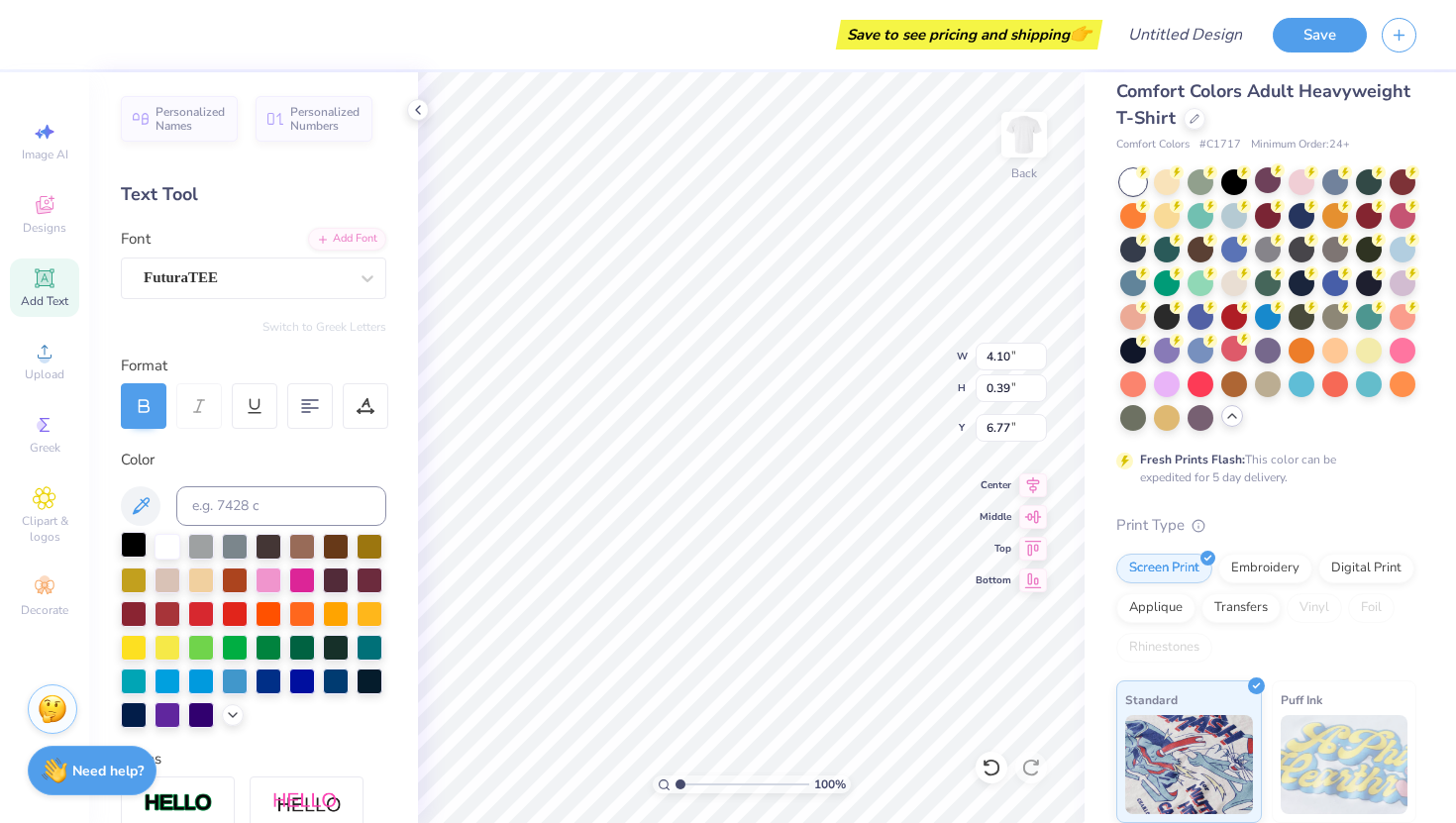click at bounding box center [134, 545] 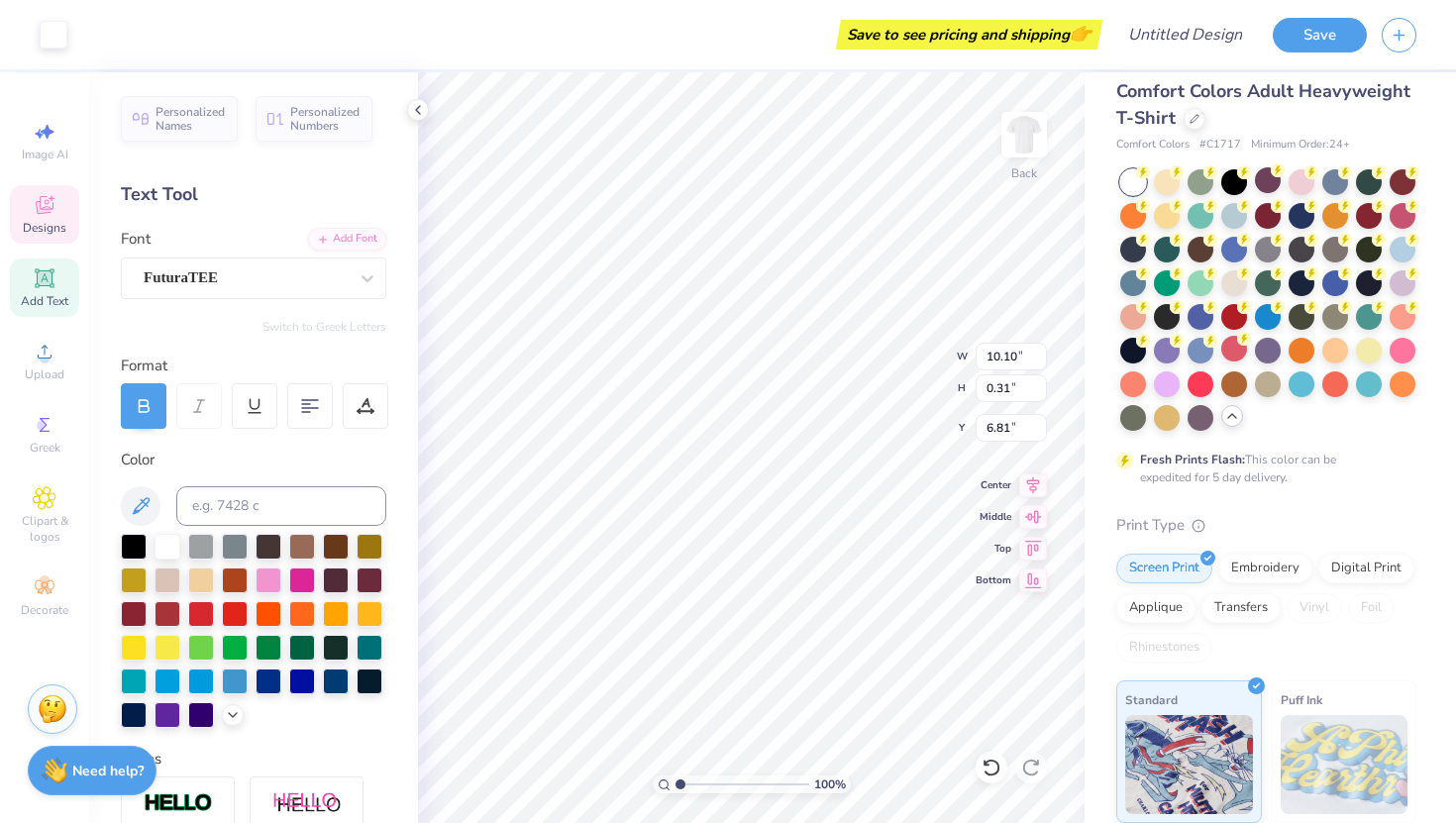 type on "10.10" 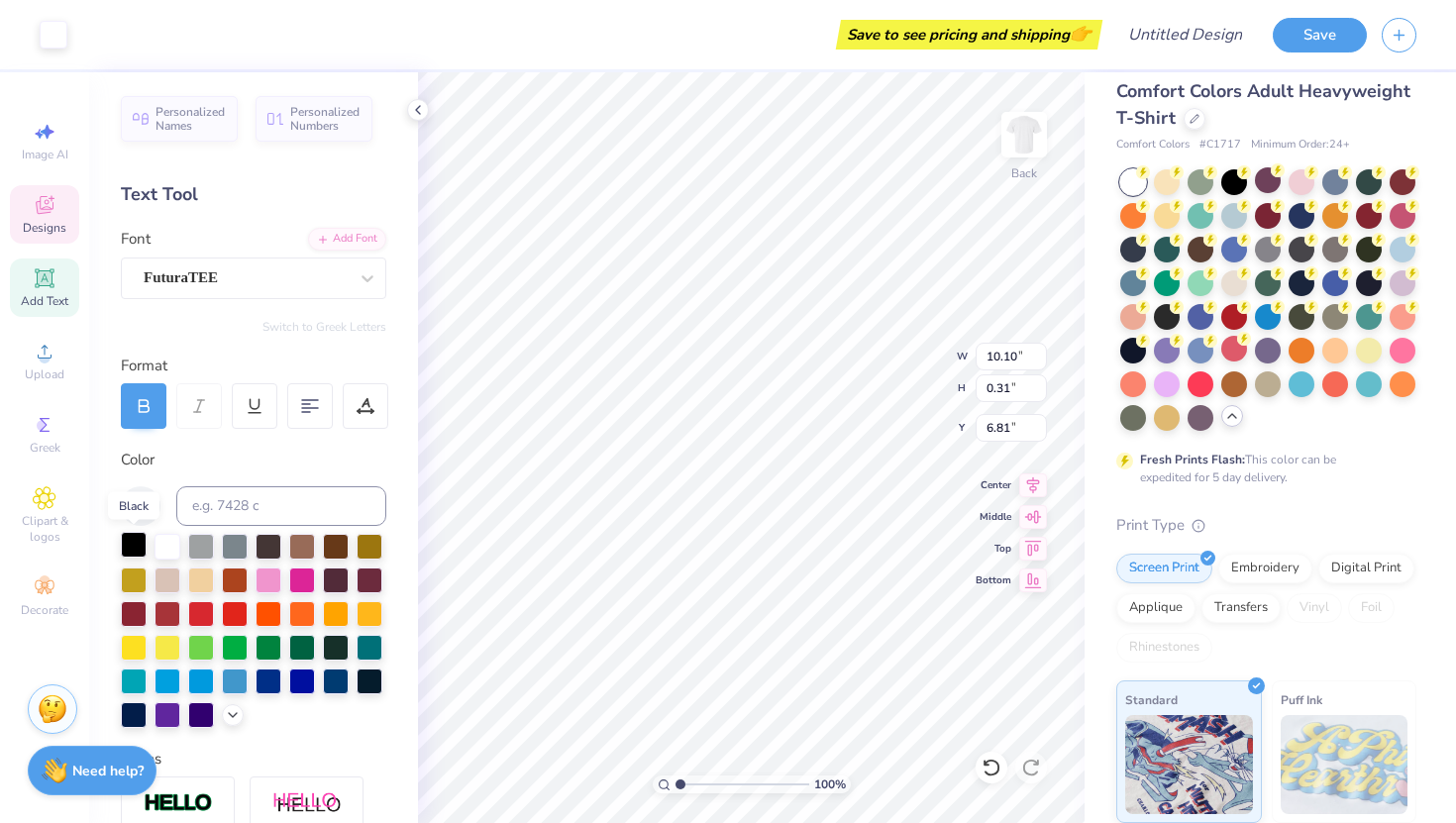 click at bounding box center [134, 545] 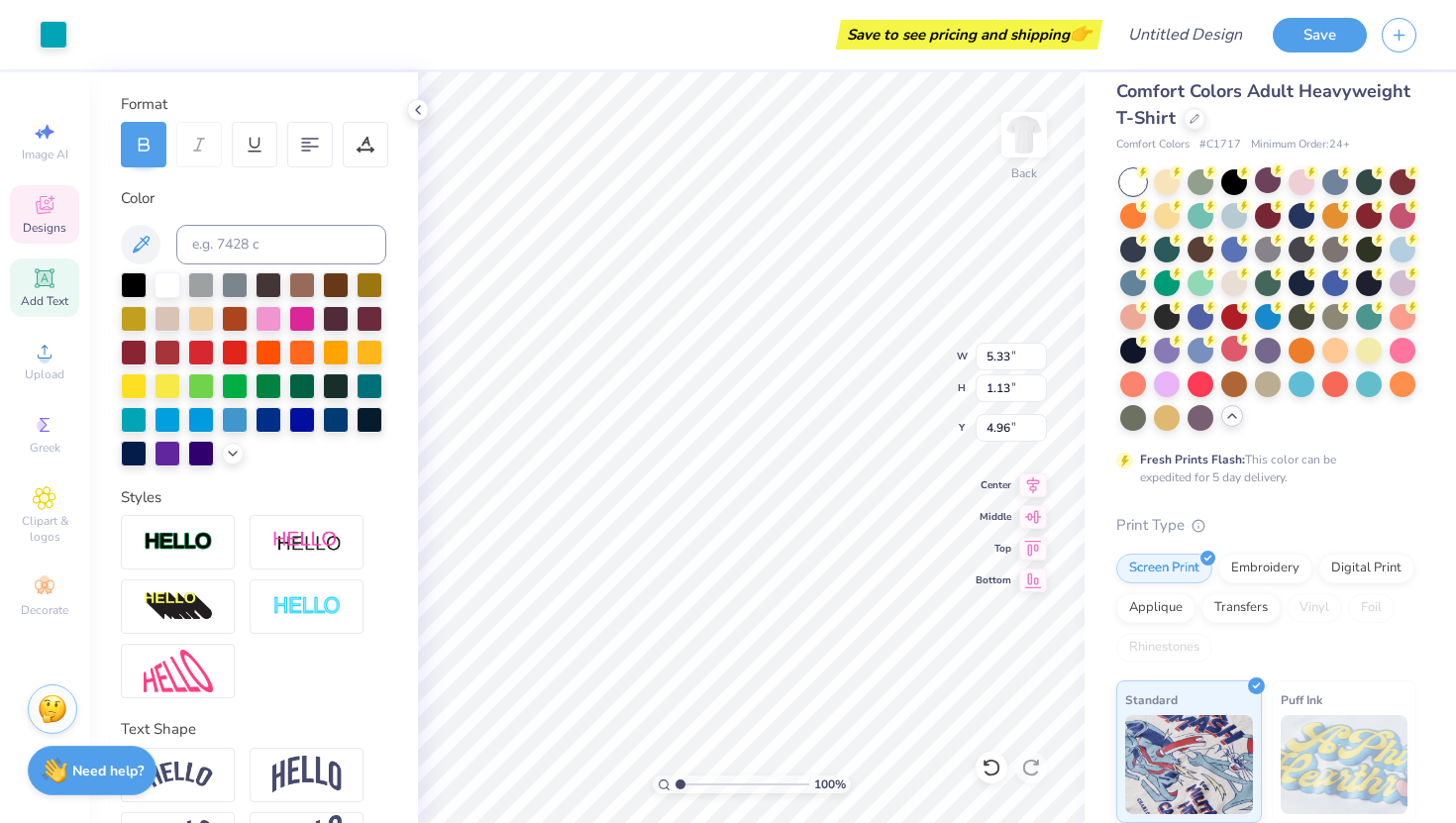scroll, scrollTop: 263, scrollLeft: 0, axis: vertical 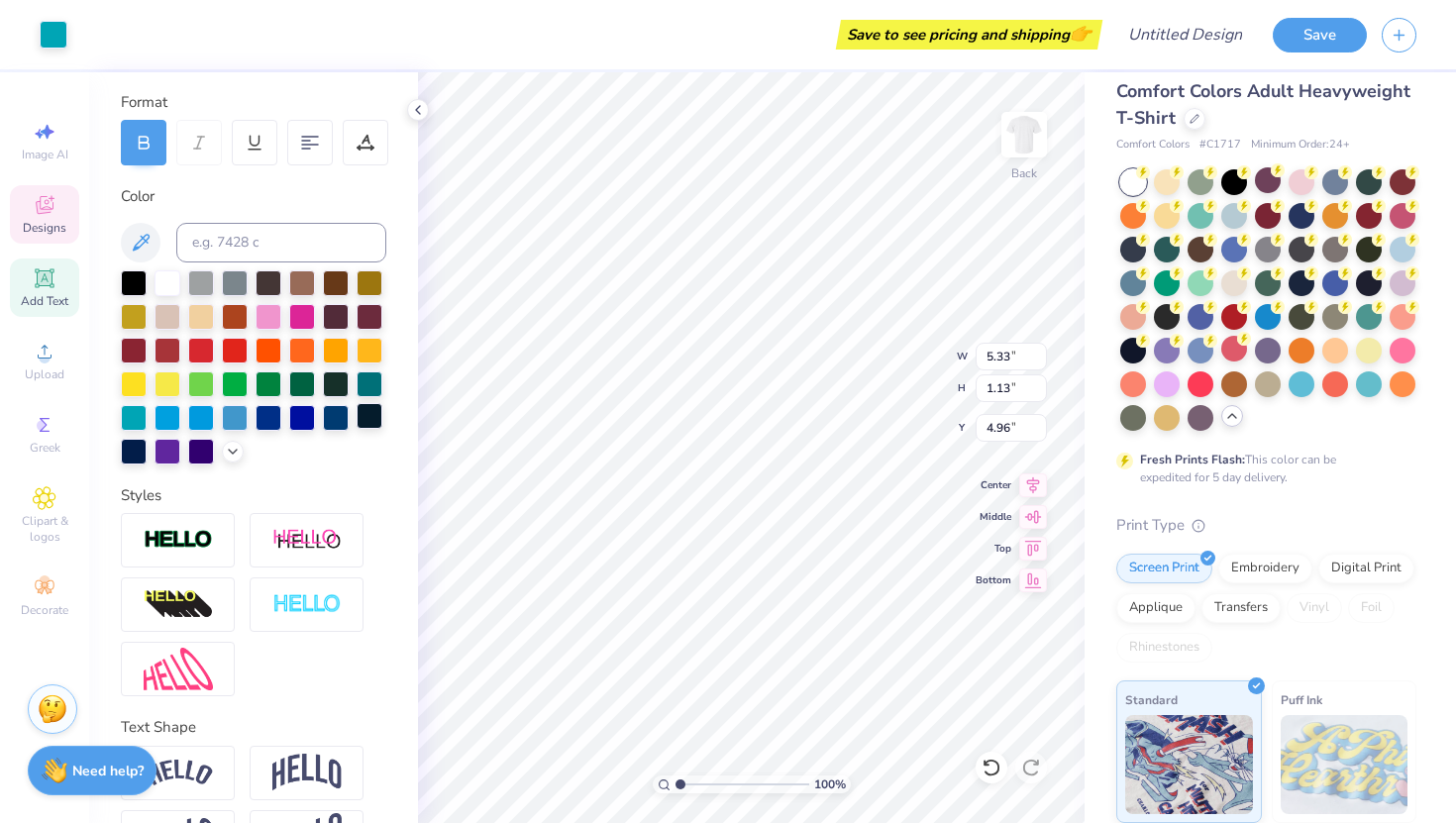 type on "10.11" 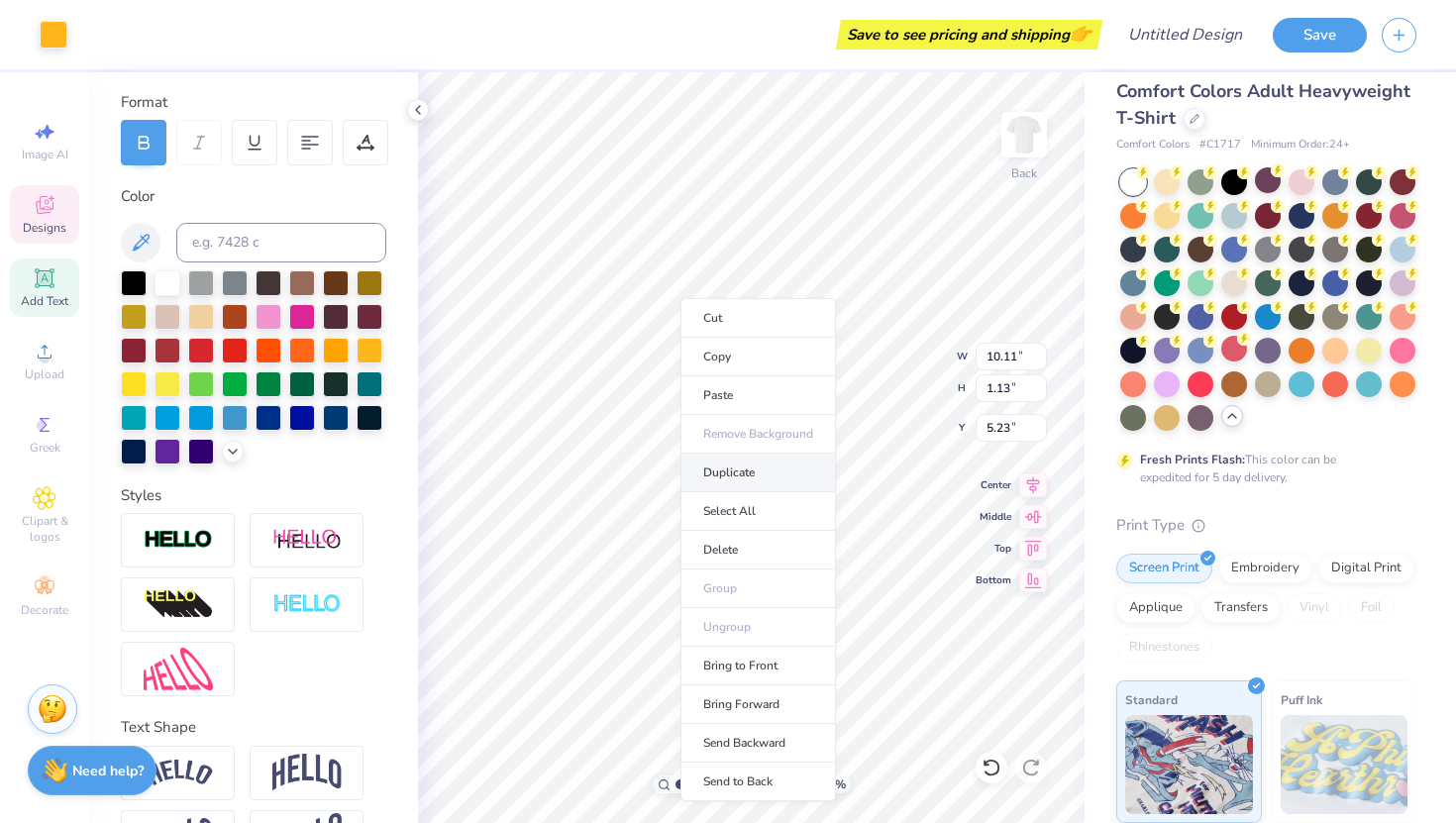 click on "Duplicate" at bounding box center [758, 472] 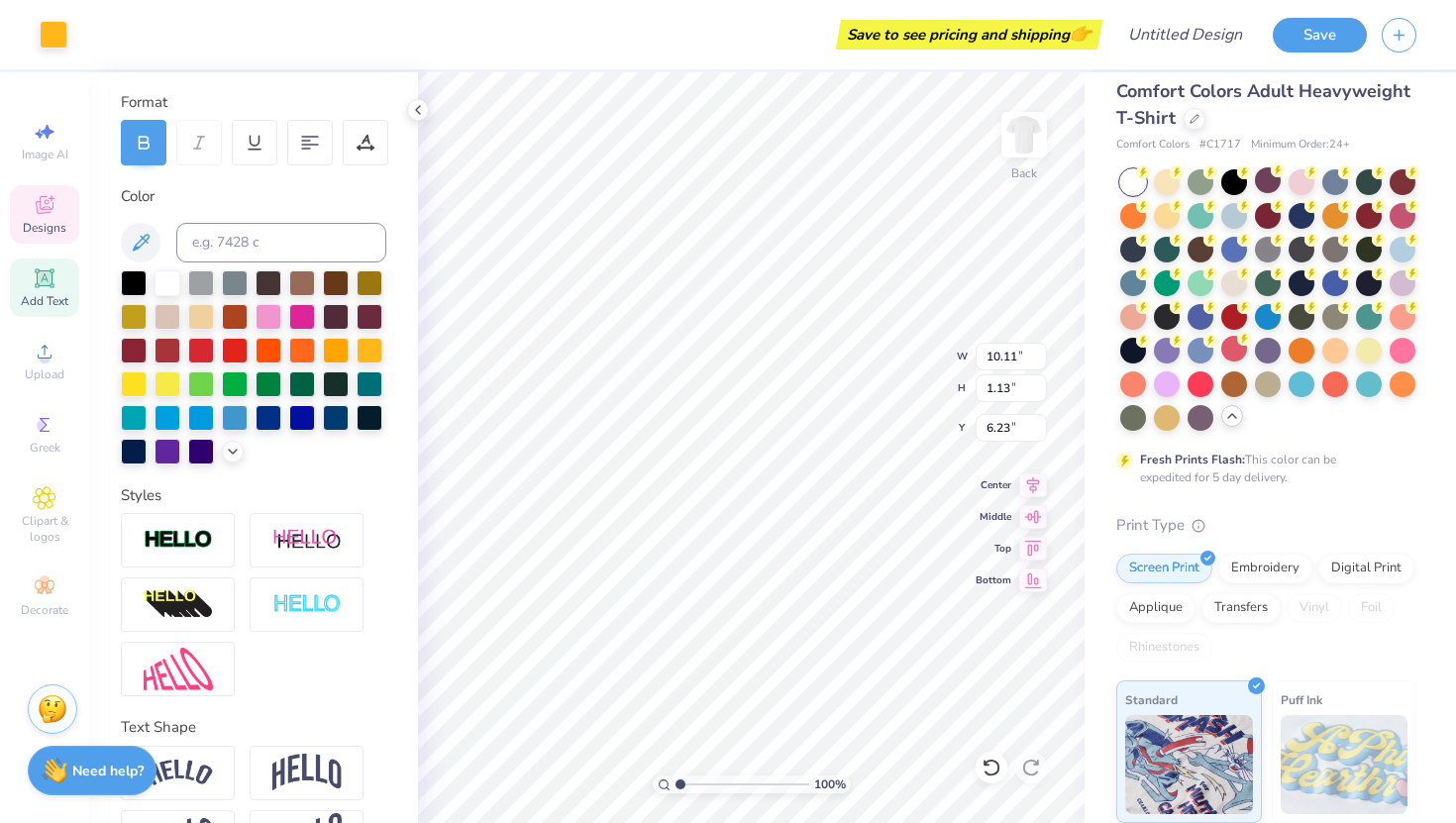type on "10.07" 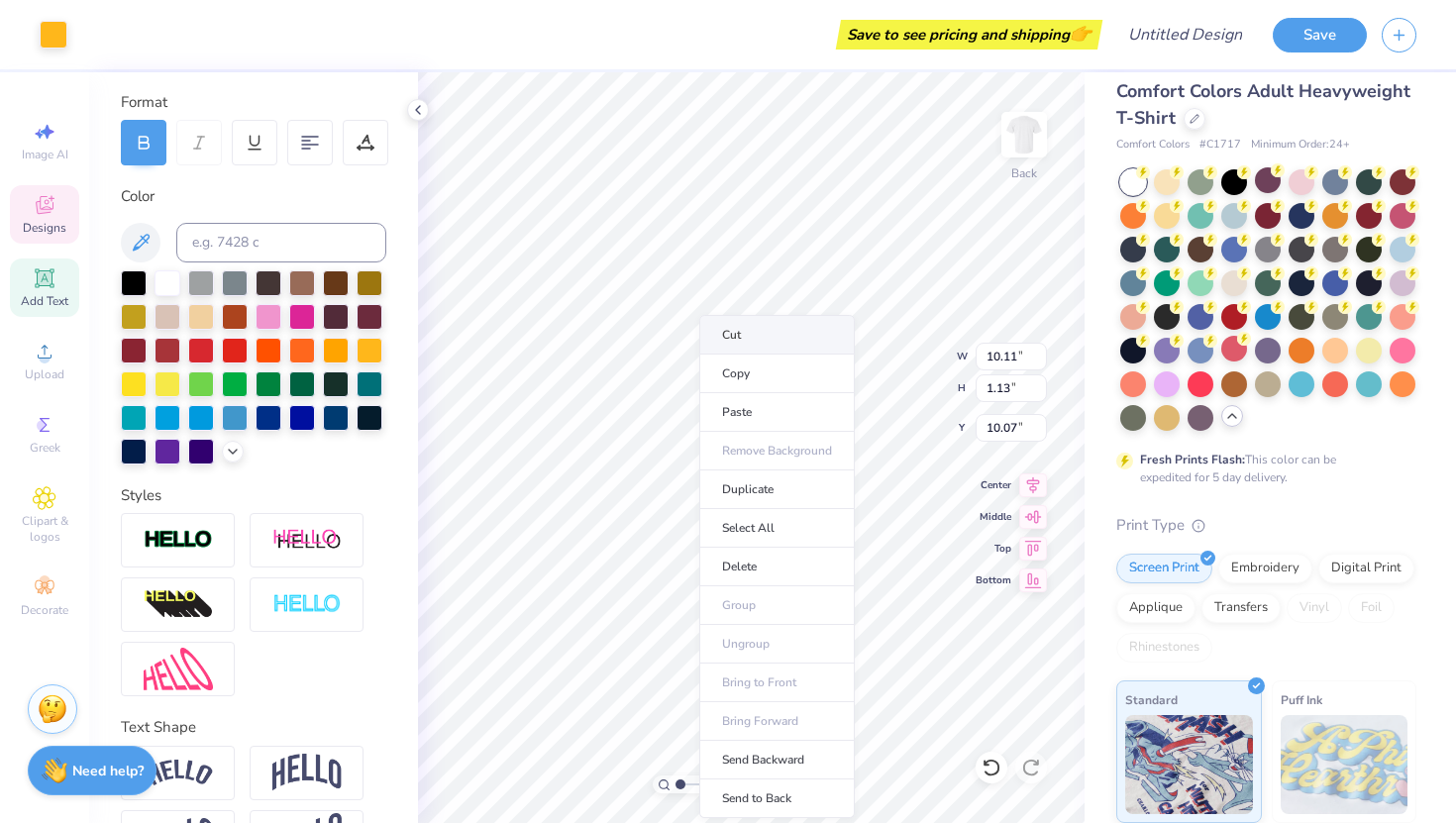 click on "Cut" at bounding box center (777, 335) 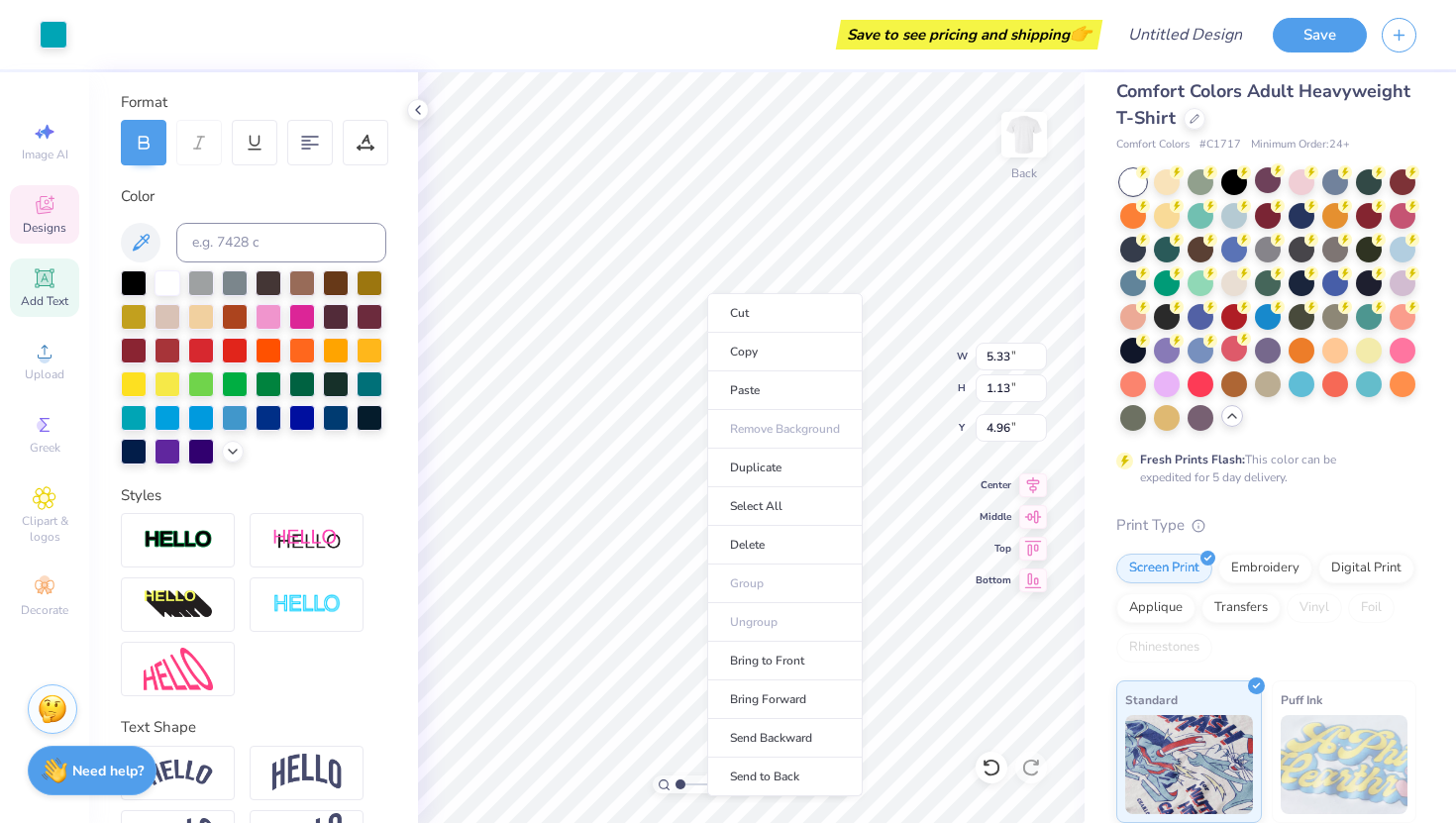 click 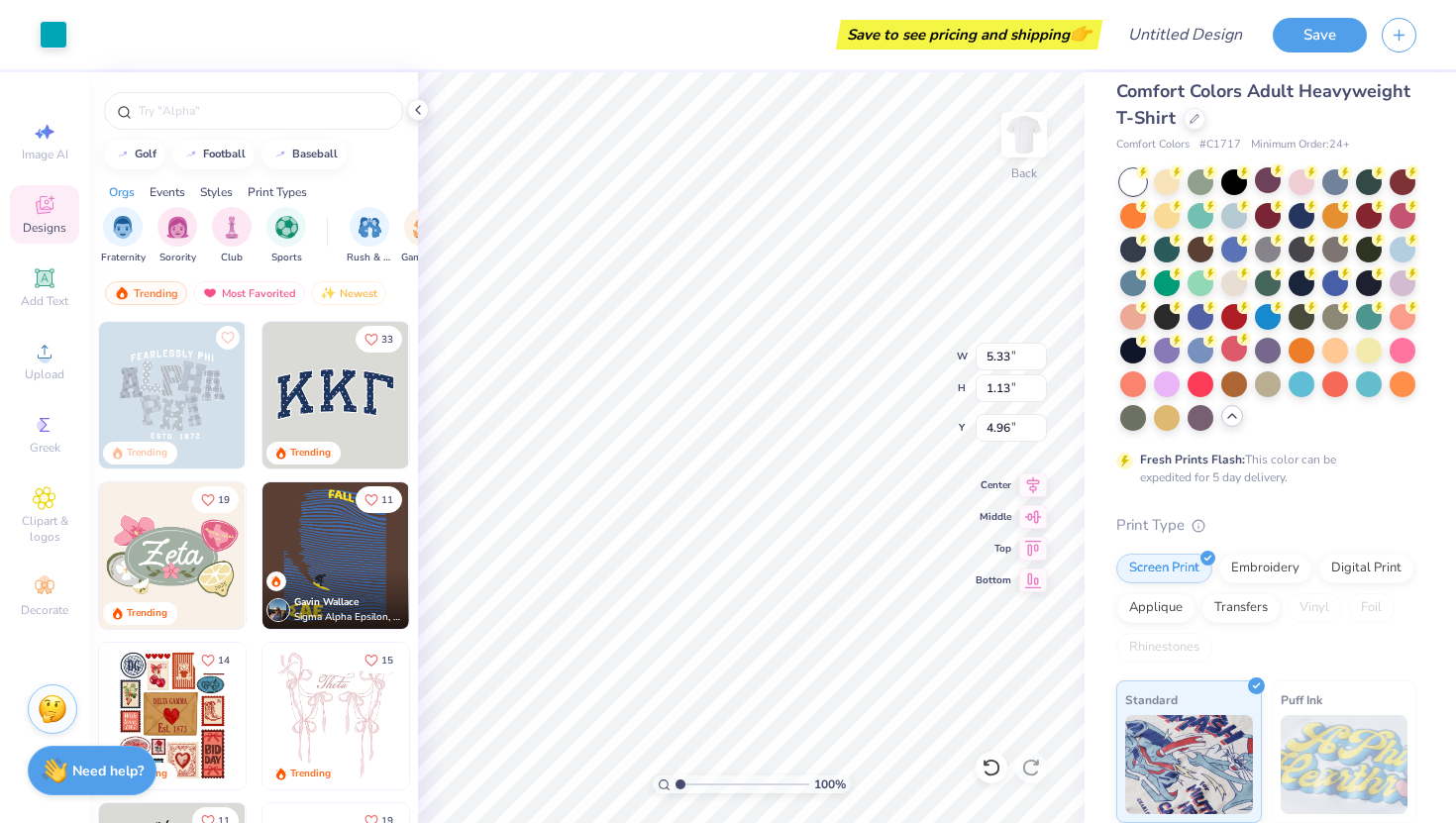 type on "10.11" 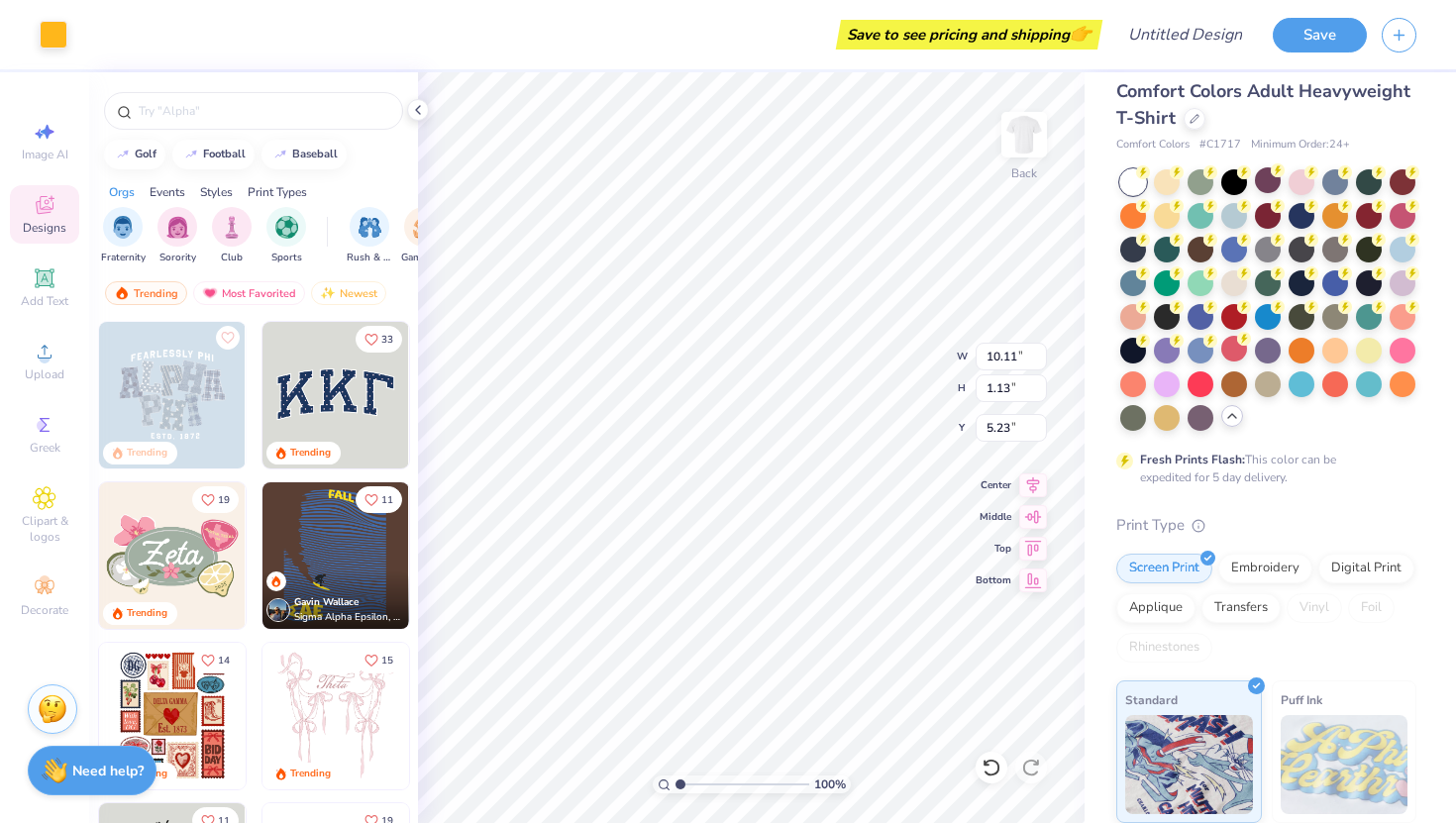 type on "5.22" 